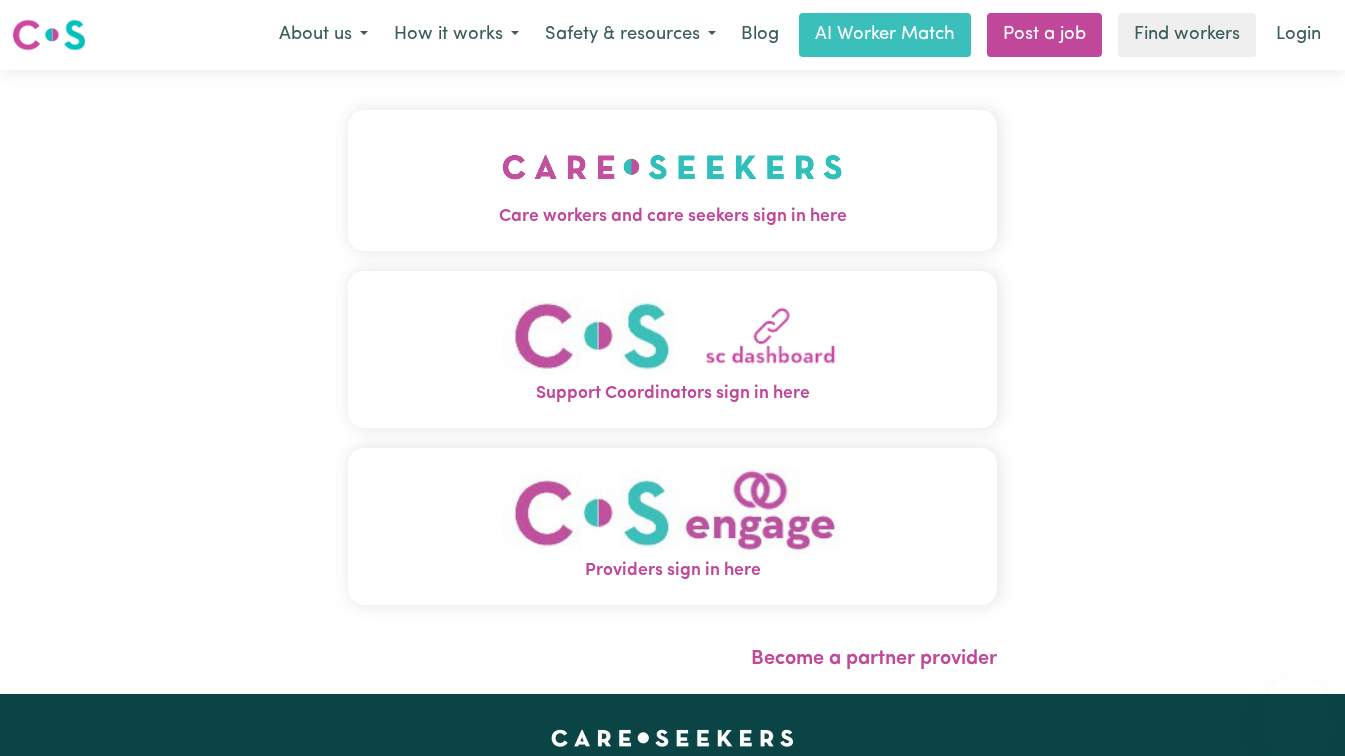 scroll, scrollTop: 0, scrollLeft: 0, axis: both 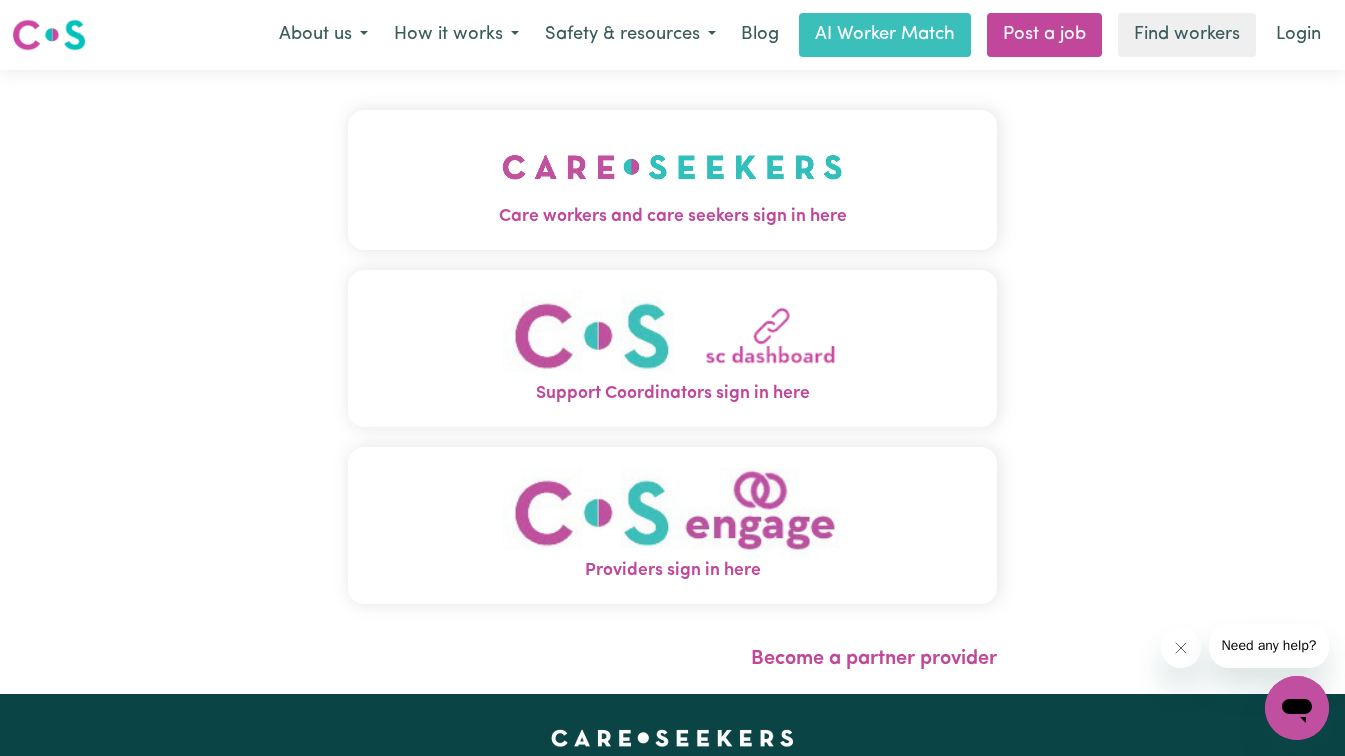 click at bounding box center [672, 167] 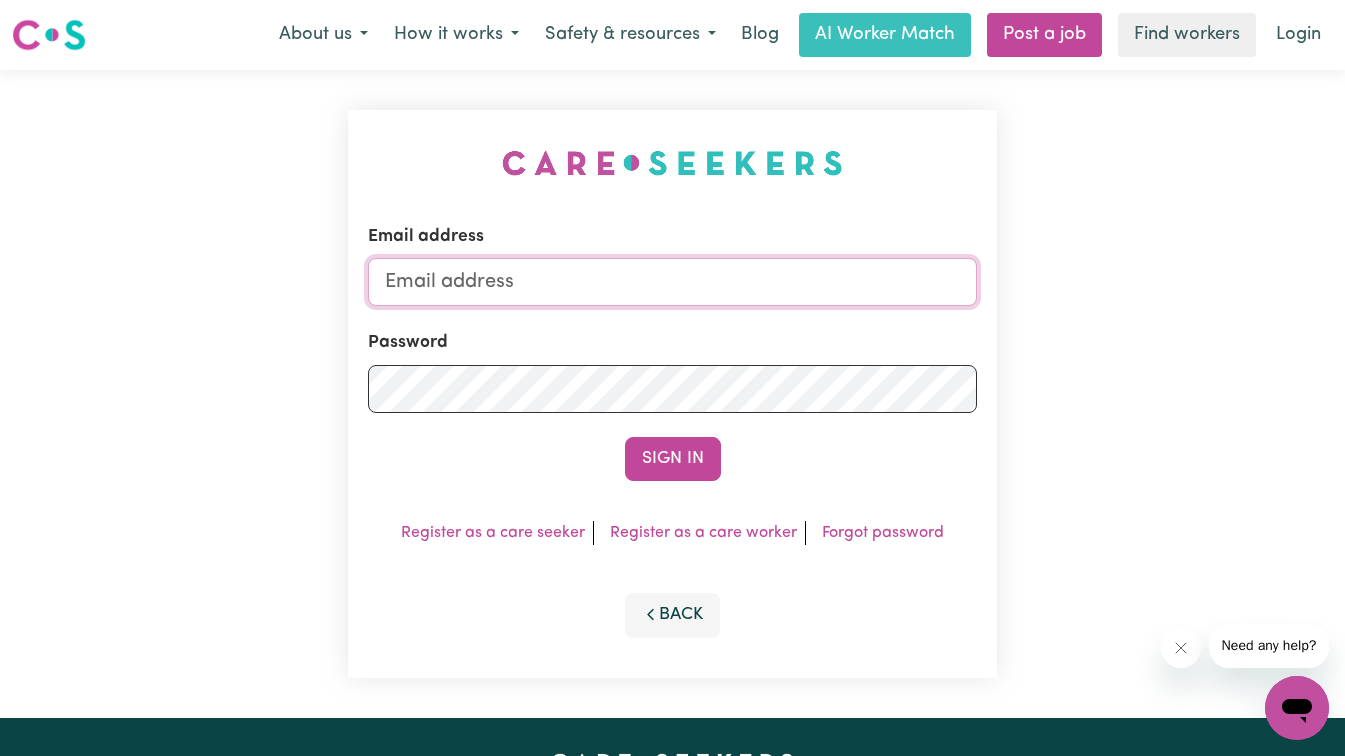 click on "Email address" at bounding box center (672, 282) 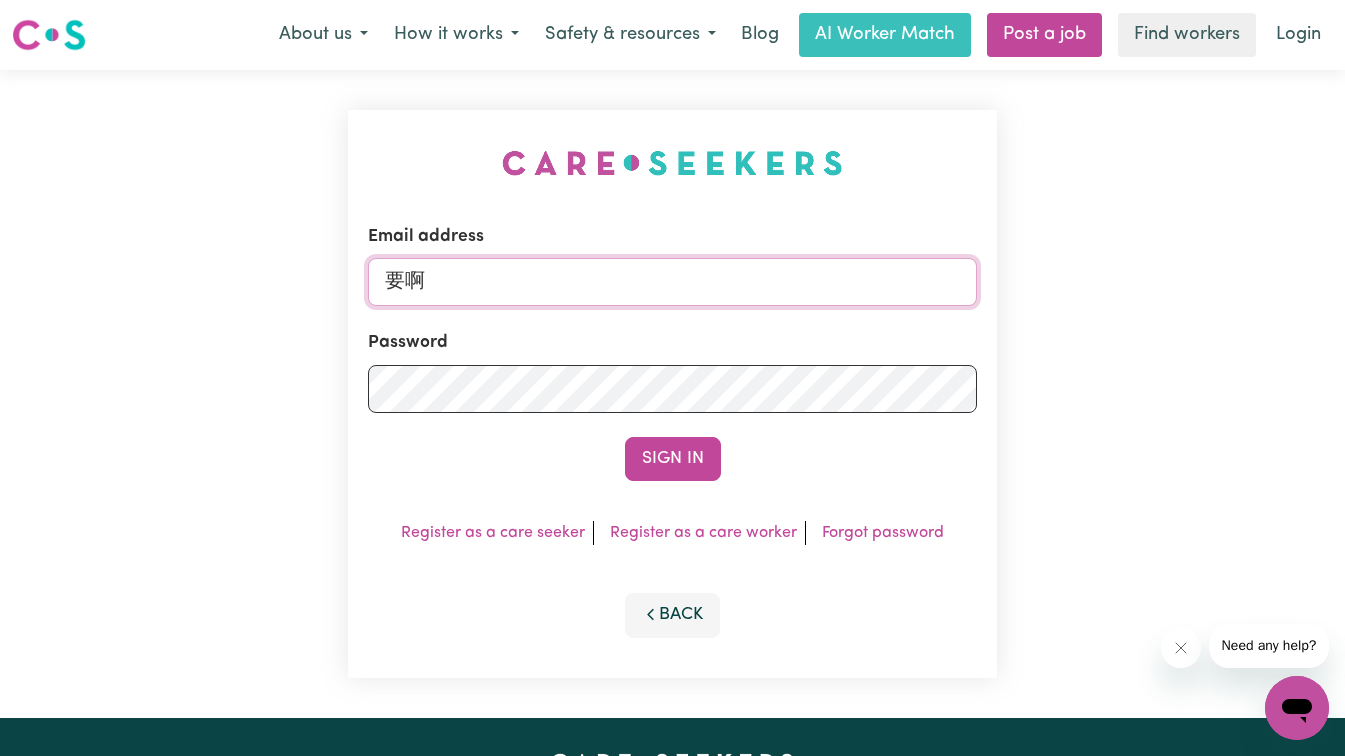 type on "要" 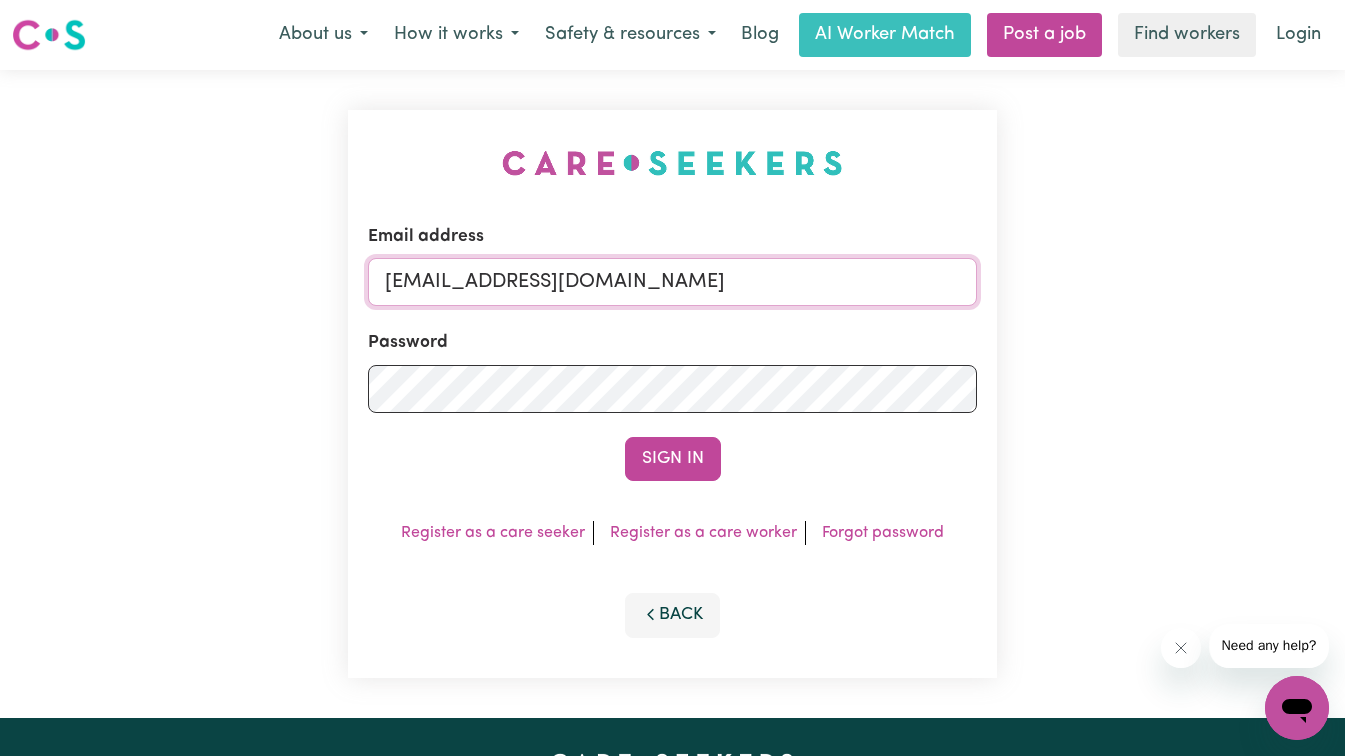 type on "[EMAIL_ADDRESS][DOMAIN_NAME]" 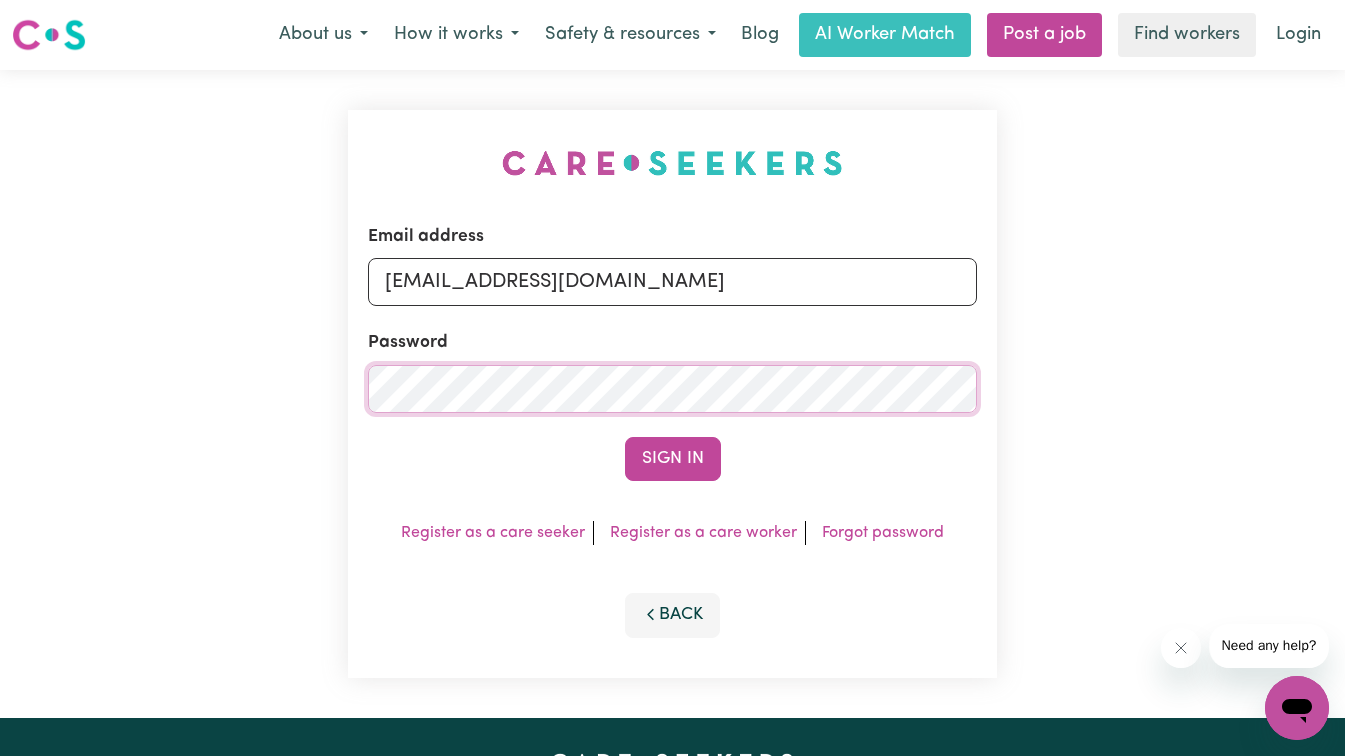 click on "Sign In" at bounding box center (673, 459) 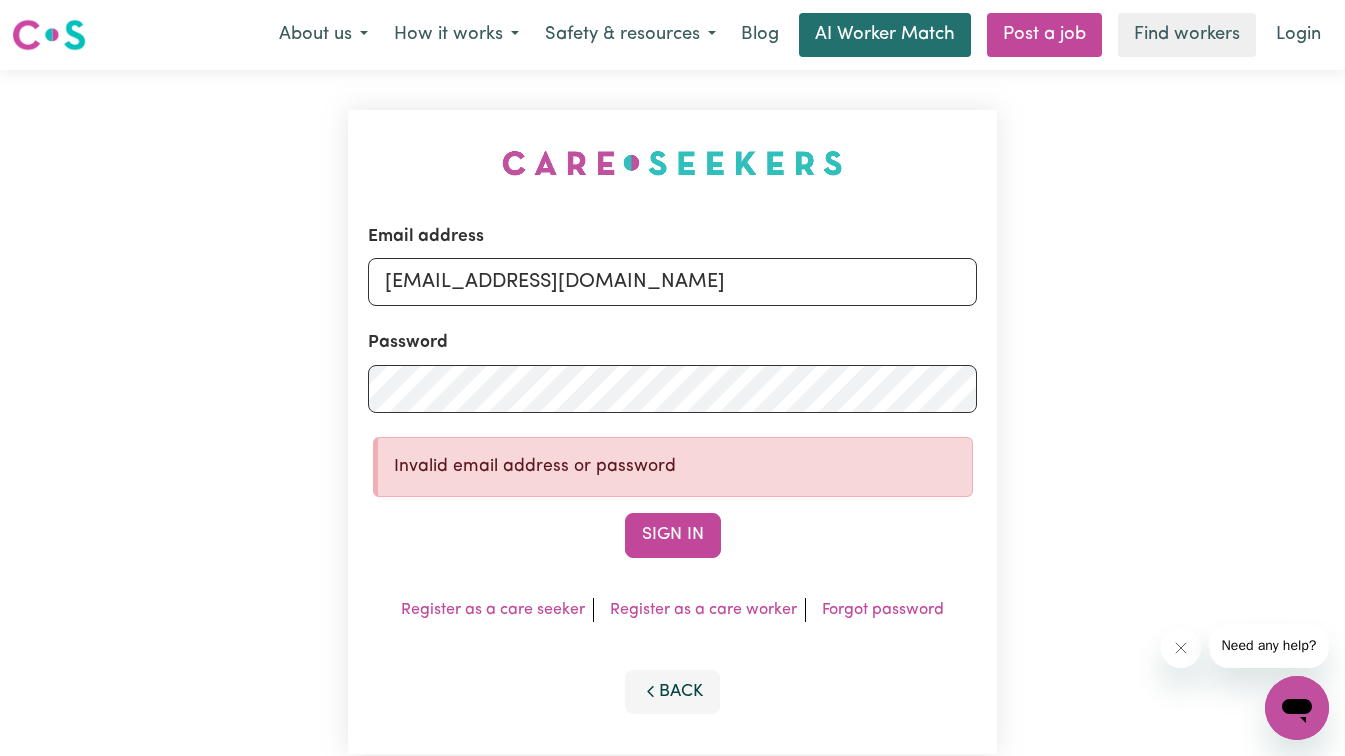 click on "AI Worker Match" at bounding box center (885, 35) 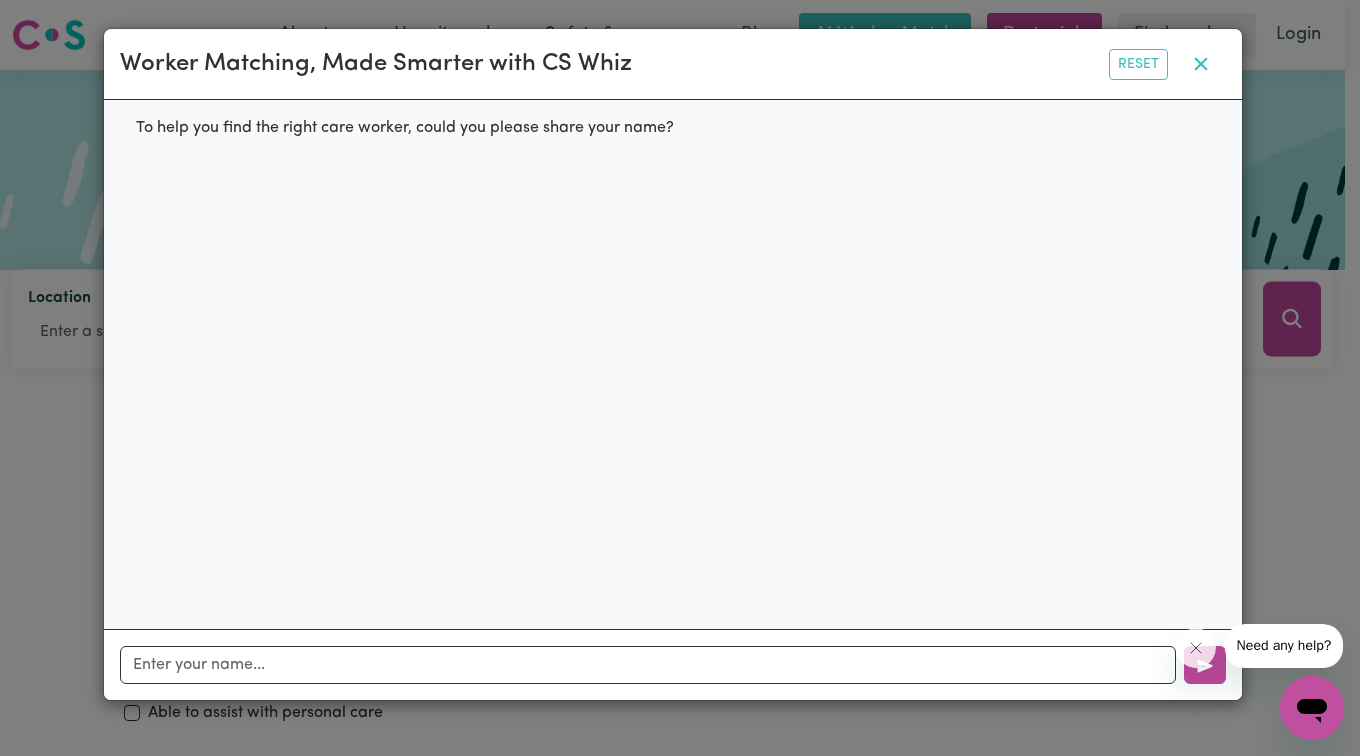 click 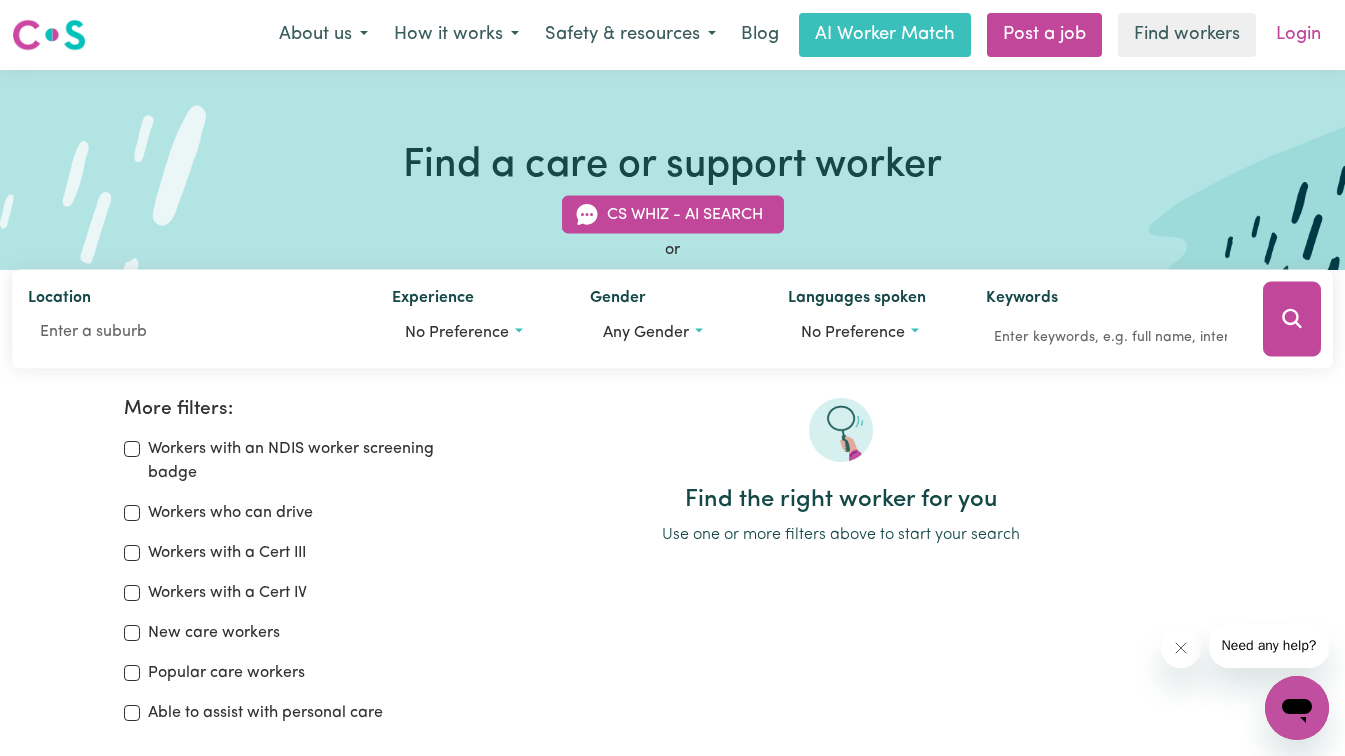 click on "Login" at bounding box center (1298, 35) 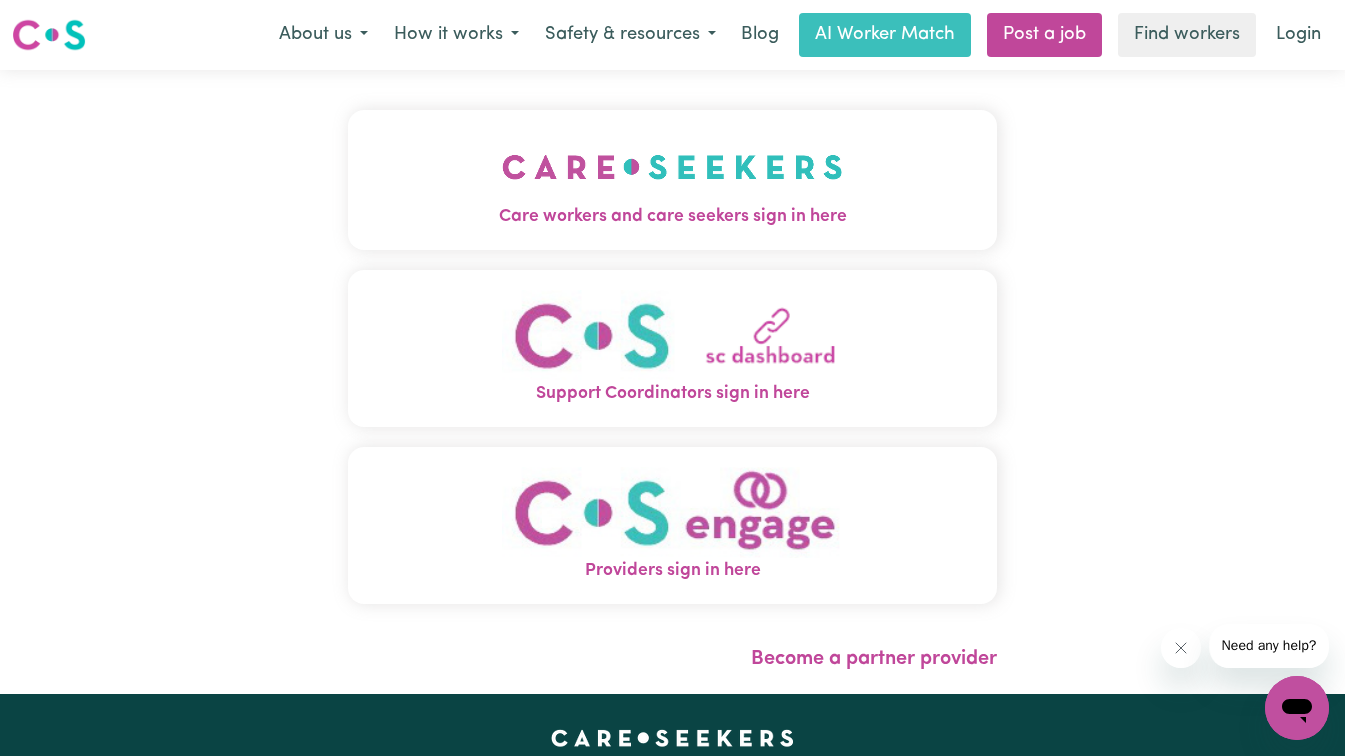 click at bounding box center [672, 167] 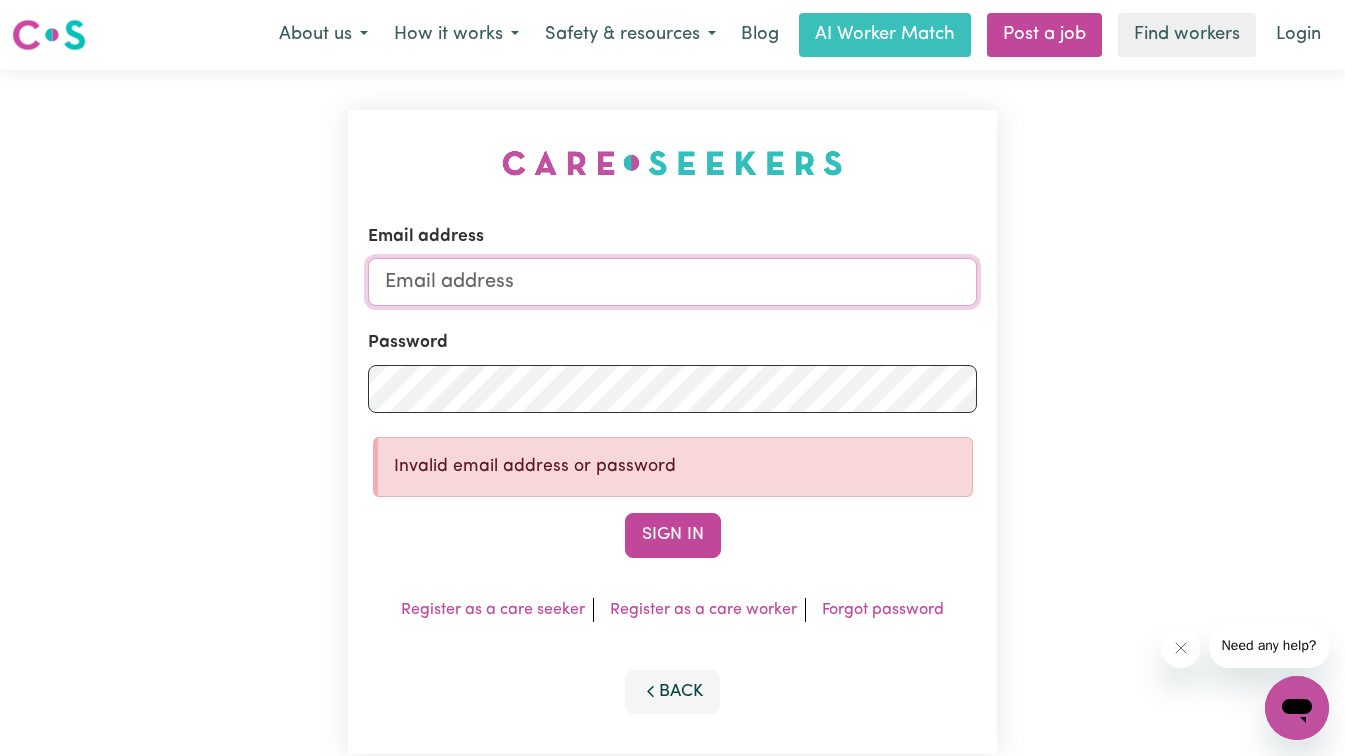 click on "Email address" at bounding box center (672, 282) 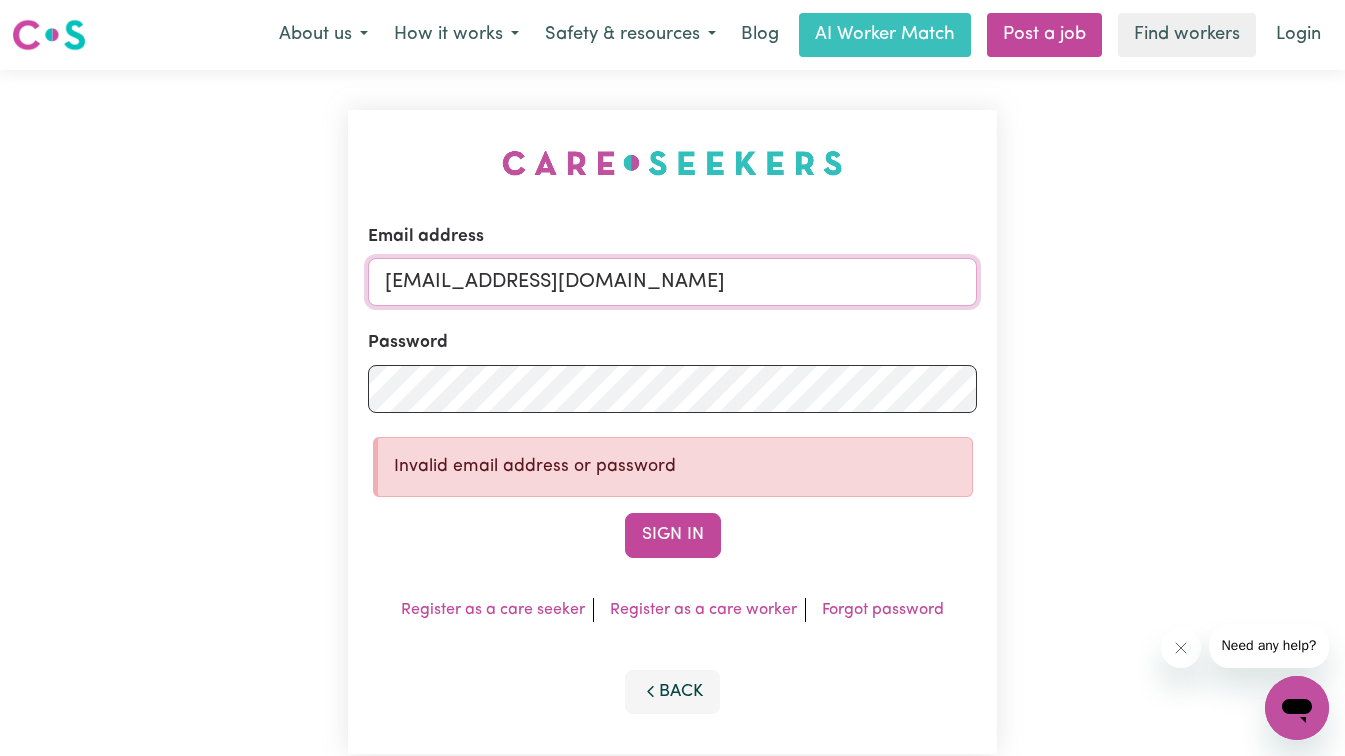 type on "[EMAIL_ADDRESS][DOMAIN_NAME]" 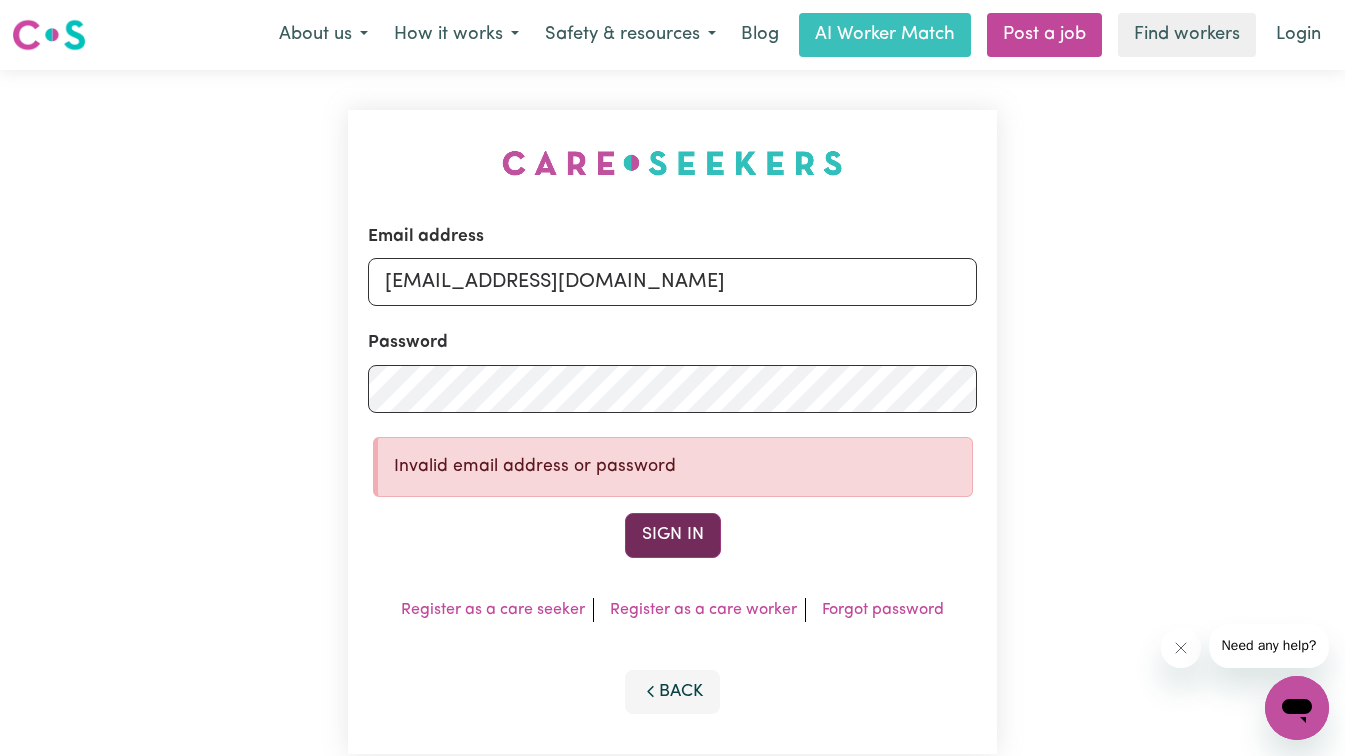 click on "Sign In" at bounding box center [673, 535] 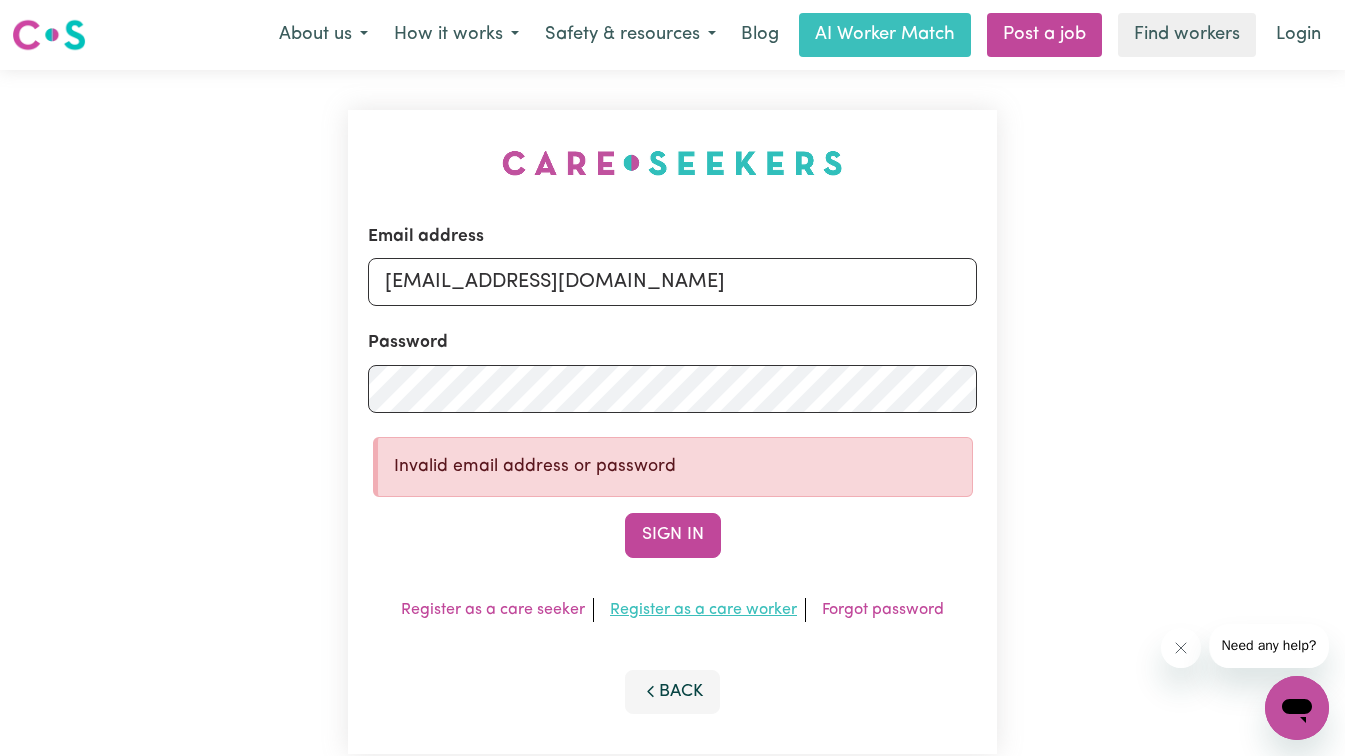 click on "Register as a care worker" at bounding box center [703, 610] 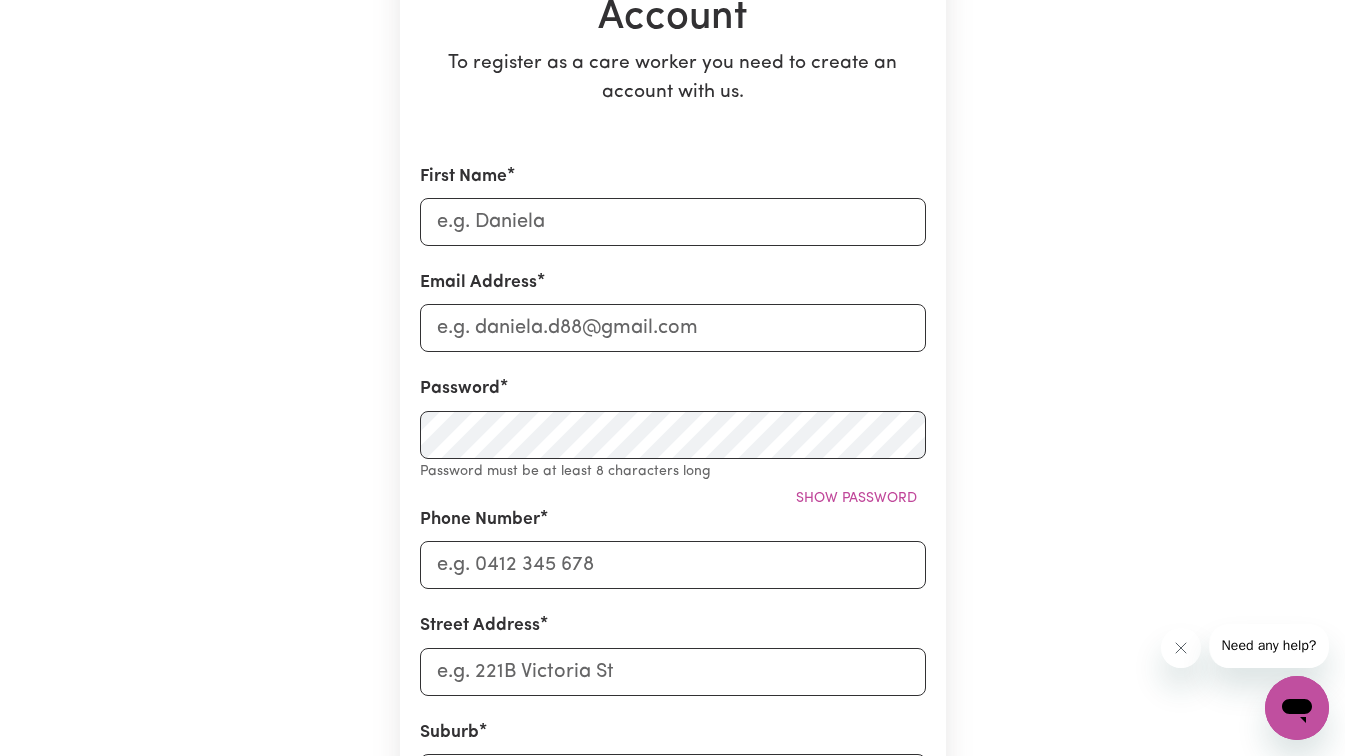 scroll, scrollTop: 0, scrollLeft: 0, axis: both 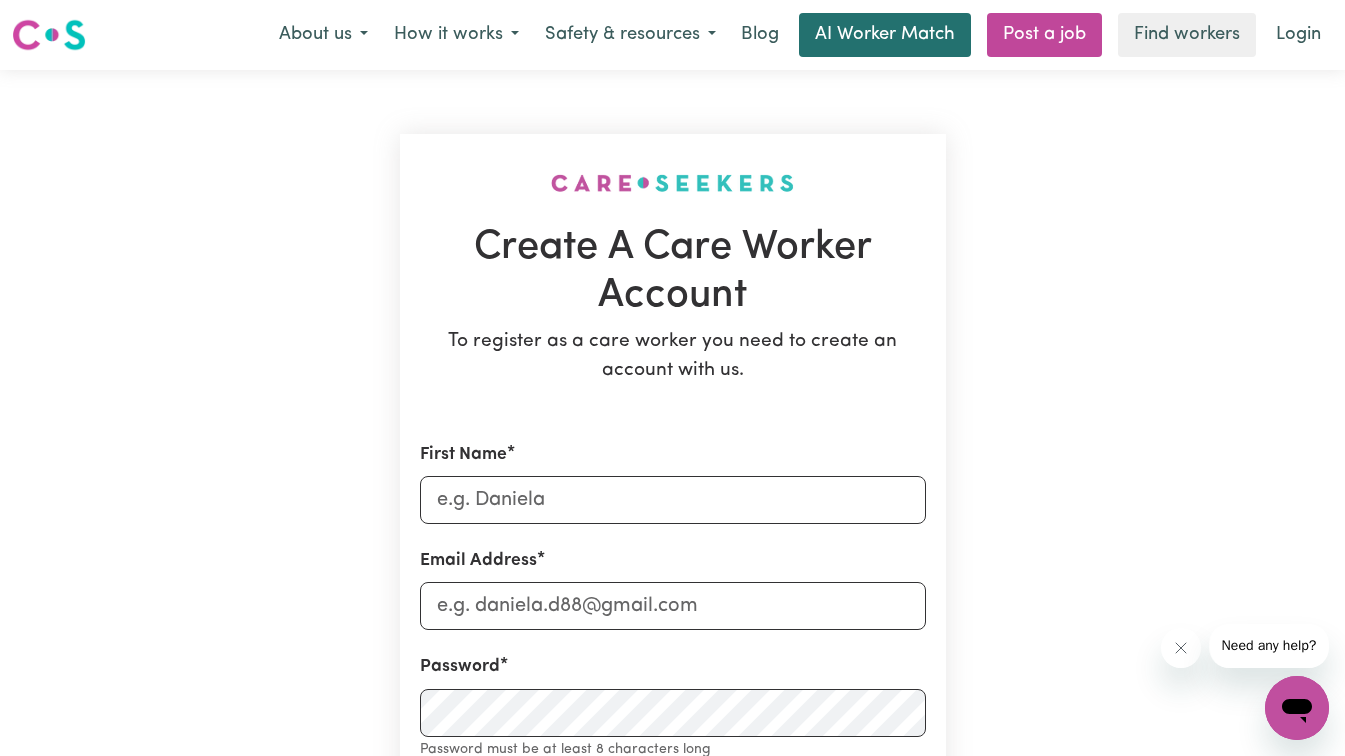 click on "AI Worker Match" at bounding box center (885, 35) 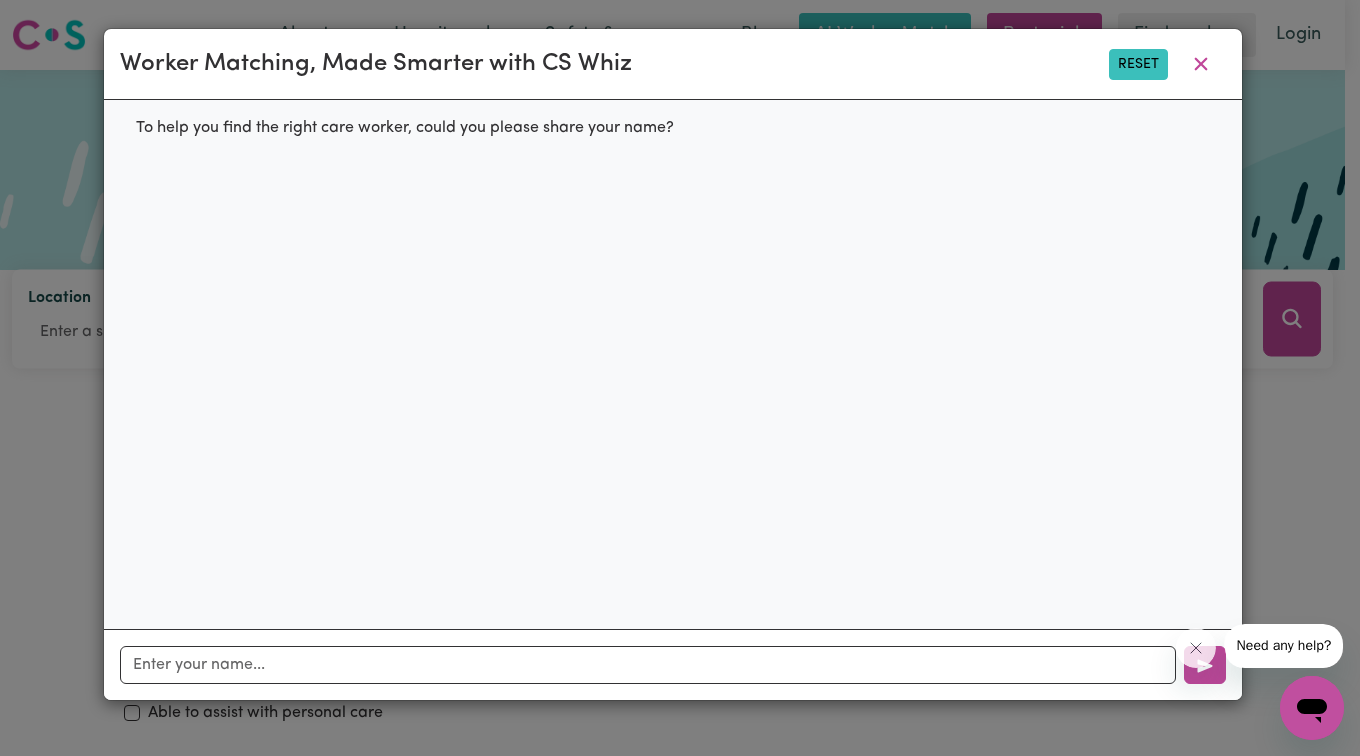 click on "Reset" at bounding box center (1138, 64) 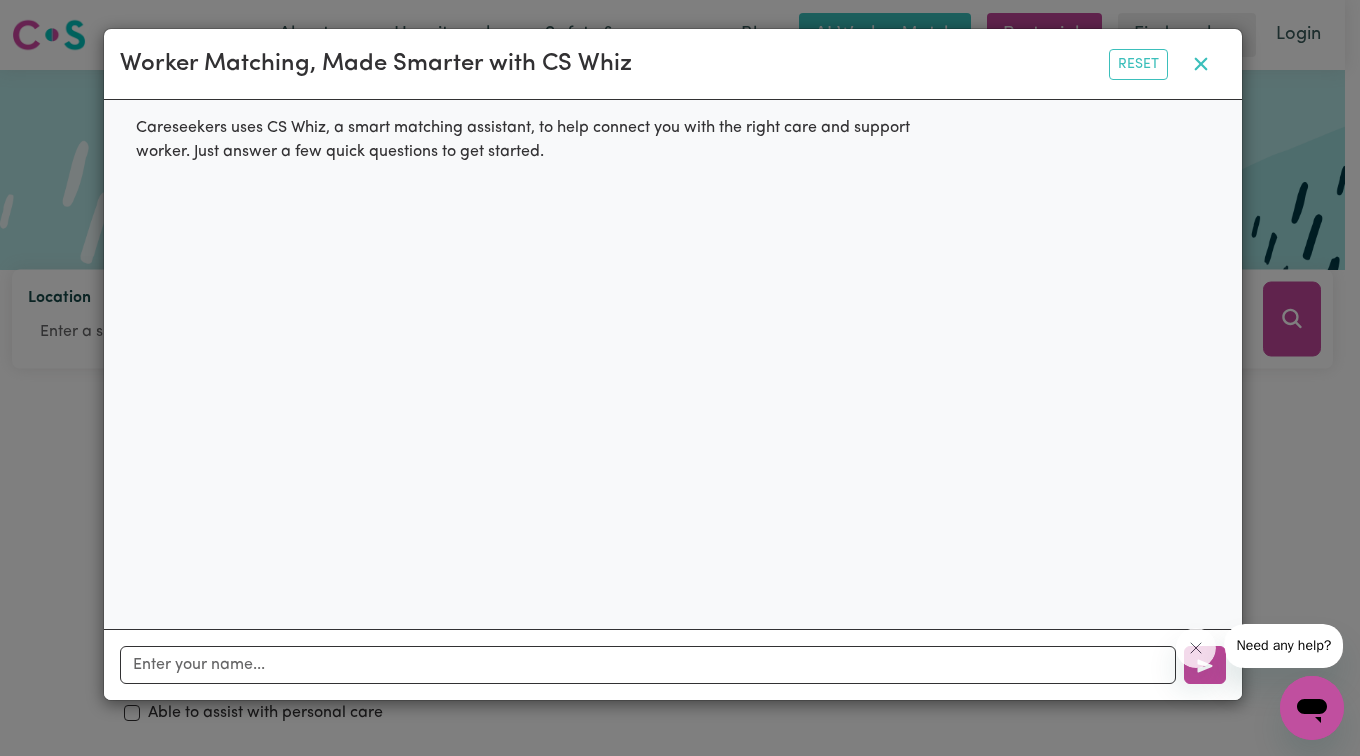click 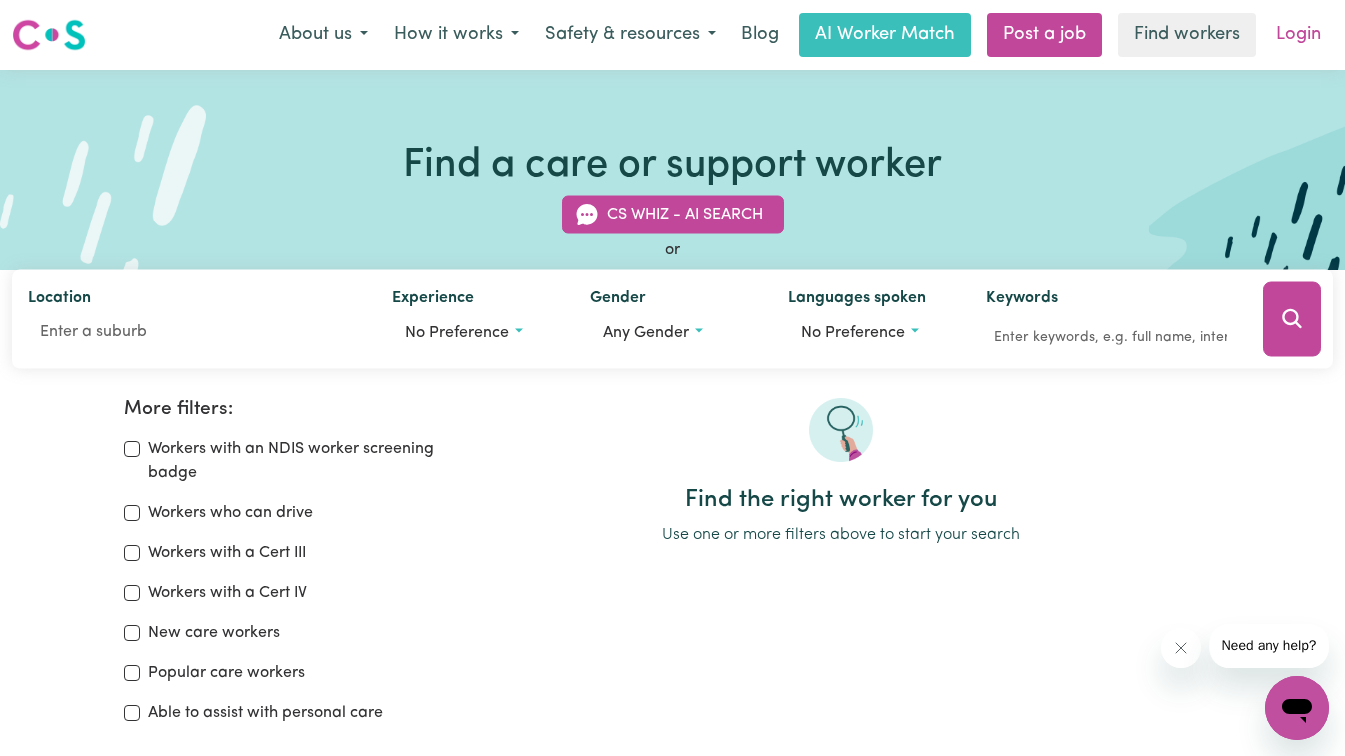 click on "Login" at bounding box center (1298, 35) 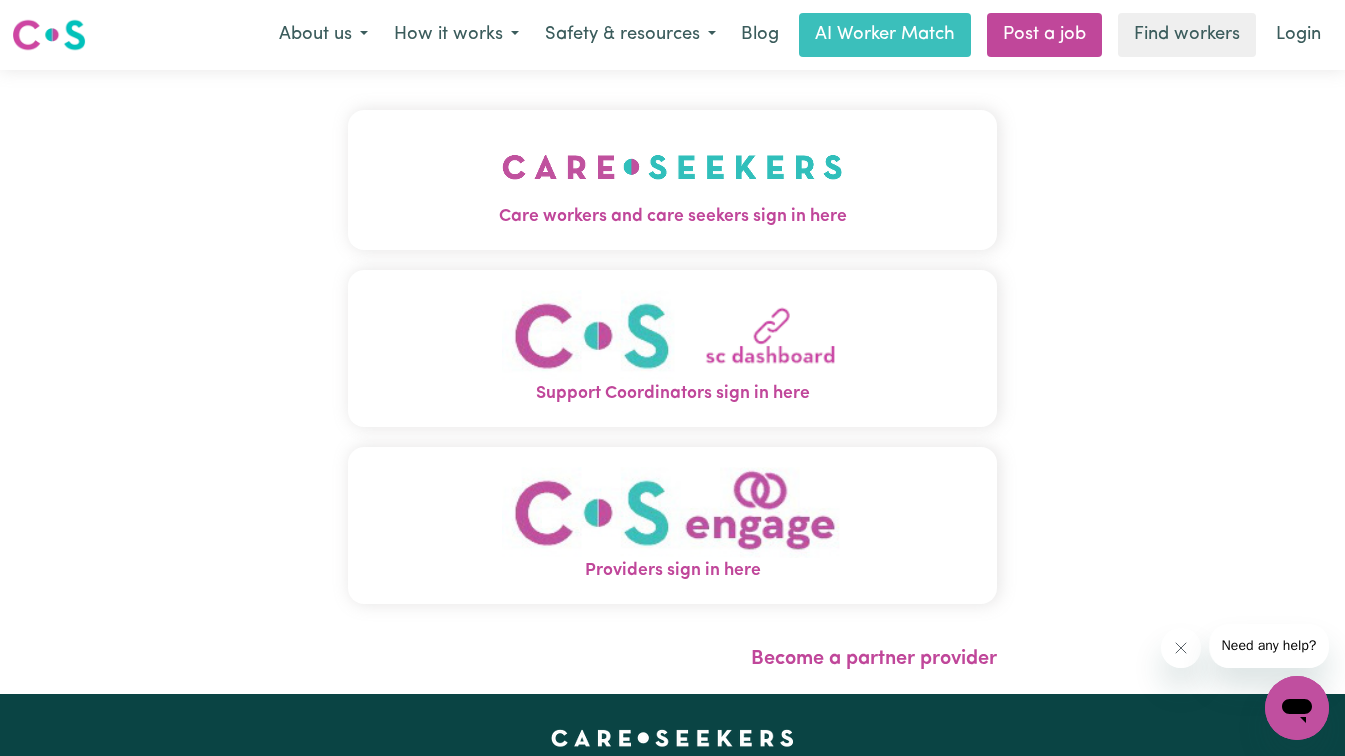 click at bounding box center [672, 167] 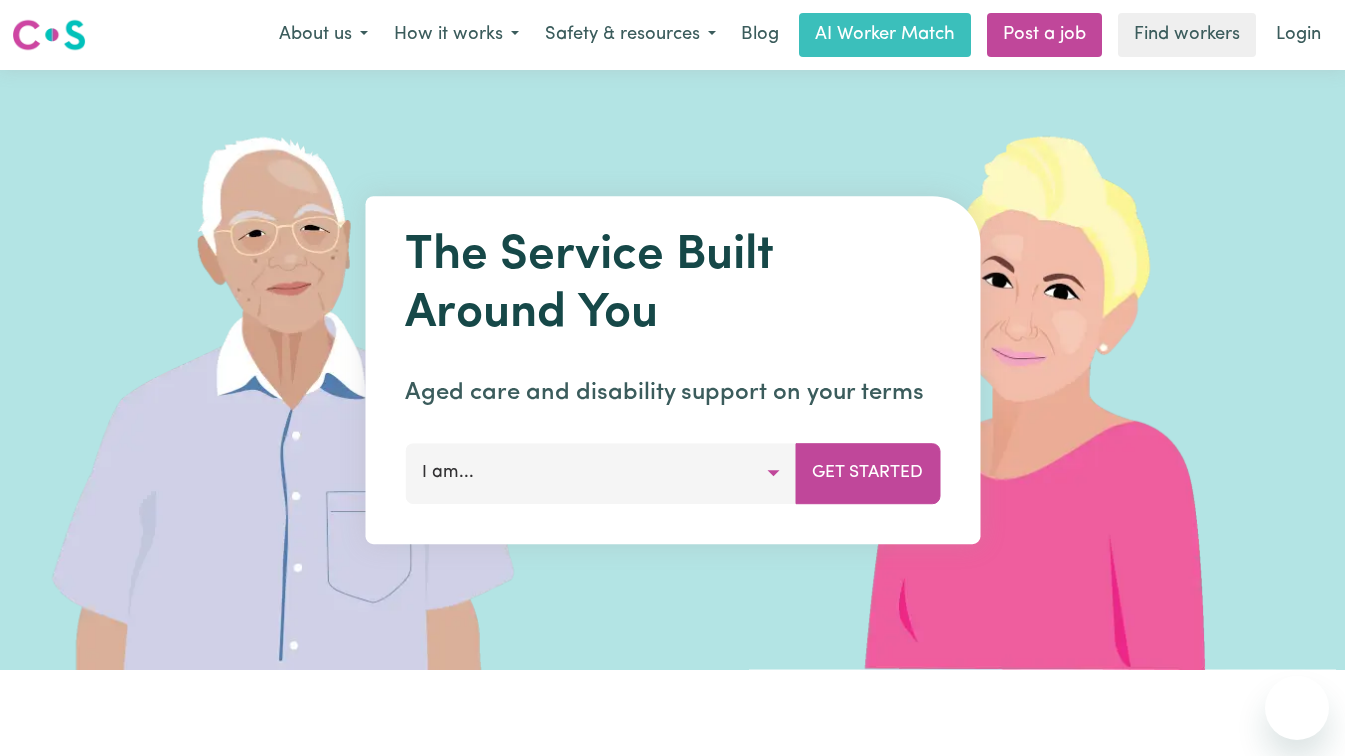 scroll, scrollTop: 0, scrollLeft: 0, axis: both 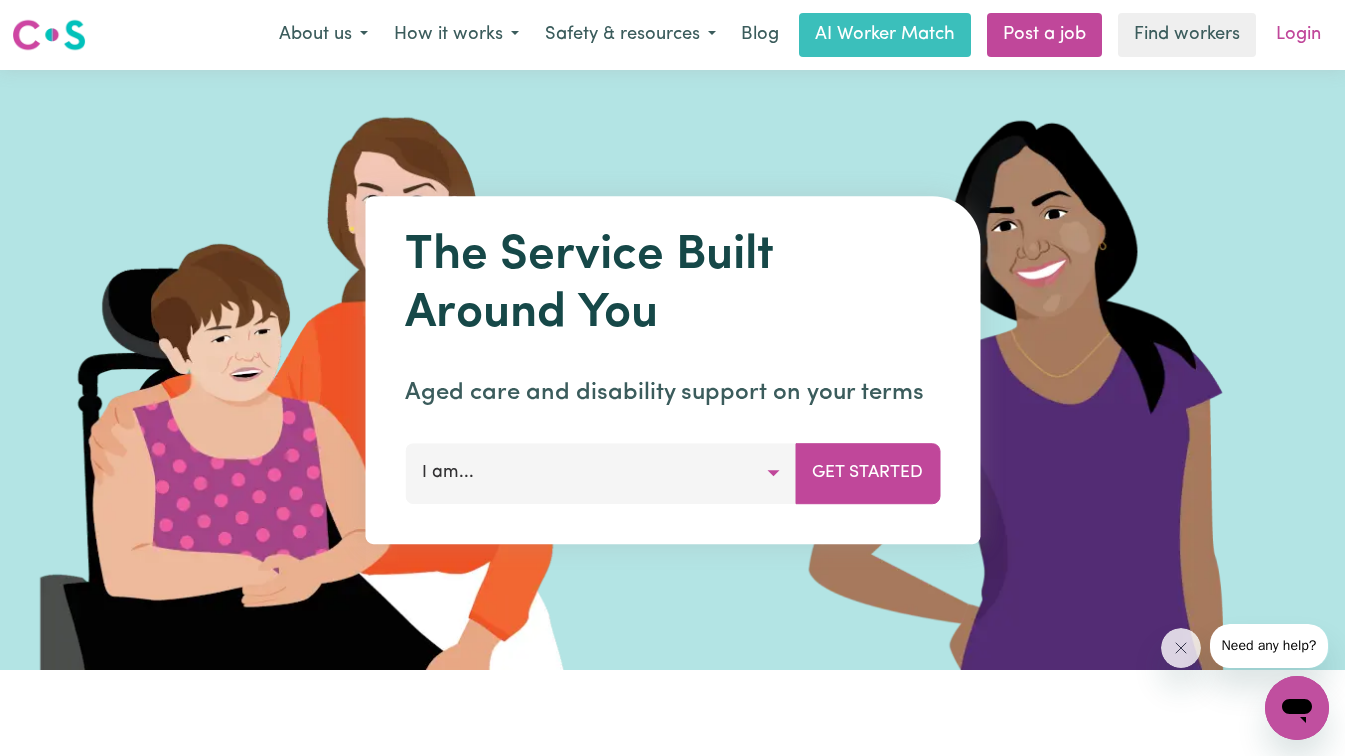 click on "Login" at bounding box center (1298, 35) 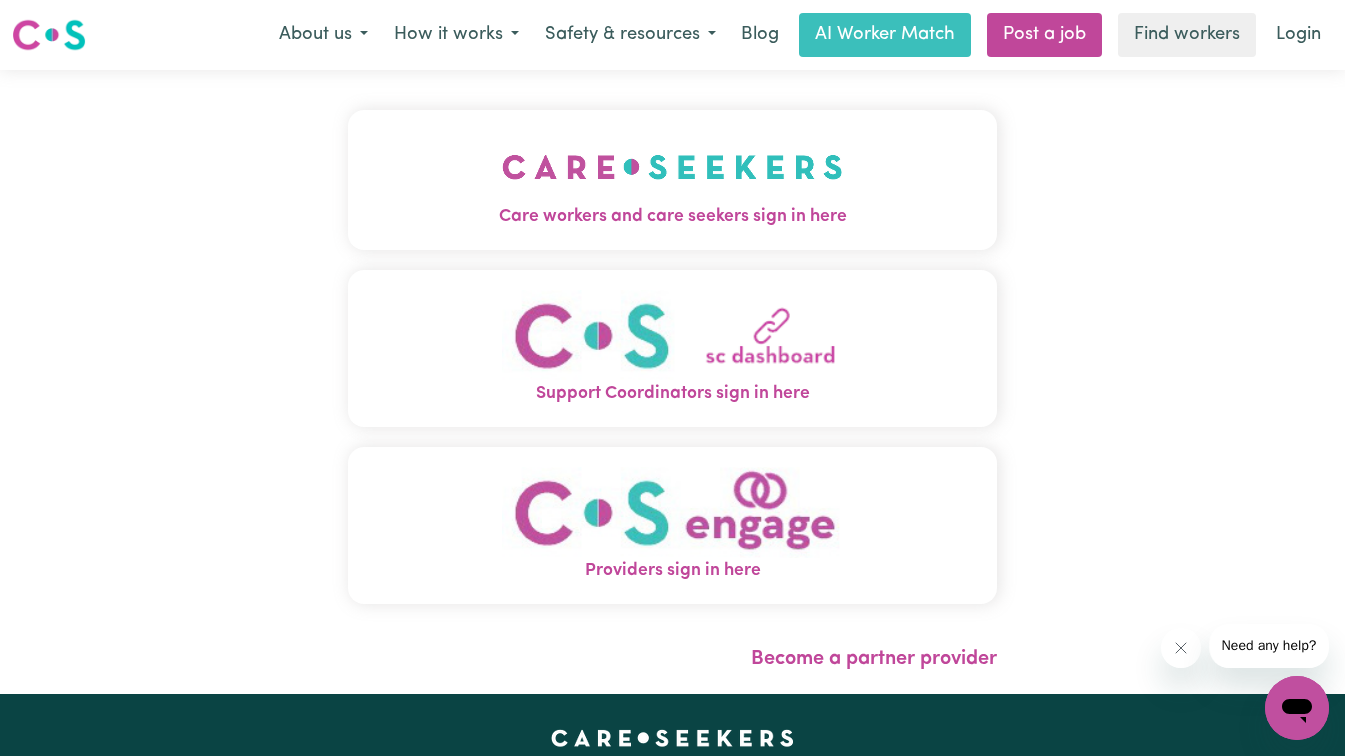 click at bounding box center (672, 167) 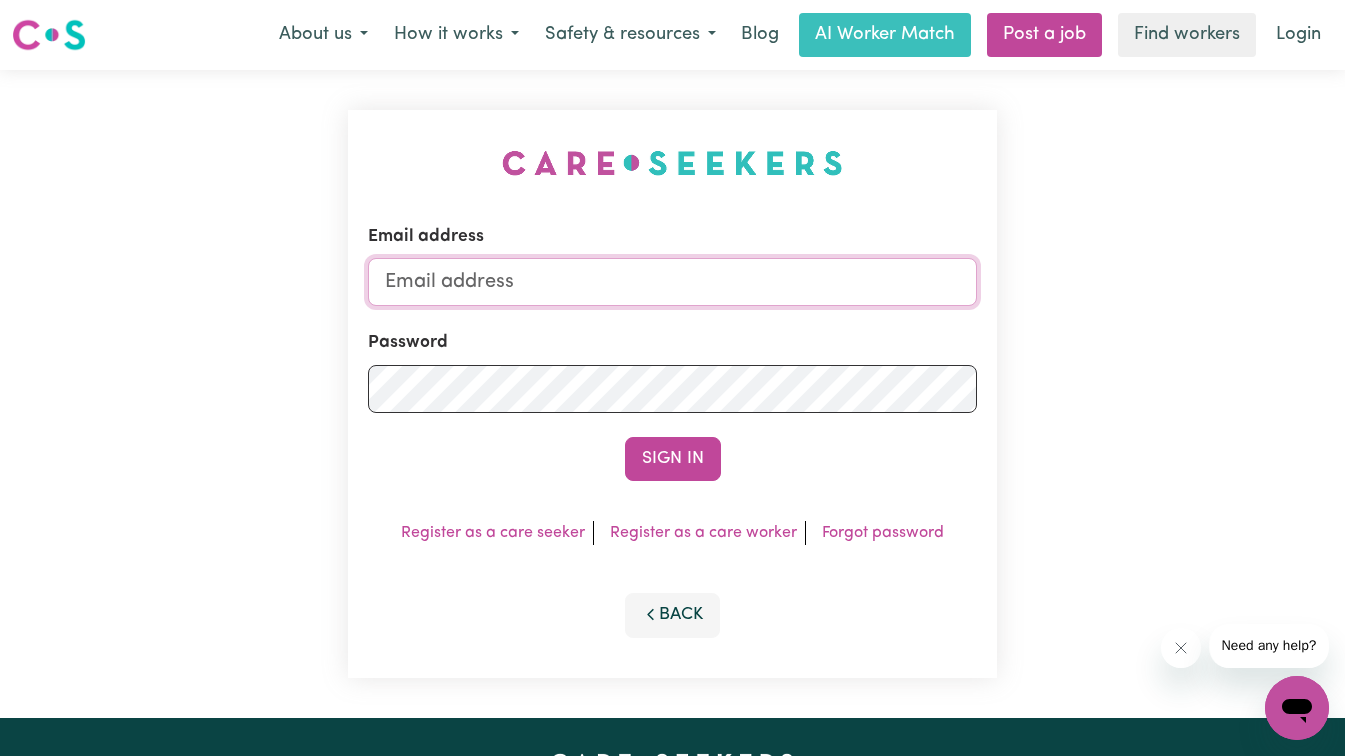 click on "Email address" at bounding box center (672, 282) 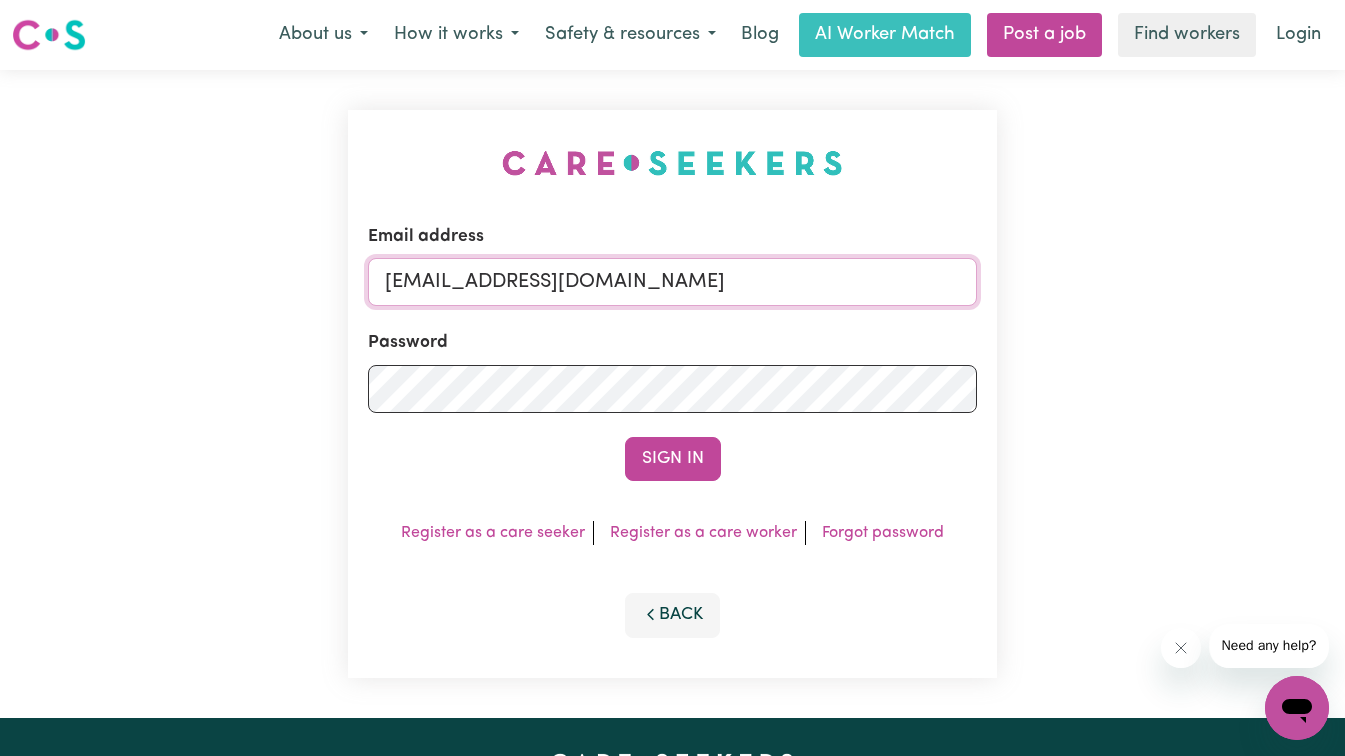 type on "[EMAIL_ADDRESS][DOMAIN_NAME]" 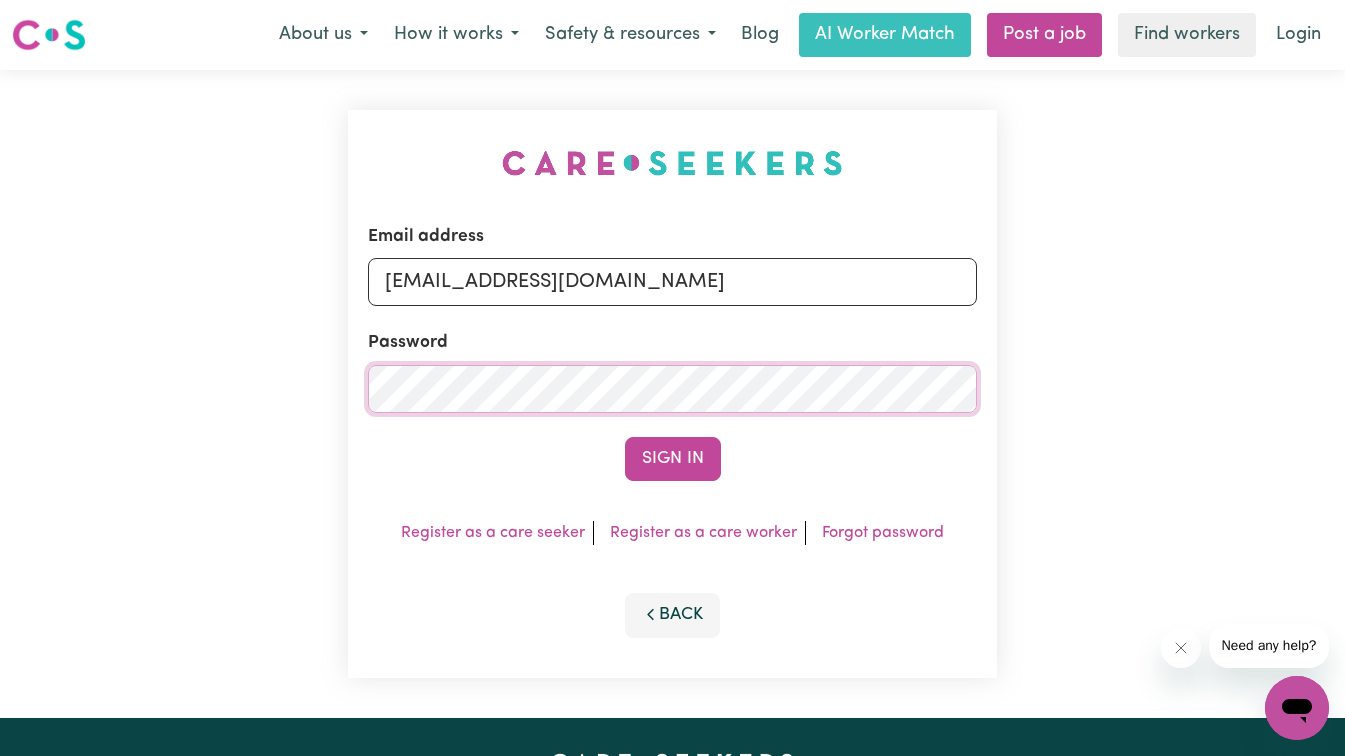 click on "Sign In" at bounding box center [673, 459] 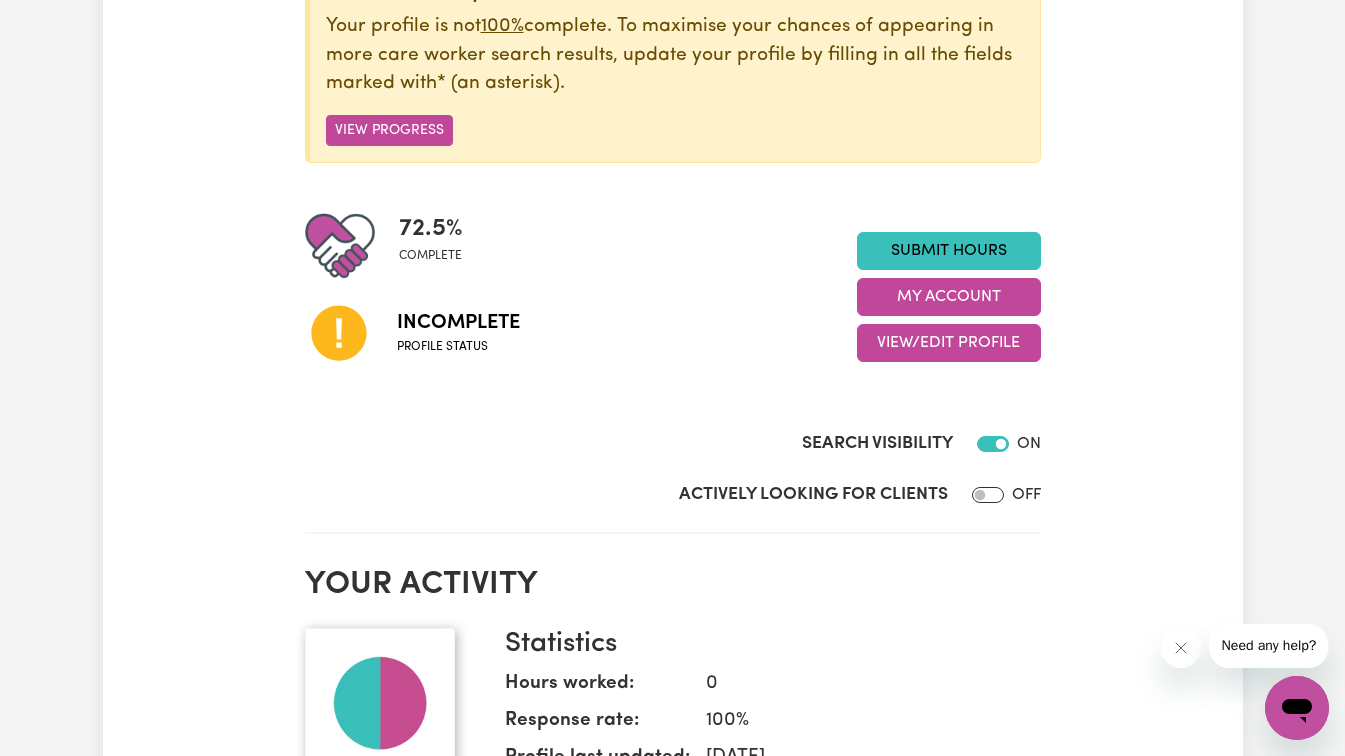 scroll, scrollTop: 300, scrollLeft: 0, axis: vertical 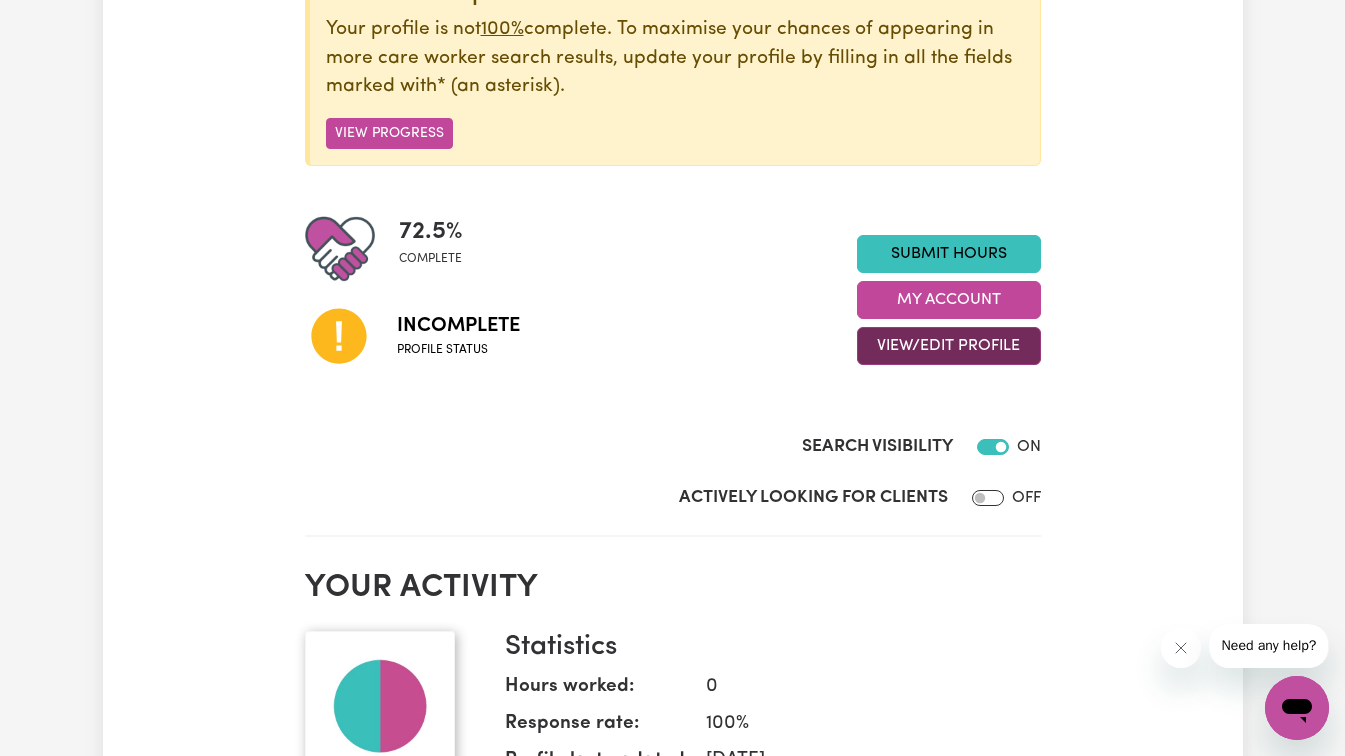 click on "View/Edit Profile" at bounding box center (949, 346) 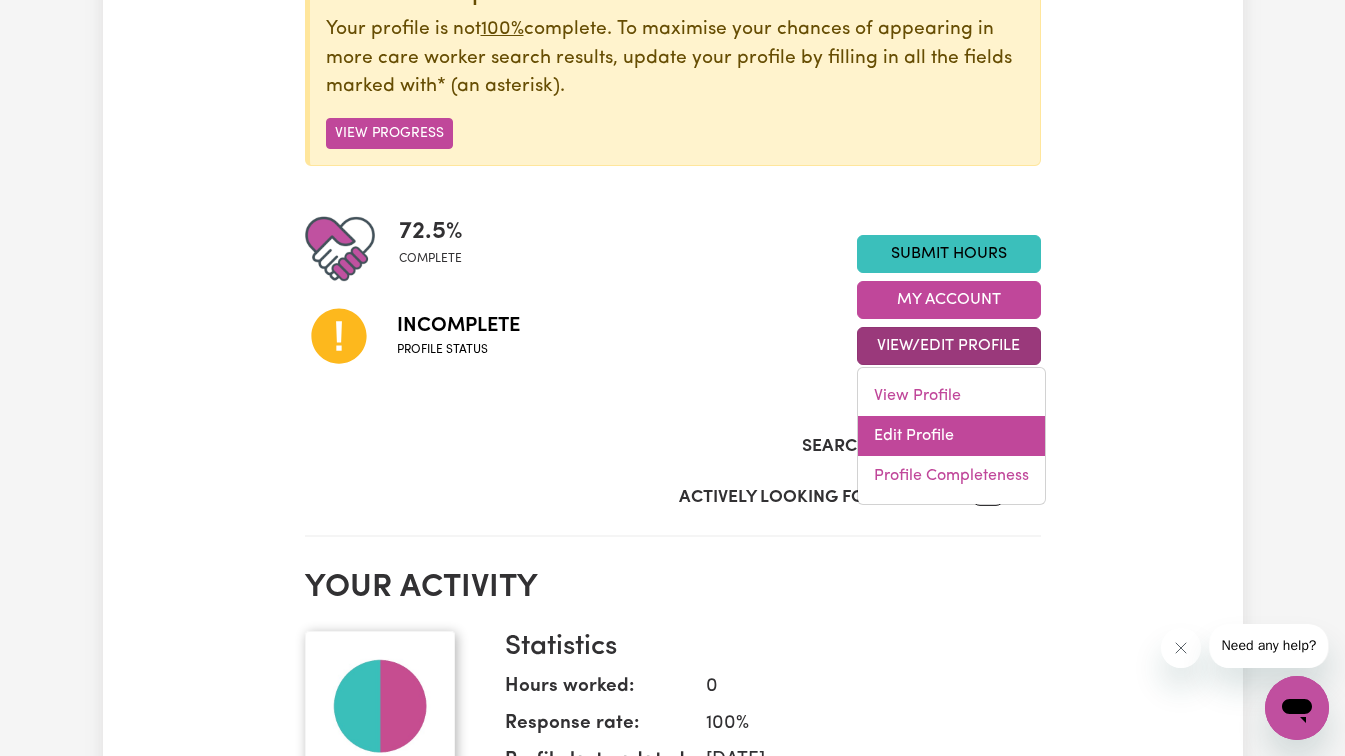click on "Edit Profile" at bounding box center [951, 436] 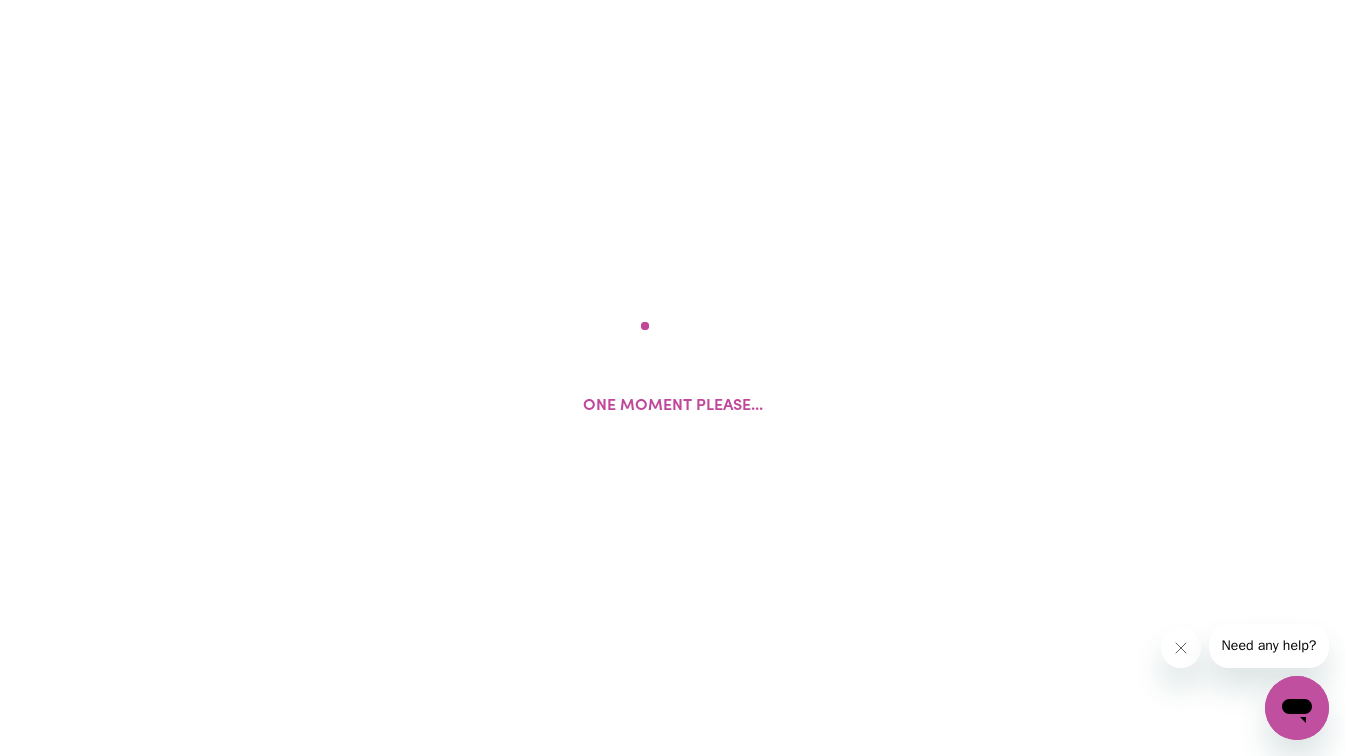 scroll, scrollTop: 0, scrollLeft: 0, axis: both 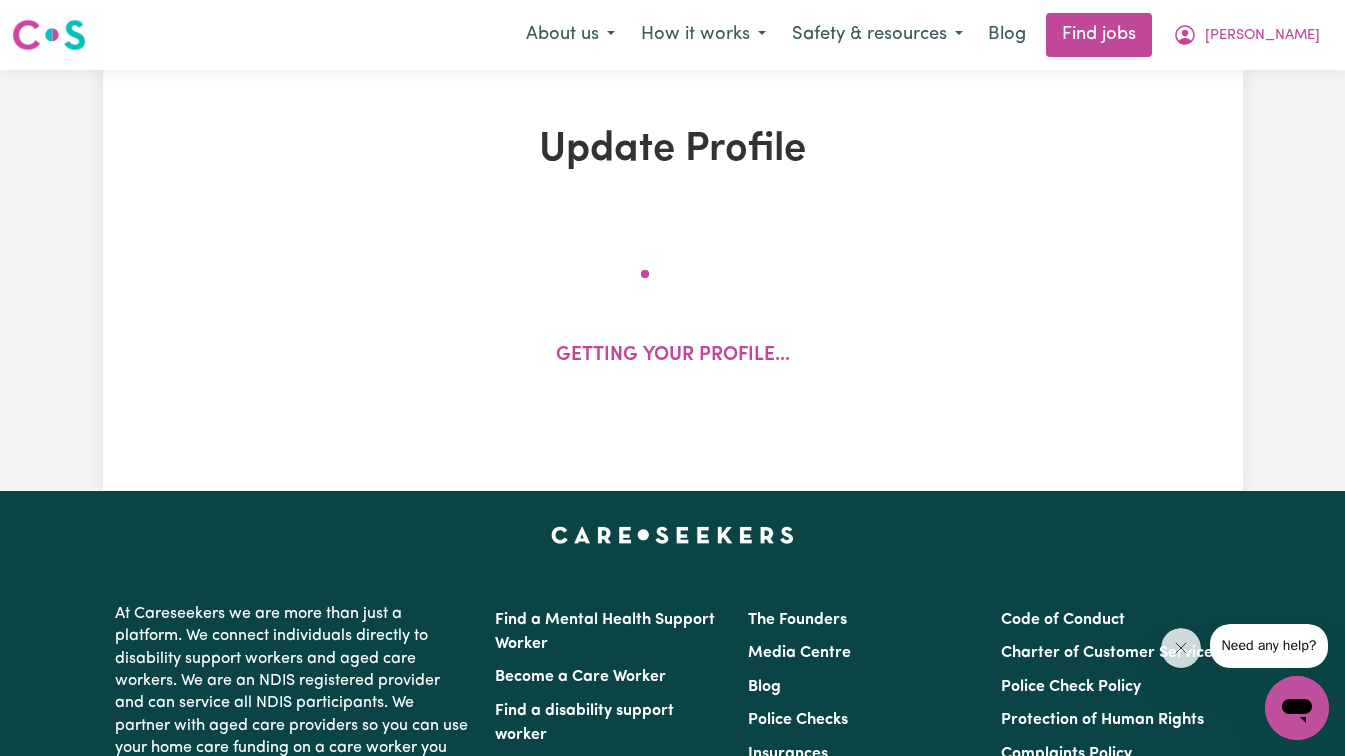 select on "[DEMOGRAPHIC_DATA]" 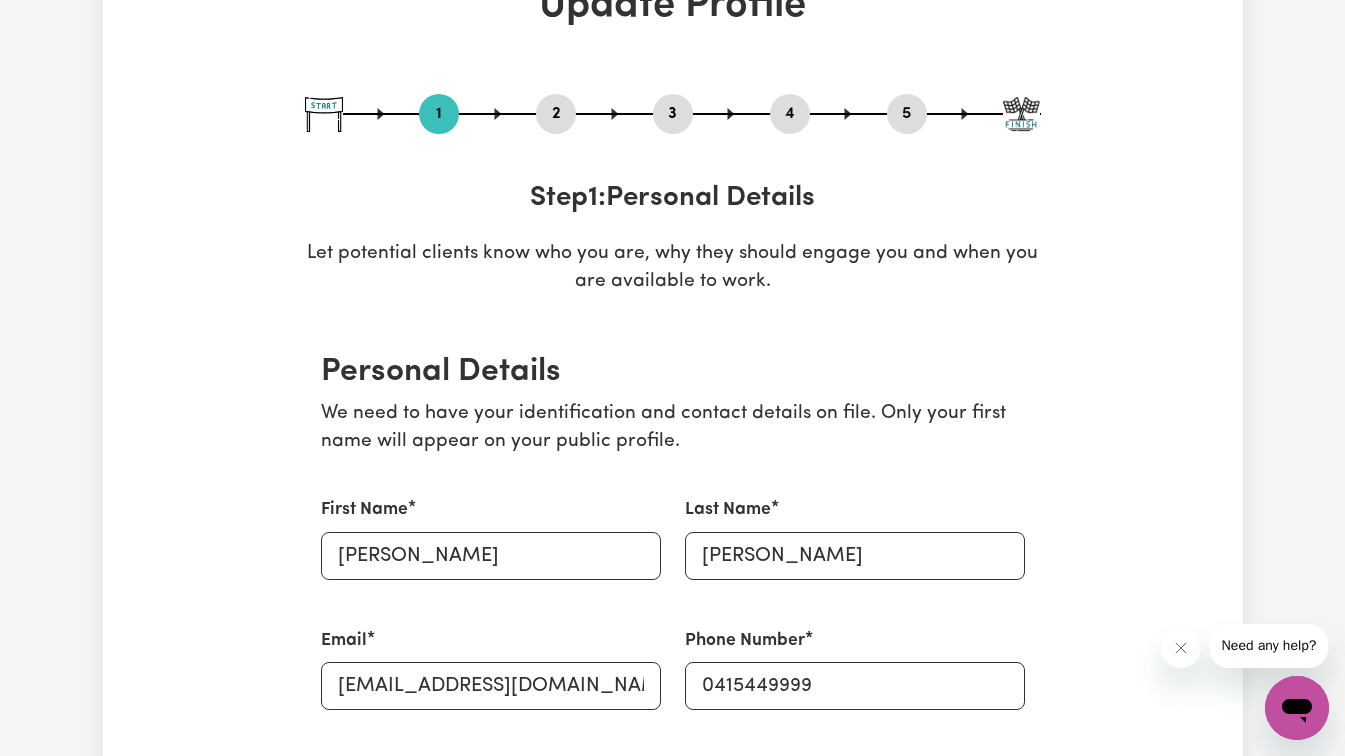 scroll, scrollTop: 0, scrollLeft: 0, axis: both 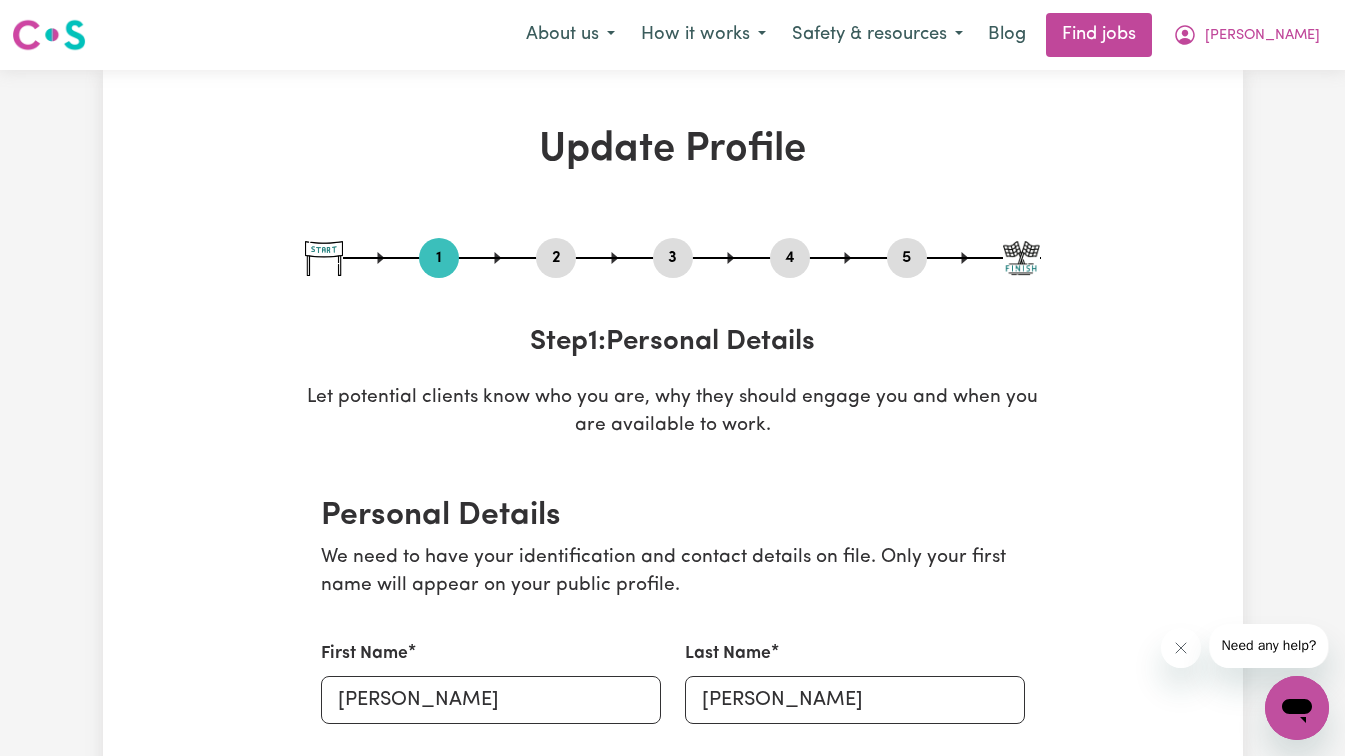 click on "2" at bounding box center [556, 258] 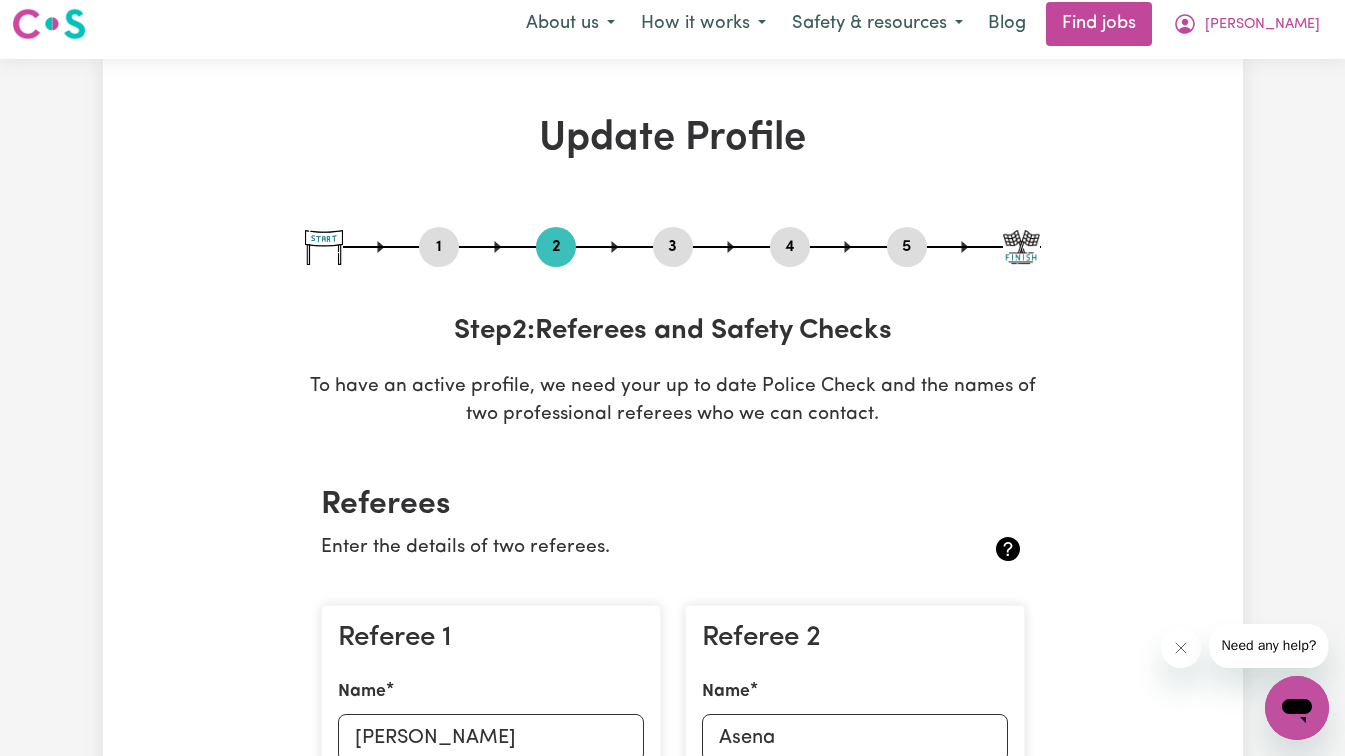 scroll, scrollTop: 0, scrollLeft: 0, axis: both 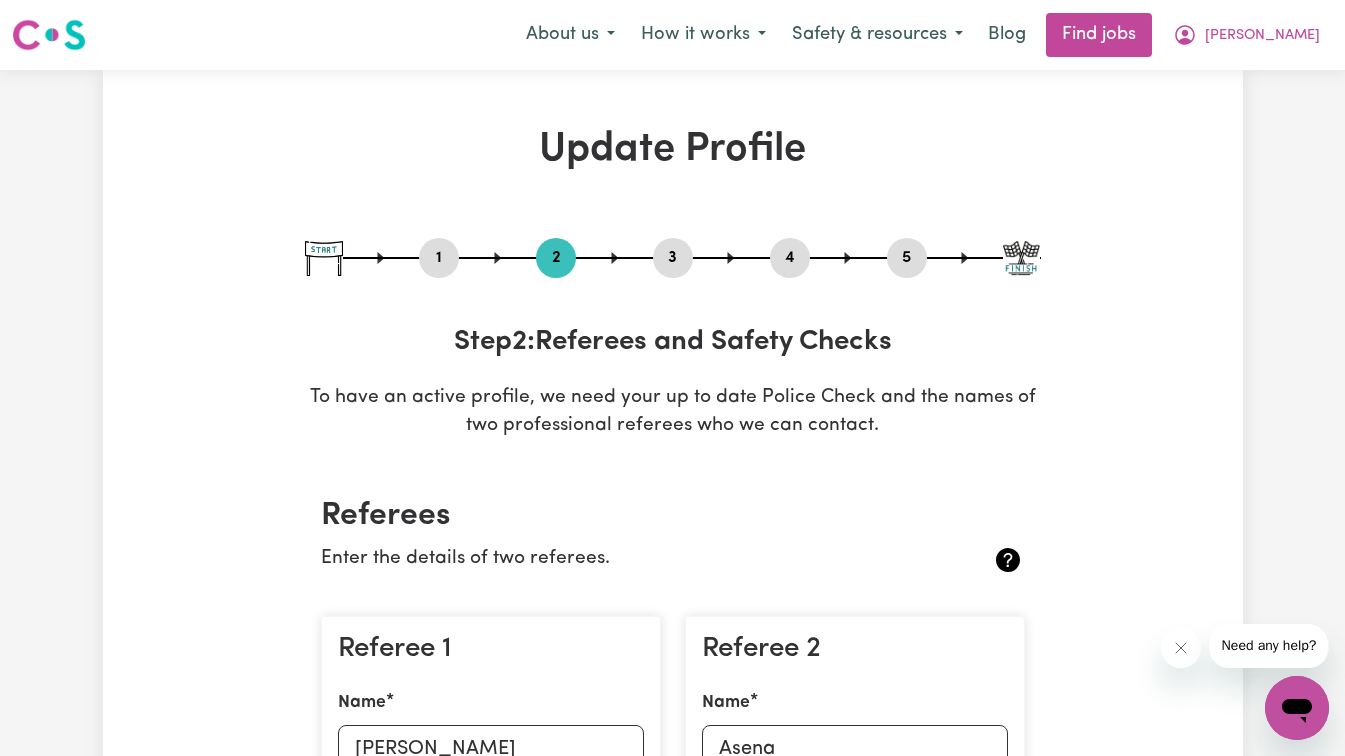 click on "3" at bounding box center [673, 258] 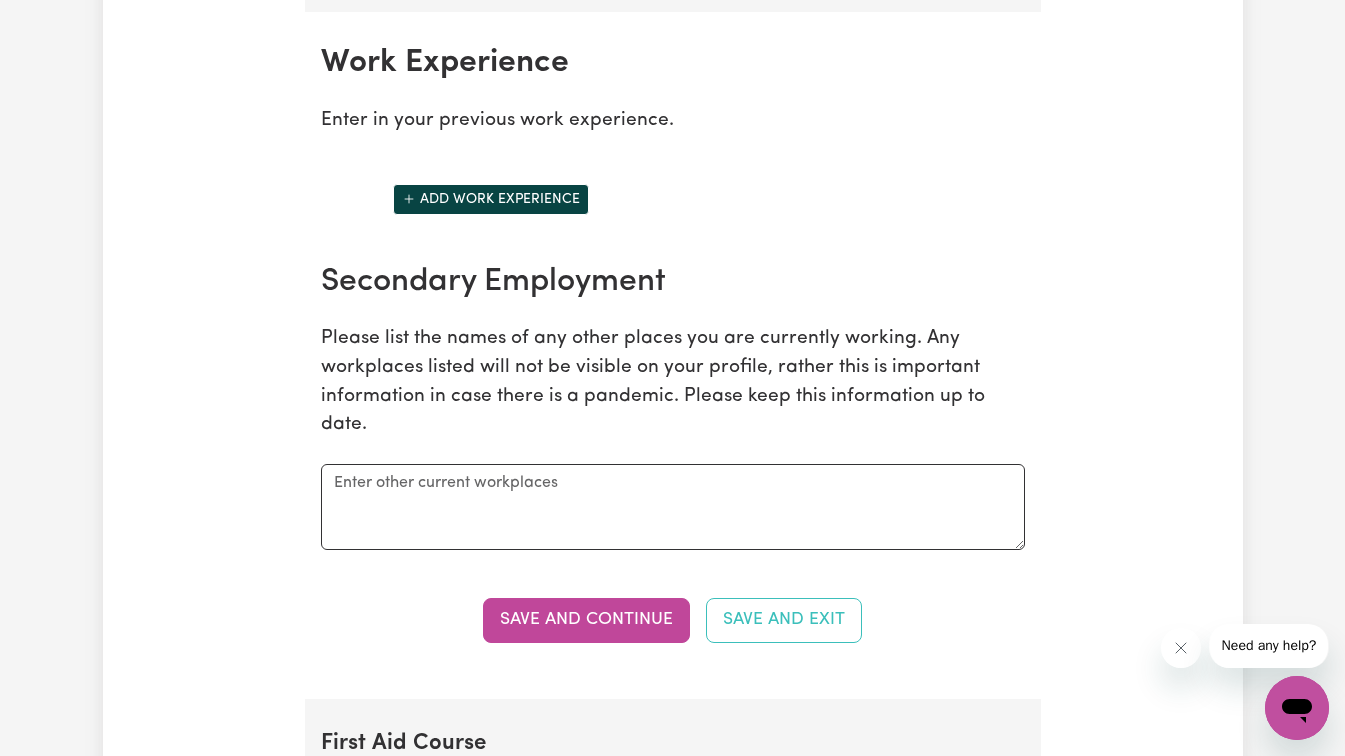 scroll, scrollTop: 3100, scrollLeft: 0, axis: vertical 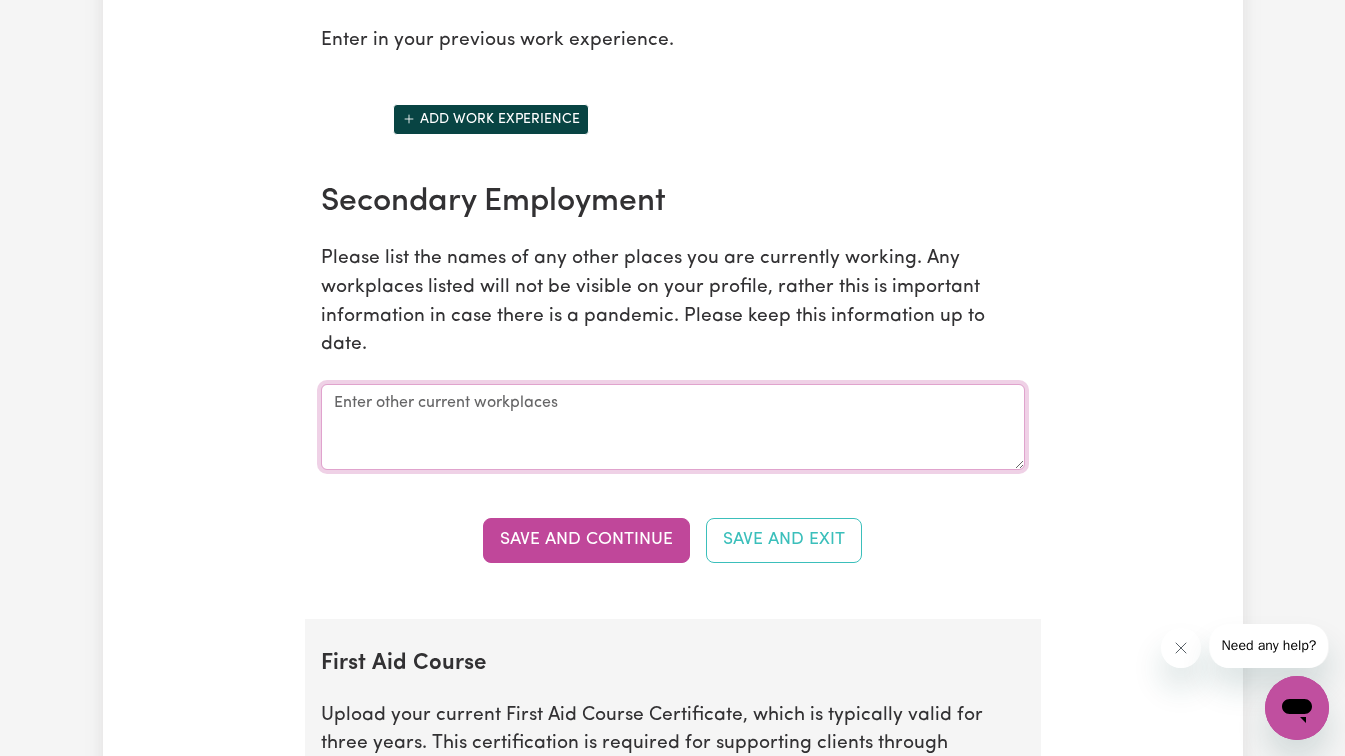 click at bounding box center (673, 427) 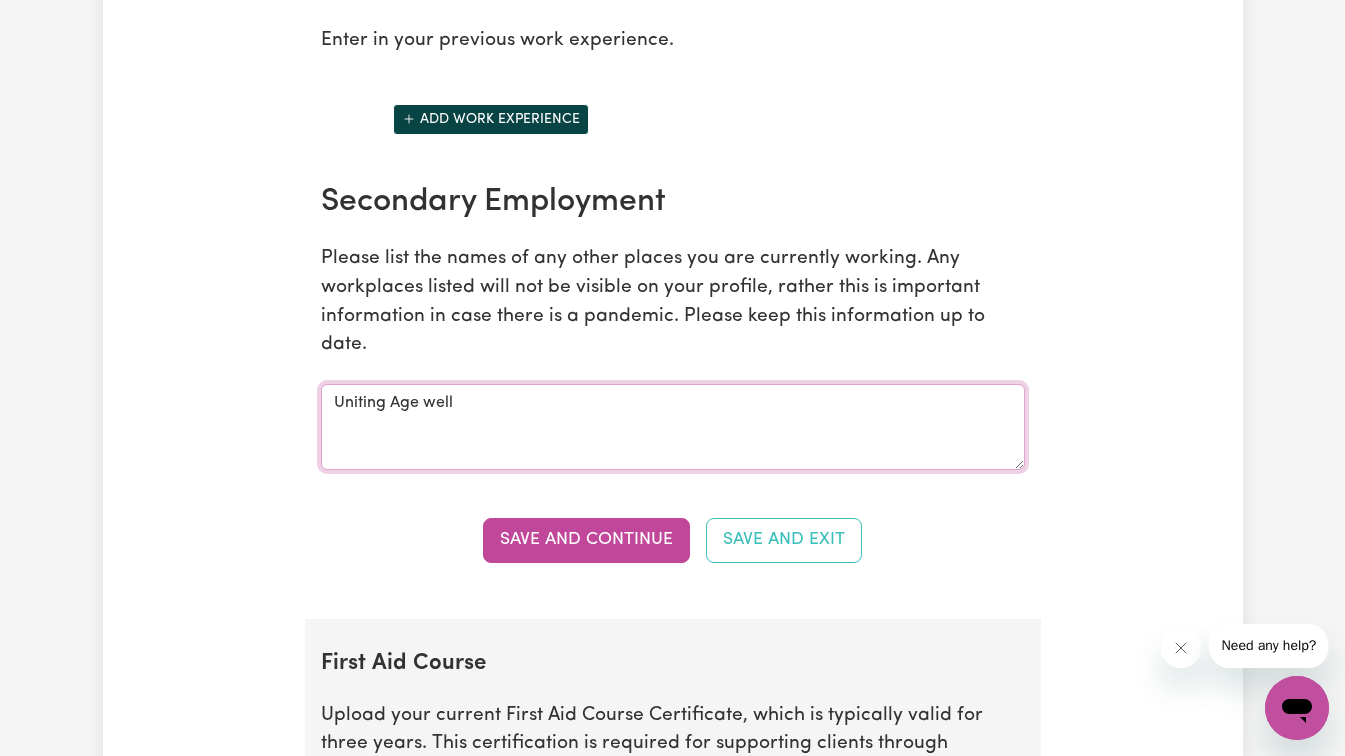 click on "Uniting Age well" at bounding box center (673, 427) 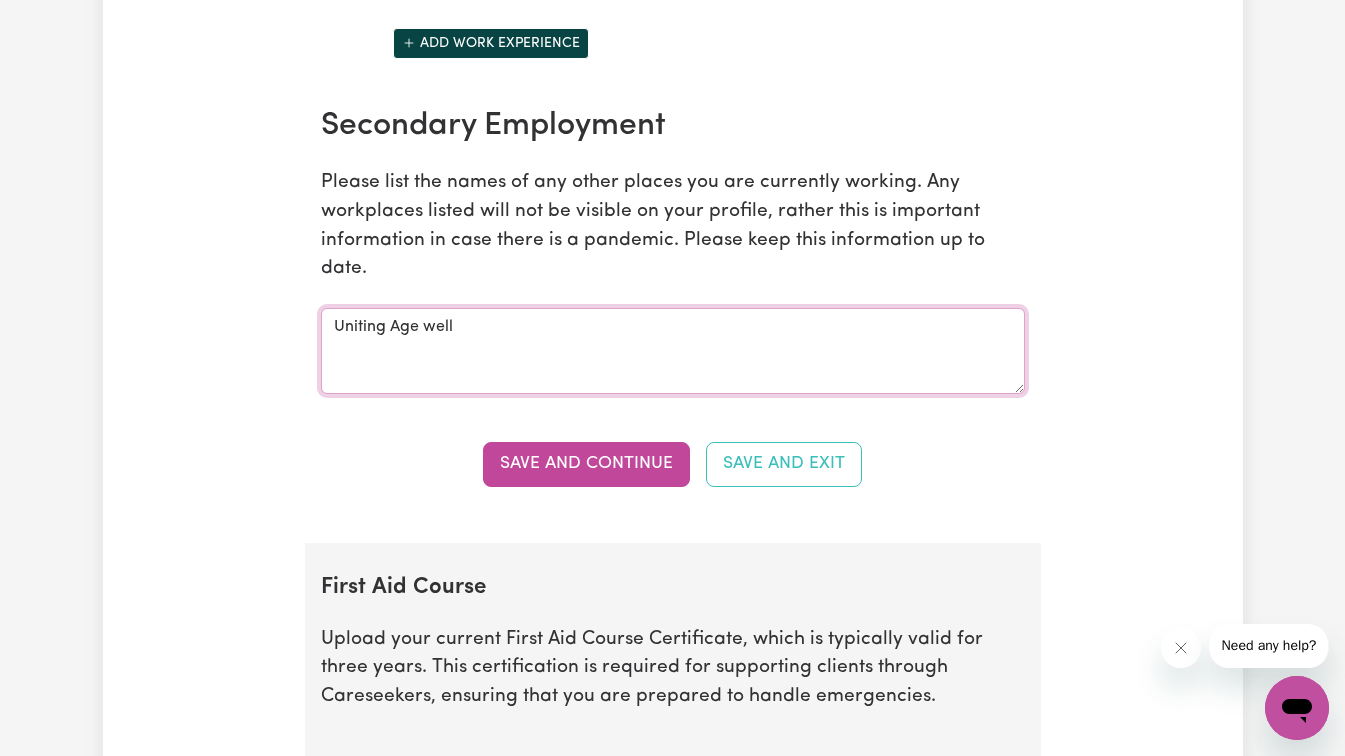 scroll, scrollTop: 3200, scrollLeft: 0, axis: vertical 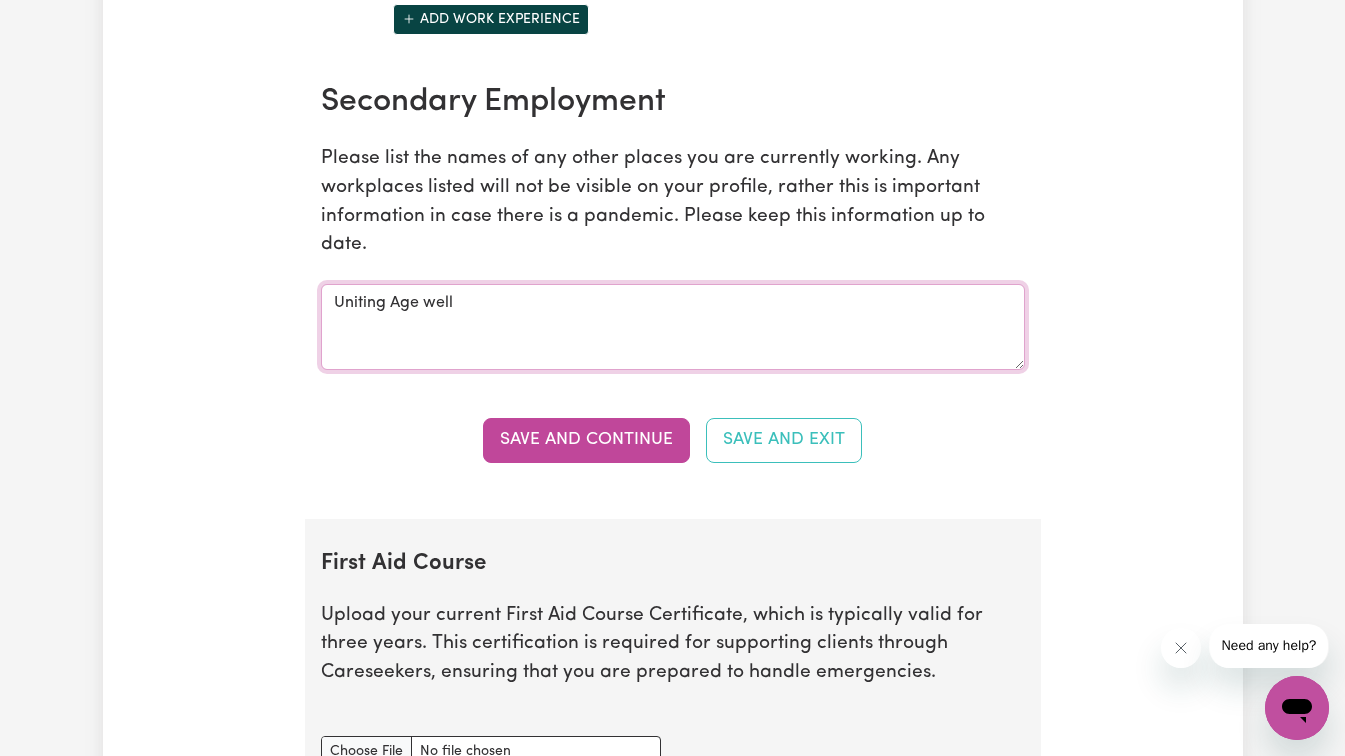 click on "Uniting Age well" at bounding box center (673, 327) 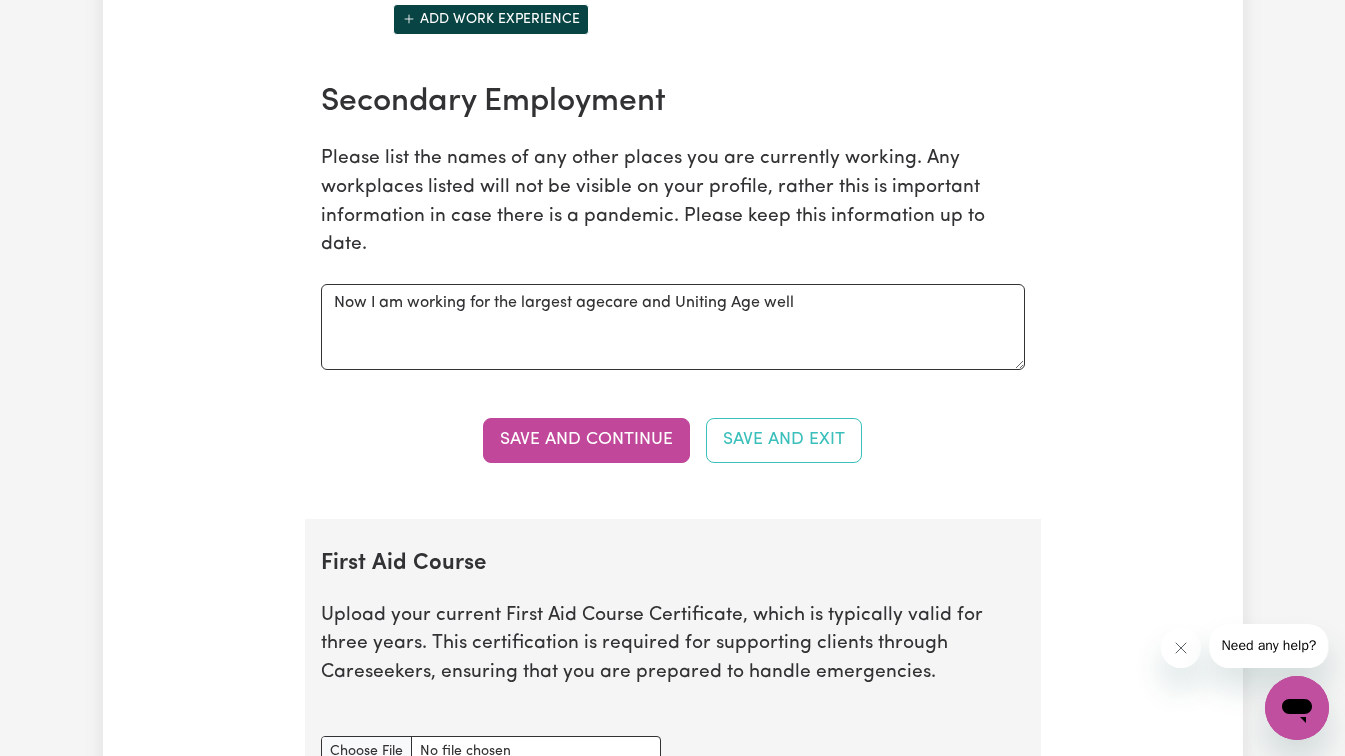 click on "Please list the names of any other places you are currently working. Any workplaces listed will not be visible on your profile, rather this is important information in case there is a pandemic. Please keep this information up to date." at bounding box center (673, 202) 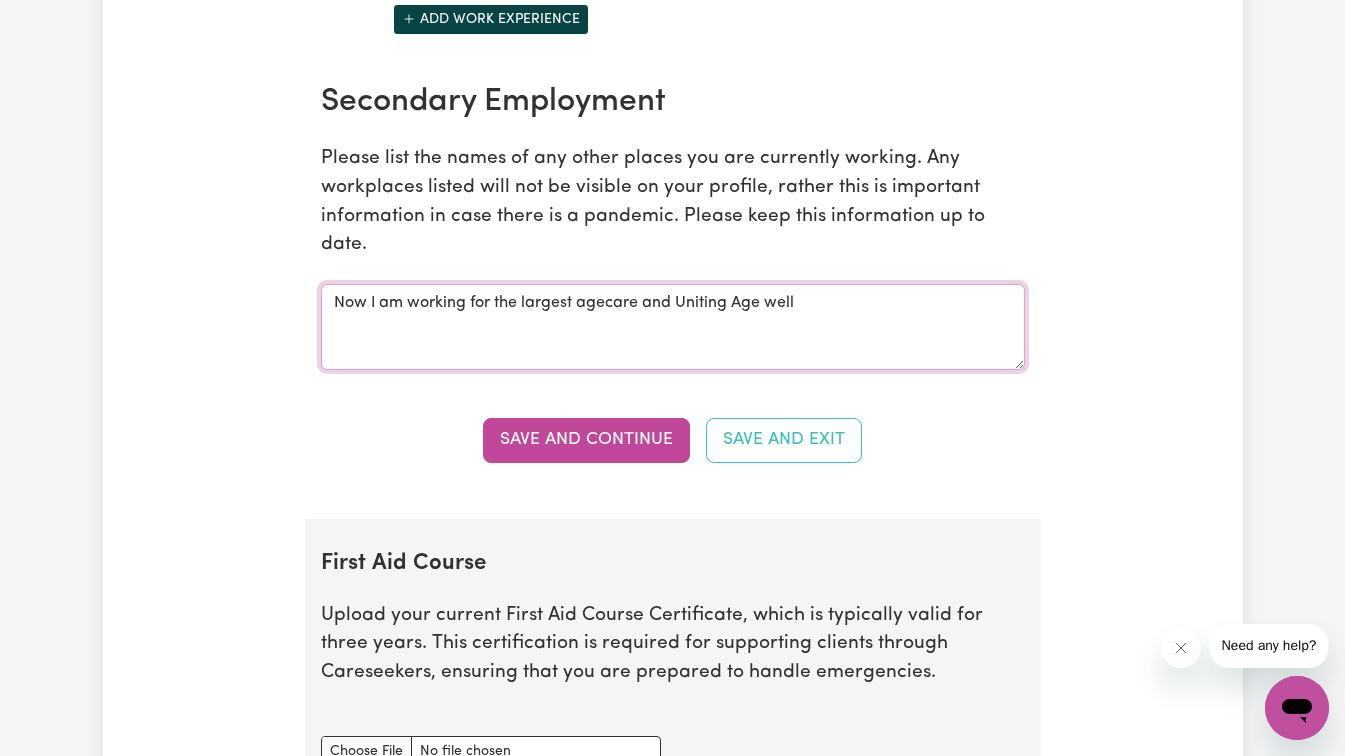 click on "Now I am working for the largest agecare and Uniting Age well" at bounding box center (673, 327) 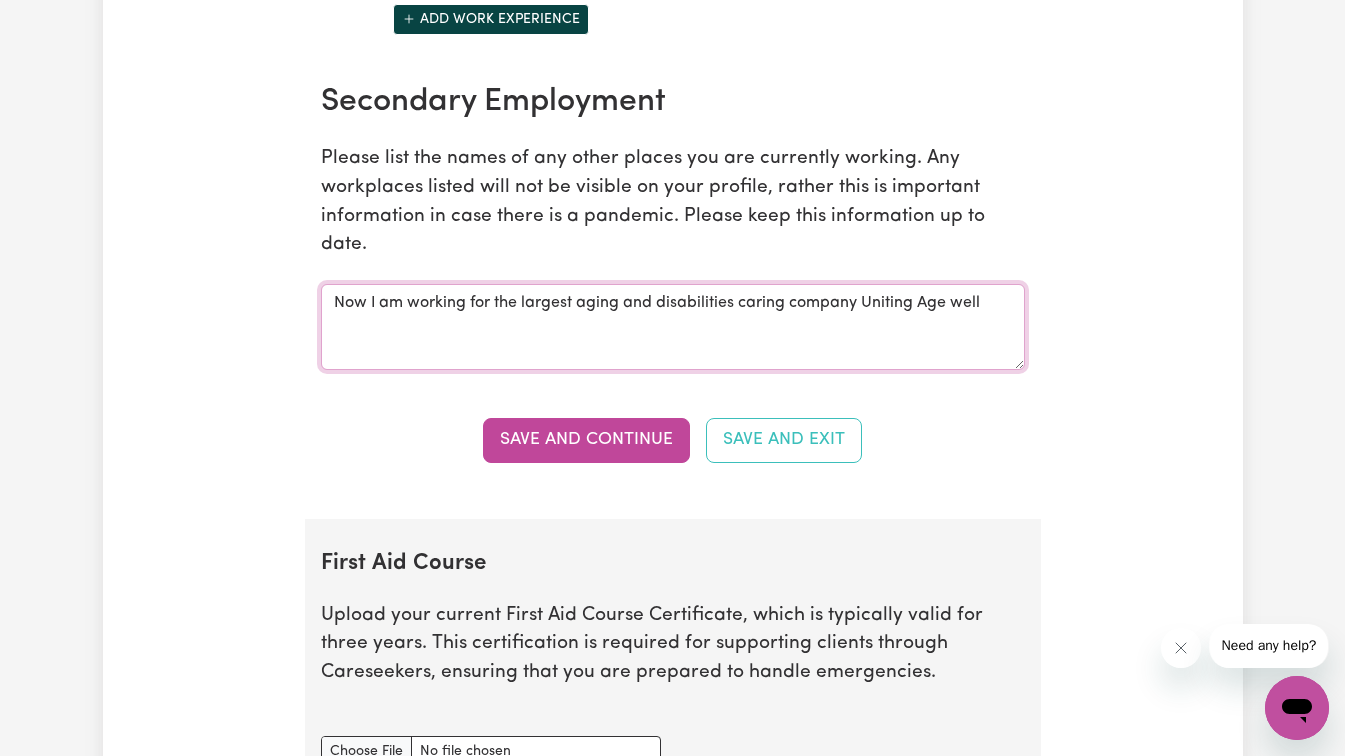 click on "Now I am working for the largest aging and disabilities caring company Uniting Age well" at bounding box center [673, 327] 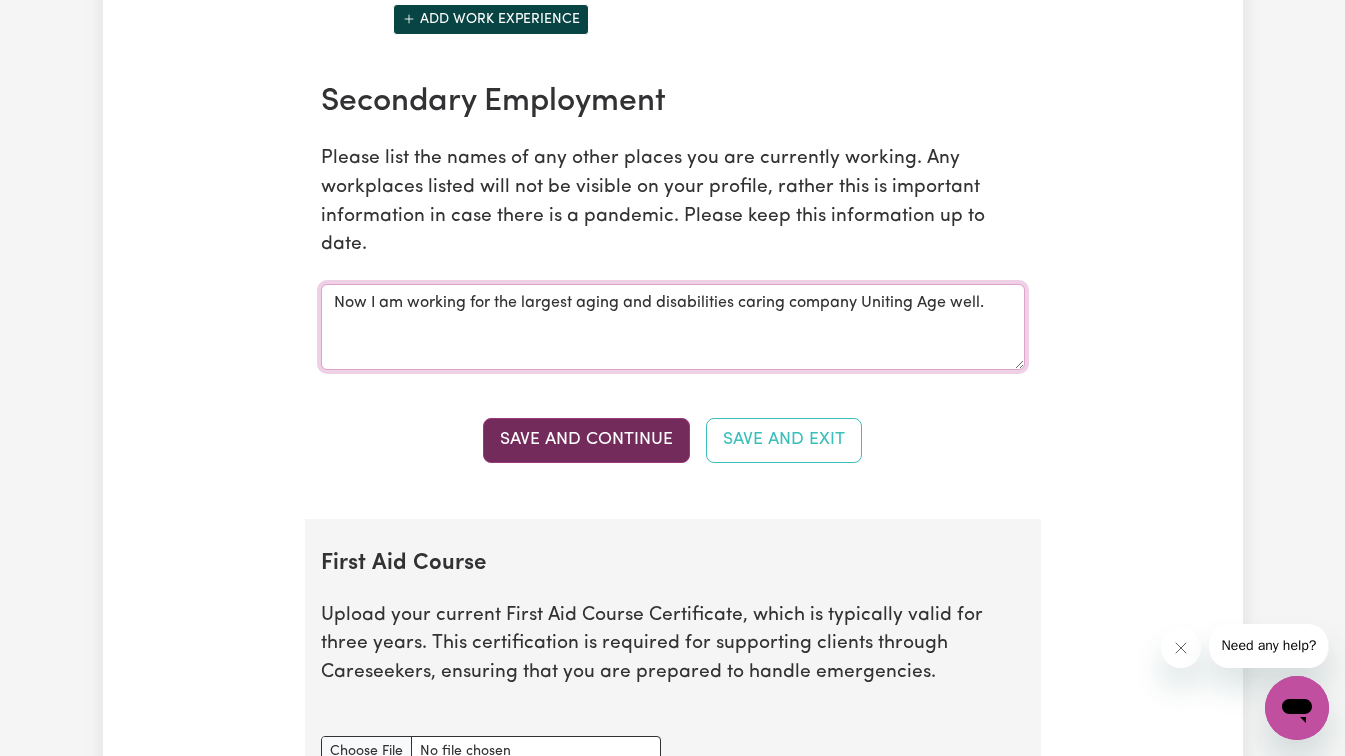type on "Now I am working for the largest aging and disabilities caring company Uniting Age well." 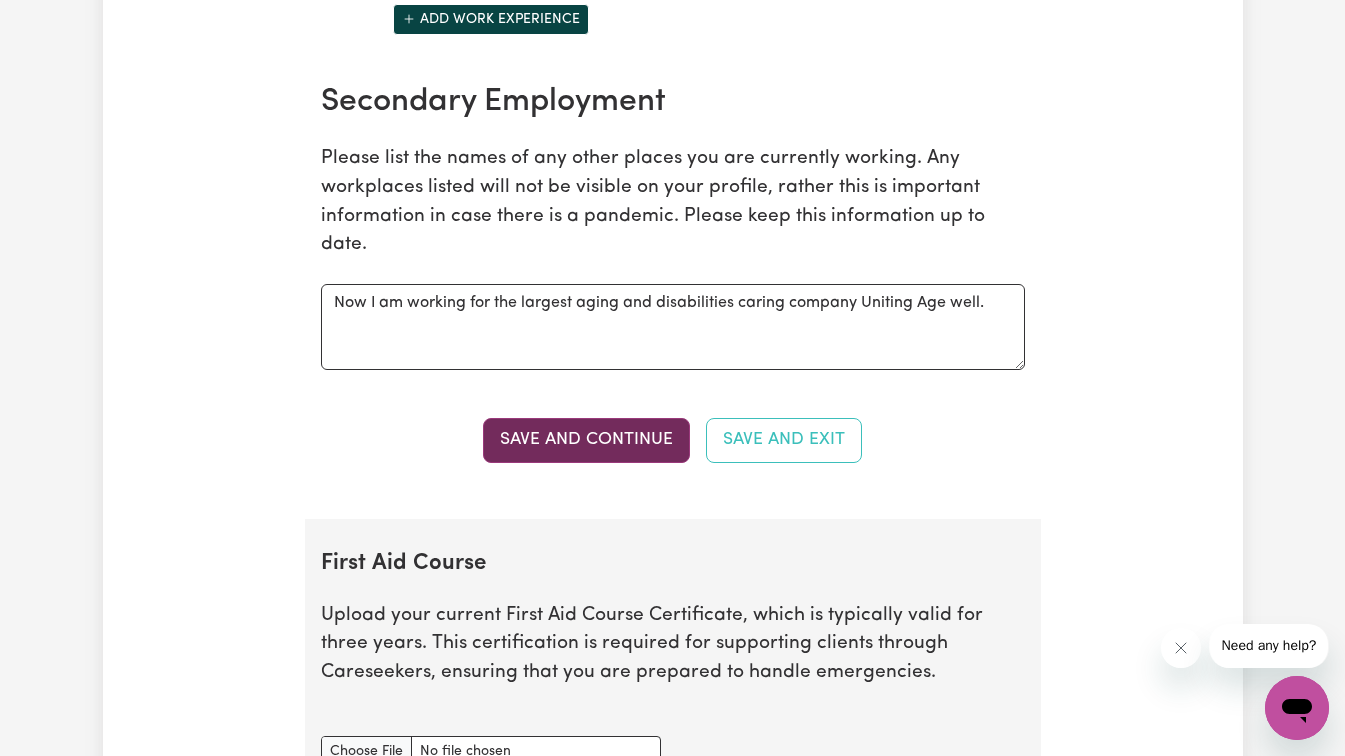 click on "Save and Continue" at bounding box center (586, 440) 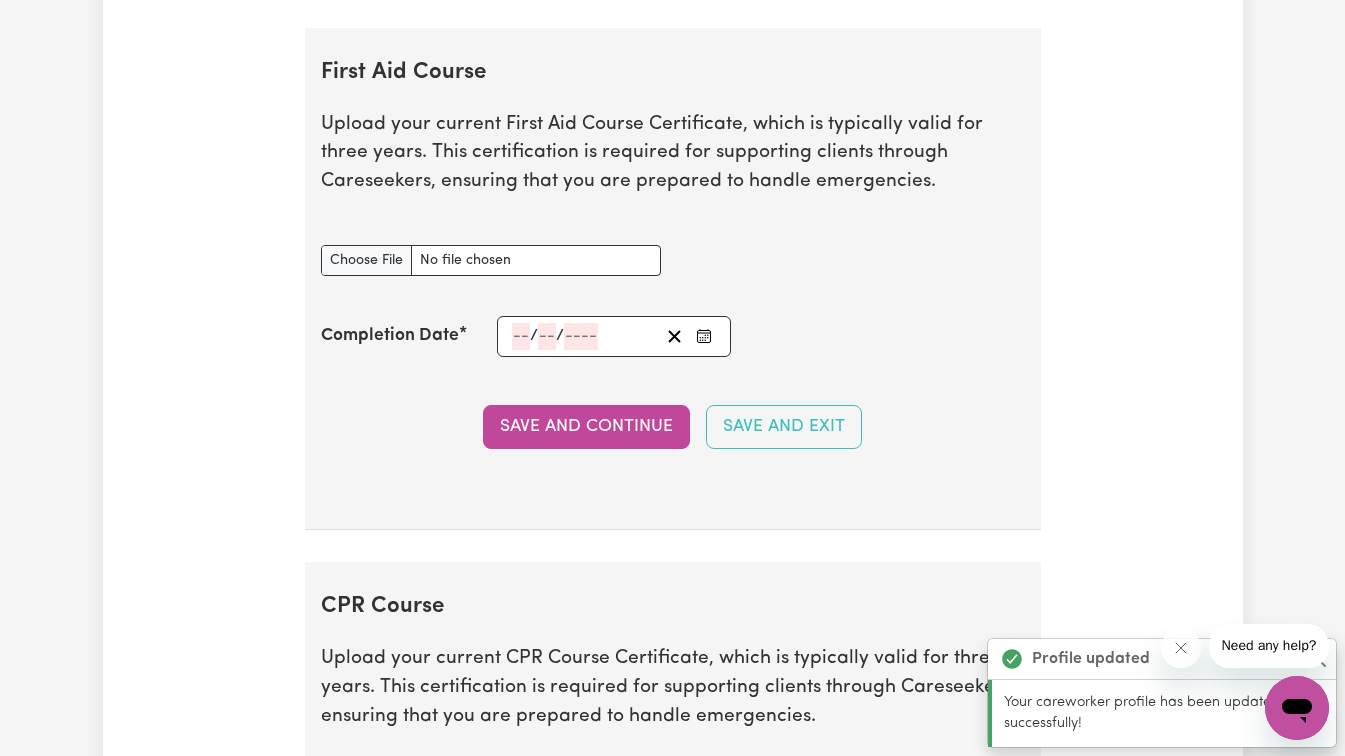 scroll, scrollTop: 3740, scrollLeft: 0, axis: vertical 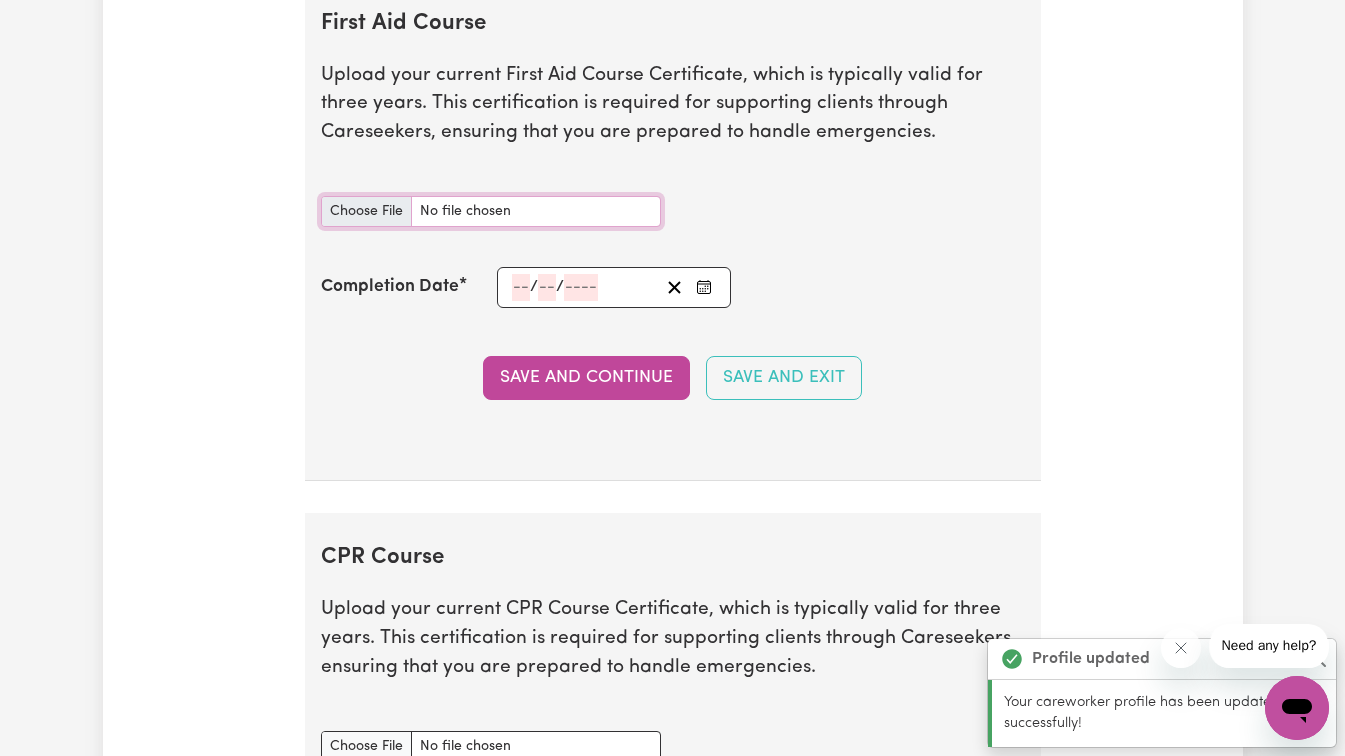click on "First Aid Course  document" at bounding box center [491, 211] 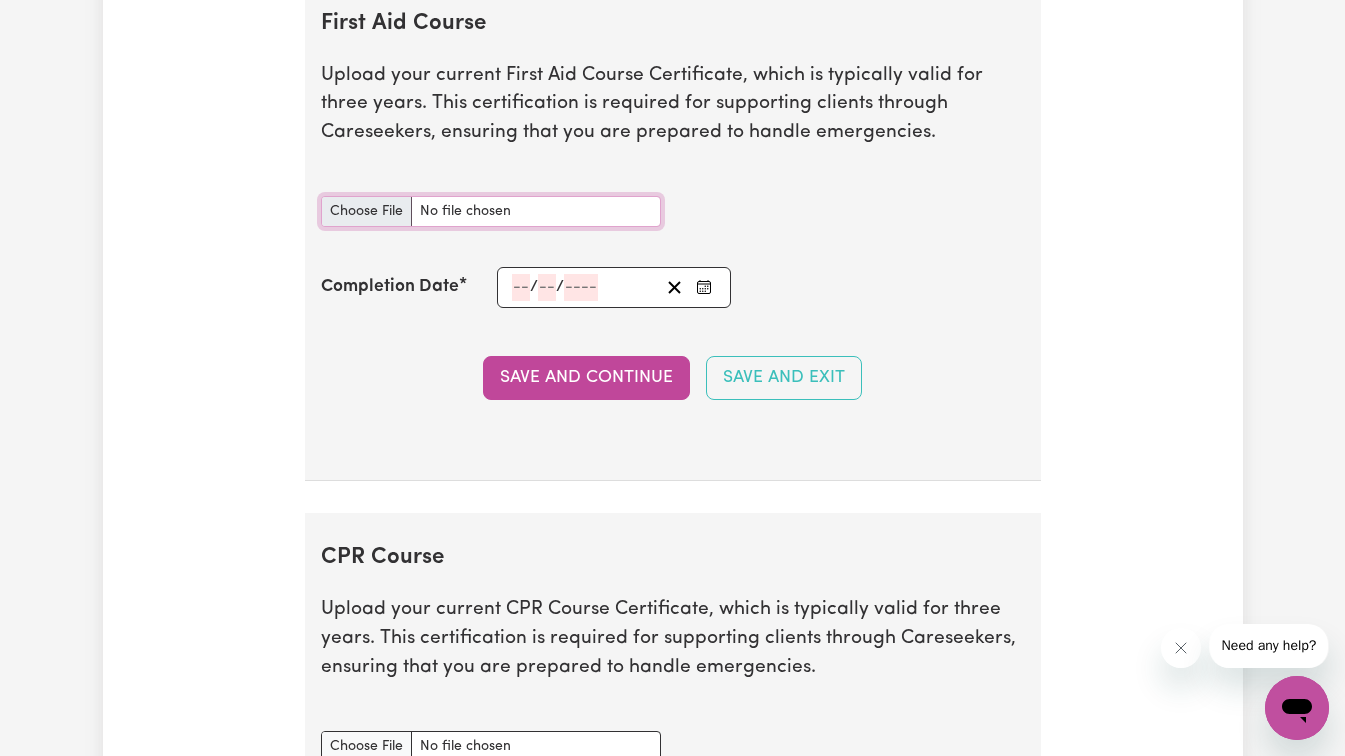 type on "C:\fakepath\CAR INSURANCE.jpg" 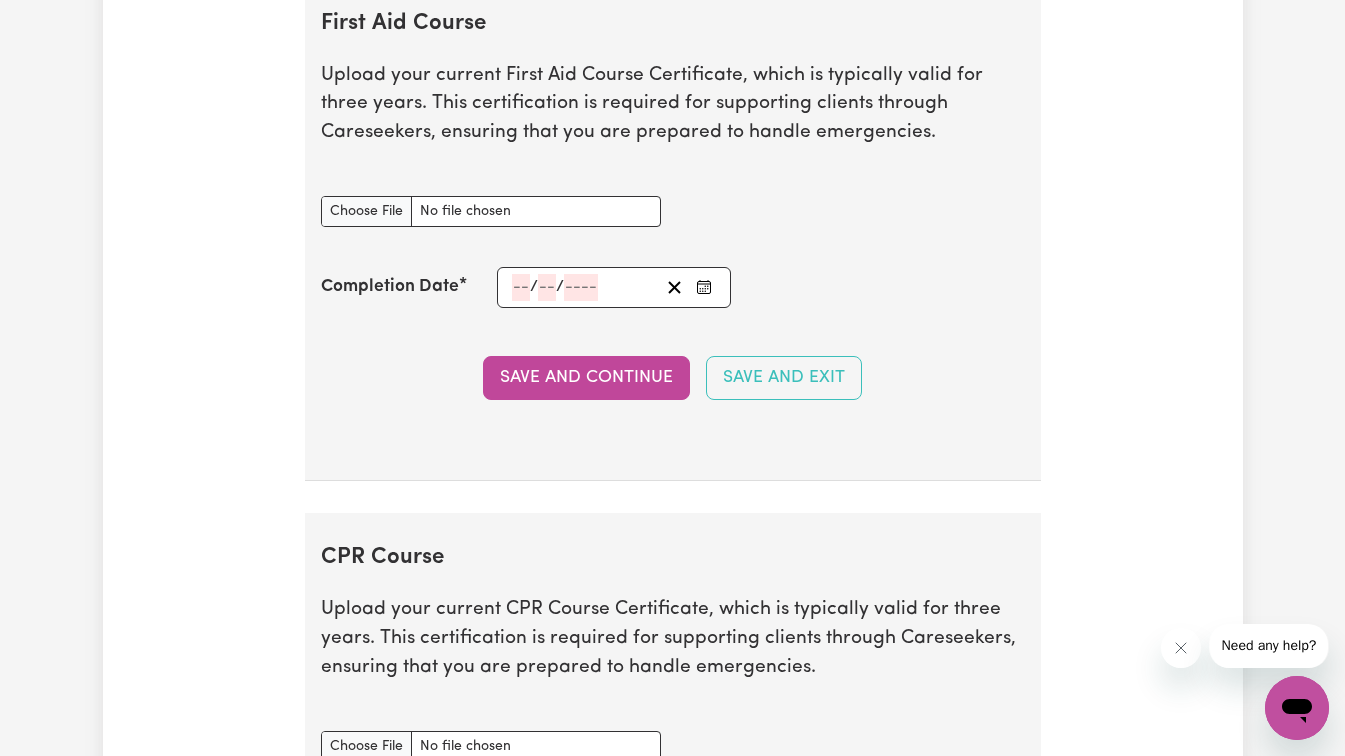 click 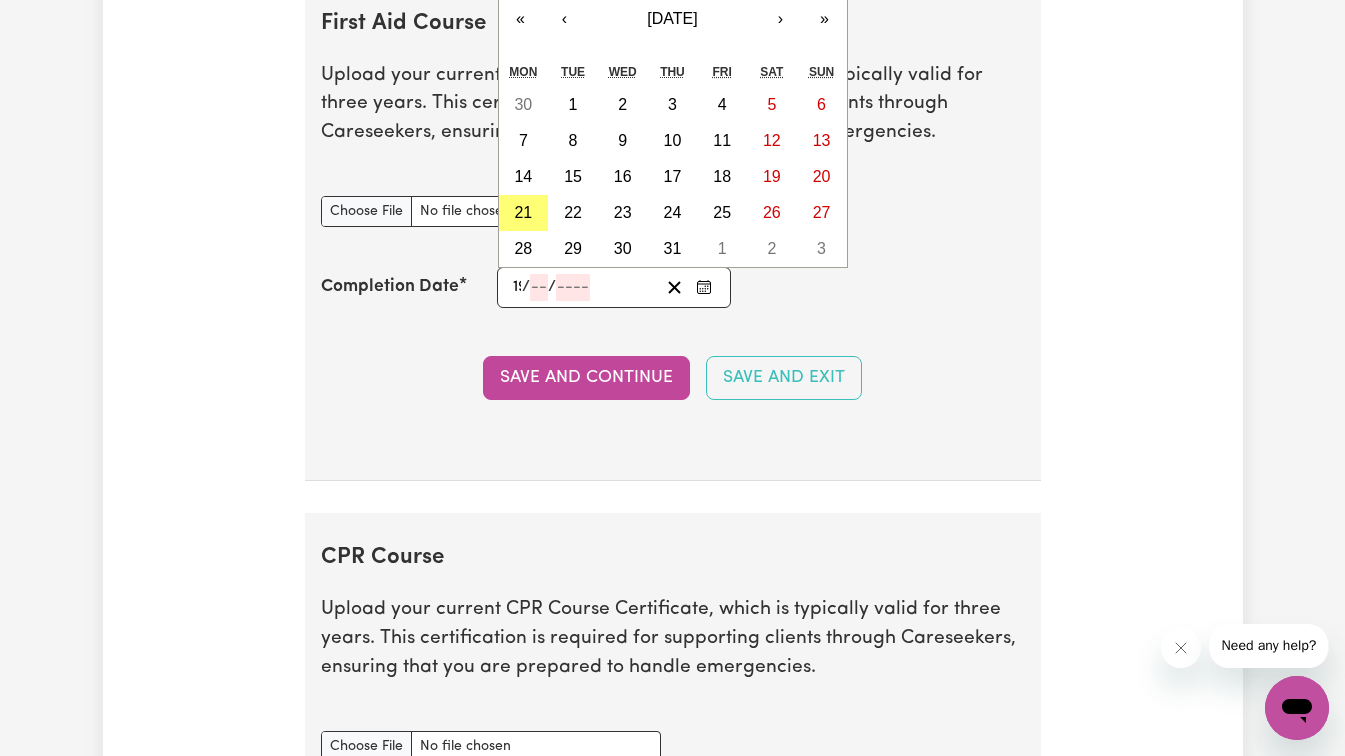 type on "19" 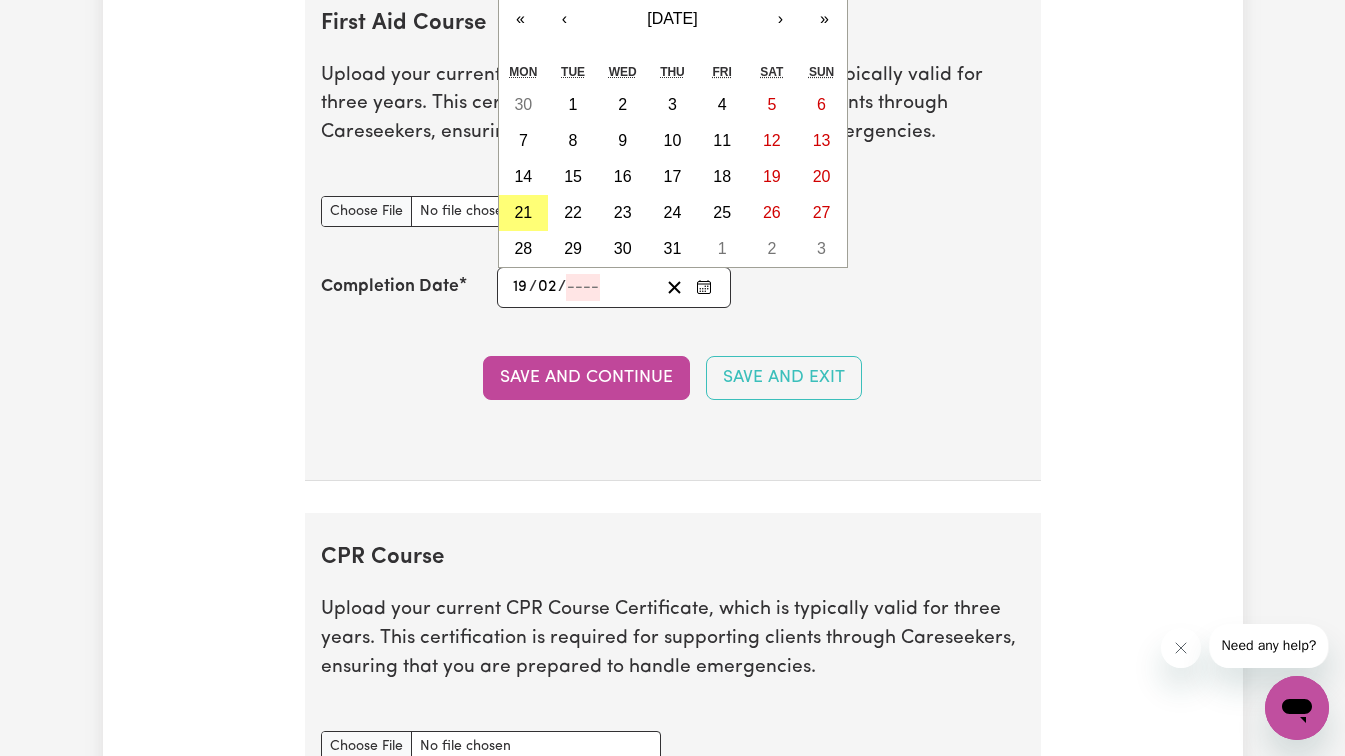 type on "02" 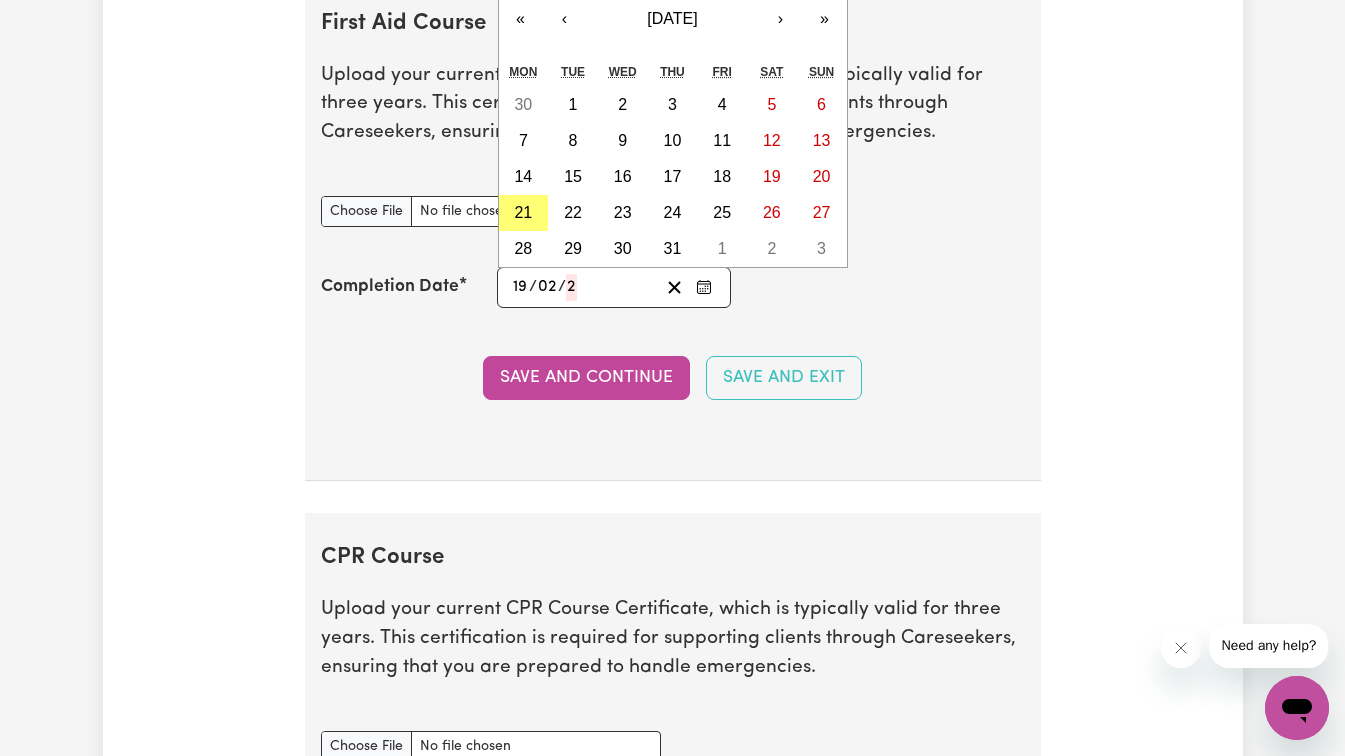 type on "202" 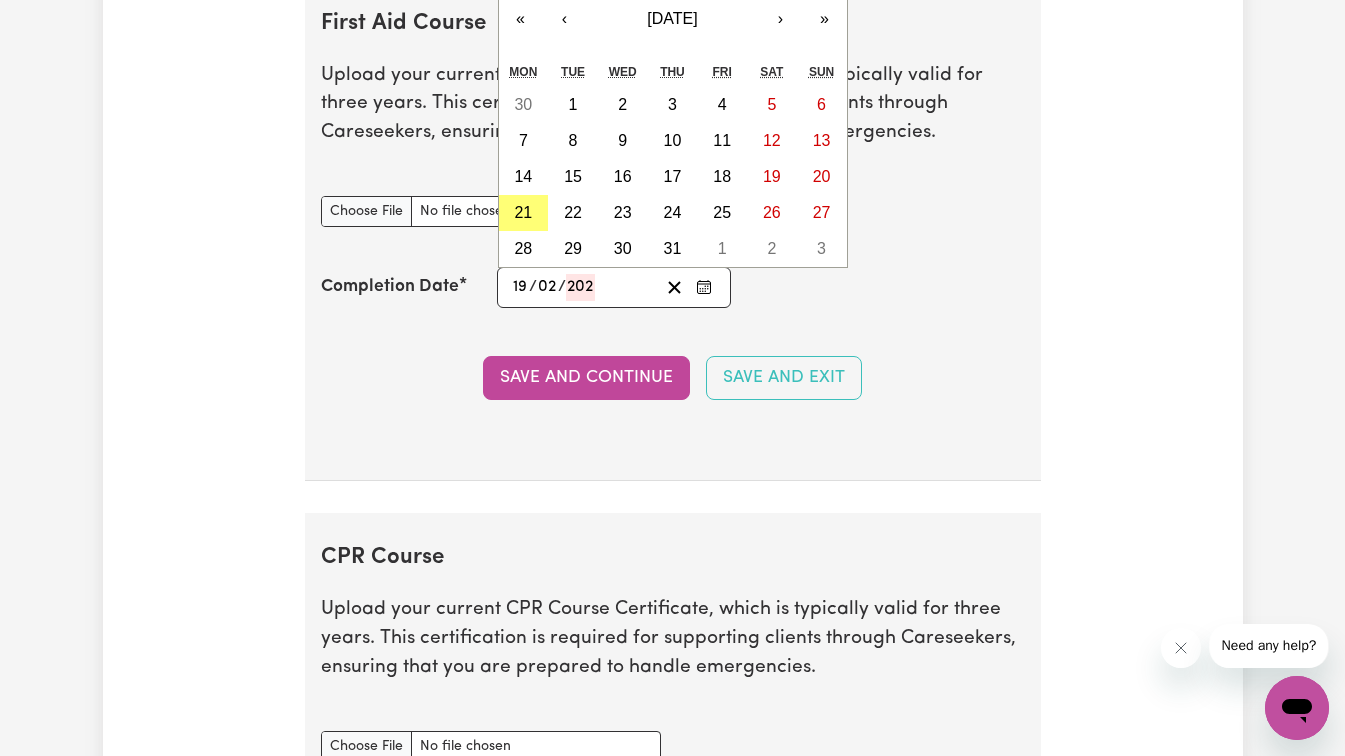 type on "[DATE]" 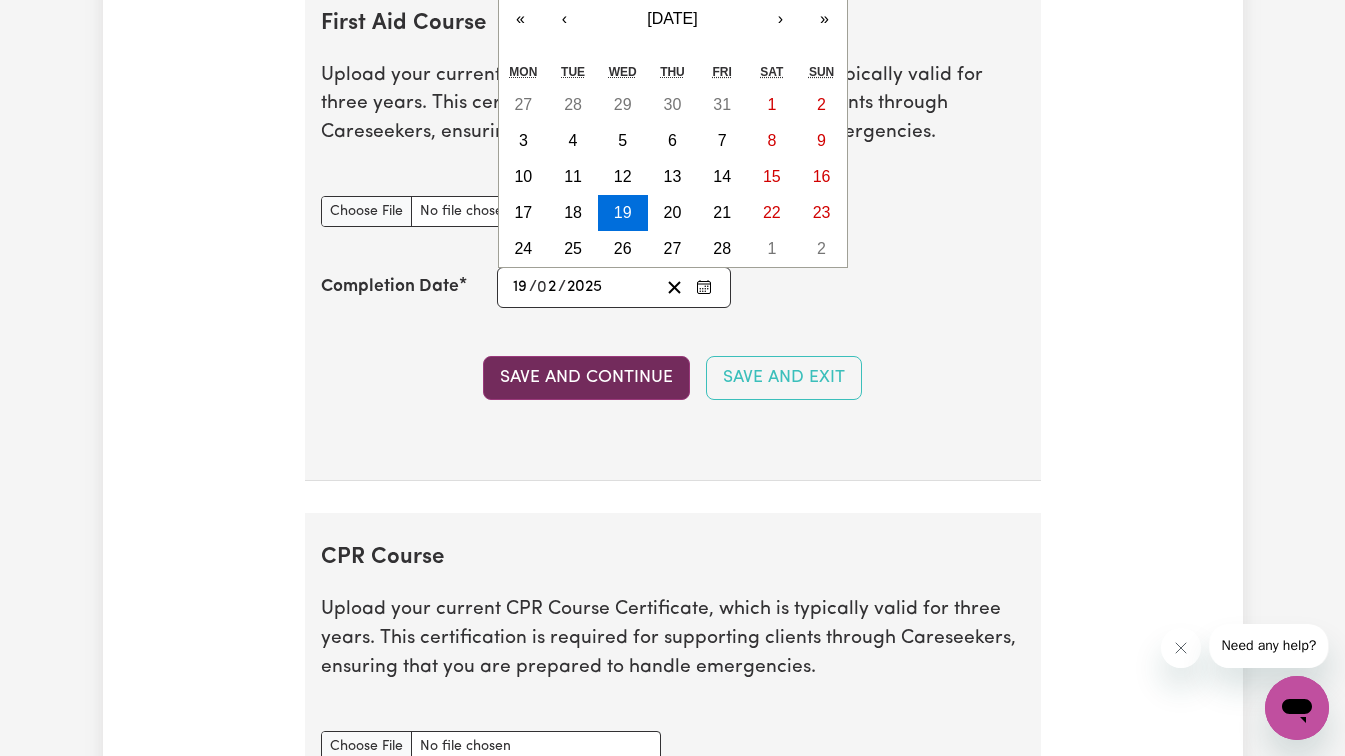 type on "2025" 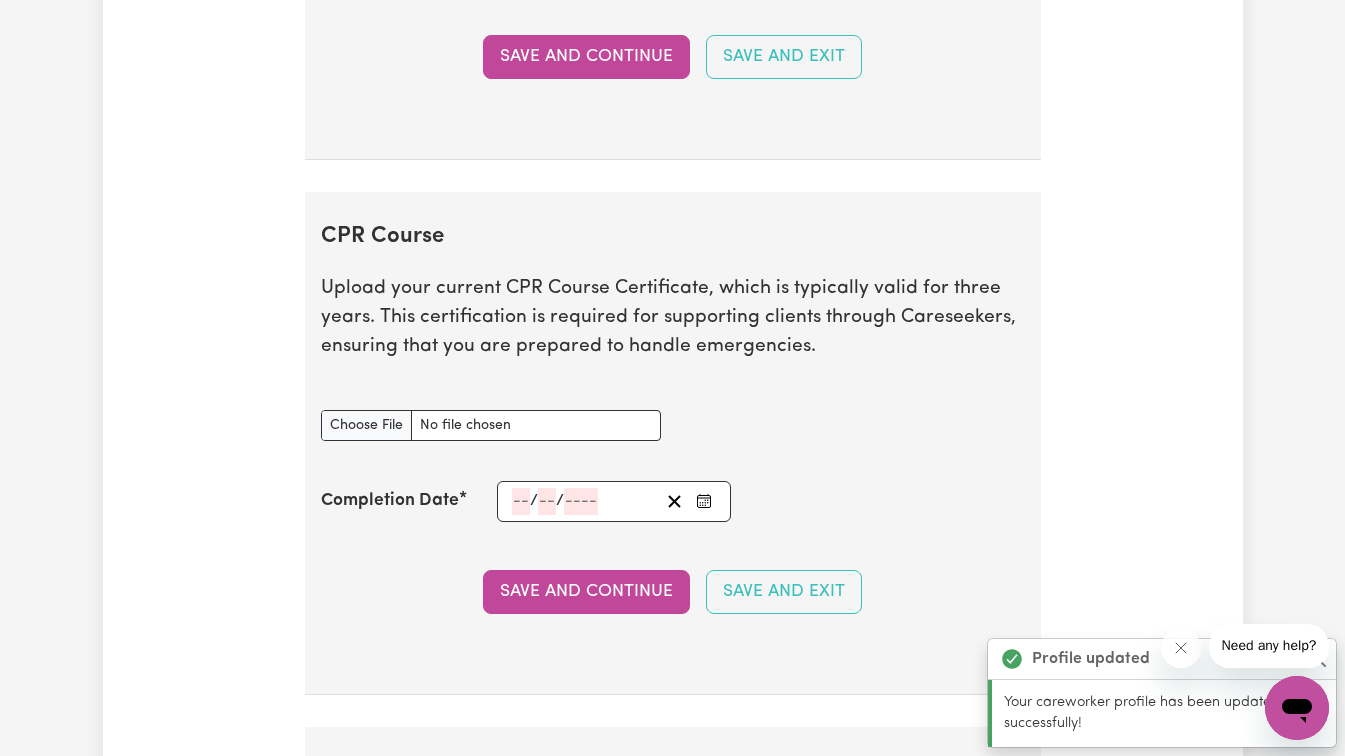 scroll, scrollTop: 4374, scrollLeft: 0, axis: vertical 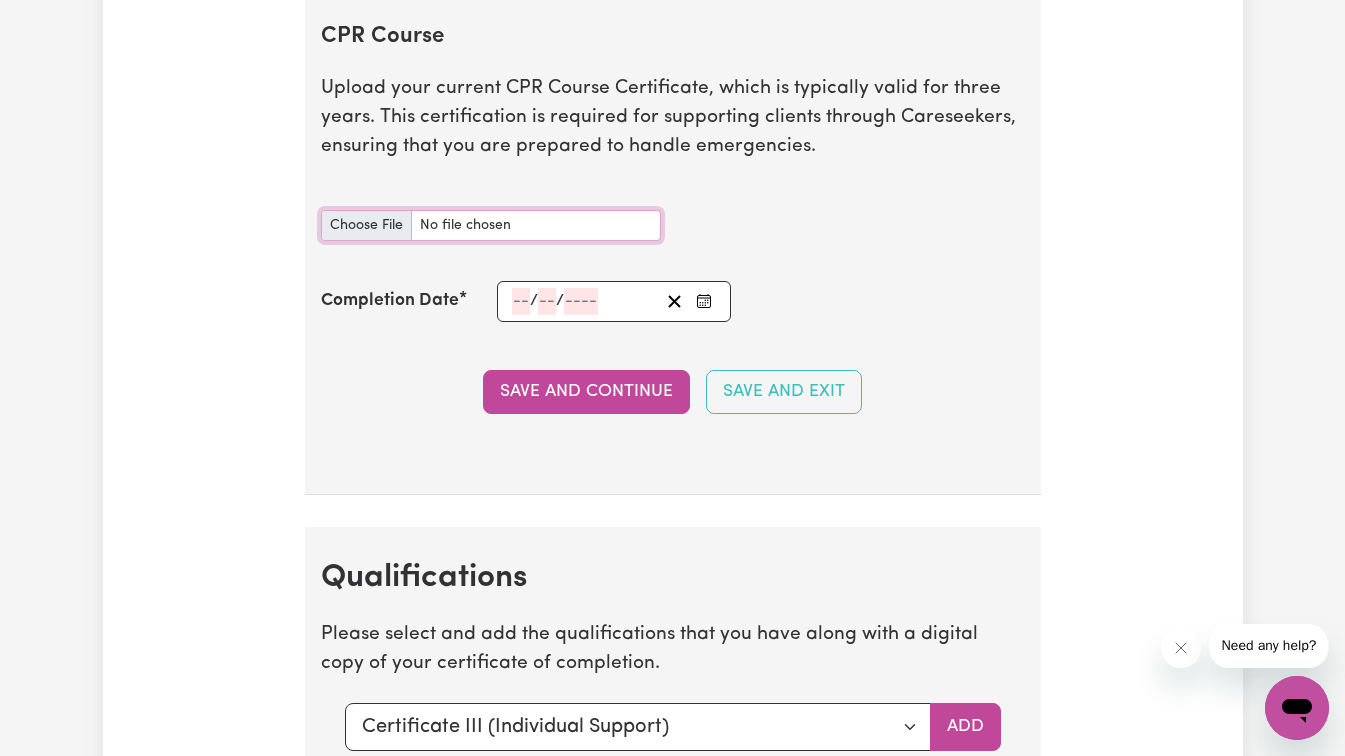 click on "CPR Course  document" at bounding box center [491, 225] 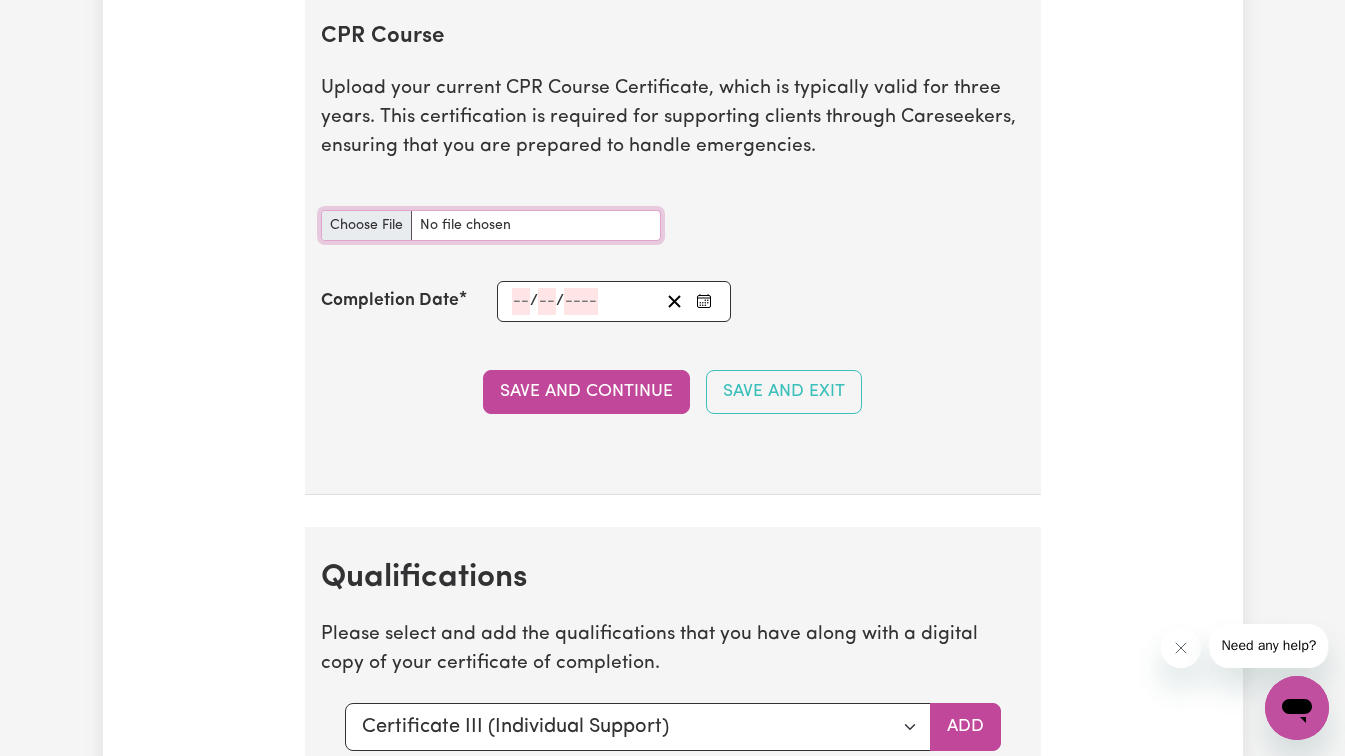 type on "C:\fakepath\cpr firstaid.jpg" 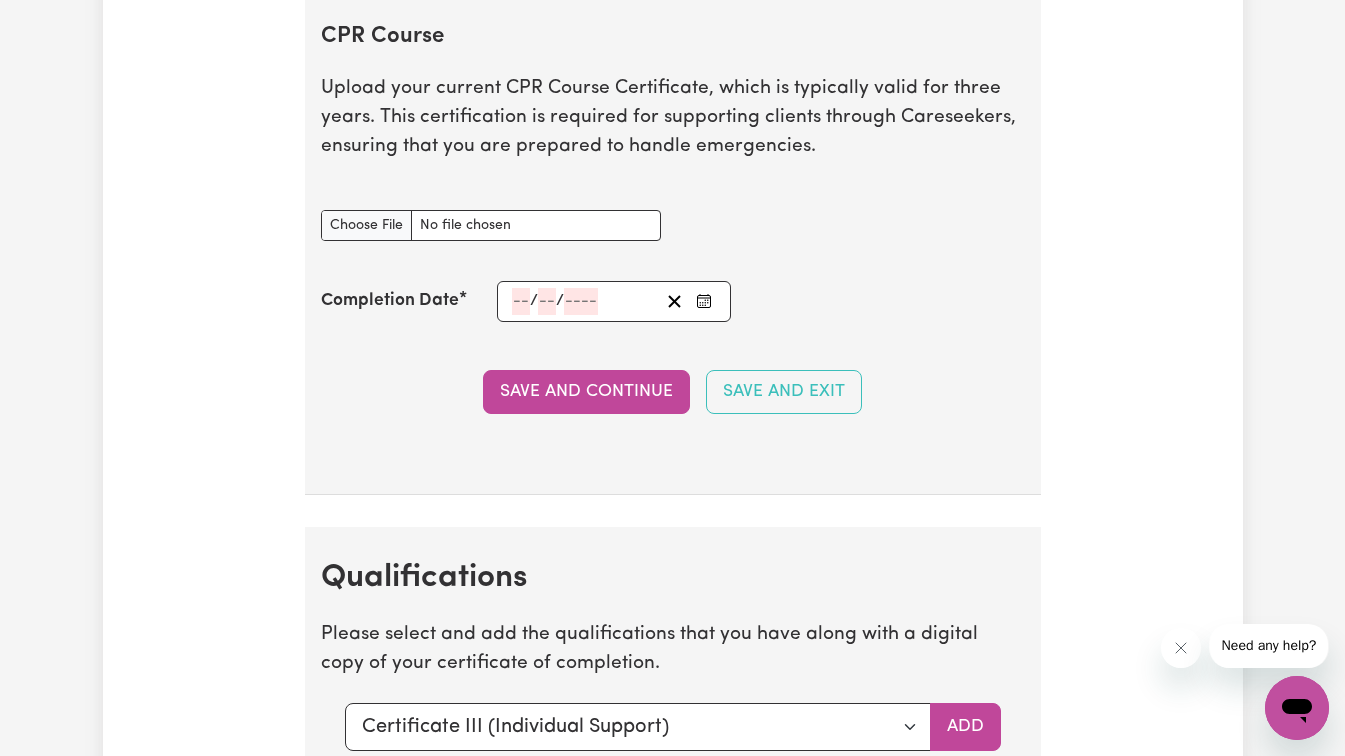 click 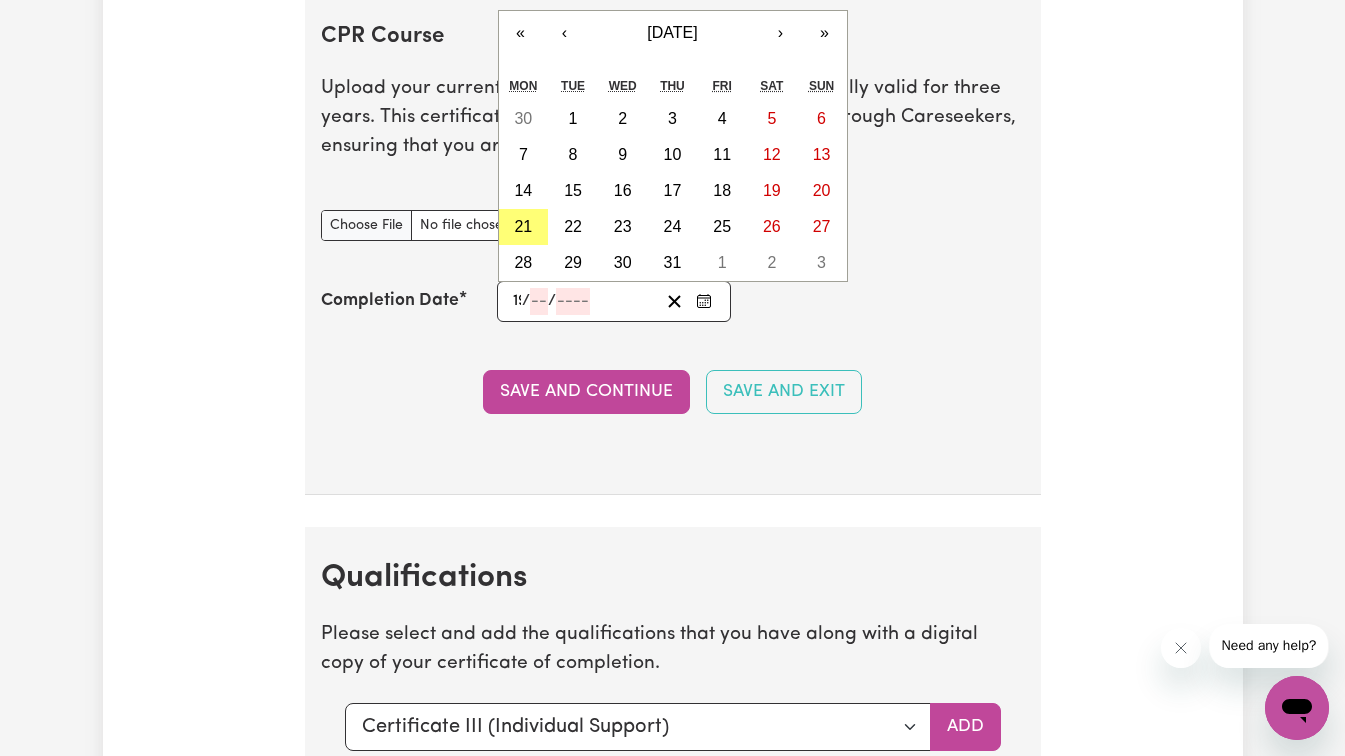 type on "19" 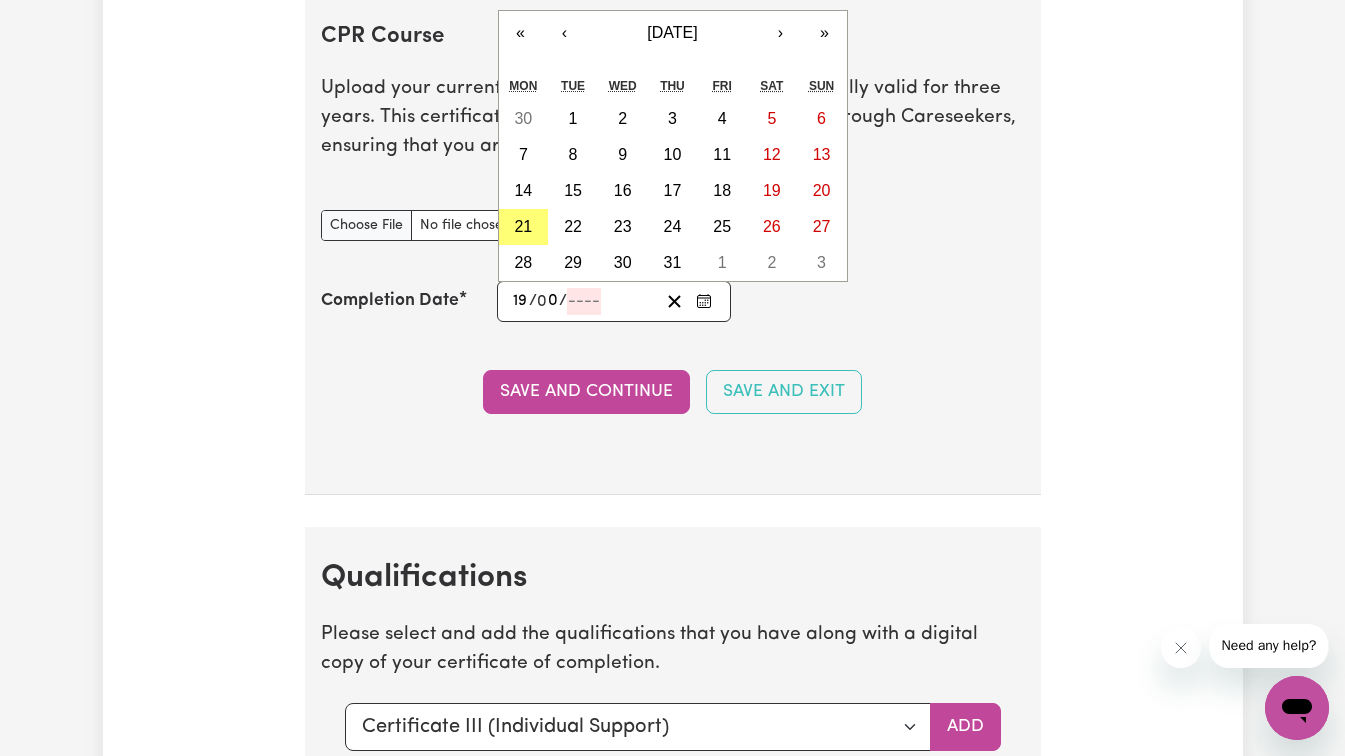 type on "02" 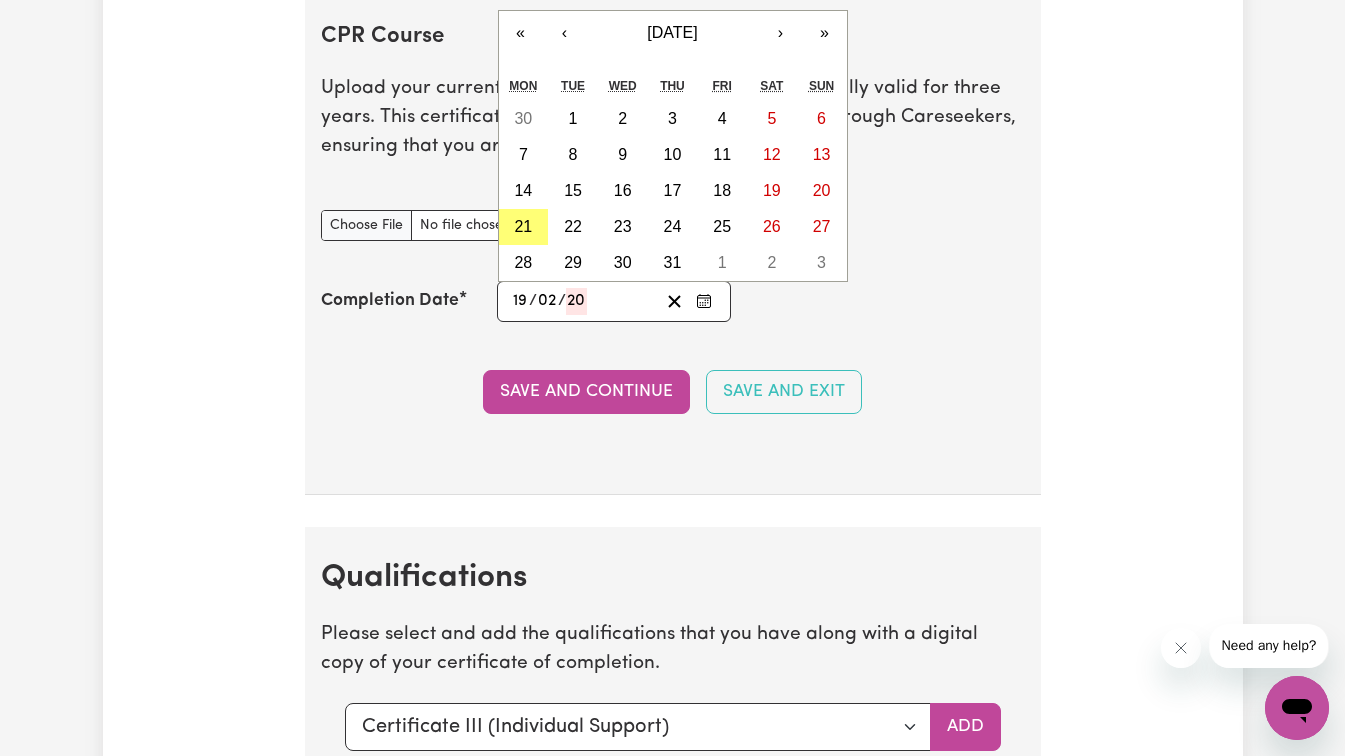 type on "202" 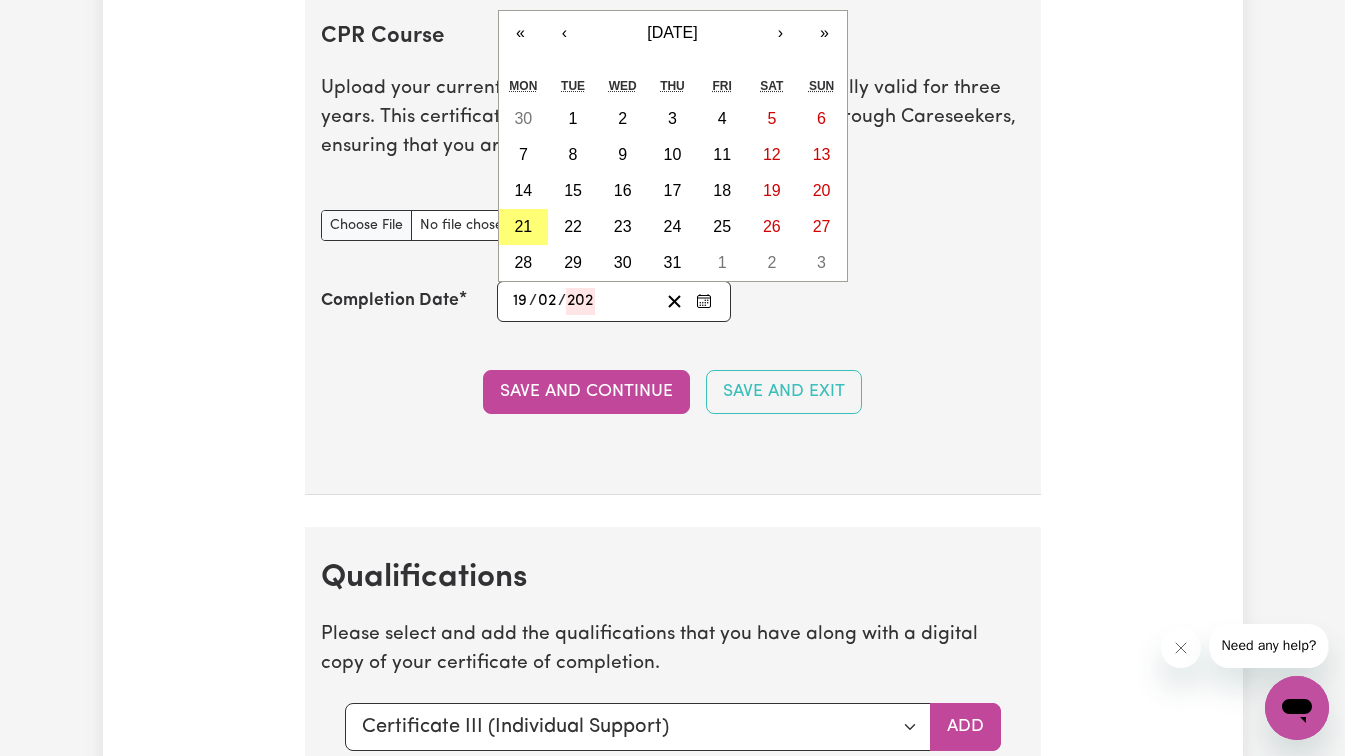 type on "[DATE]" 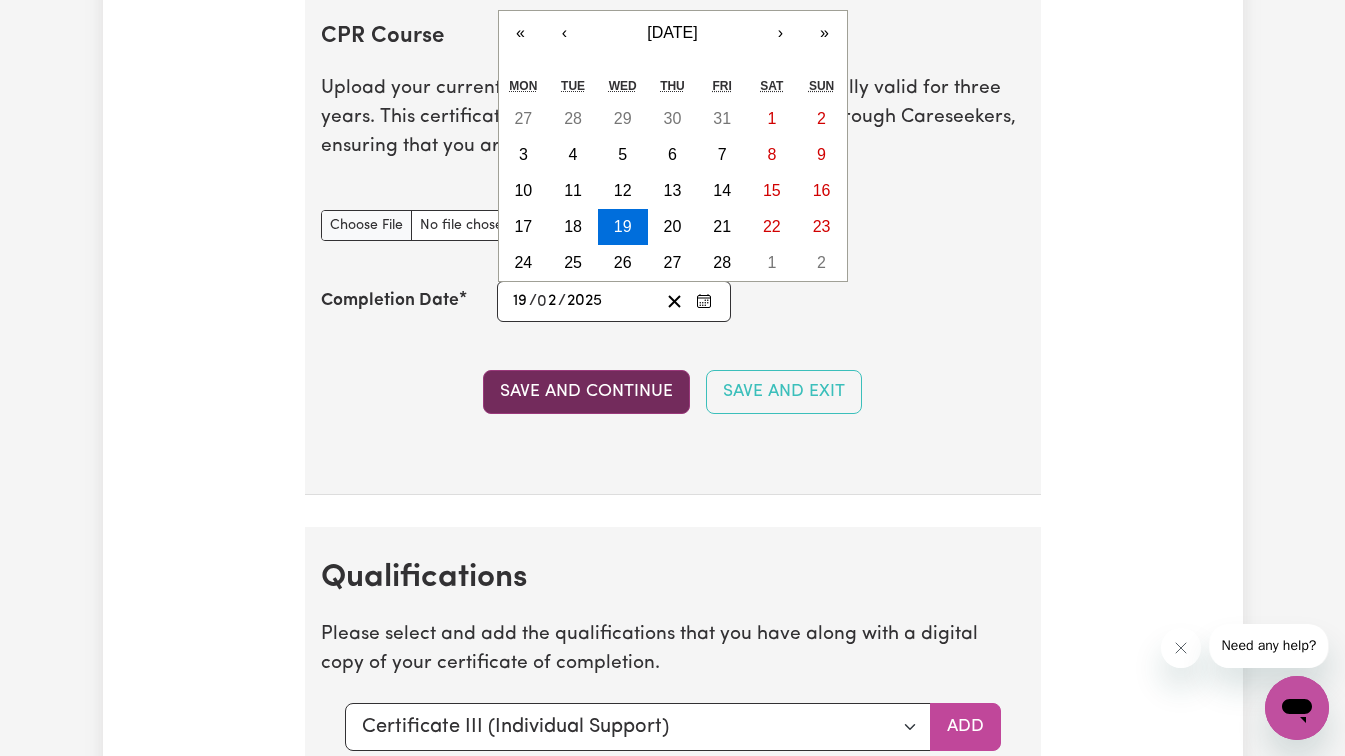 type on "2025" 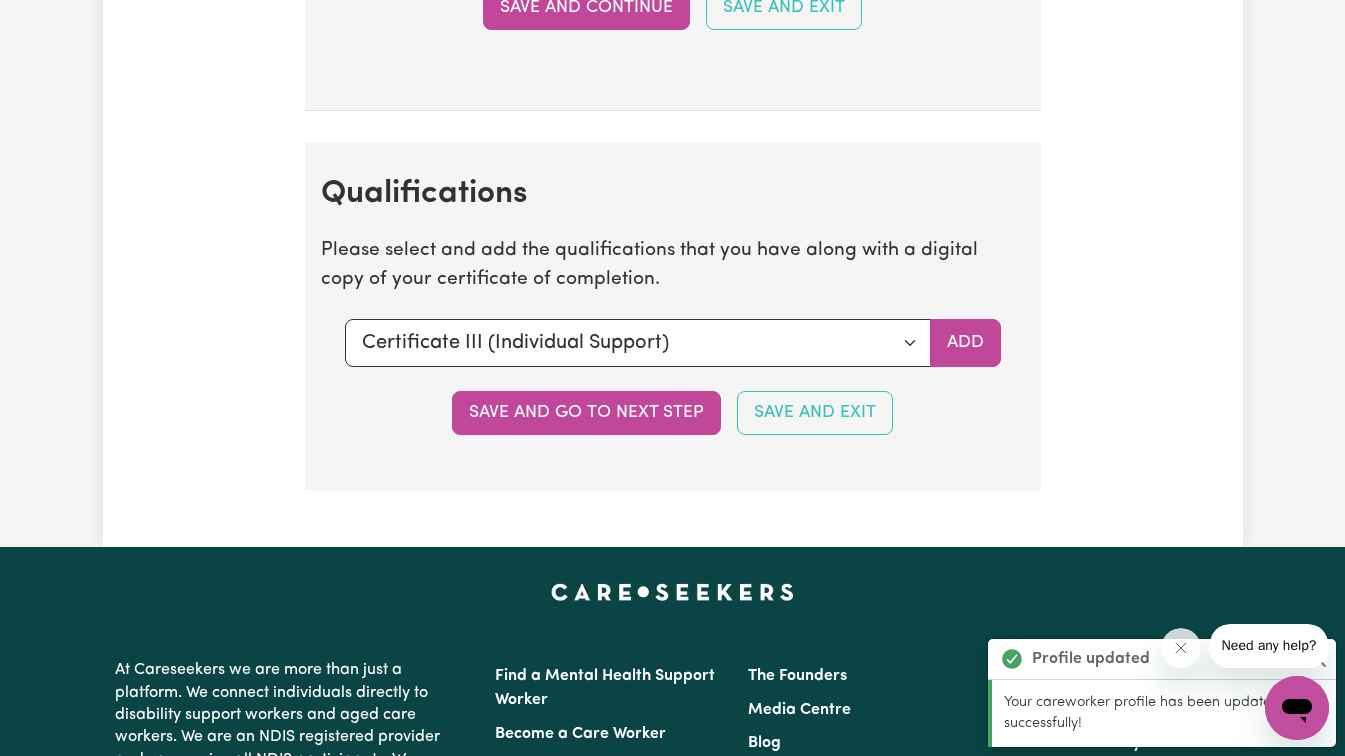 scroll, scrollTop: 4923, scrollLeft: 0, axis: vertical 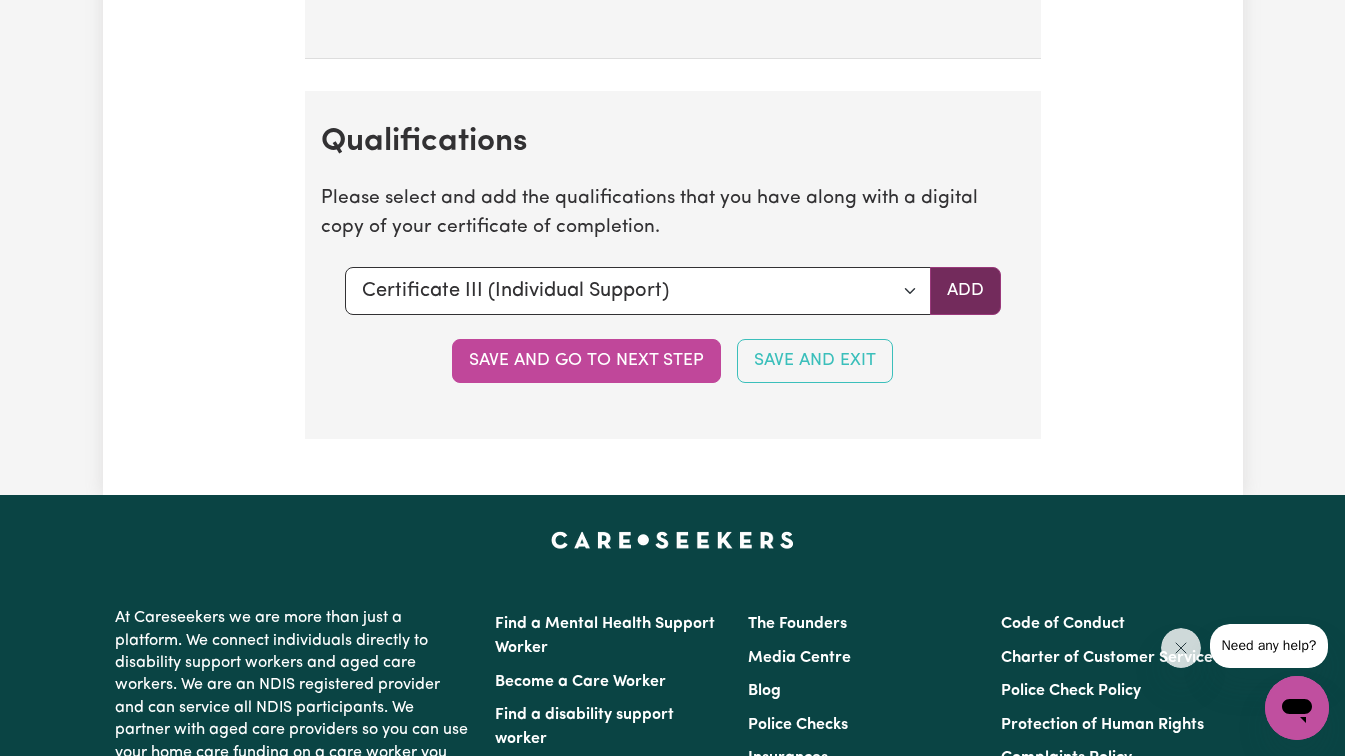 click on "Add" at bounding box center [965, 291] 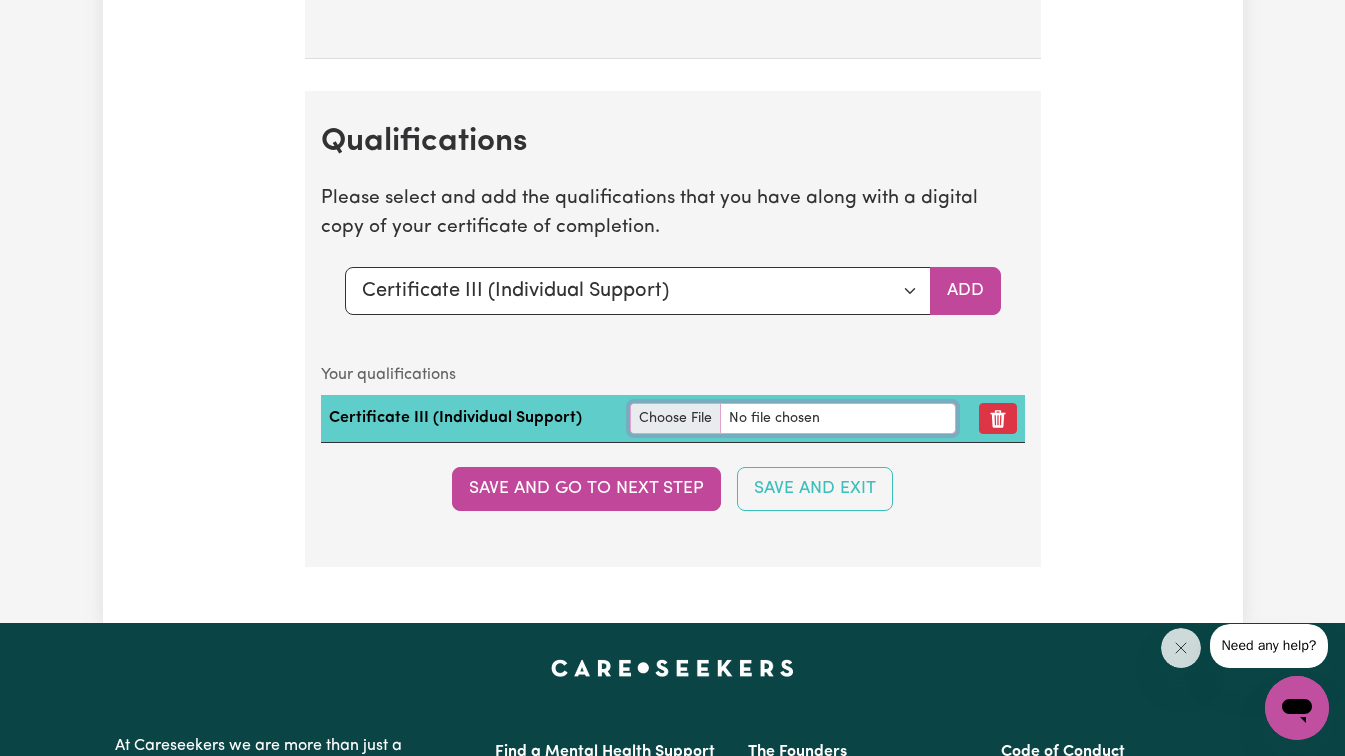 click at bounding box center (793, 418) 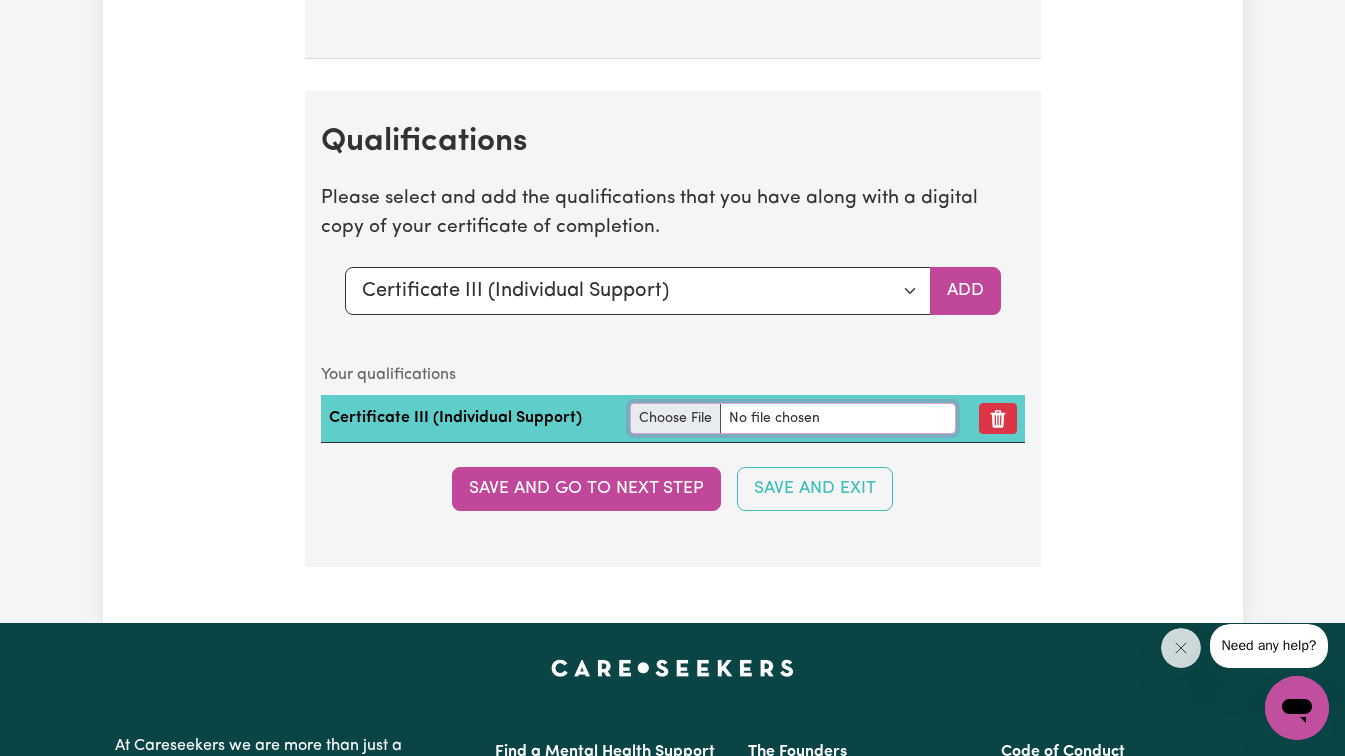 type on "C:\fakepath\centificate3.jpg" 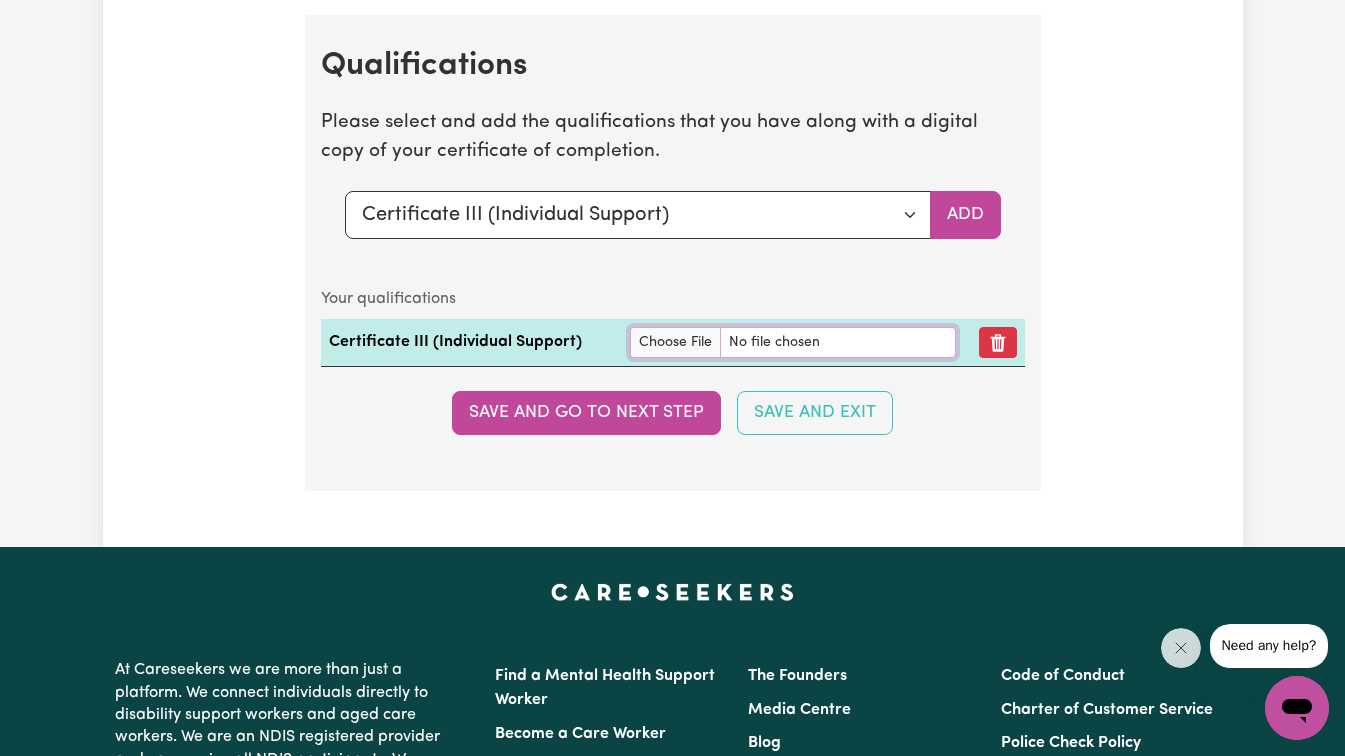 scroll, scrollTop: 5023, scrollLeft: 0, axis: vertical 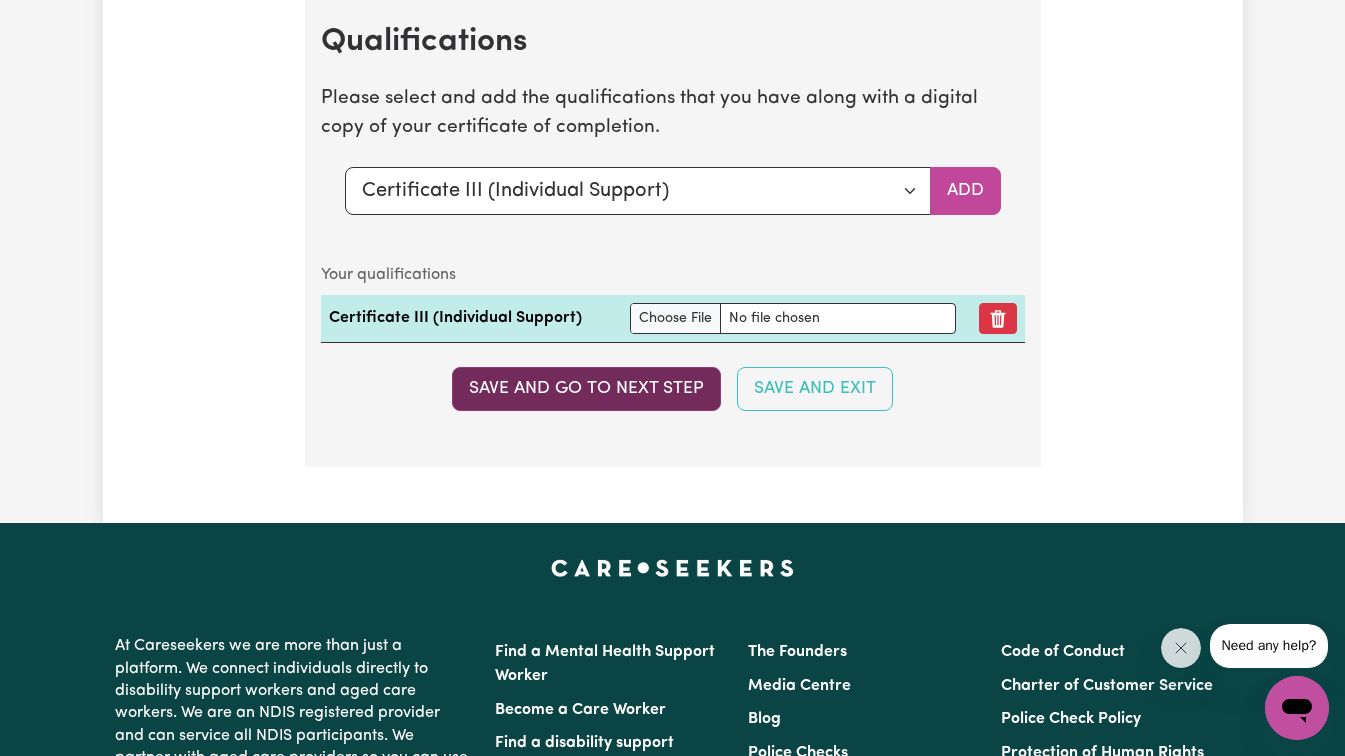 click on "Save and go to next step" at bounding box center [586, 389] 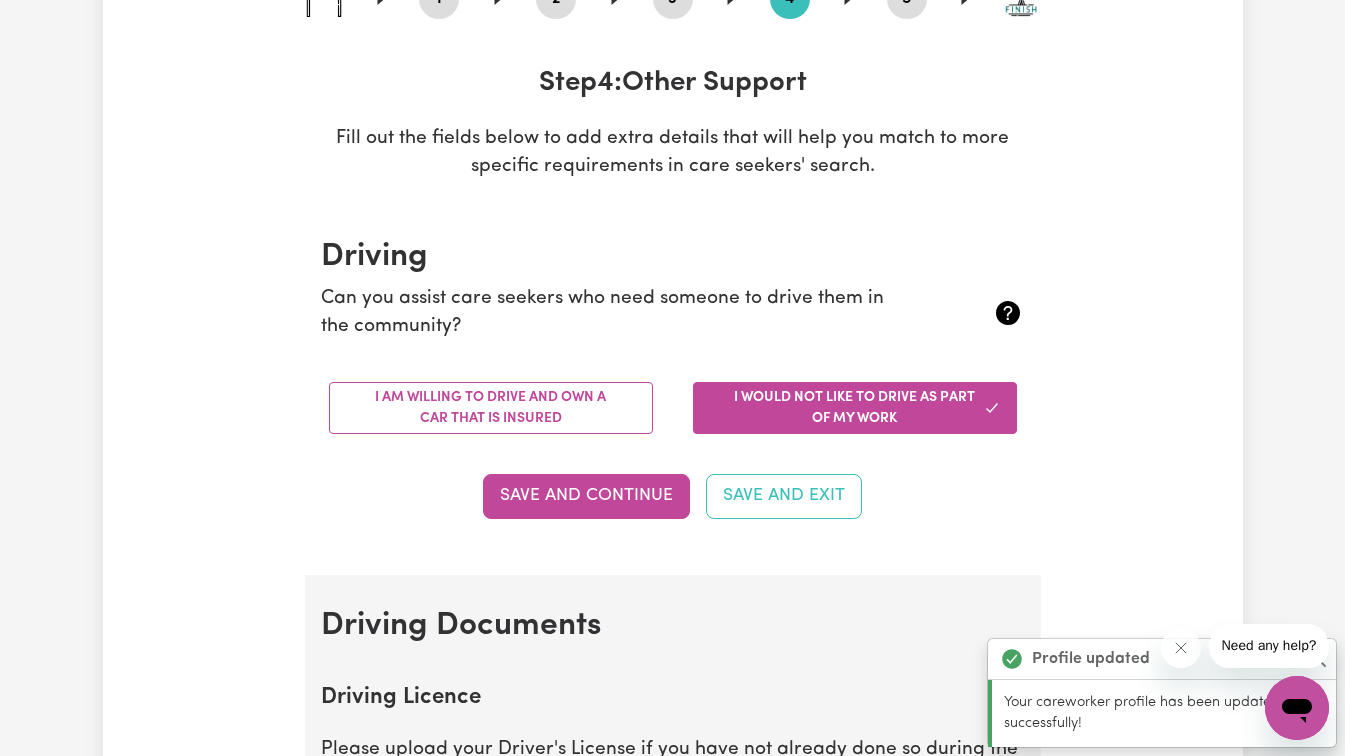 scroll, scrollTop: 300, scrollLeft: 0, axis: vertical 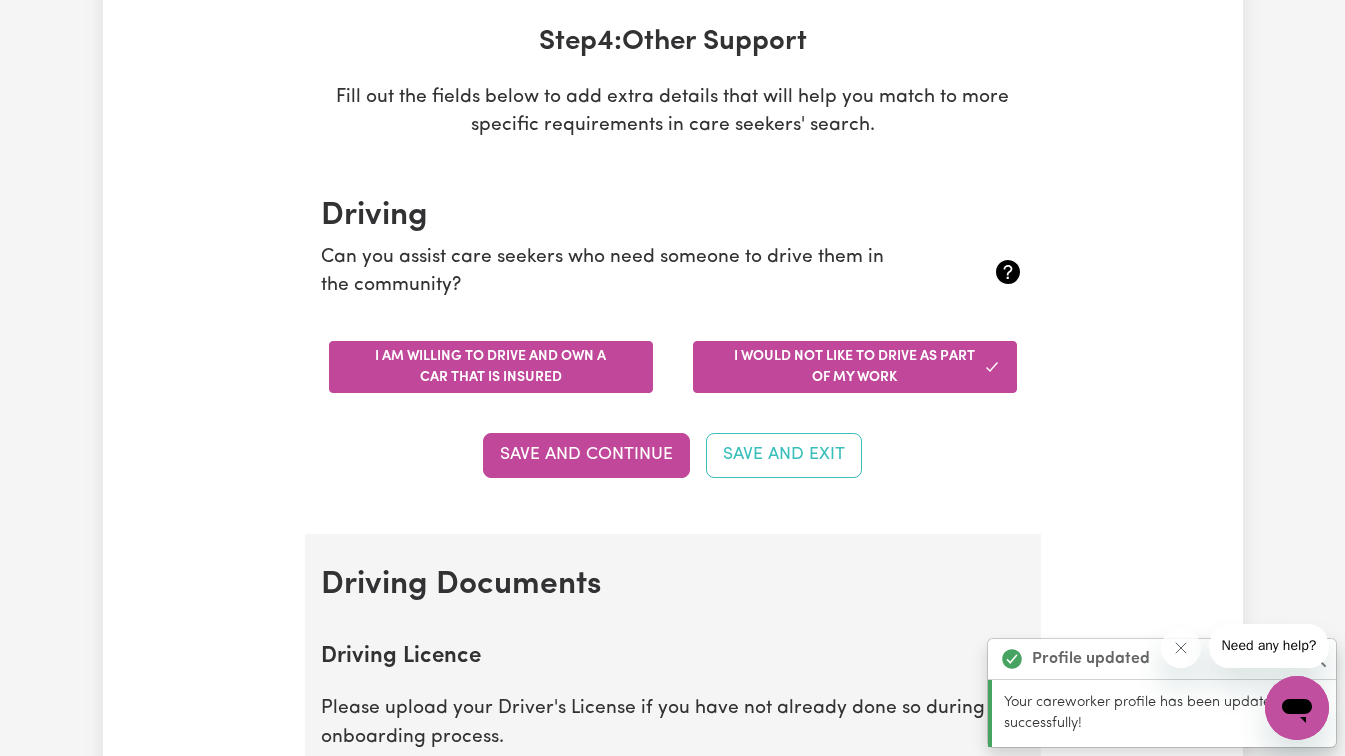 click on "I am willing to drive and own a car that is insured" at bounding box center [491, 367] 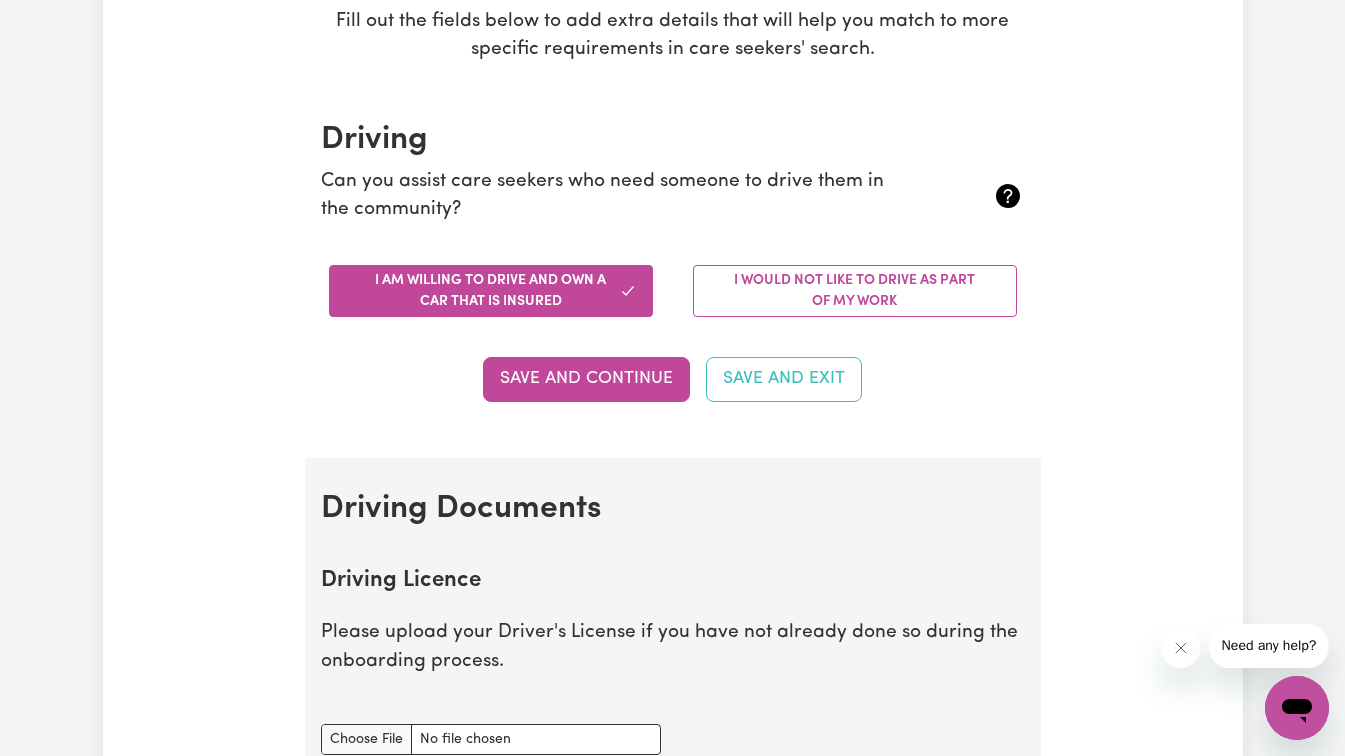 scroll, scrollTop: 400, scrollLeft: 0, axis: vertical 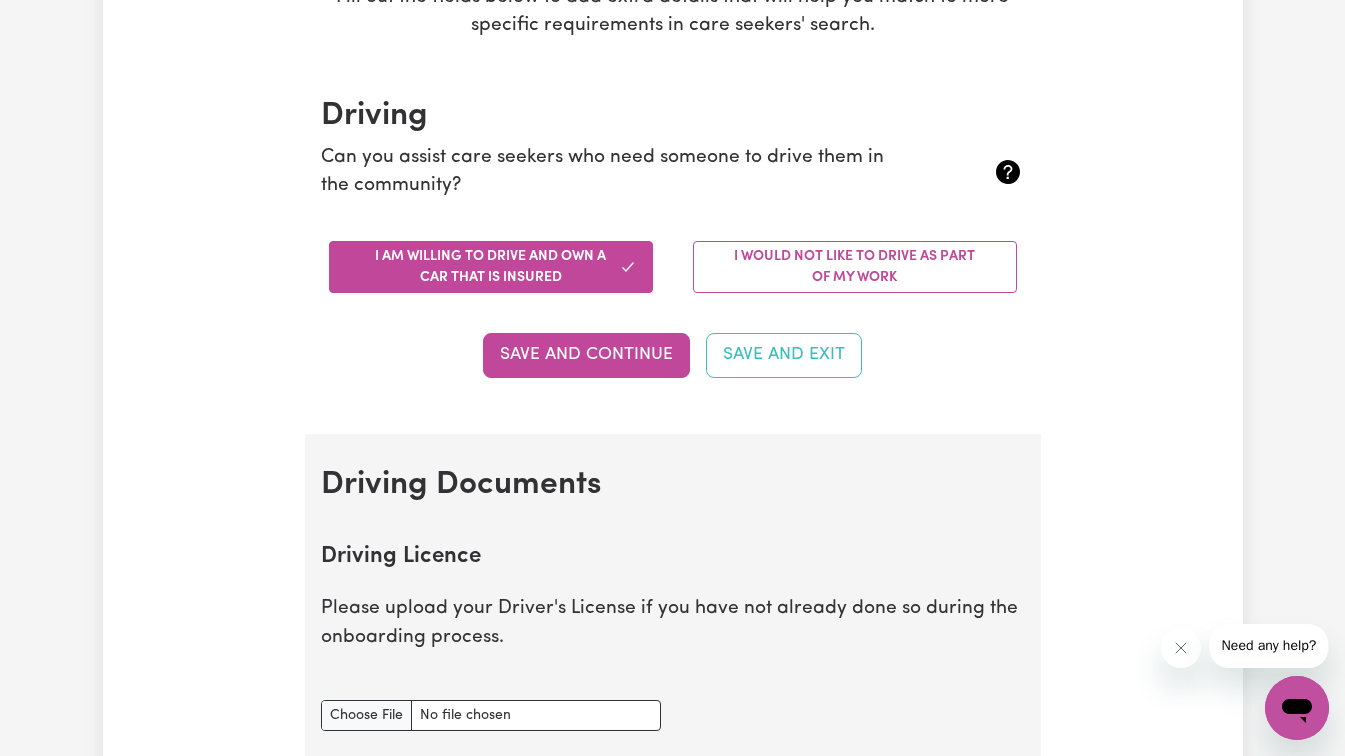 click on "Save and Continue" at bounding box center (586, 355) 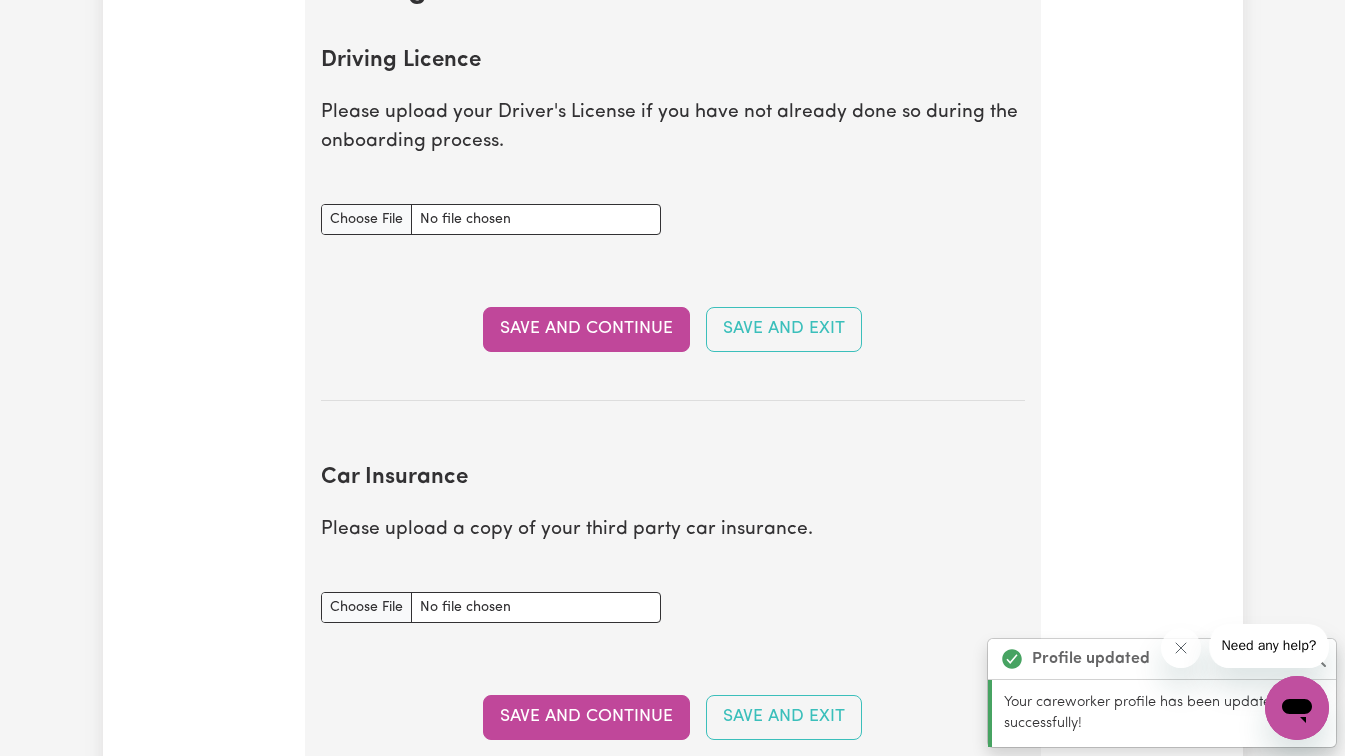 scroll, scrollTop: 912, scrollLeft: 0, axis: vertical 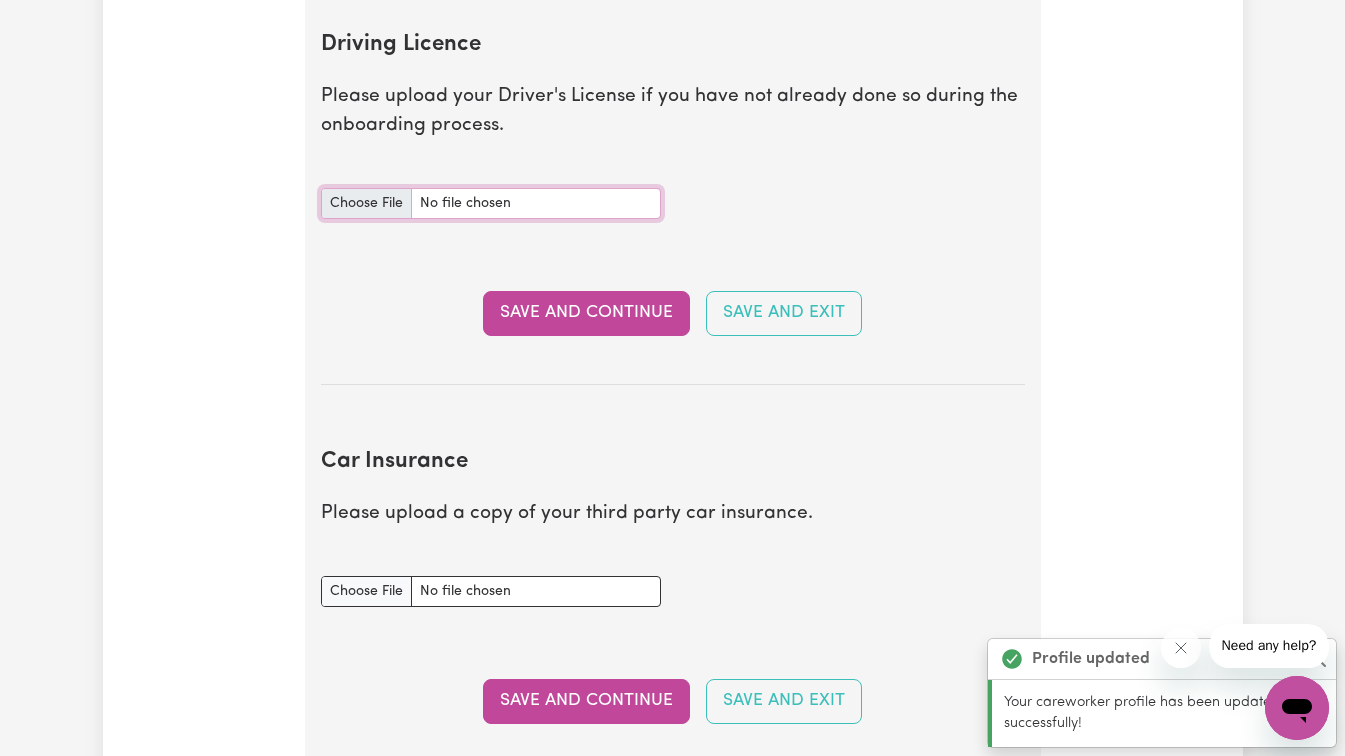 click on "Driving Licence  document" at bounding box center (491, 203) 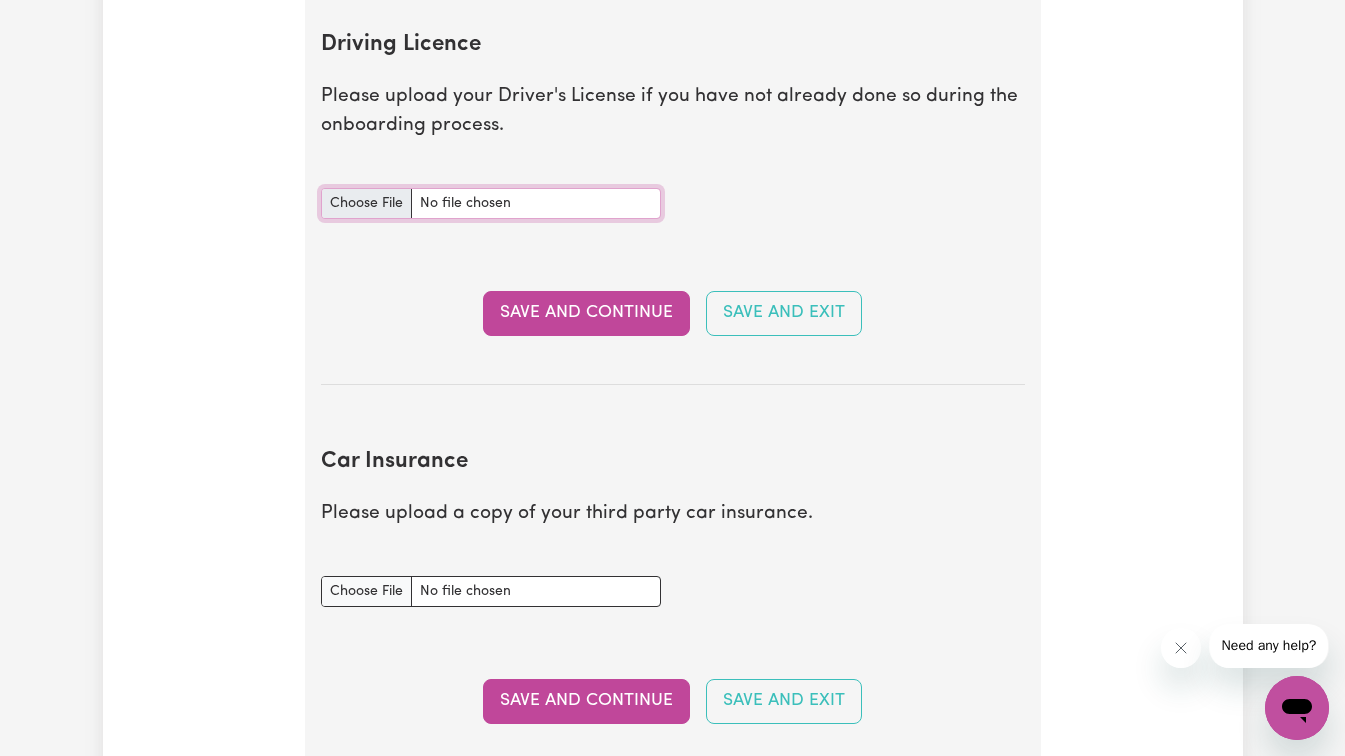 type on "C:\fakepath\DL FRONT.jpg" 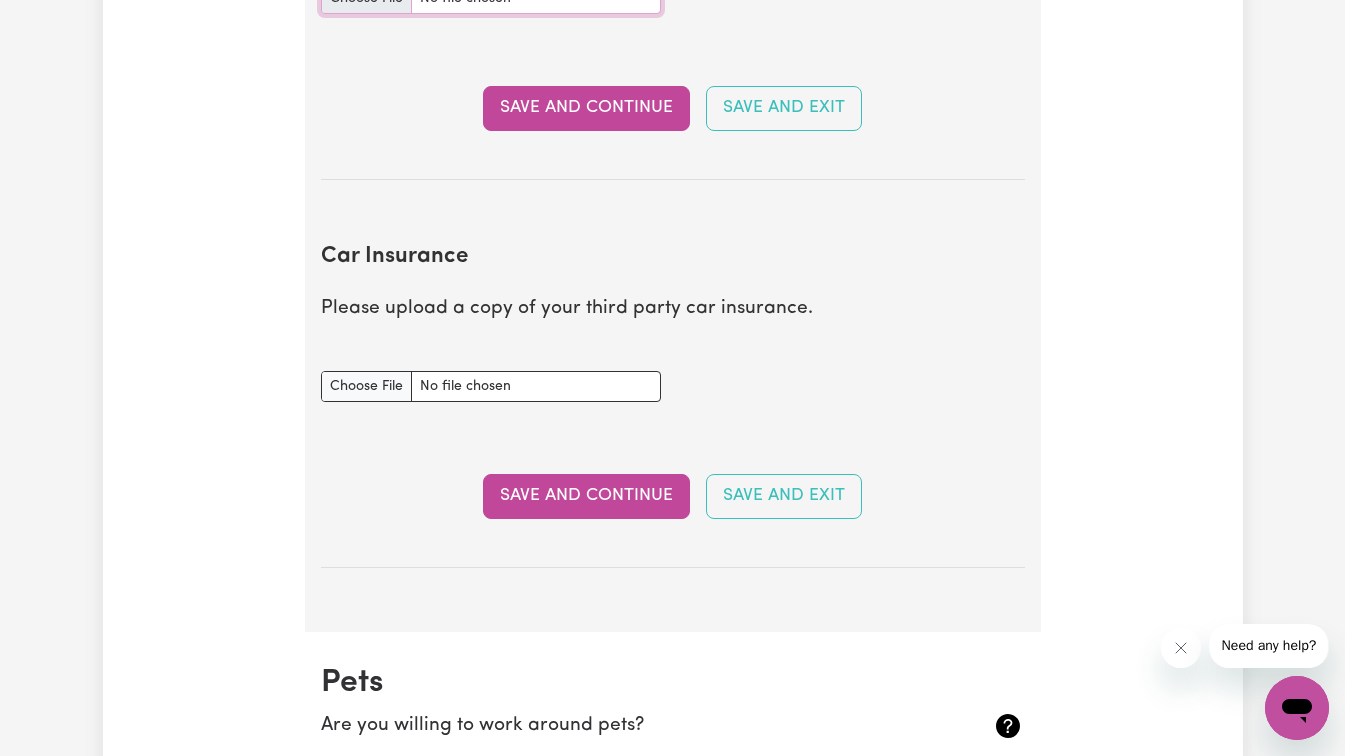 scroll, scrollTop: 1212, scrollLeft: 0, axis: vertical 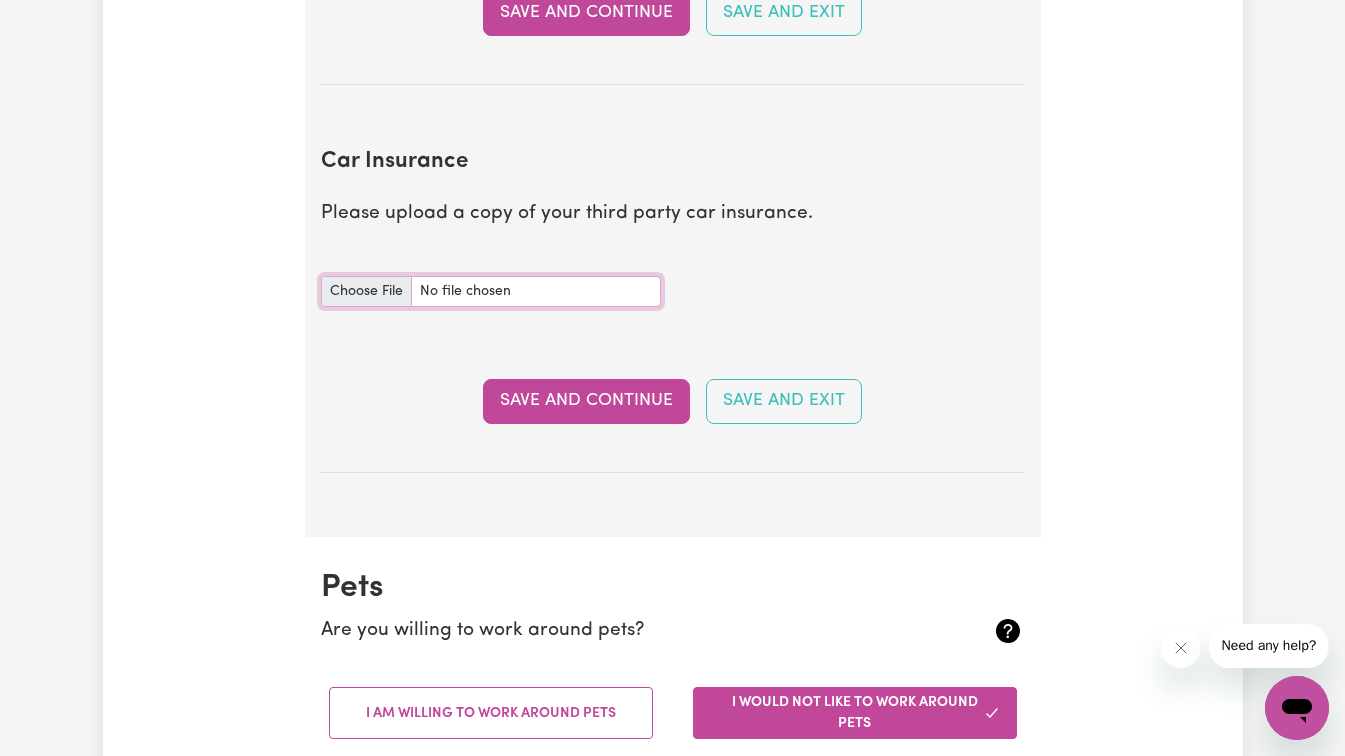 click on "Car Insurance  document" at bounding box center (491, 291) 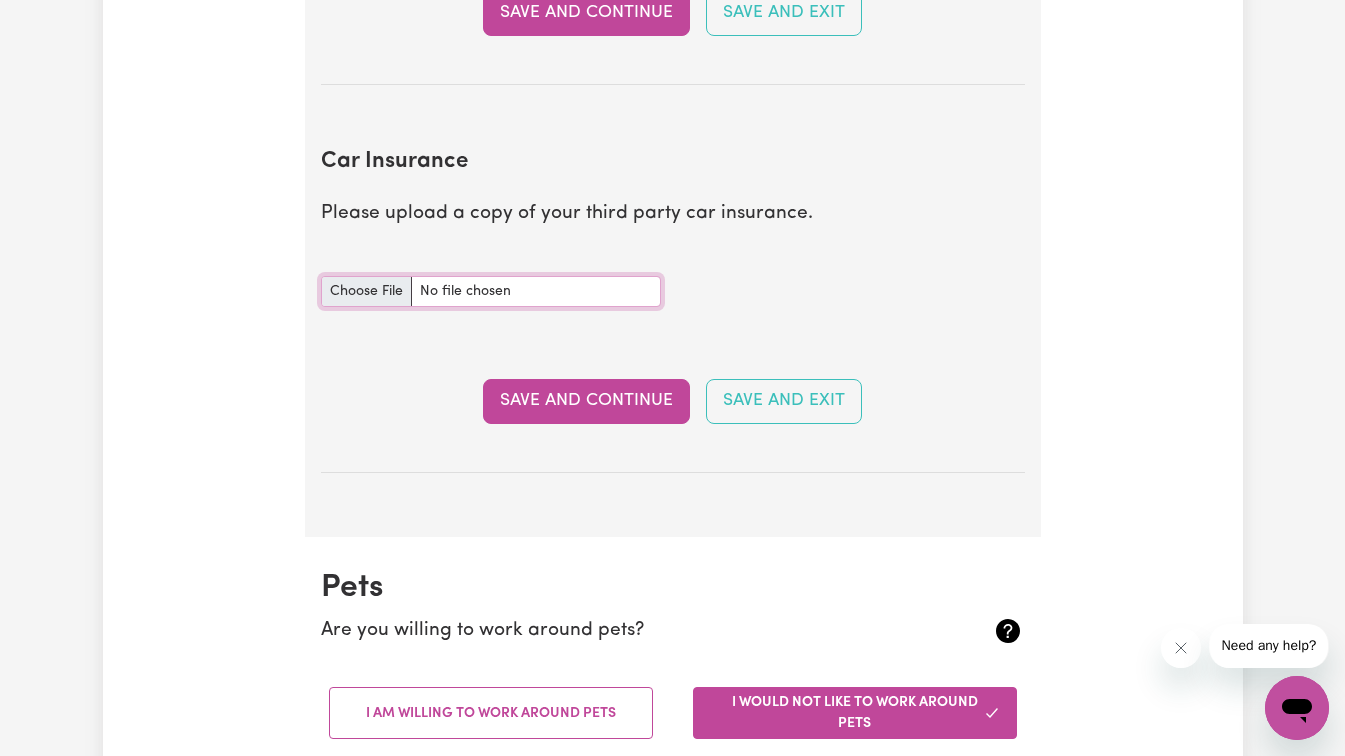 type on "C:\fakepath\AAMI Car New Policy Account MPA160101894.pdf" 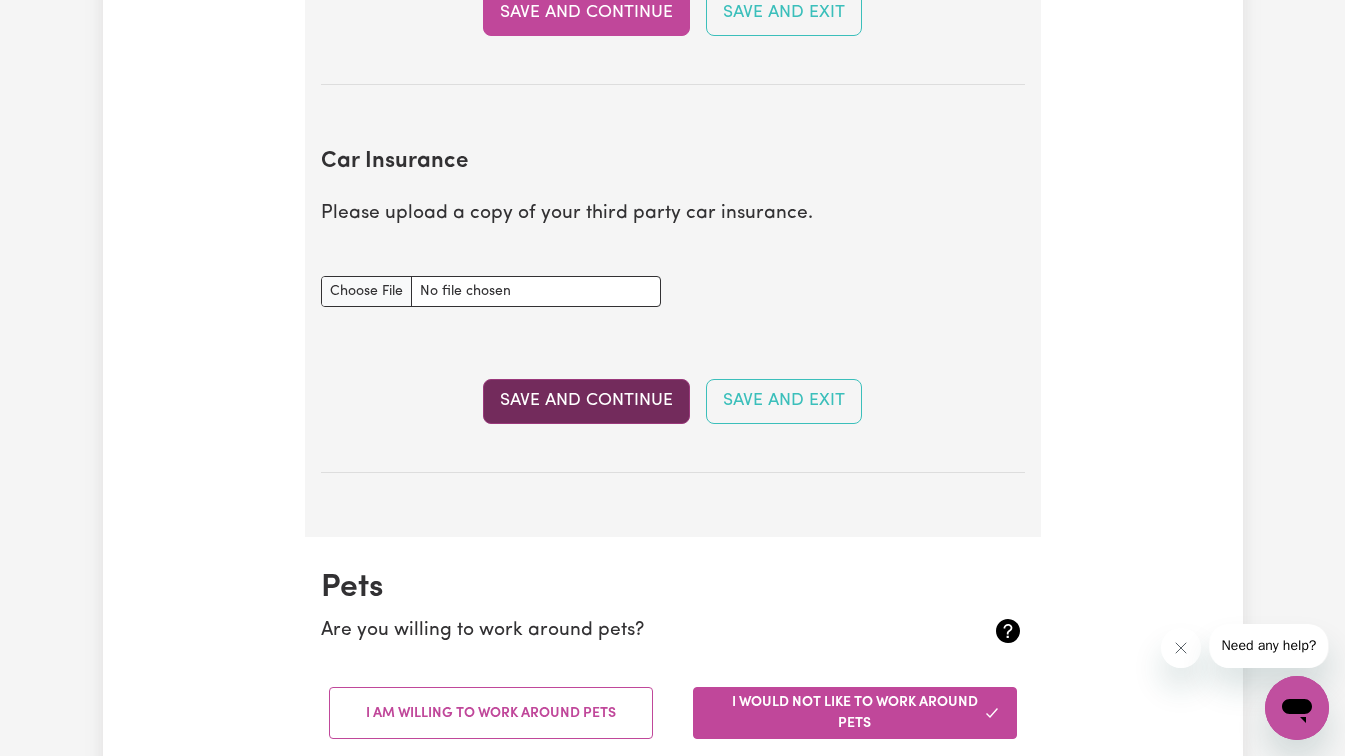 click on "Save and Continue" at bounding box center (586, 401) 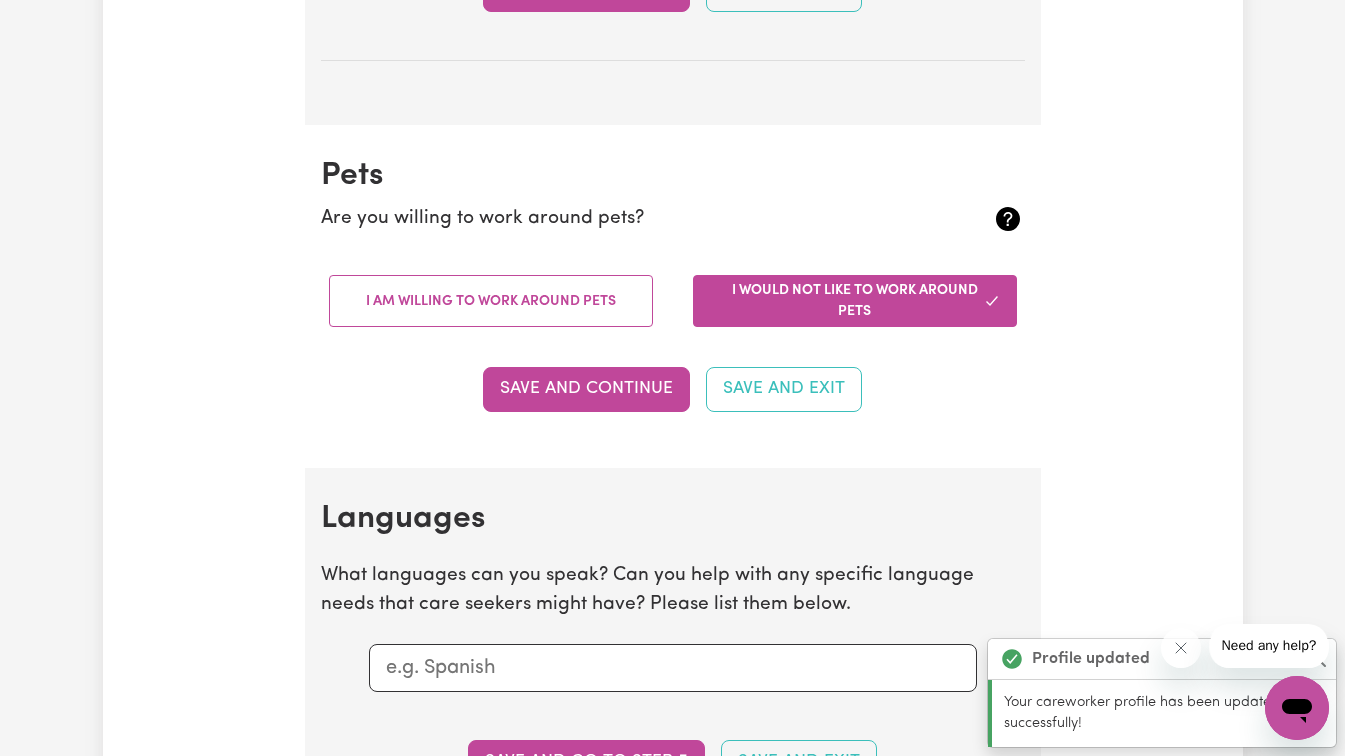 scroll, scrollTop: 1789, scrollLeft: 0, axis: vertical 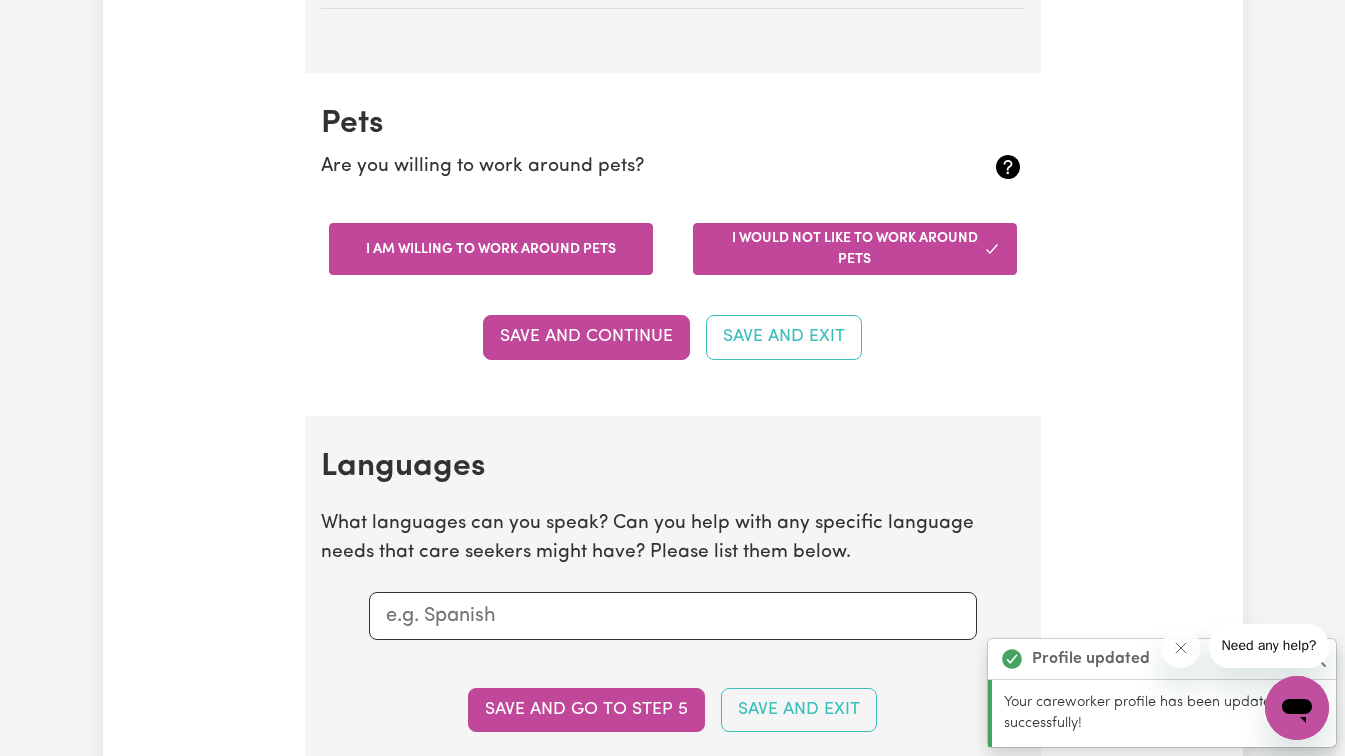 click on "I am willing to work around pets" at bounding box center [491, 249] 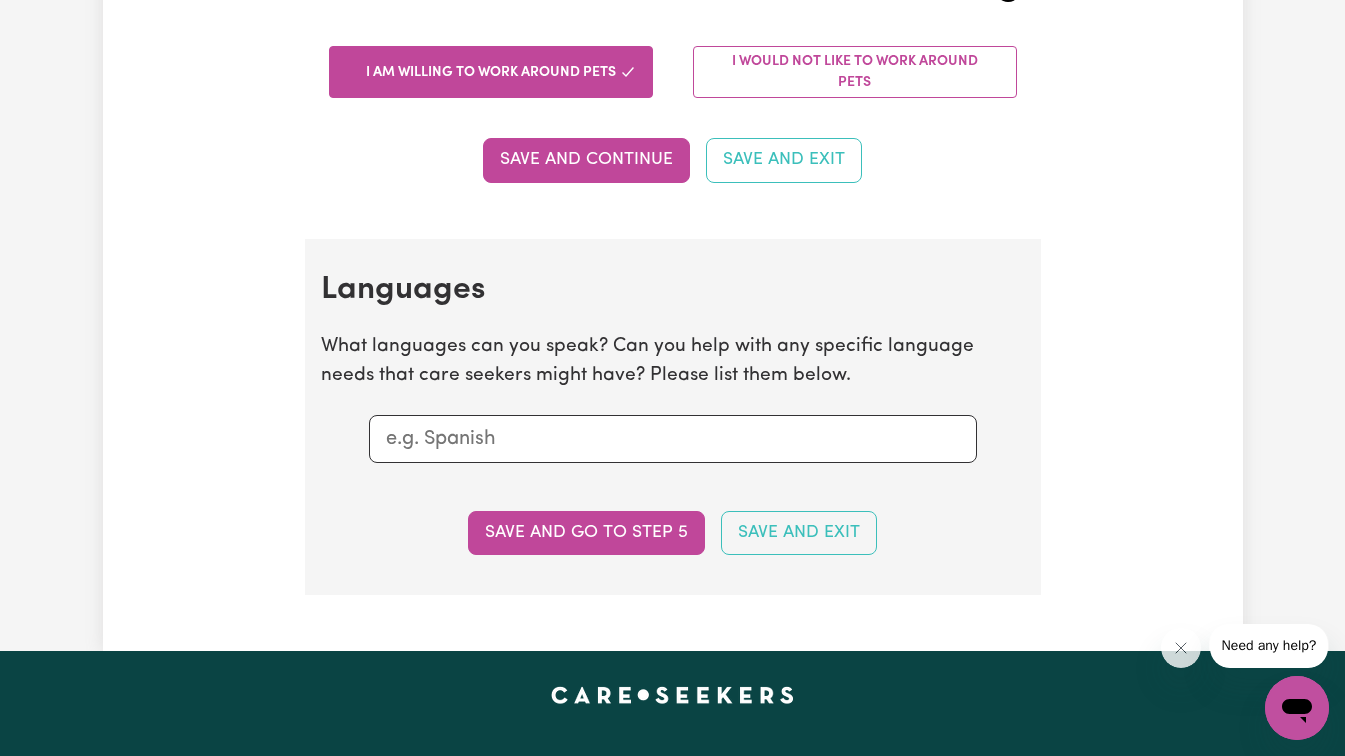 scroll, scrollTop: 1989, scrollLeft: 0, axis: vertical 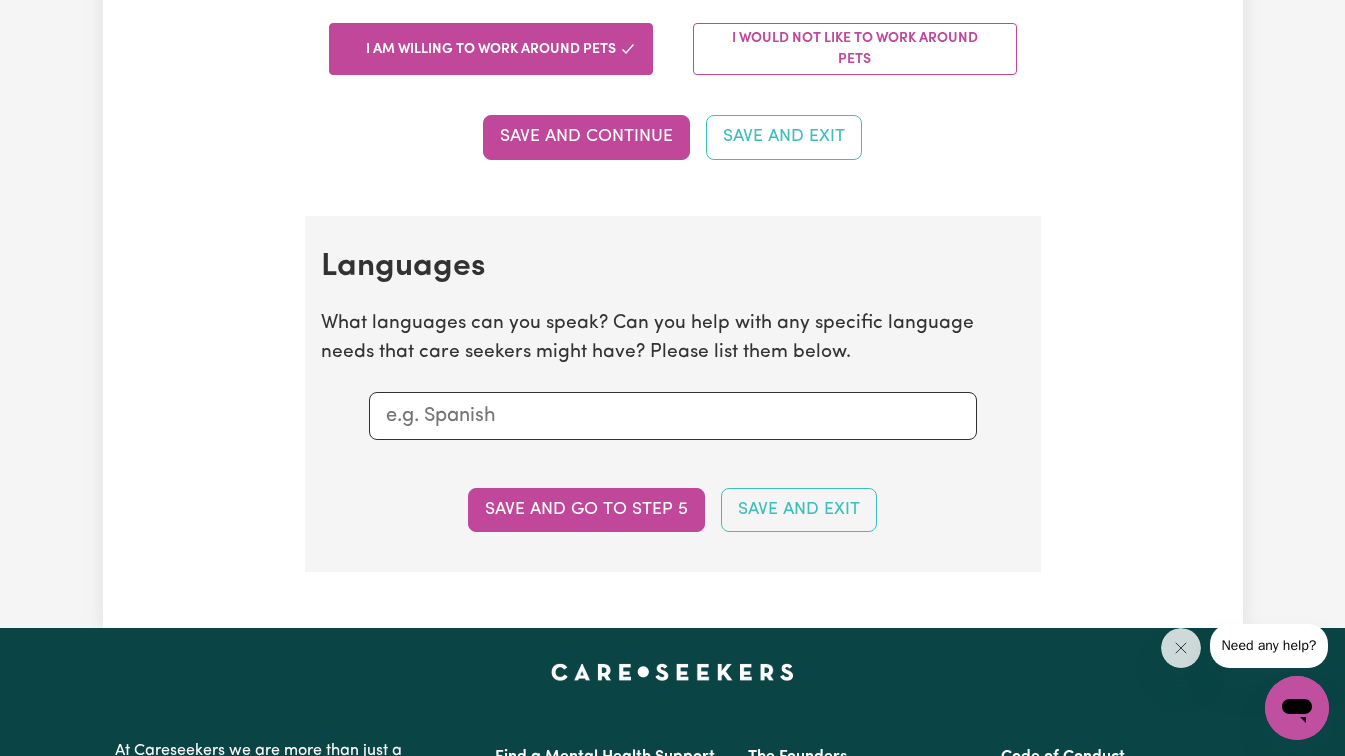 click at bounding box center (673, 416) 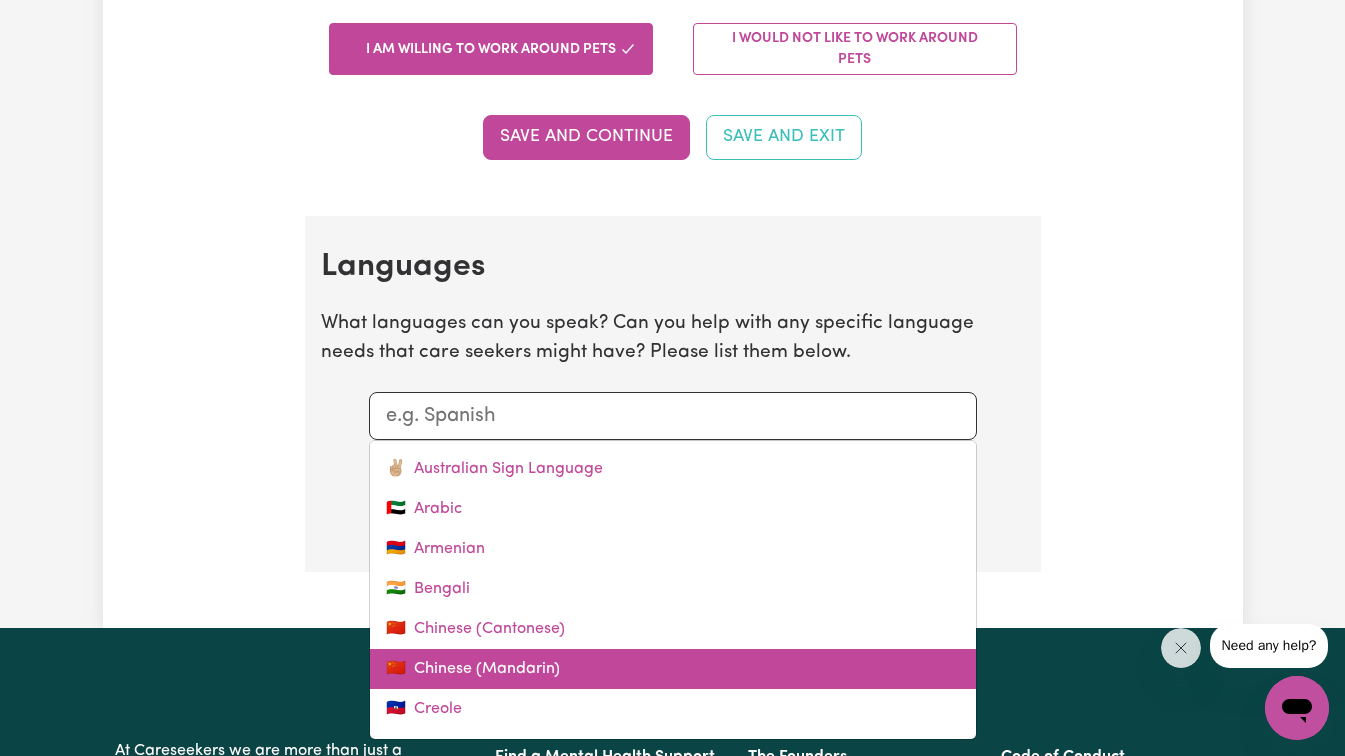 click on "🇨🇳 Chinese (Mandarin)" at bounding box center [673, 669] 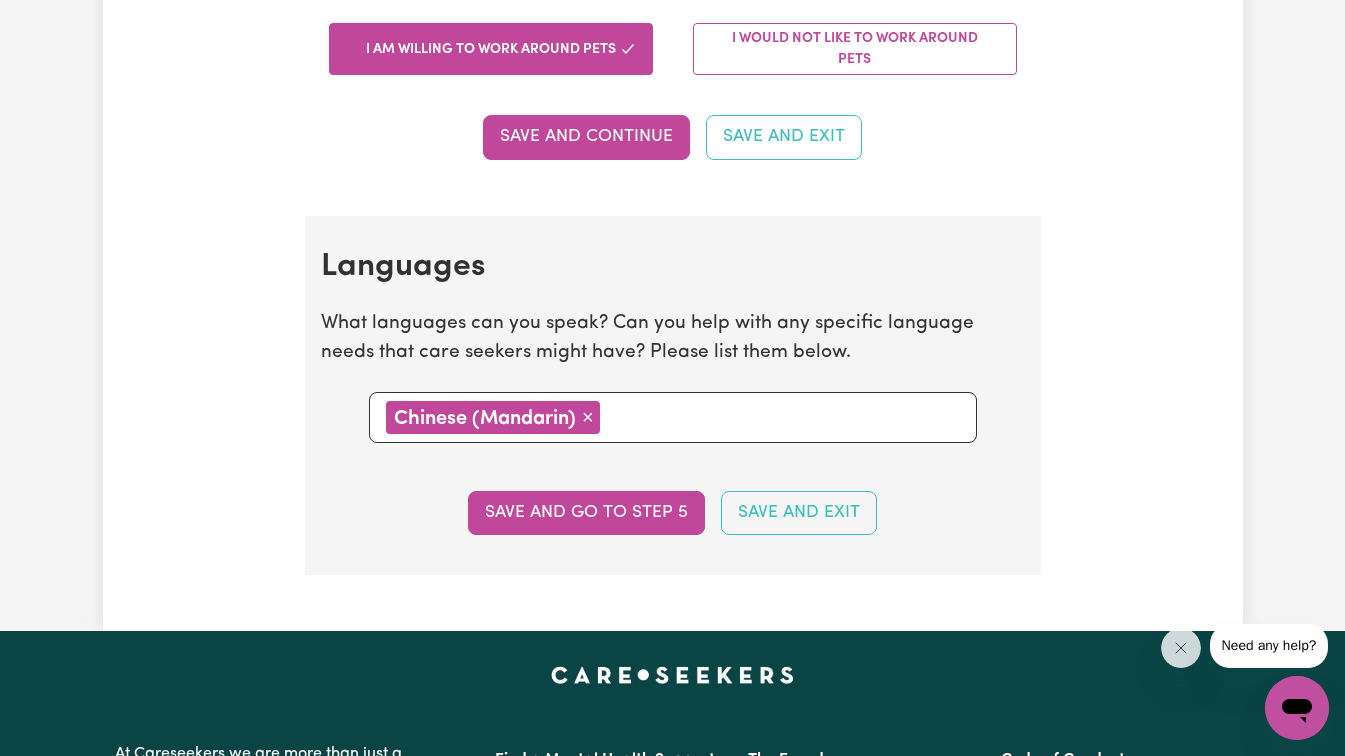 click at bounding box center (783, 416) 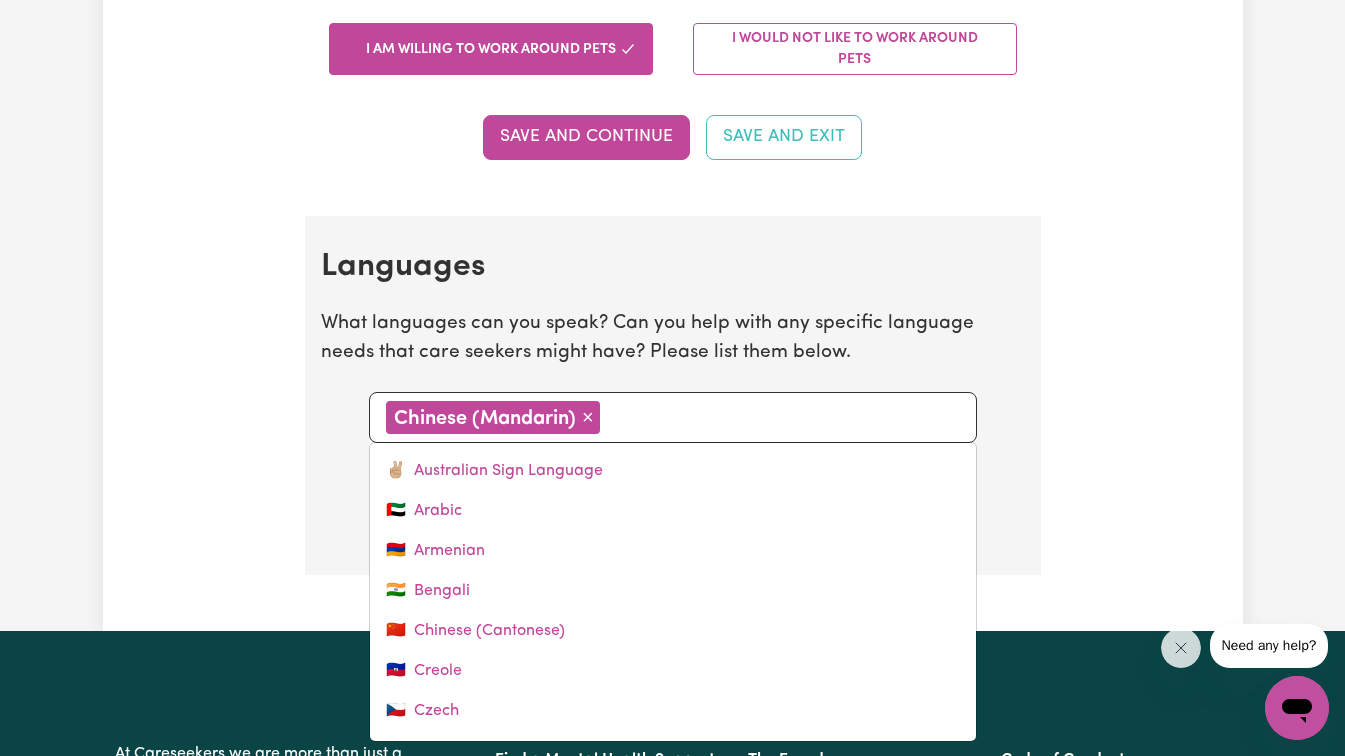 click at bounding box center [783, 416] 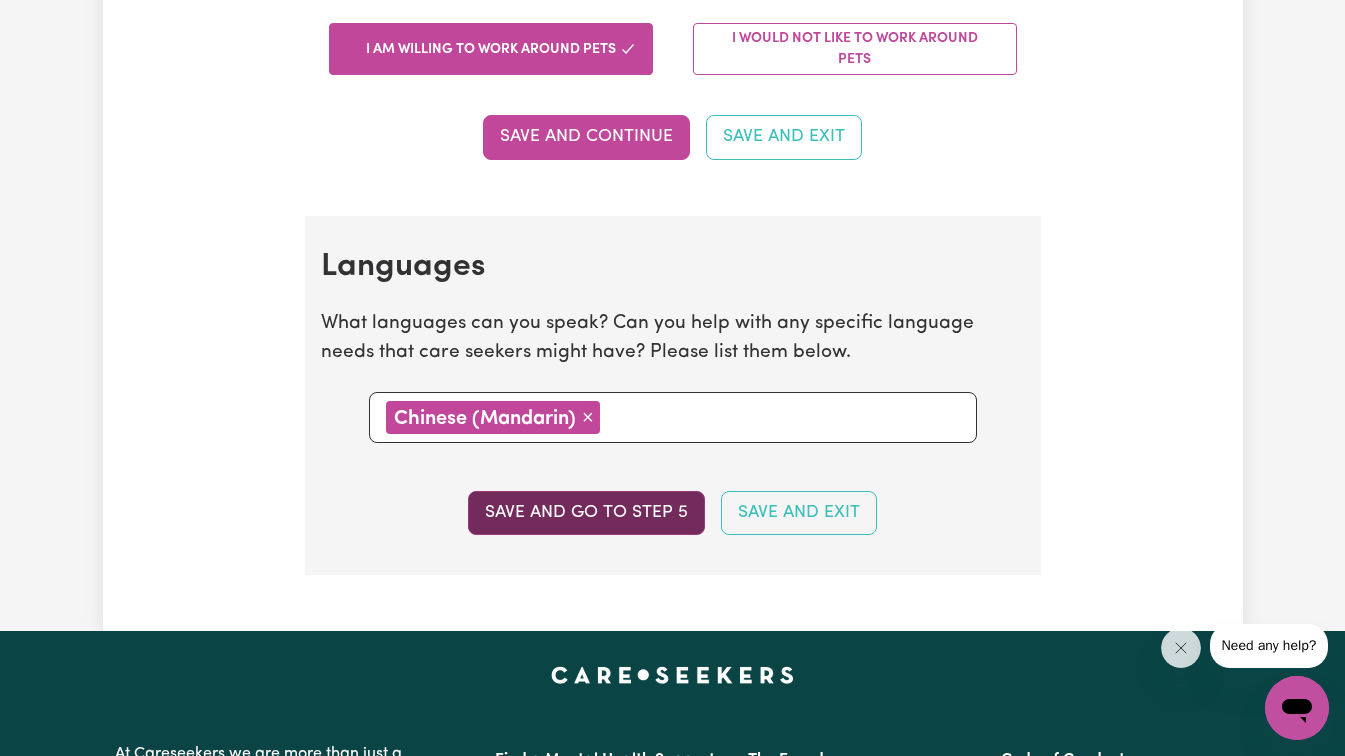 click on "Save and go to step 5" at bounding box center (586, 513) 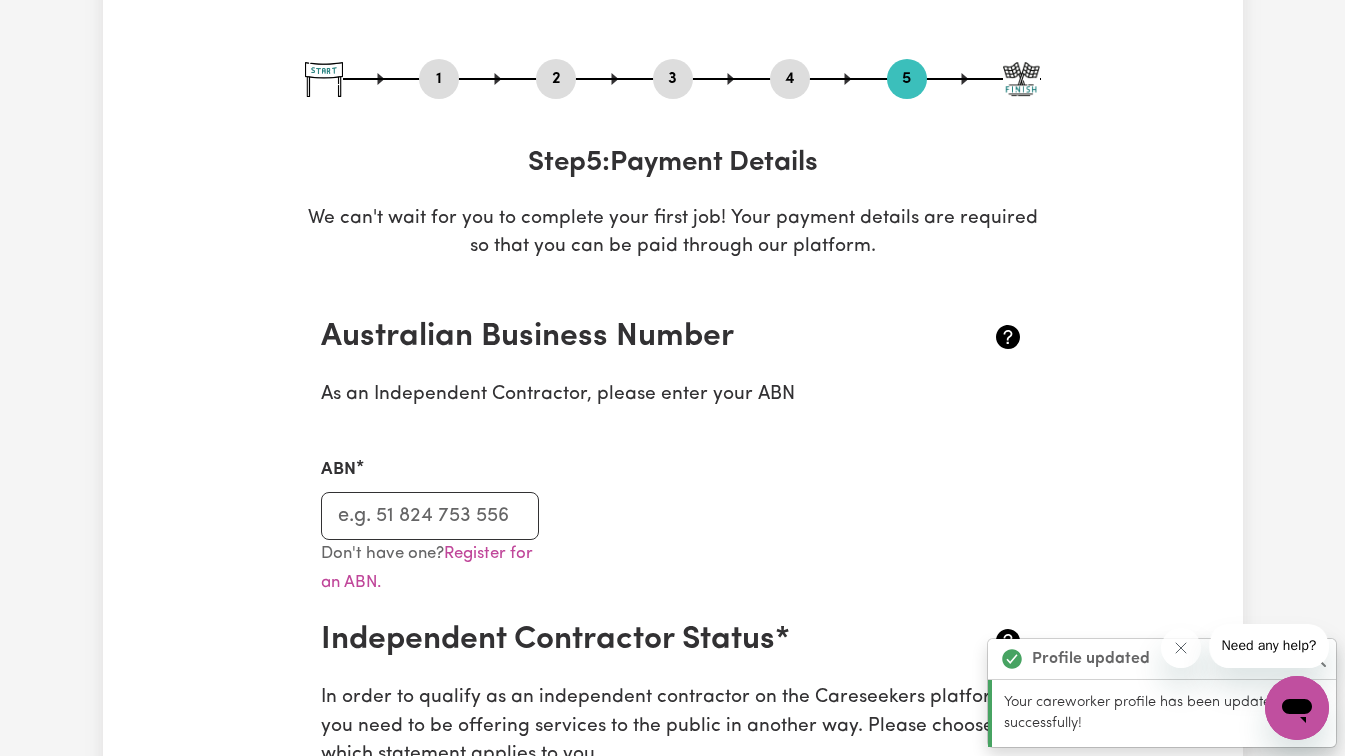 scroll, scrollTop: 200, scrollLeft: 0, axis: vertical 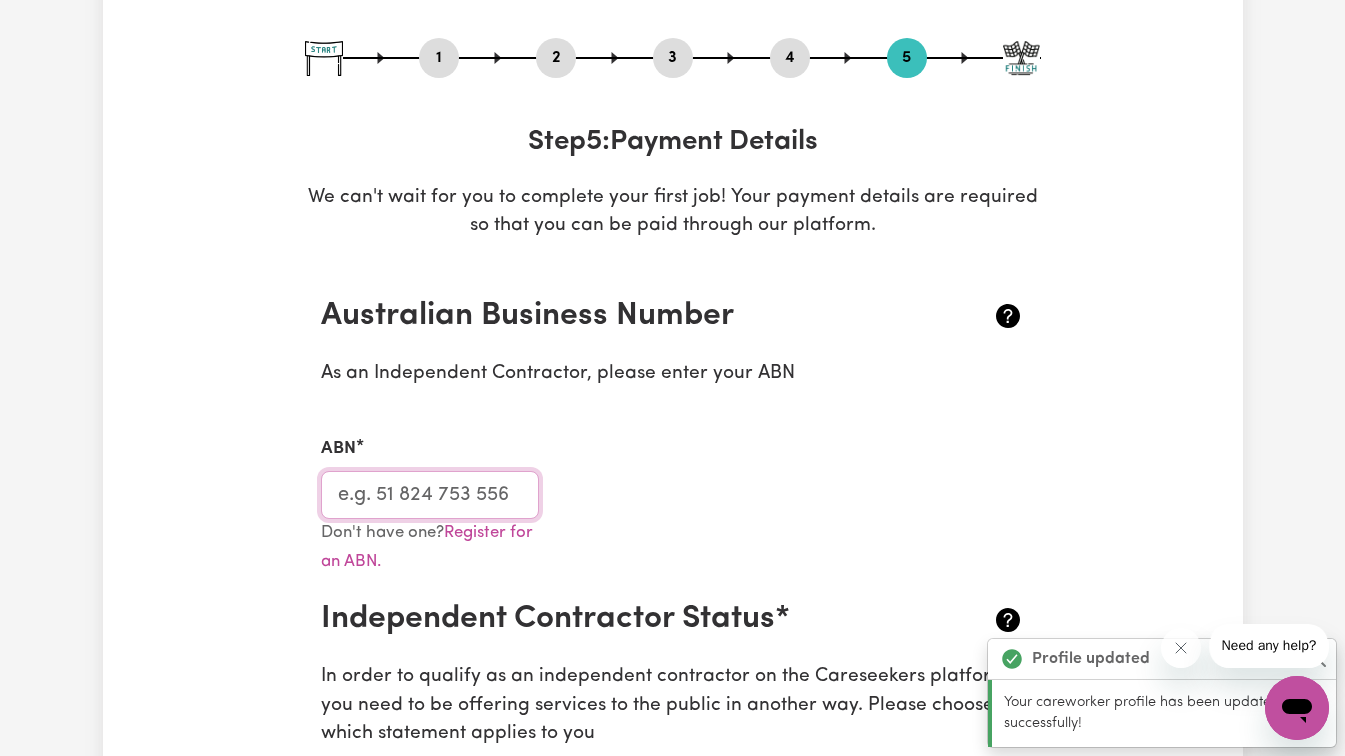 click on "ABN" at bounding box center (430, 495) 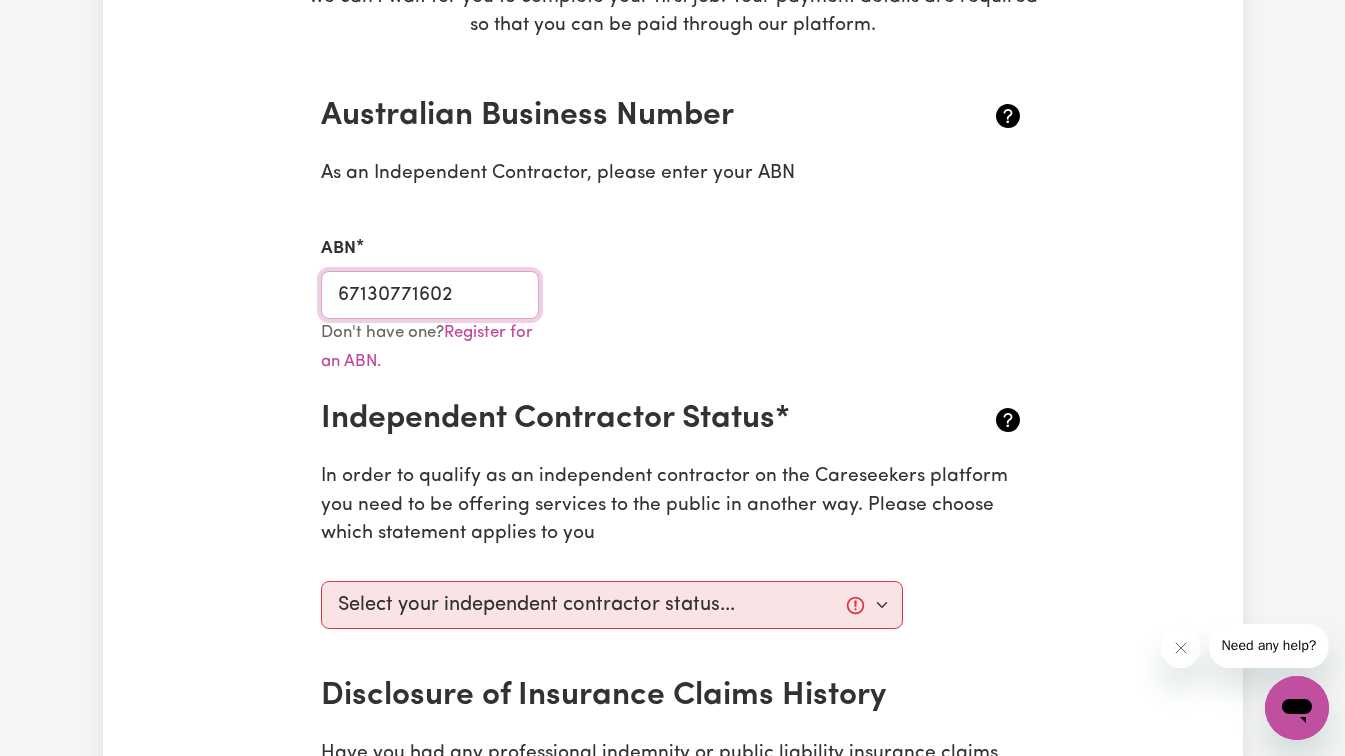 scroll, scrollTop: 500, scrollLeft: 0, axis: vertical 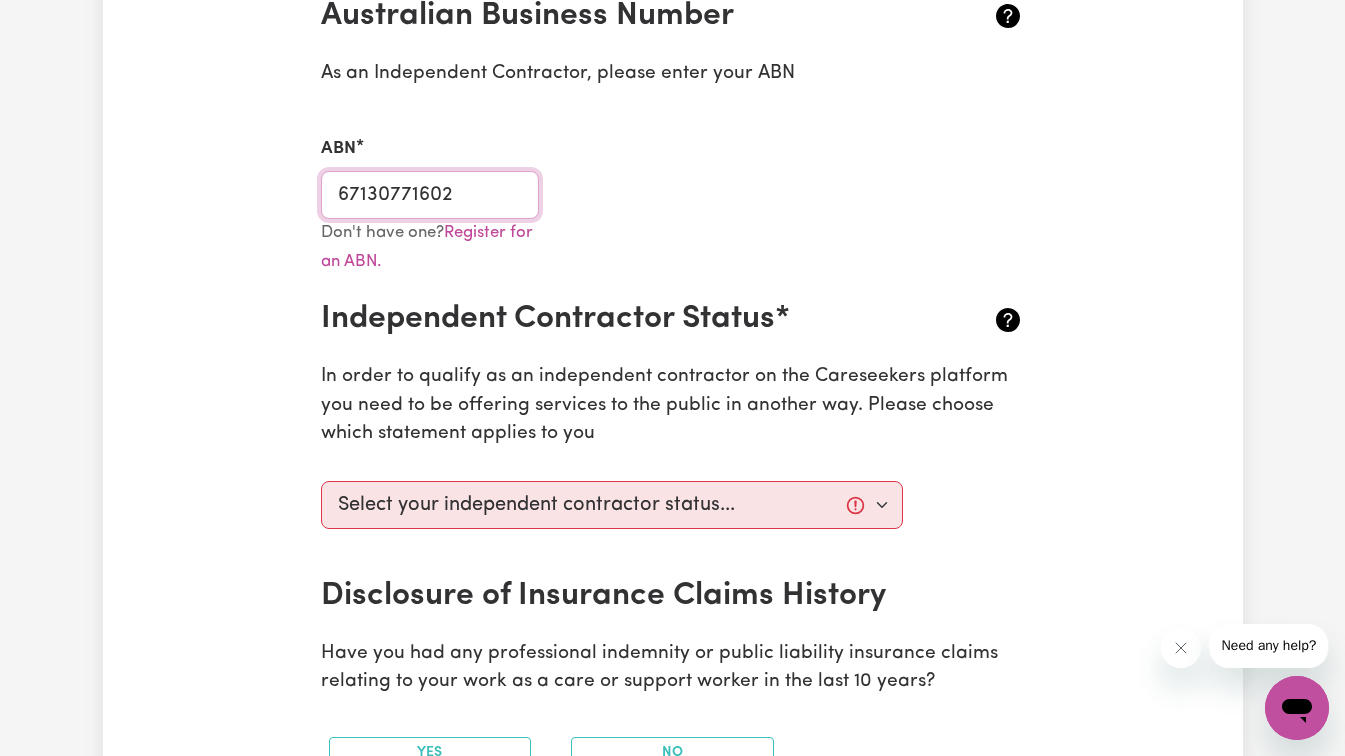 type on "67130771602" 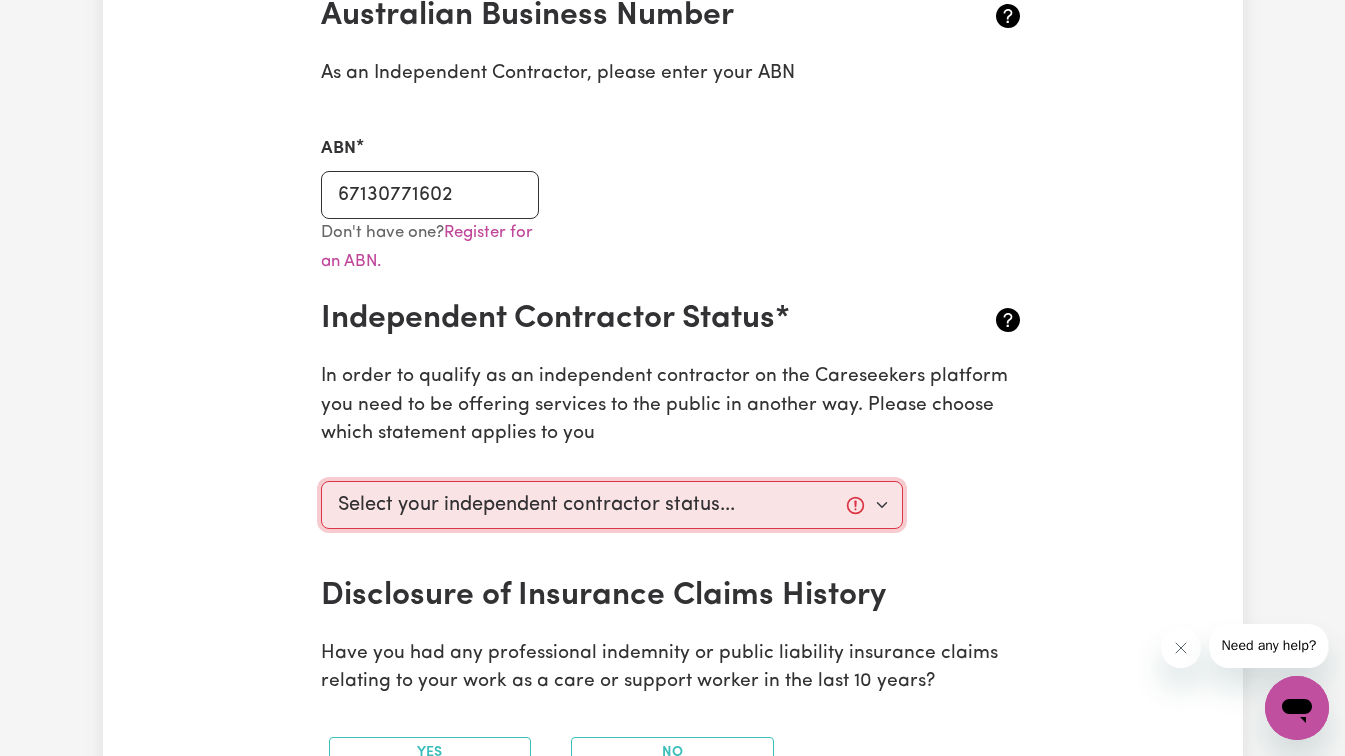 click on "Select your independent contractor status... I am providing services through another platform I am providing services privately on my own I am providing services by being employed by an organisation I am working in another industry" at bounding box center [612, 505] 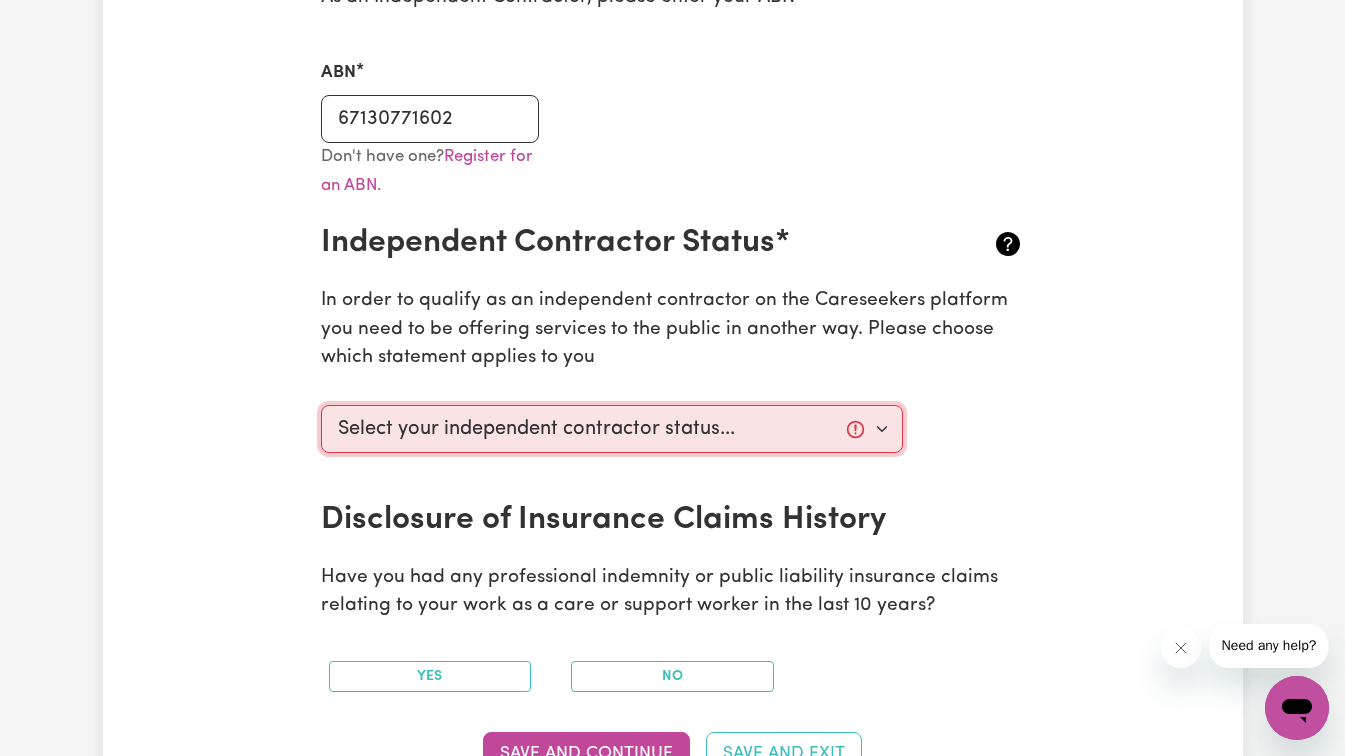 scroll, scrollTop: 600, scrollLeft: 0, axis: vertical 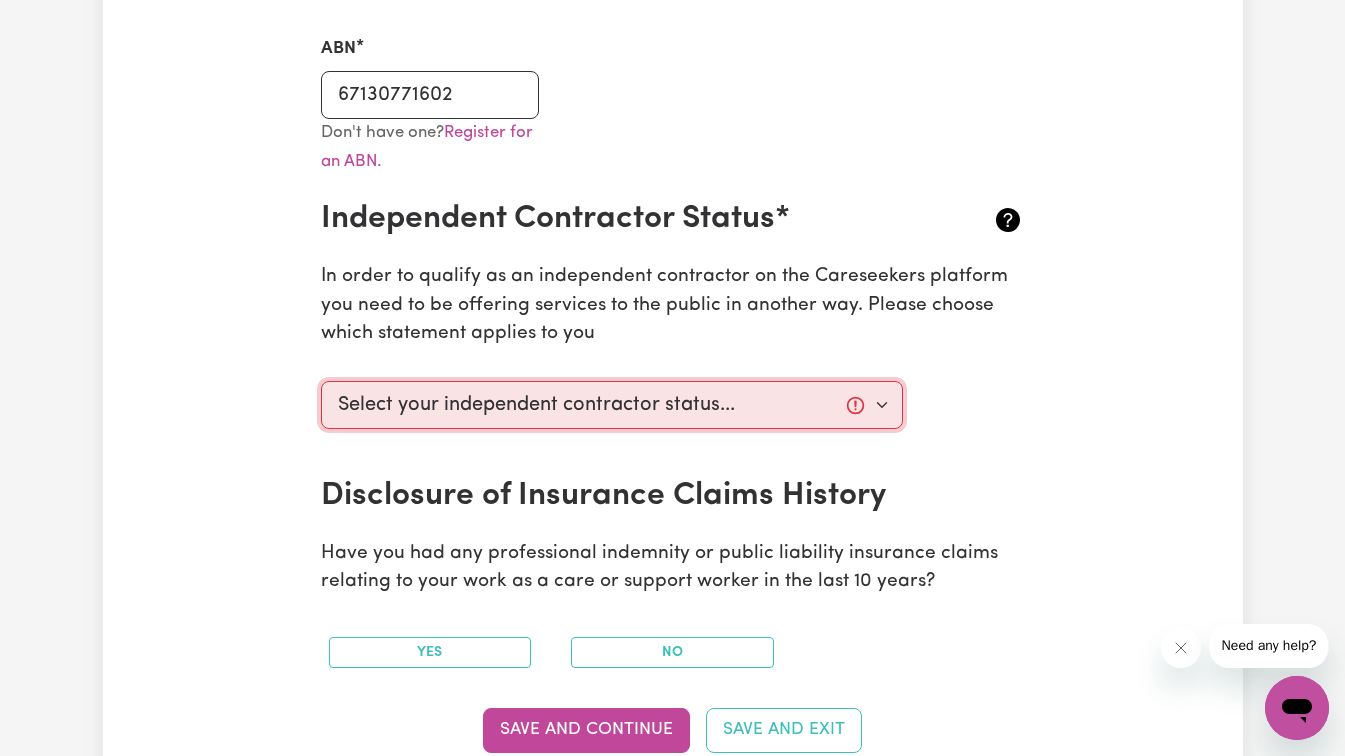 click on "Select your independent contractor status... I am providing services through another platform I am providing services privately on my own I am providing services by being employed by an organisation I am working in another industry" at bounding box center [612, 405] 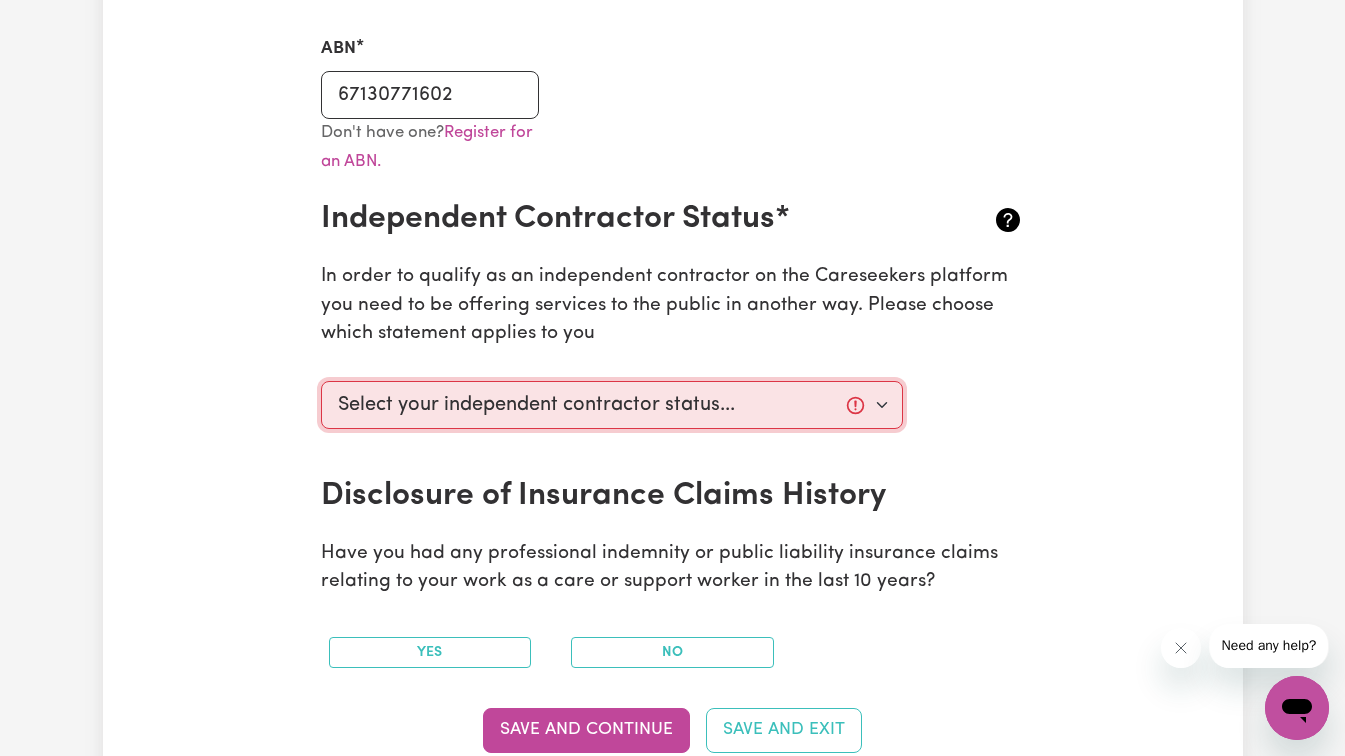 select on "I am providing services by being employed by an organisation" 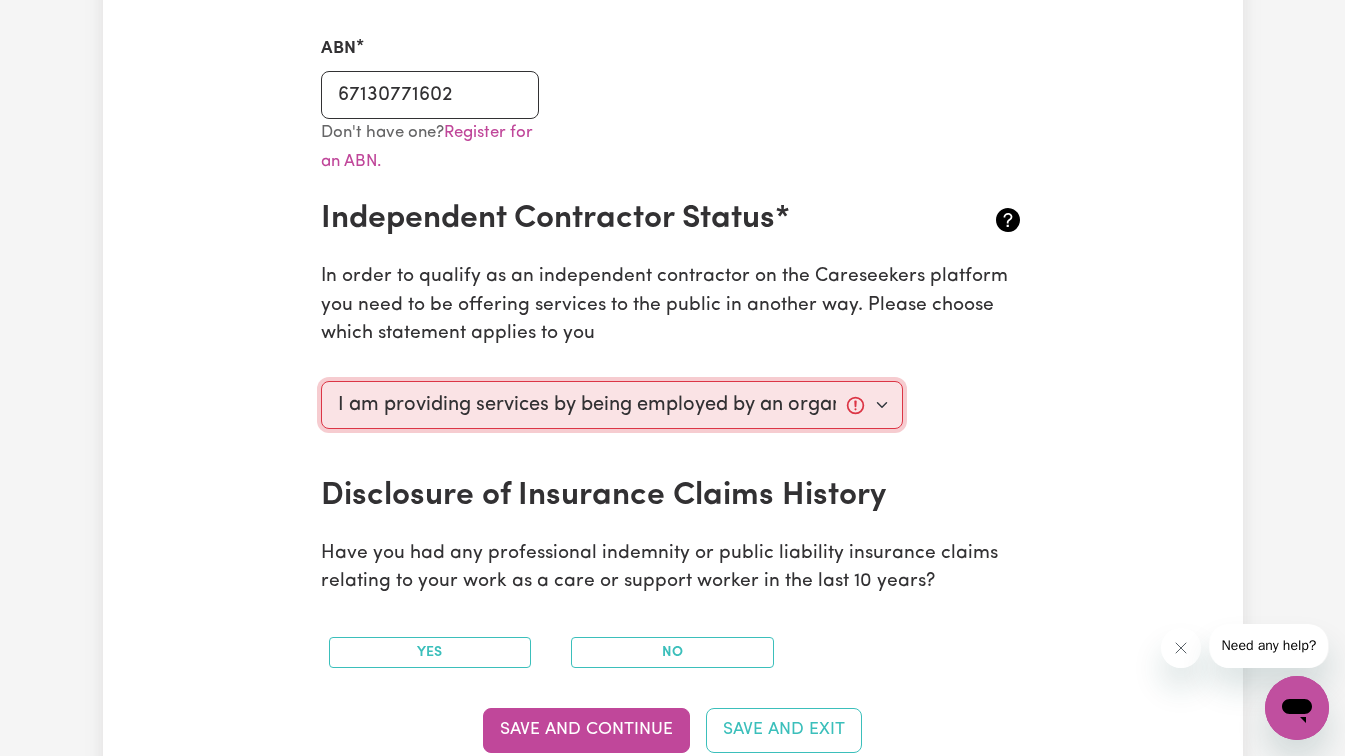 click on "Select your independent contractor status... I am providing services through another platform I am providing services privately on my own I am providing services by being employed by an organisation I am working in another industry" at bounding box center [612, 405] 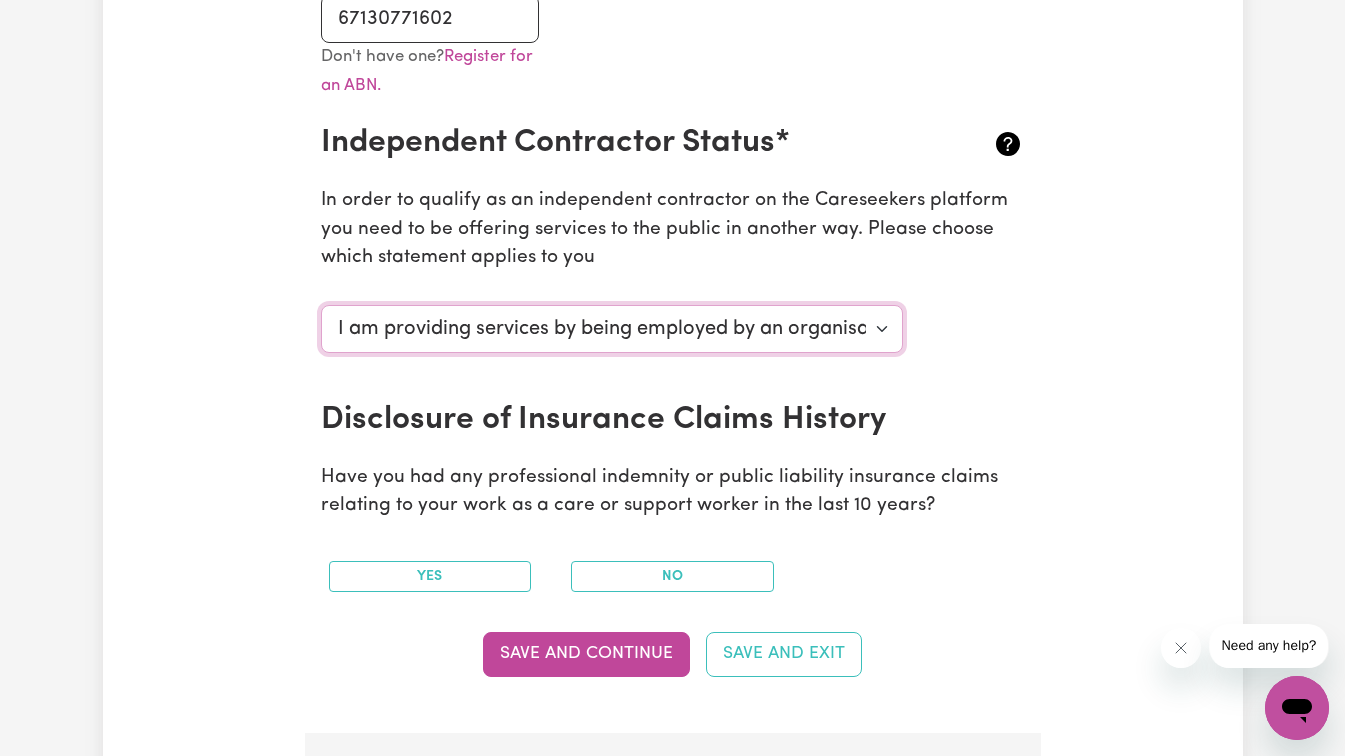 scroll, scrollTop: 700, scrollLeft: 0, axis: vertical 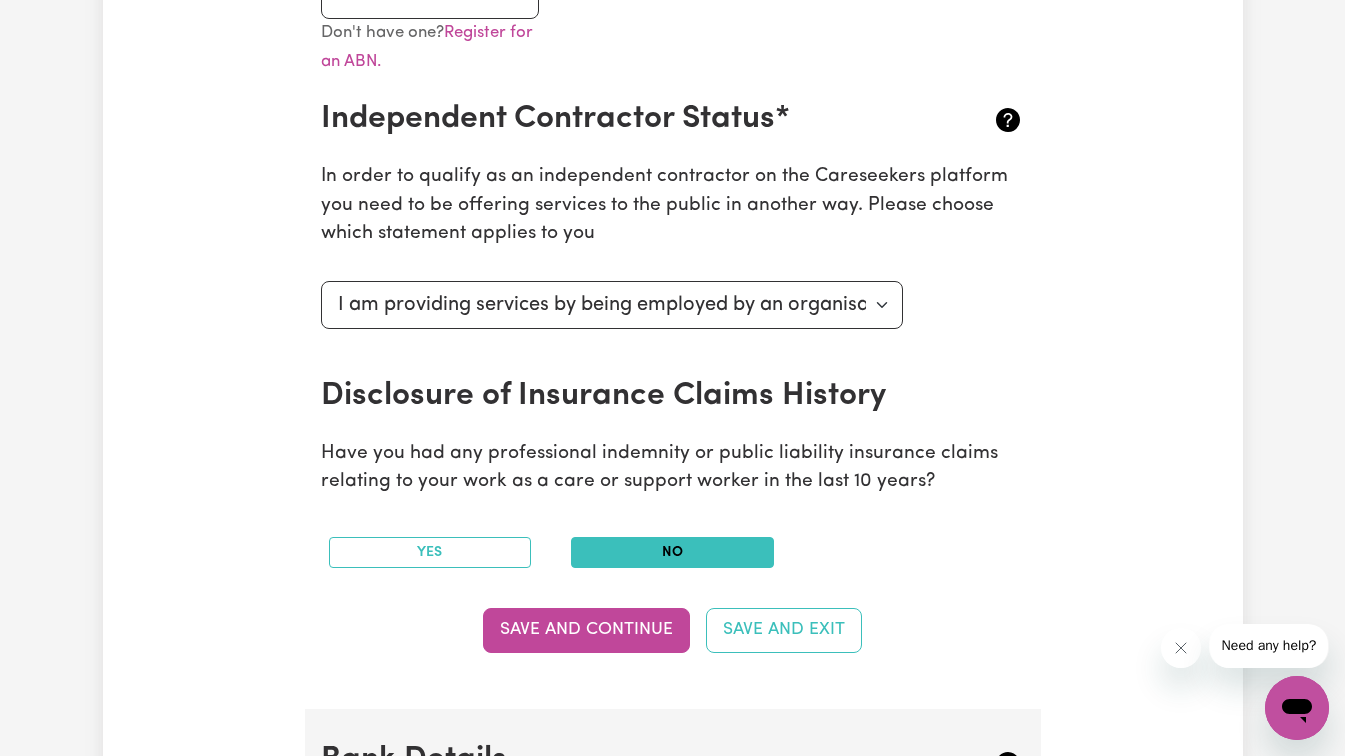 click on "No" at bounding box center [672, 552] 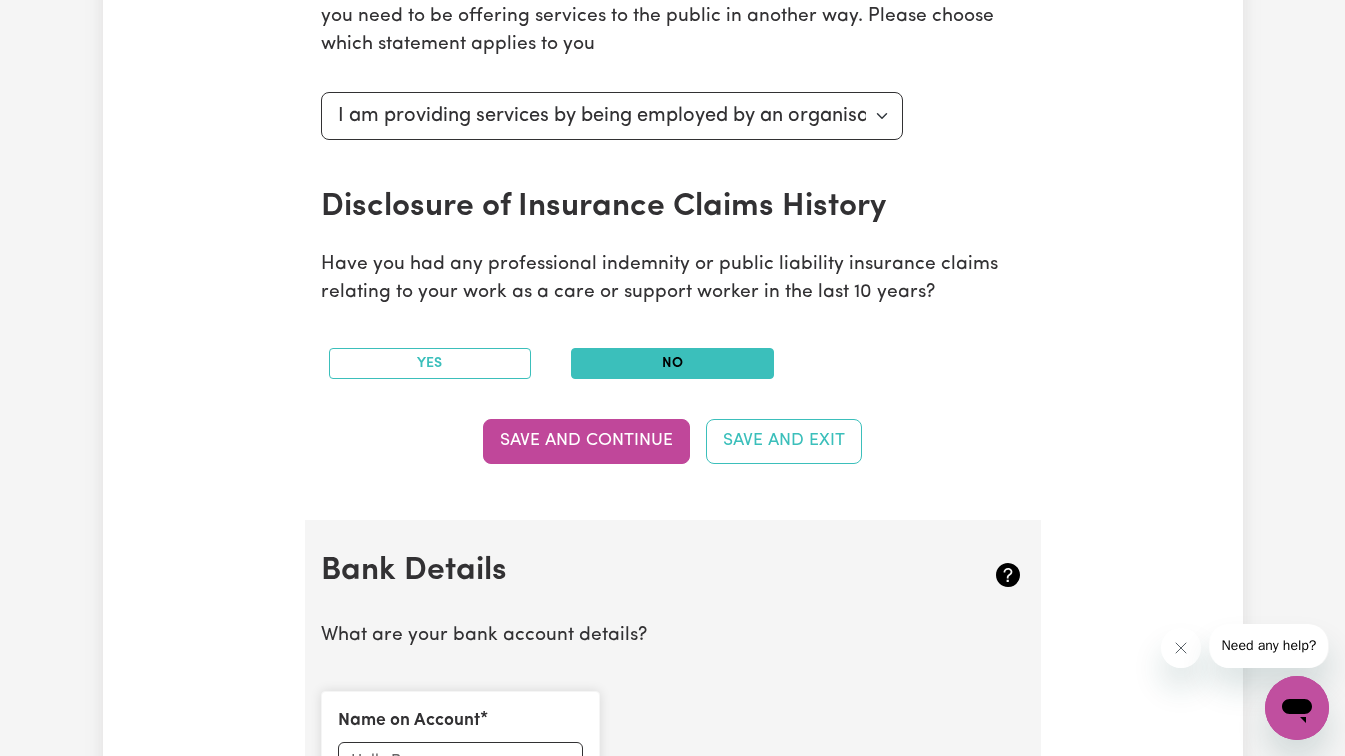 scroll, scrollTop: 900, scrollLeft: 0, axis: vertical 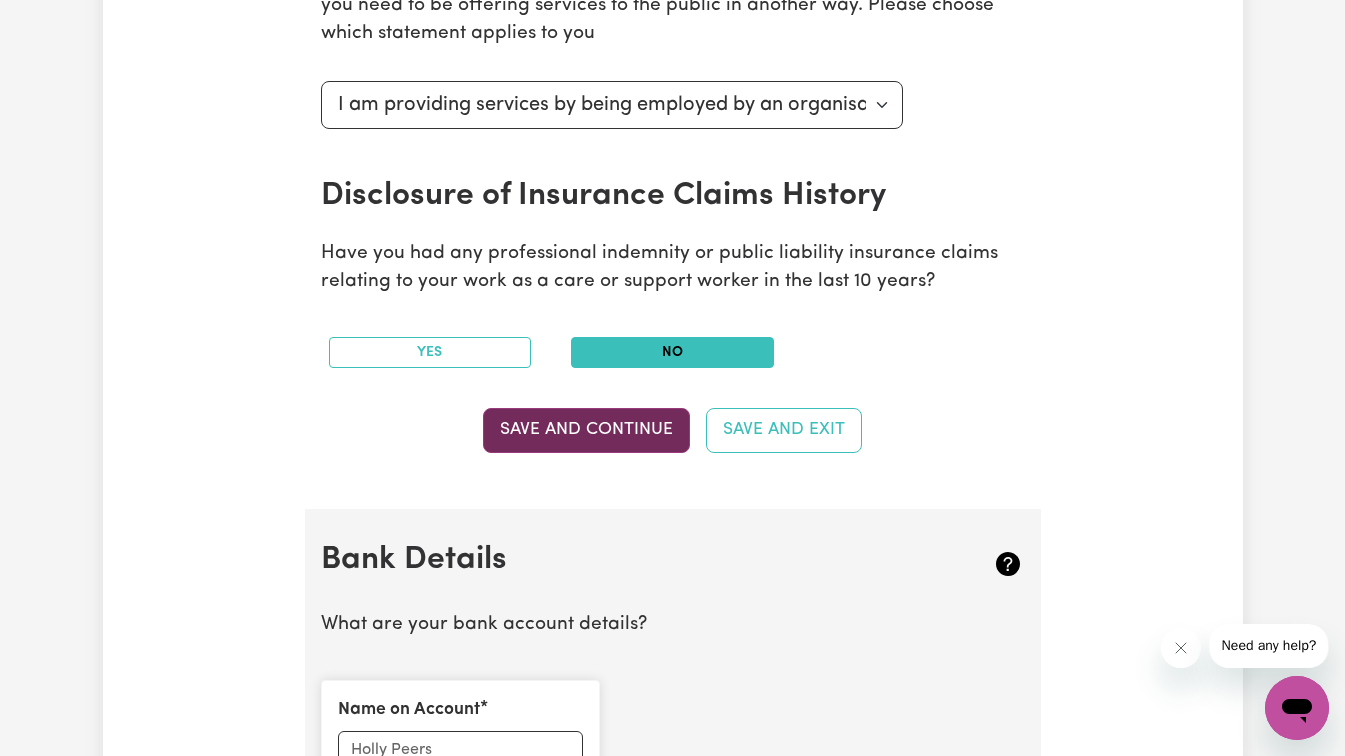 click on "Save and Continue" at bounding box center (586, 430) 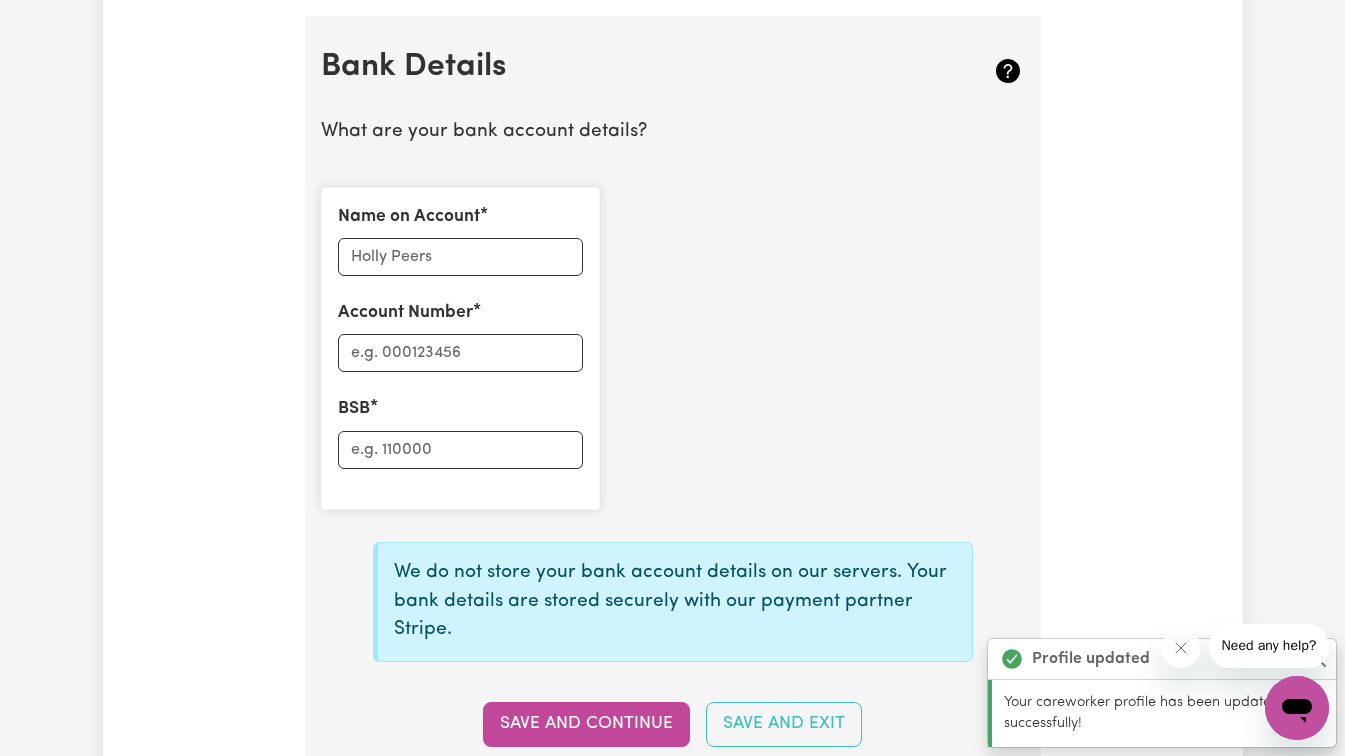 scroll, scrollTop: 1409, scrollLeft: 0, axis: vertical 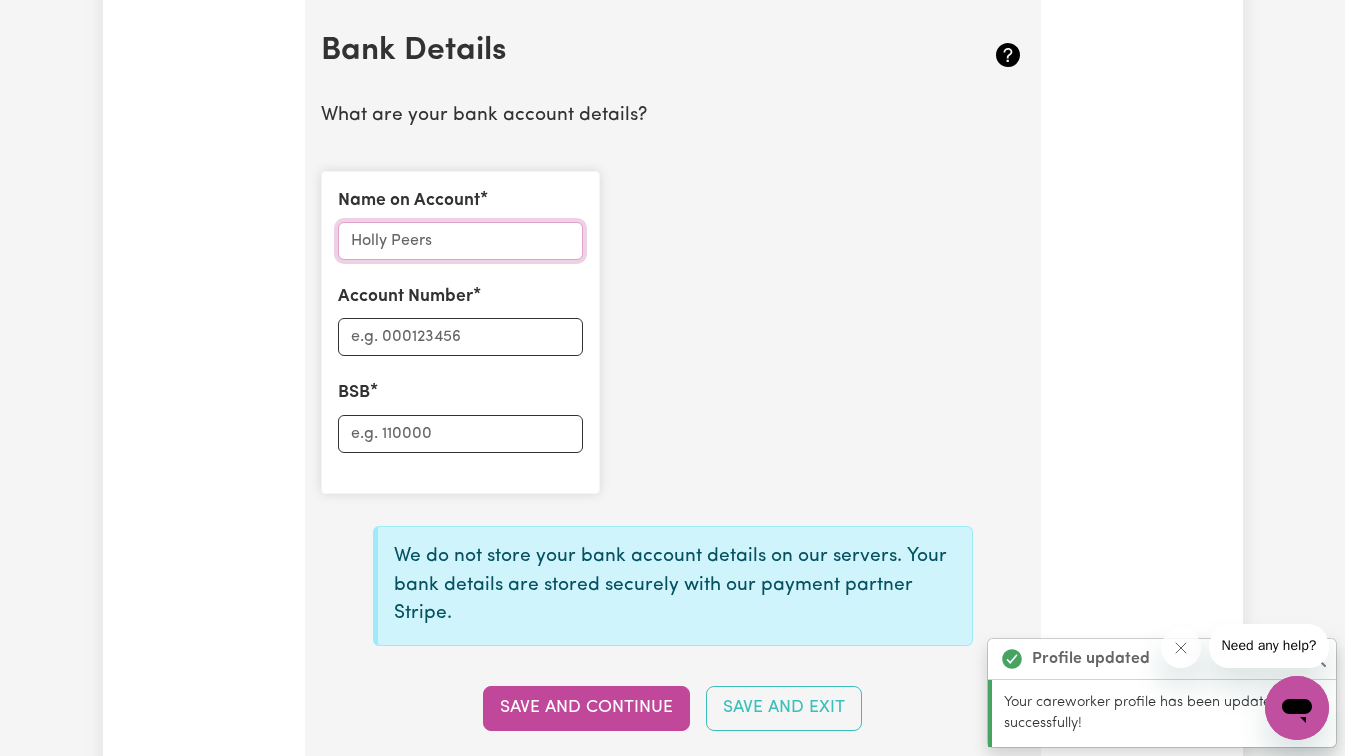 click on "Name on Account" at bounding box center (460, 241) 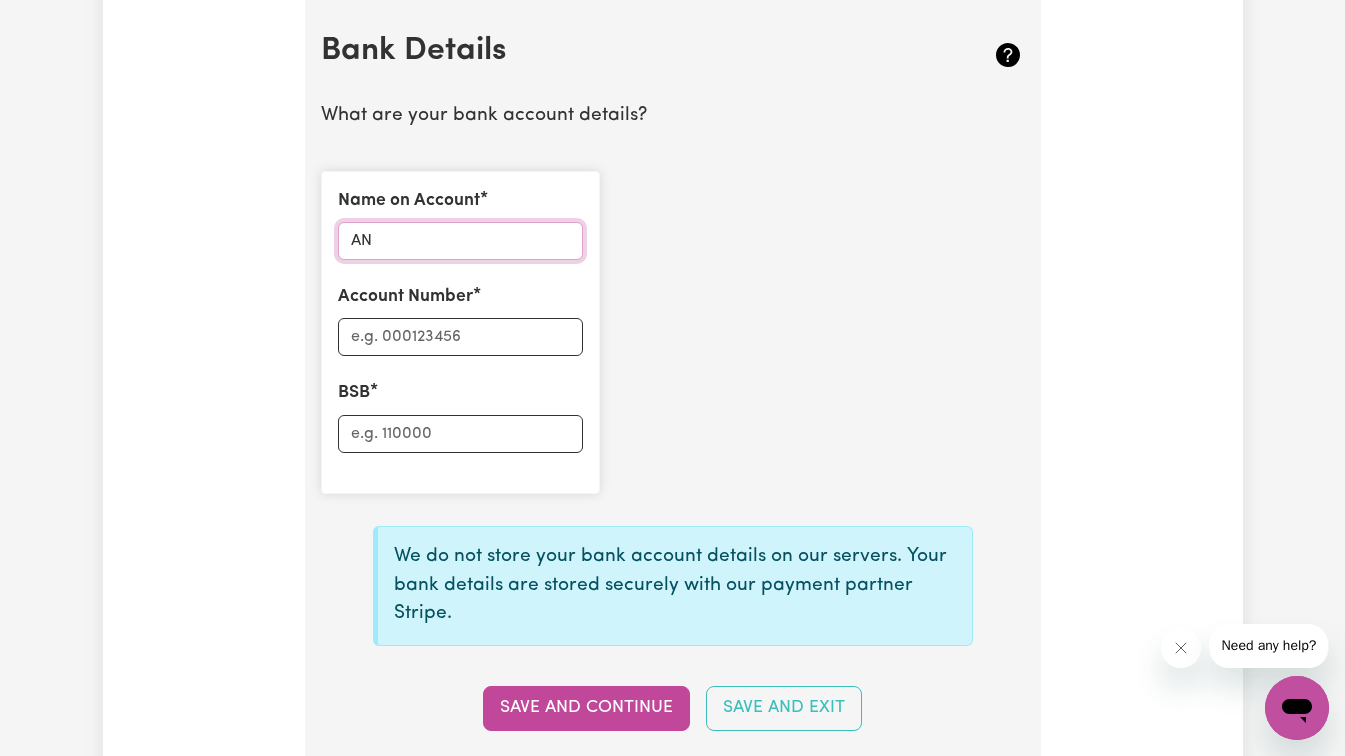 type on "A" 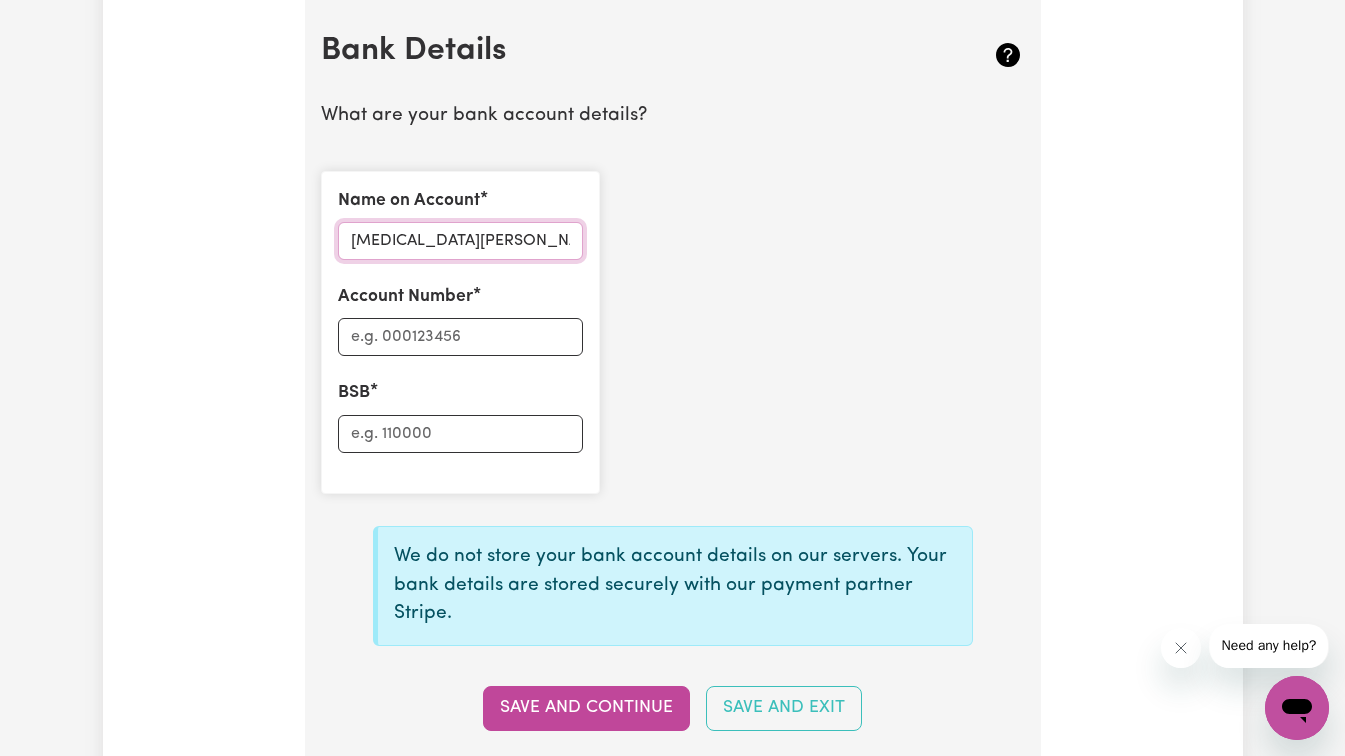 type on "[MEDICAL_DATA][PERSON_NAME]" 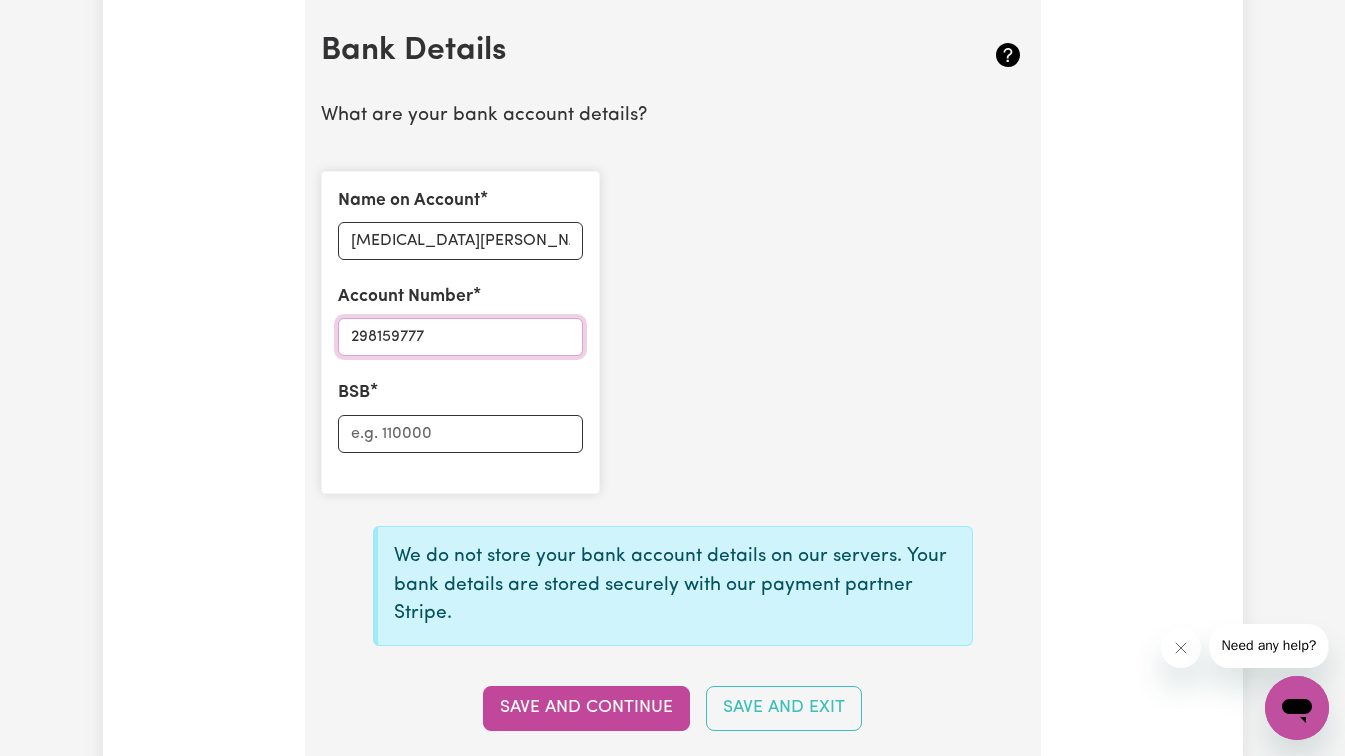 type on "298159777" 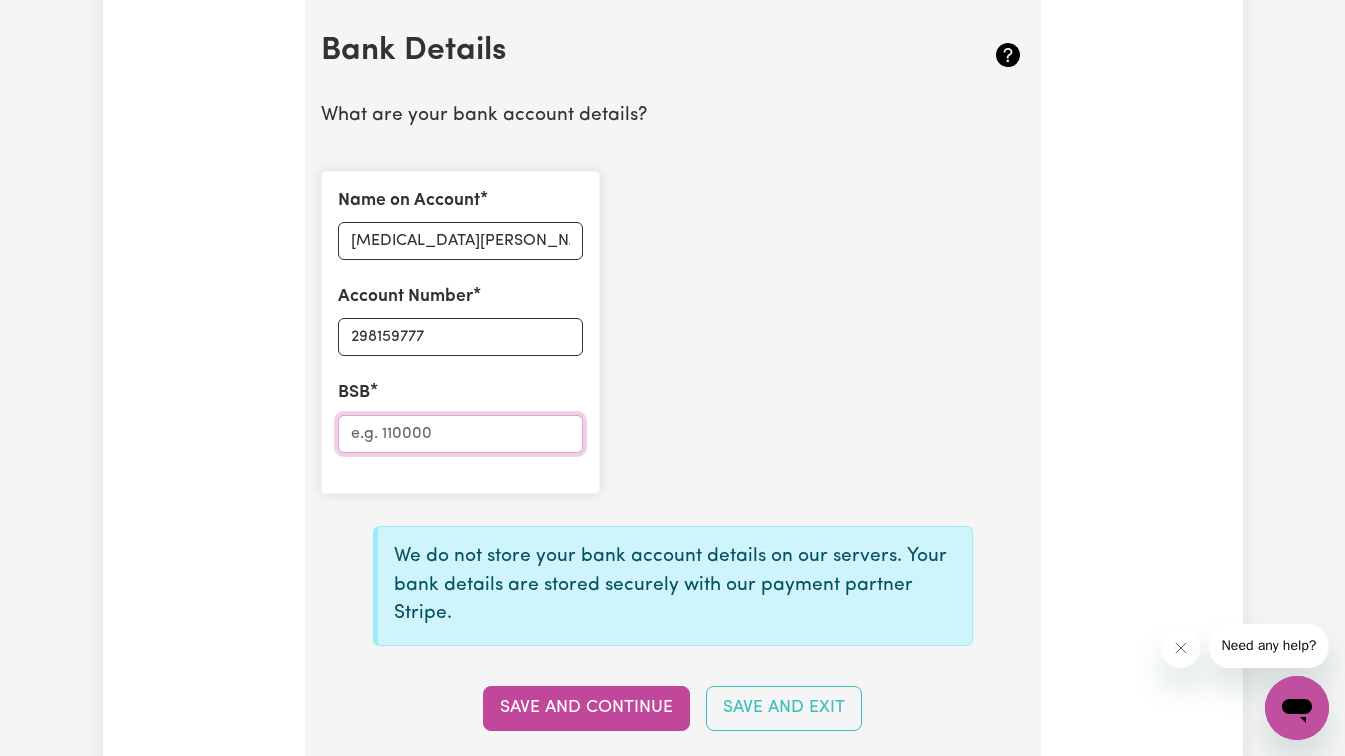 click on "BSB" at bounding box center [460, 434] 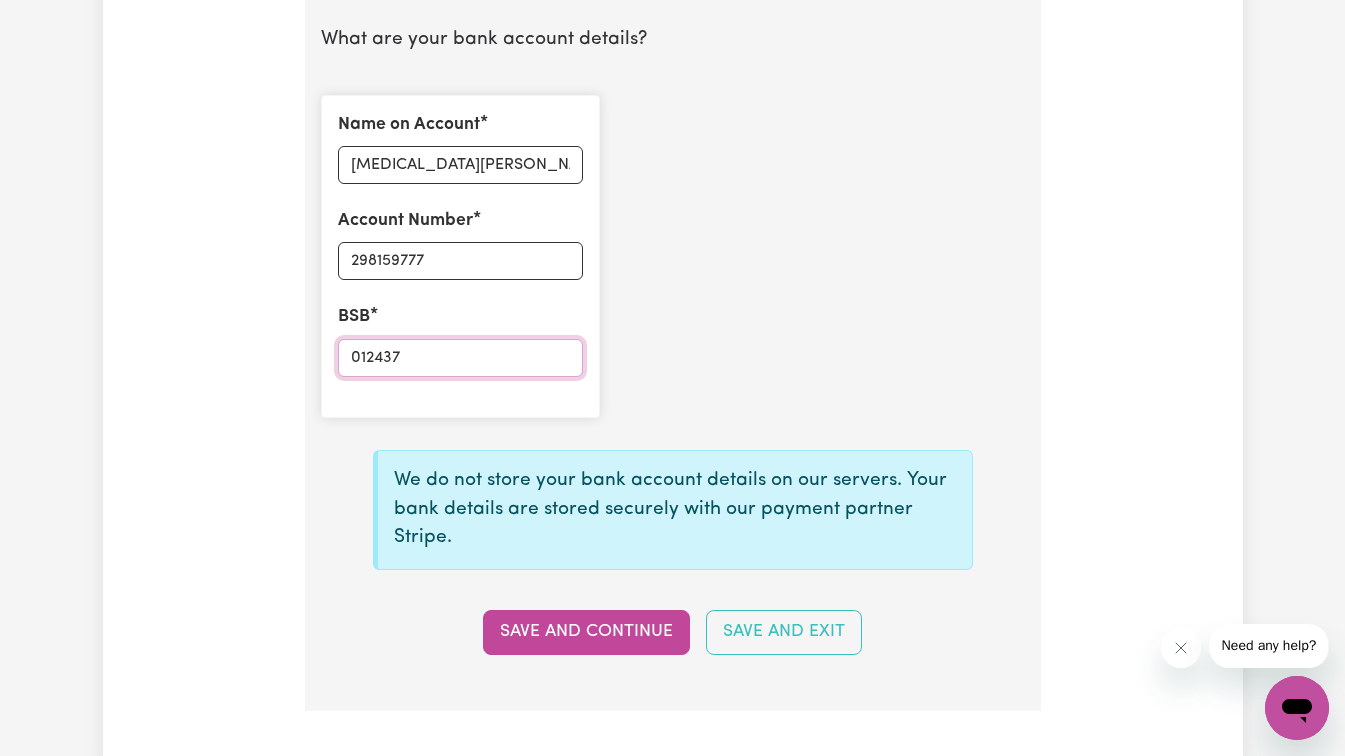 scroll, scrollTop: 1509, scrollLeft: 0, axis: vertical 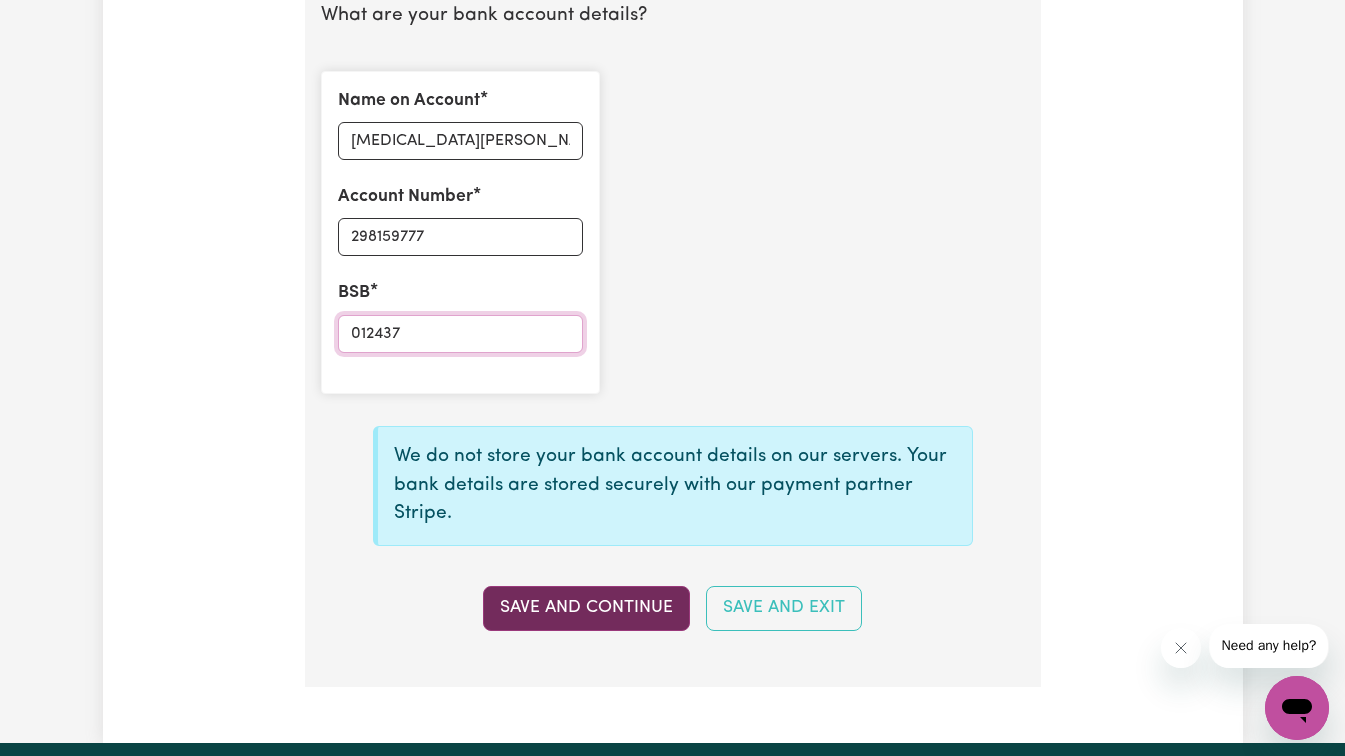 type on "012437" 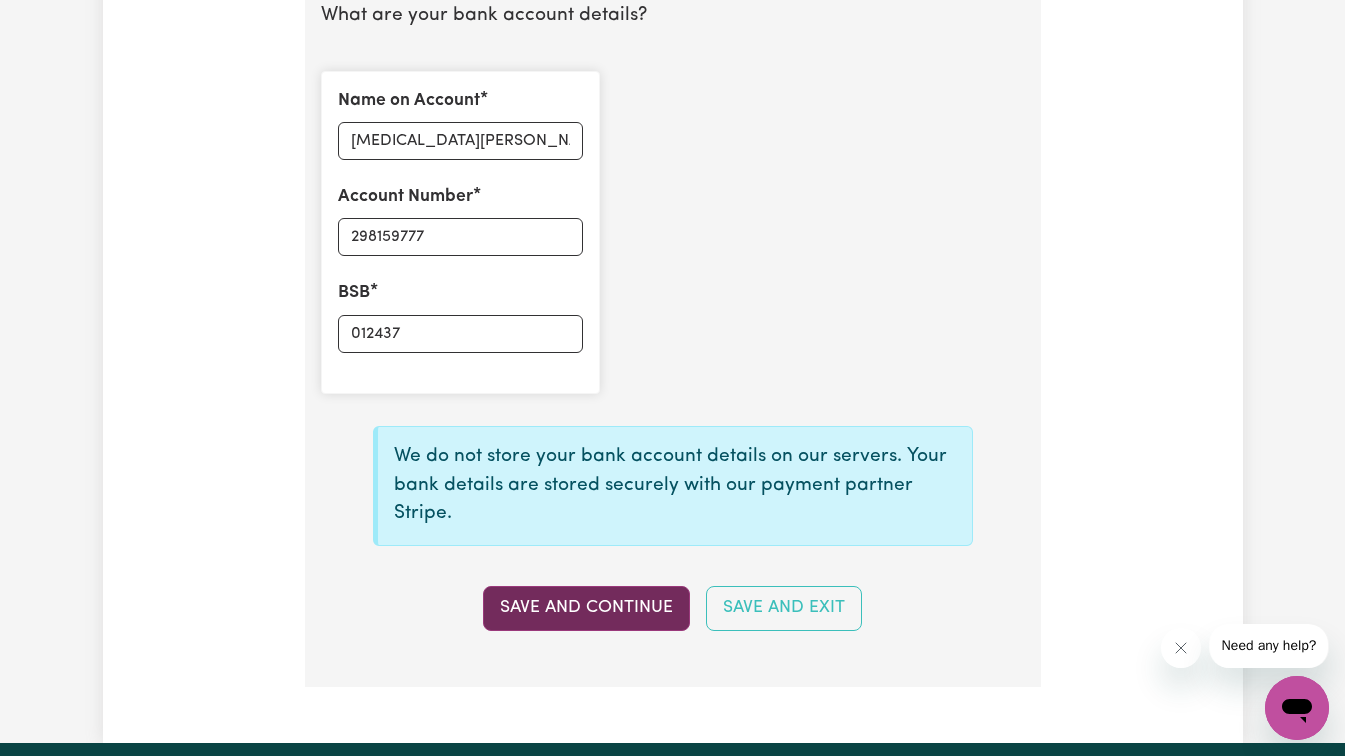 click on "Save and Continue" at bounding box center [586, 608] 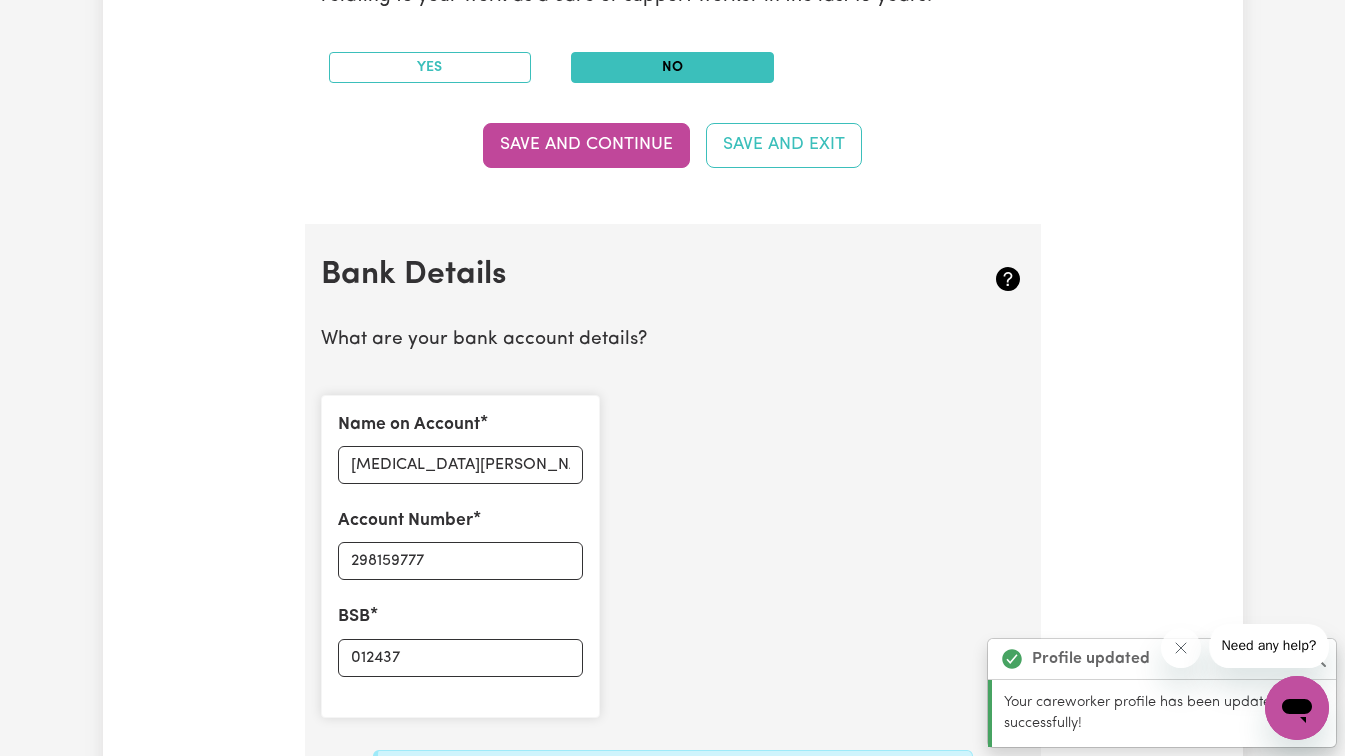 type on "****9777" 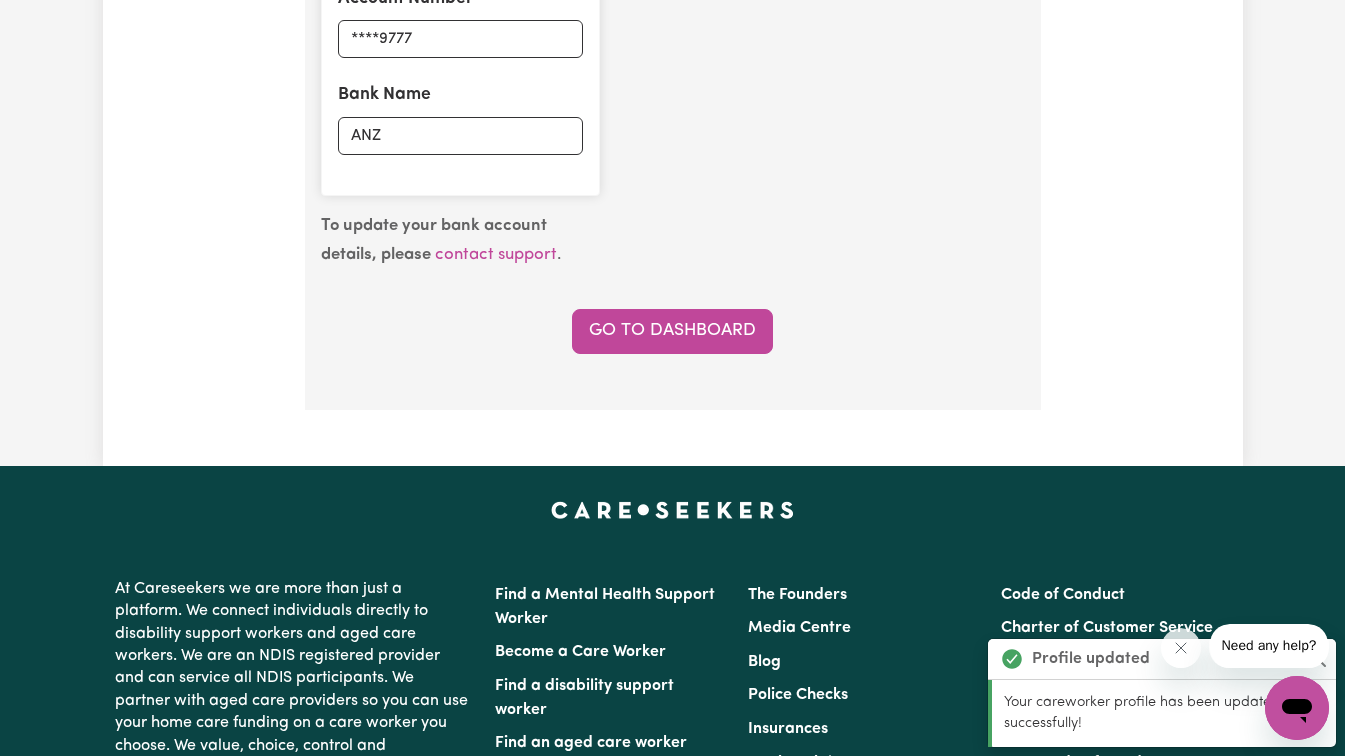 scroll, scrollTop: 1709, scrollLeft: 0, axis: vertical 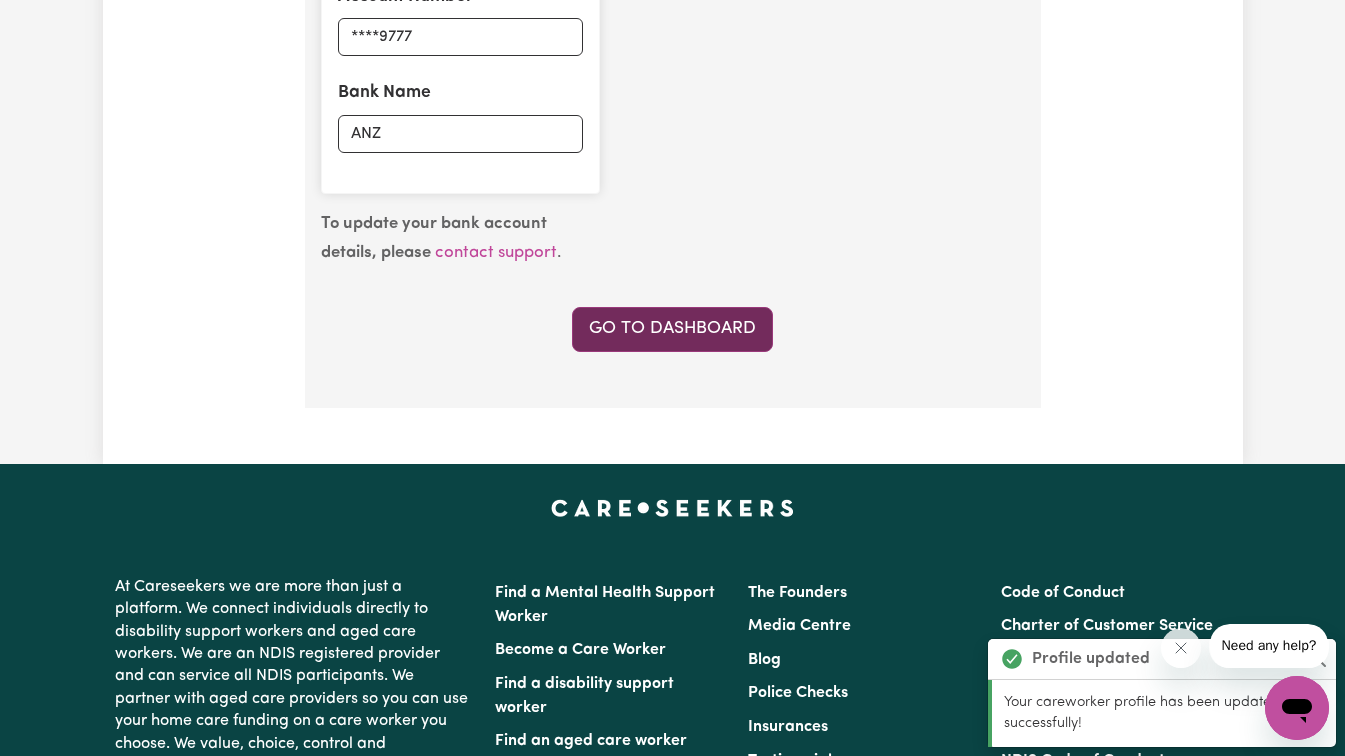 click on "Go to Dashboard" at bounding box center [672, 329] 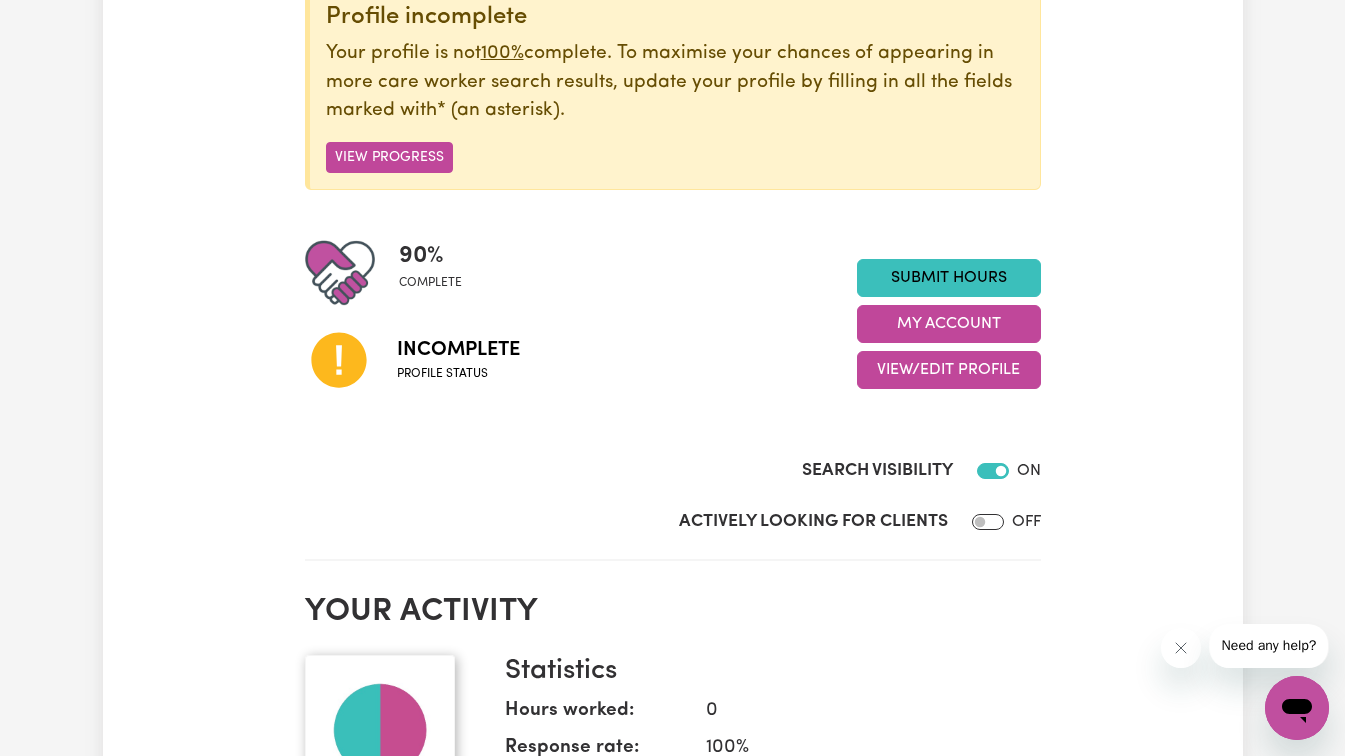 scroll, scrollTop: 300, scrollLeft: 0, axis: vertical 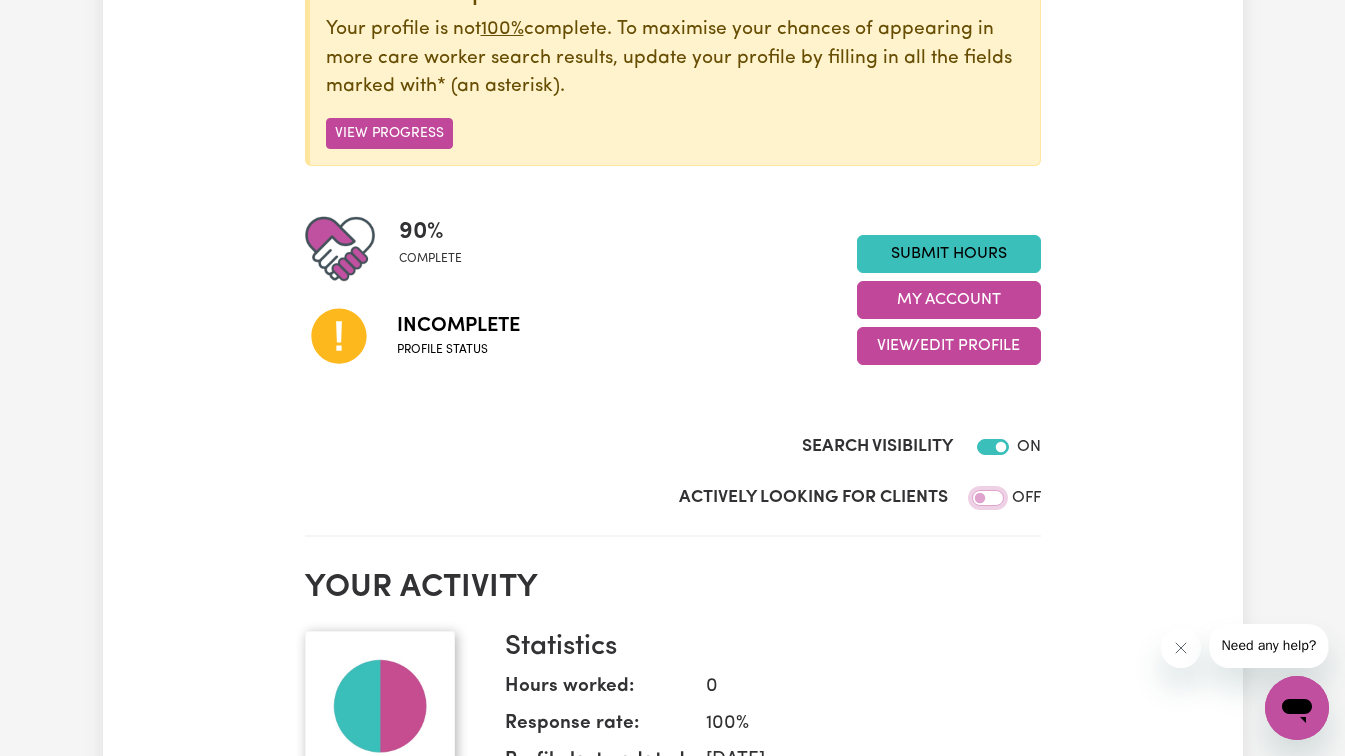 click on "Actively Looking for Clients" at bounding box center [988, 498] 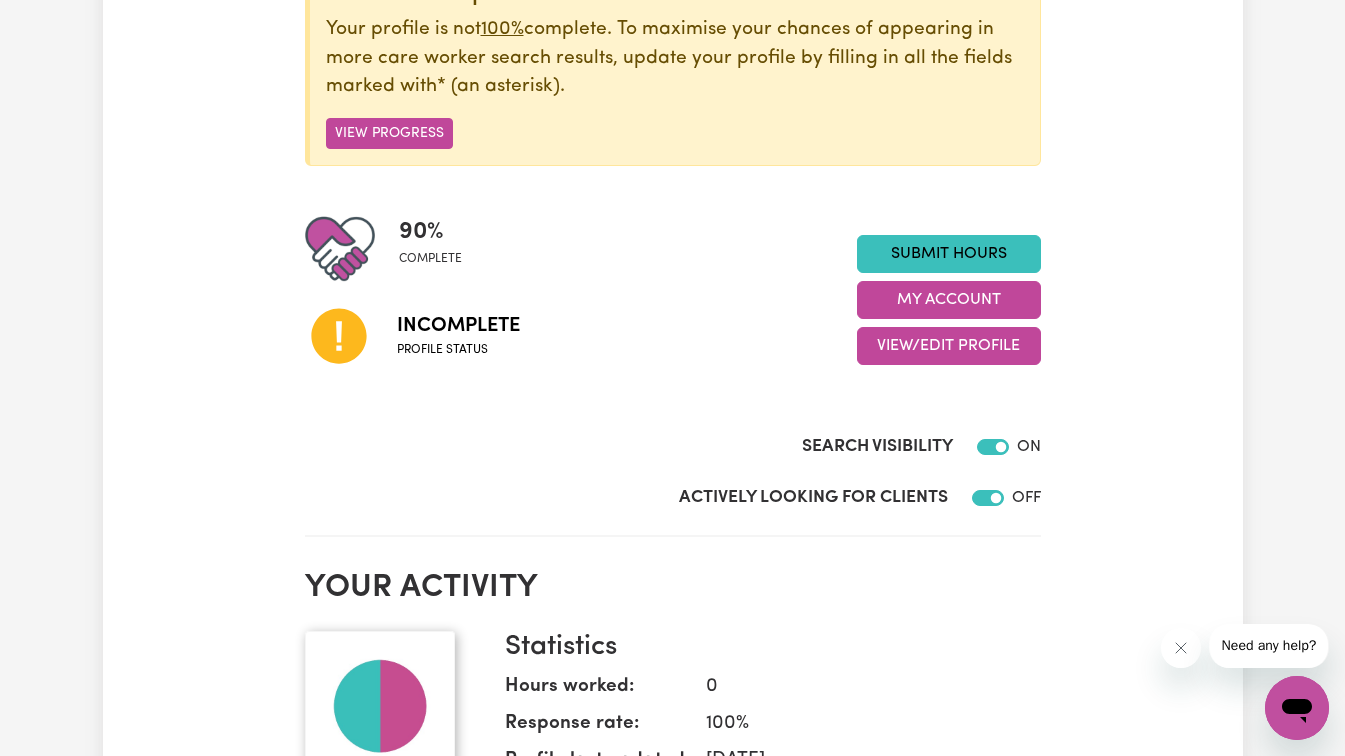 checkbox on "true" 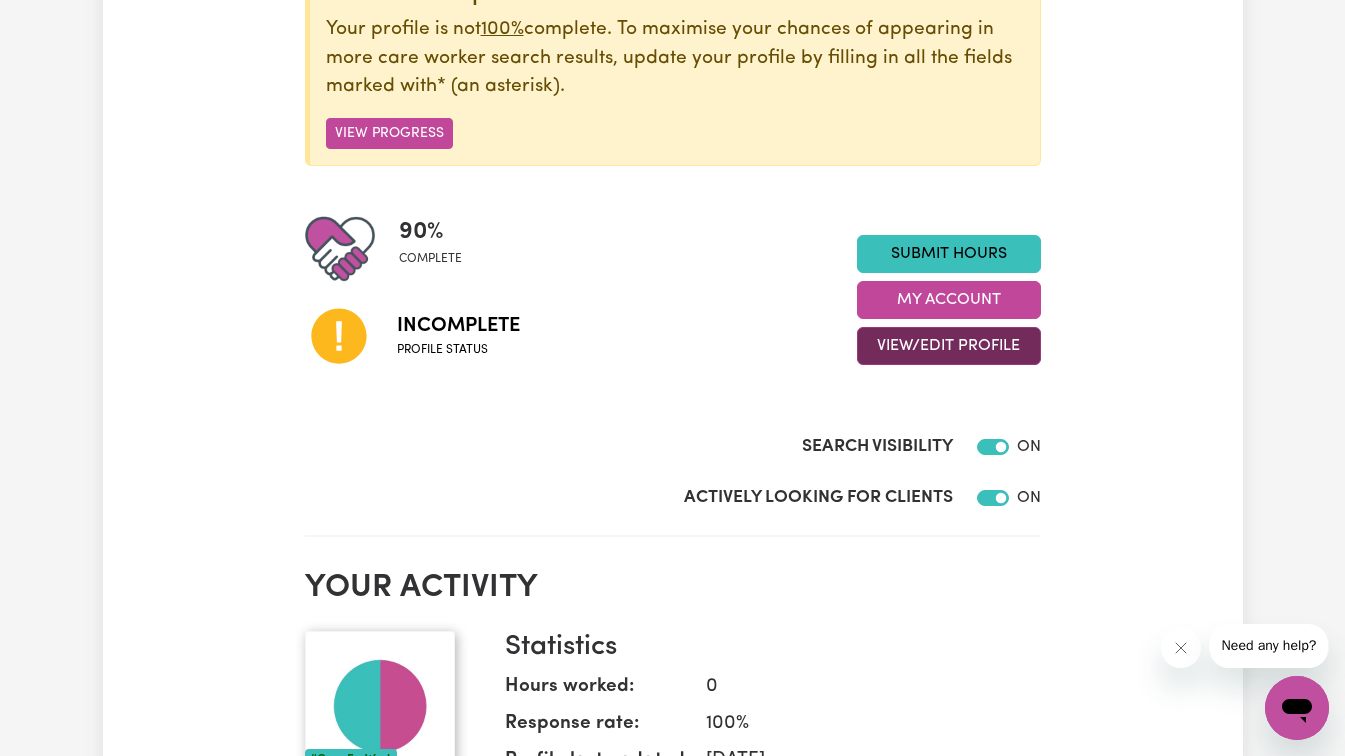 click on "View/Edit Profile" at bounding box center (949, 346) 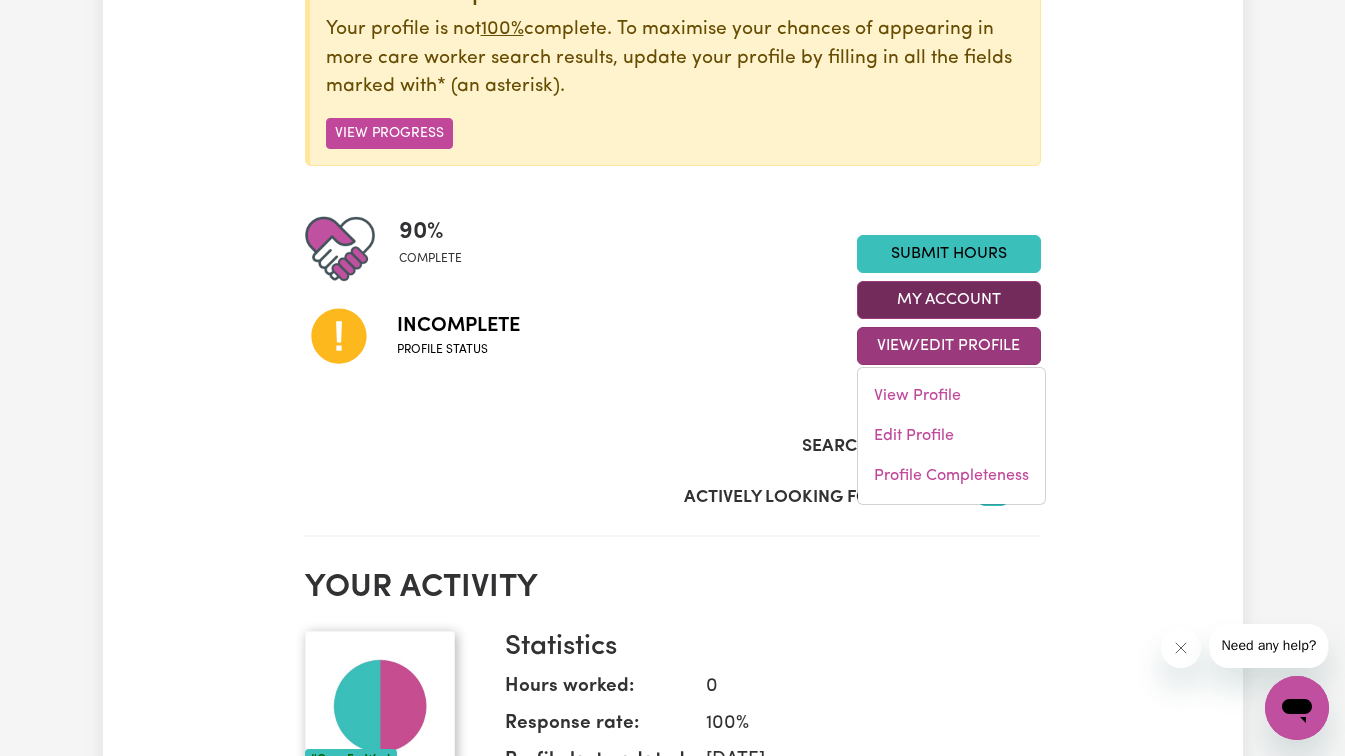 click on "My Account" at bounding box center (949, 300) 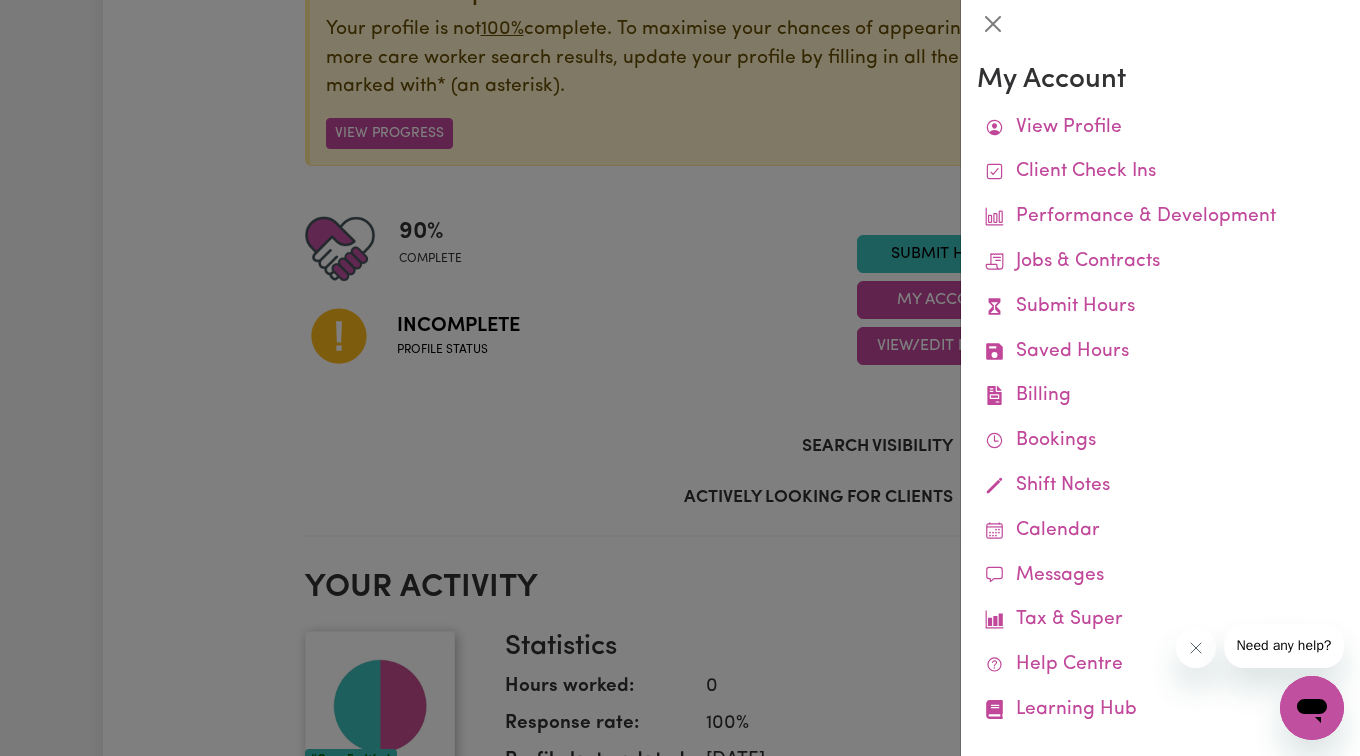 click at bounding box center (680, 378) 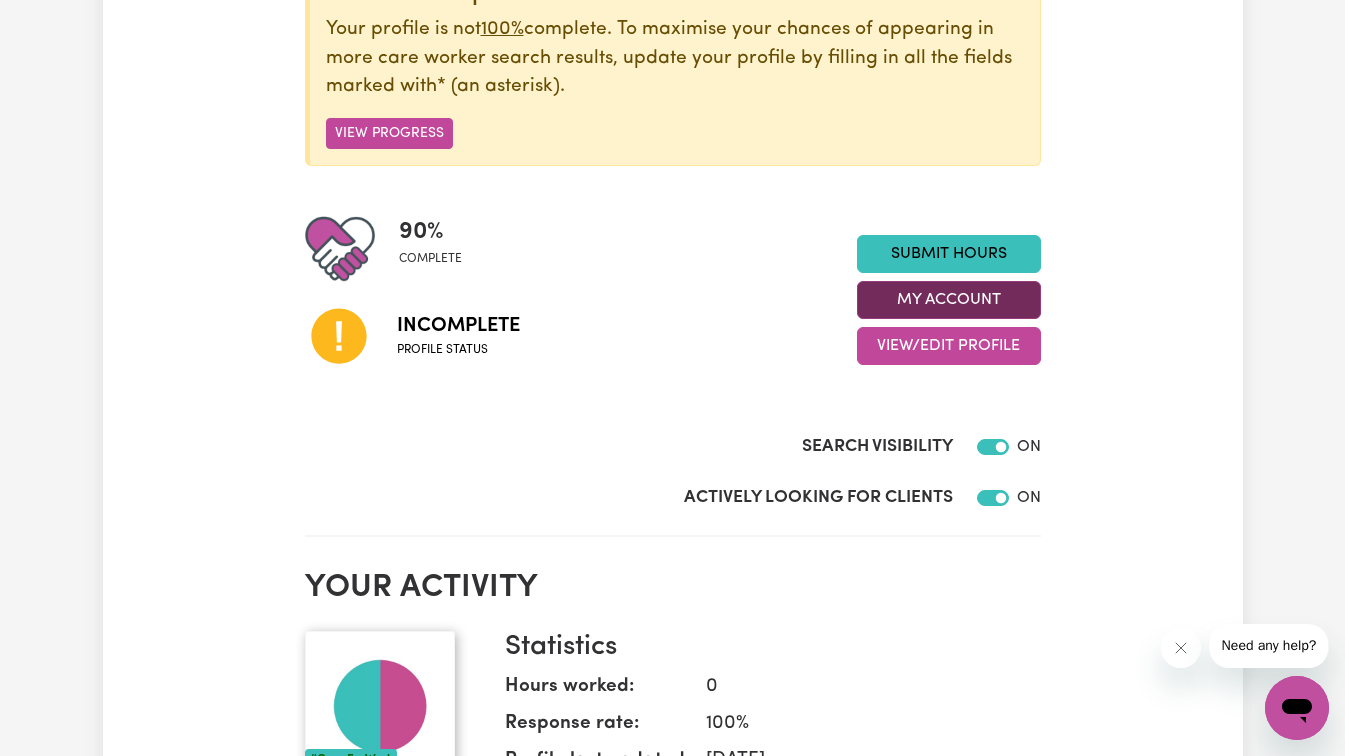 click on "My Account" at bounding box center [949, 300] 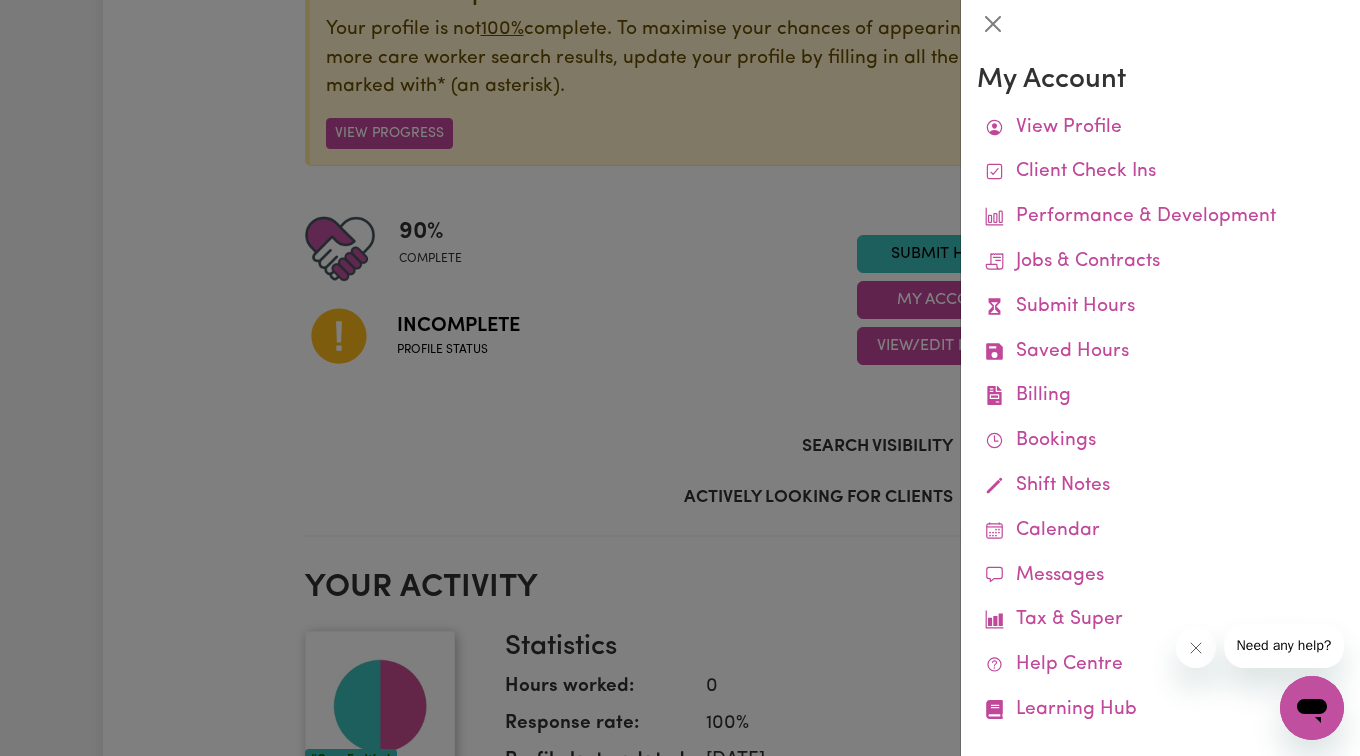 click at bounding box center (680, 378) 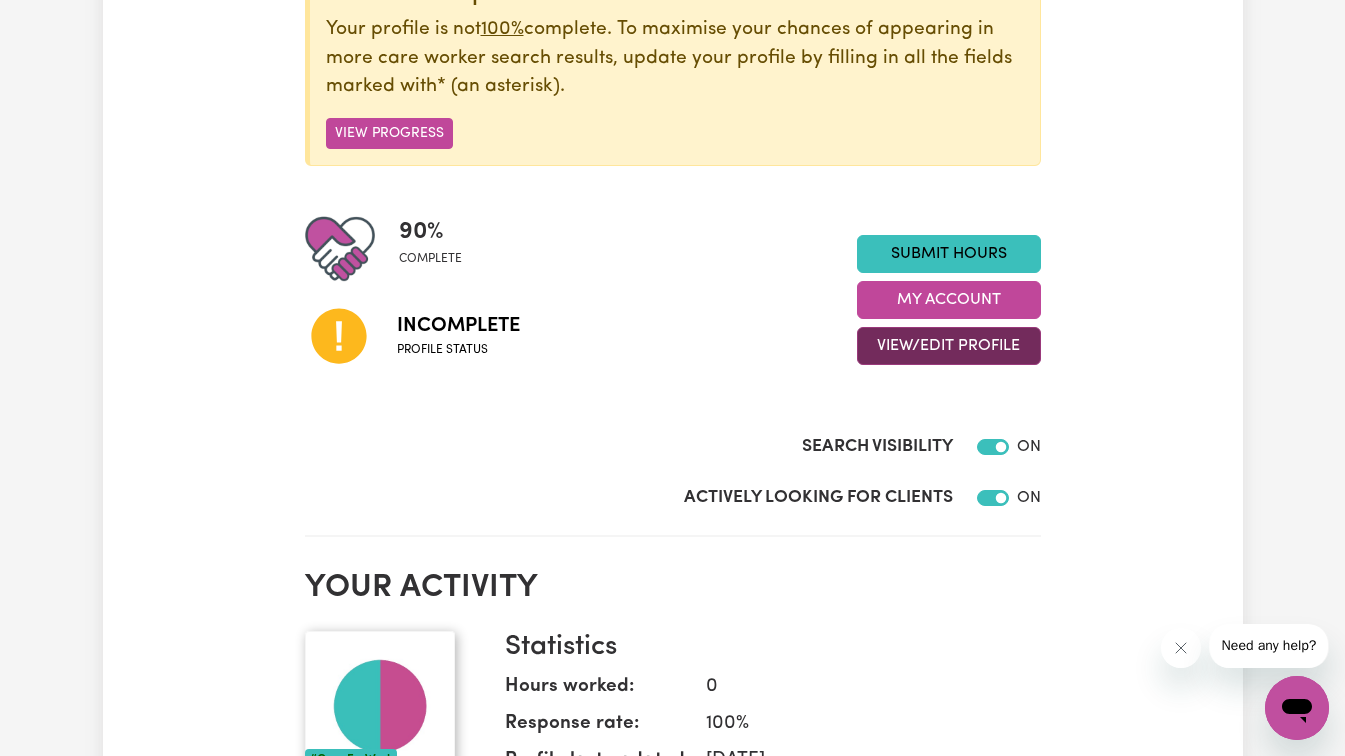 click on "View/Edit Profile" at bounding box center [949, 346] 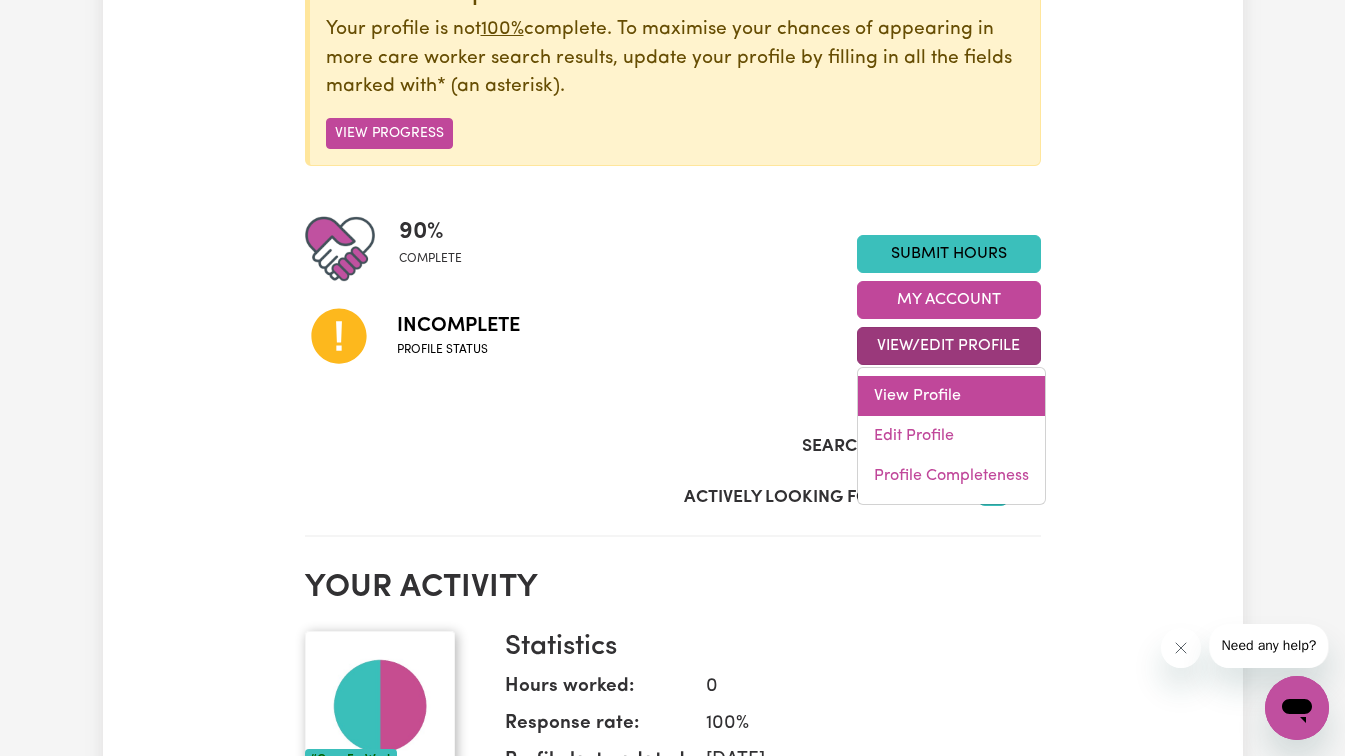 click on "View Profile" at bounding box center [951, 396] 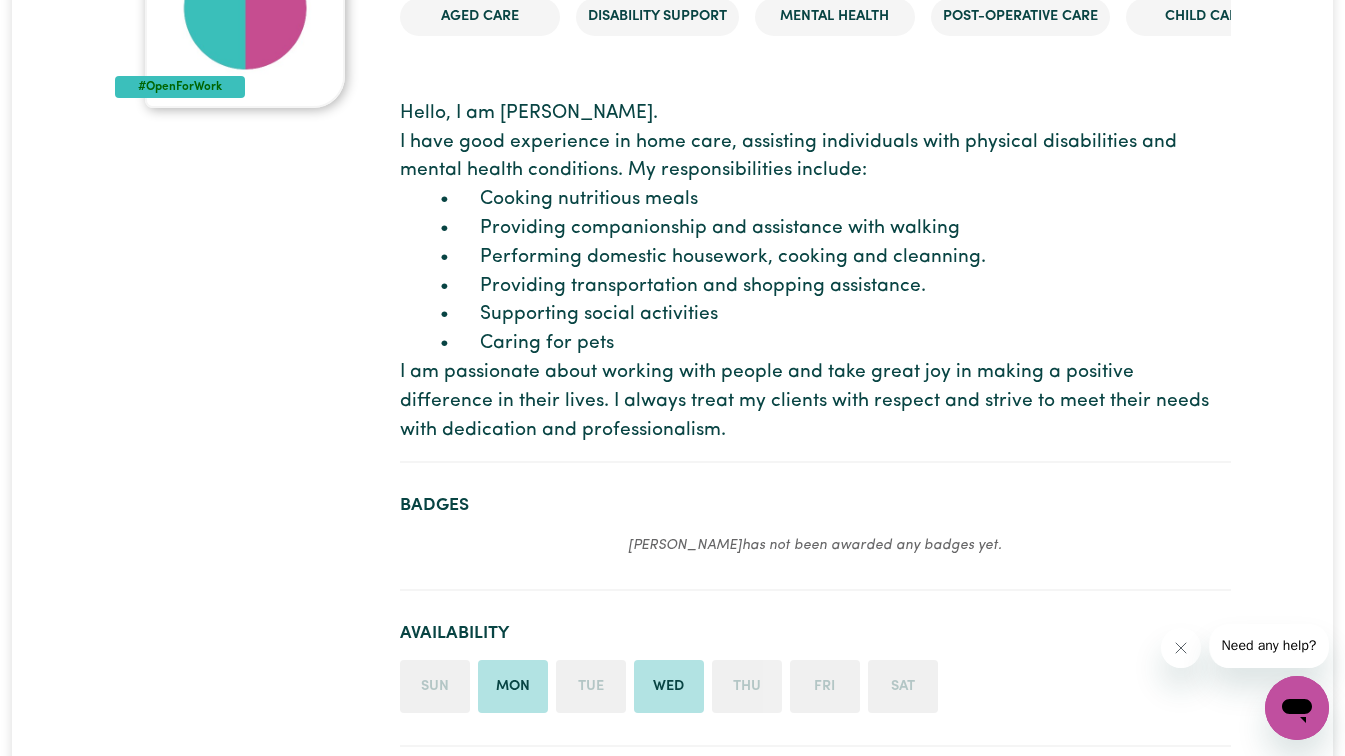 scroll, scrollTop: 300, scrollLeft: 0, axis: vertical 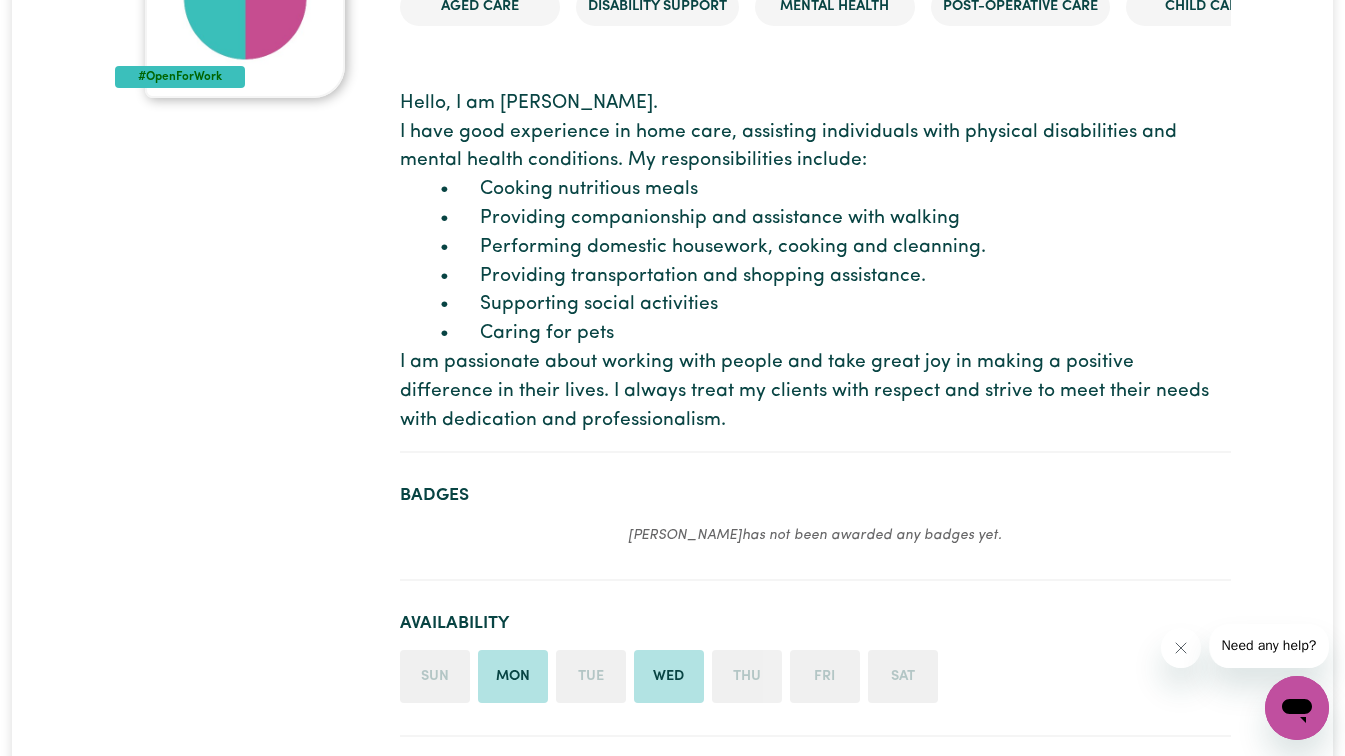 click on "Hello, I am [PERSON_NAME].
I have good experience in home care, assisting individuals with physical disabilities and mental health conditions. My responsibilities include:
•	Cooking nutritious meals
•	Providing companionship and assistance with walking
•	Performing domestic housework, cooking and cleanning.
•	Providing transportation and shopping assistance.
•	Supporting social activities
•	Caring for pets
I am passionate about working with people and take great joy in making a positive difference in their lives. I always treat my clients with respect and strive to meet their needs with dedication and professionalism." at bounding box center (815, 263) 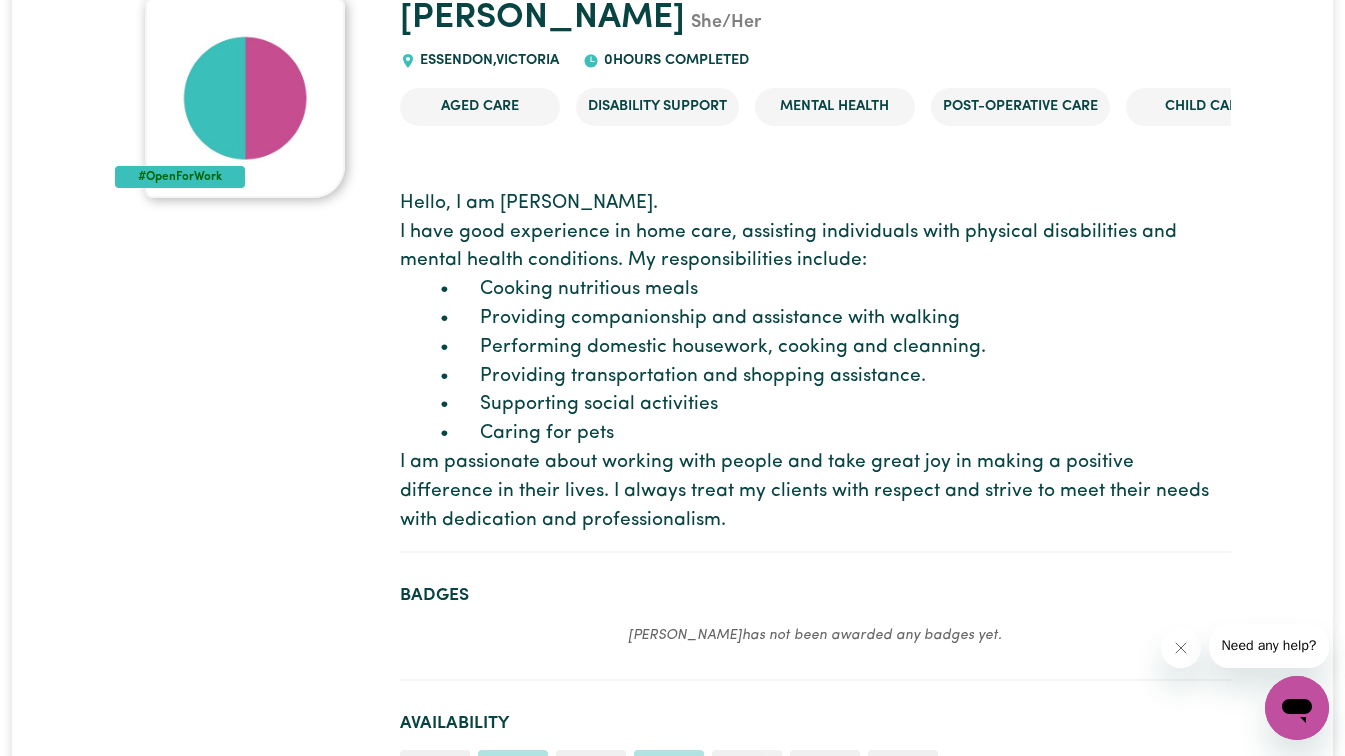 scroll, scrollTop: 0, scrollLeft: 0, axis: both 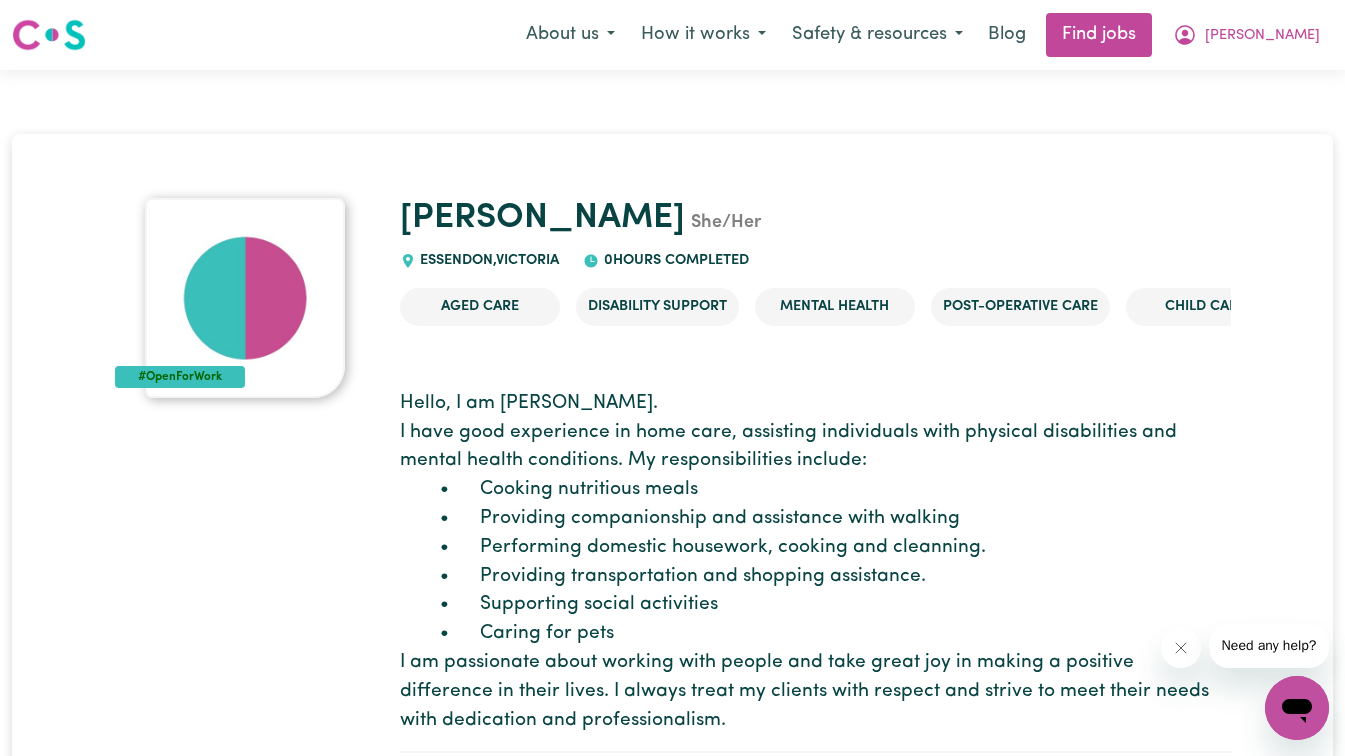 click at bounding box center (245, 298) 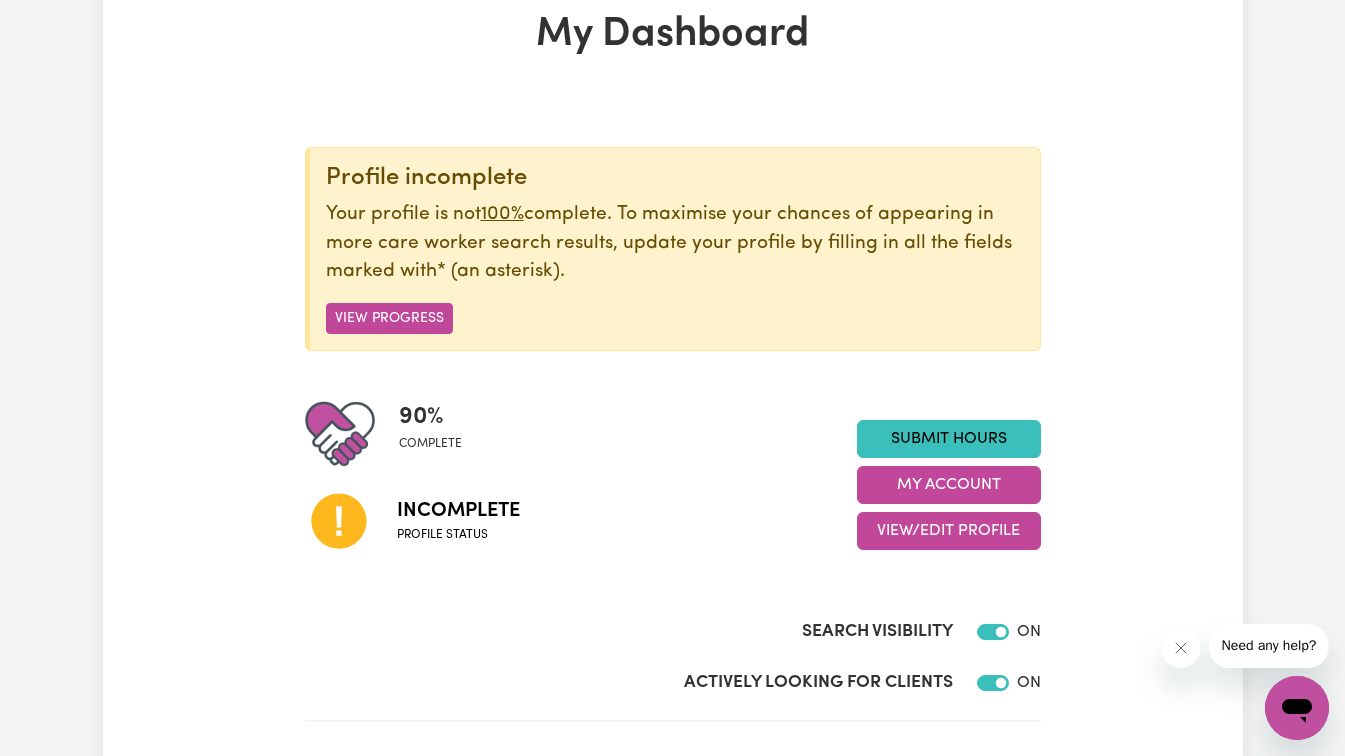scroll, scrollTop: 200, scrollLeft: 0, axis: vertical 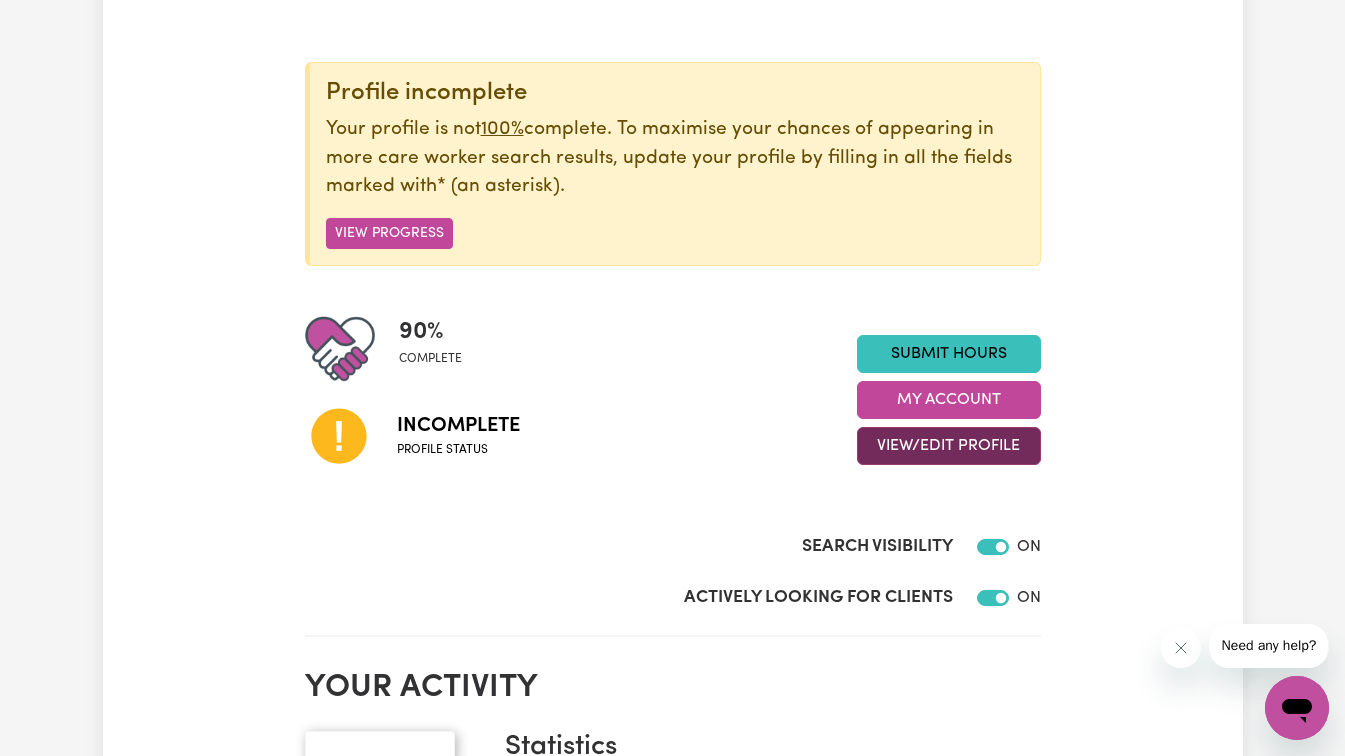 click on "View/Edit Profile" at bounding box center [949, 446] 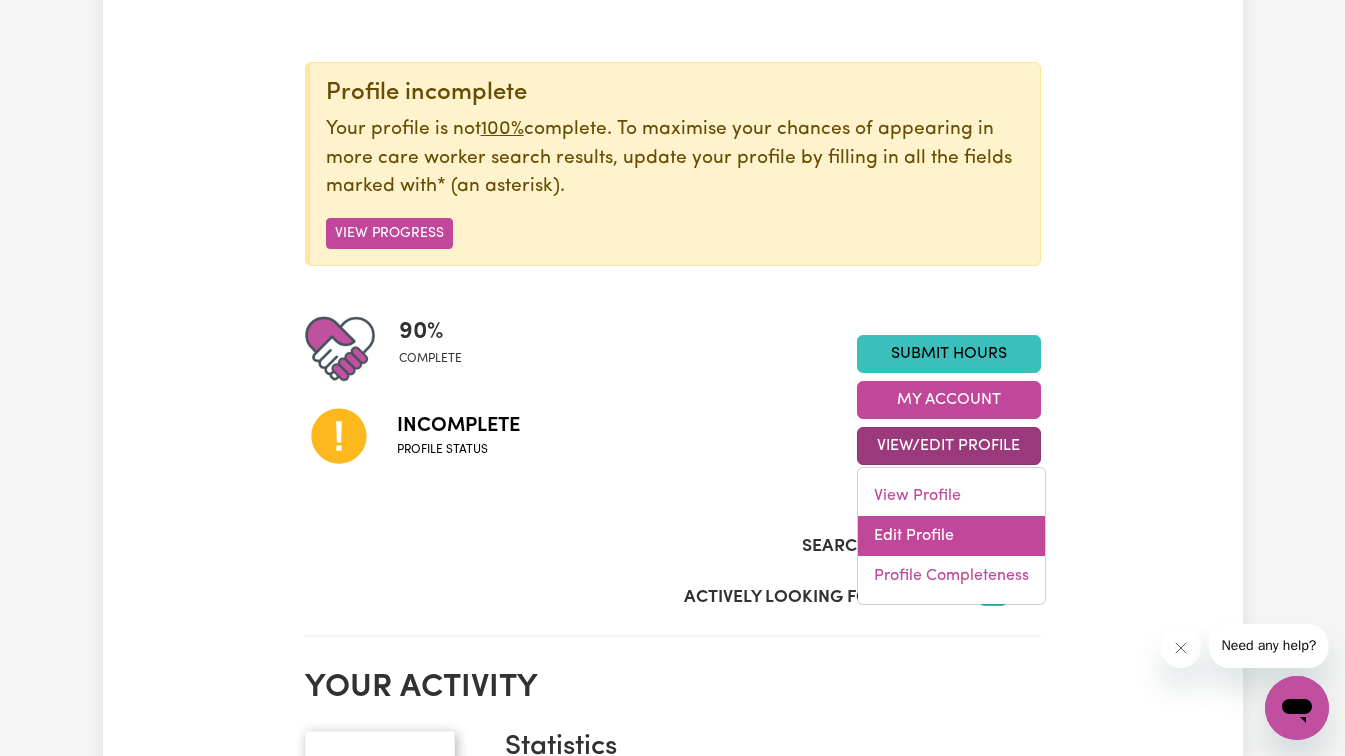click on "Edit Profile" at bounding box center [951, 536] 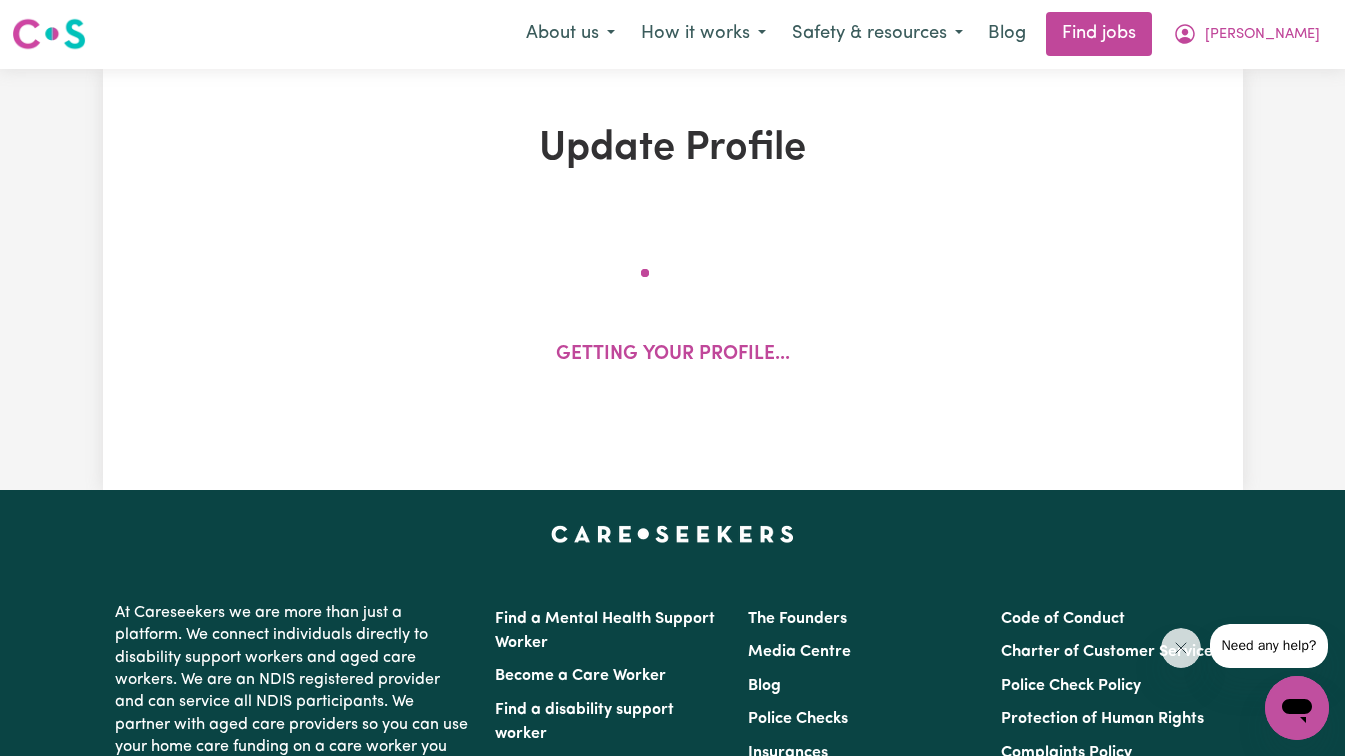 scroll, scrollTop: 0, scrollLeft: 0, axis: both 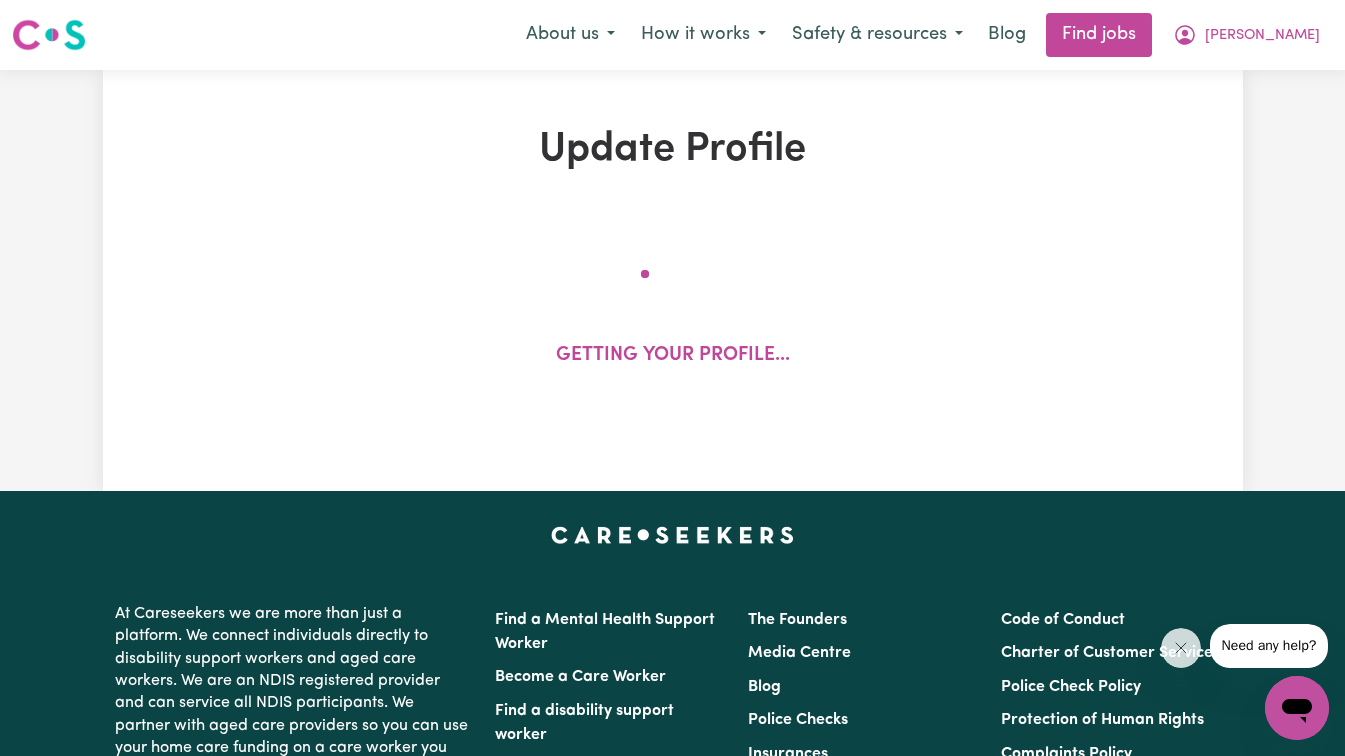 select on "[DEMOGRAPHIC_DATA]" 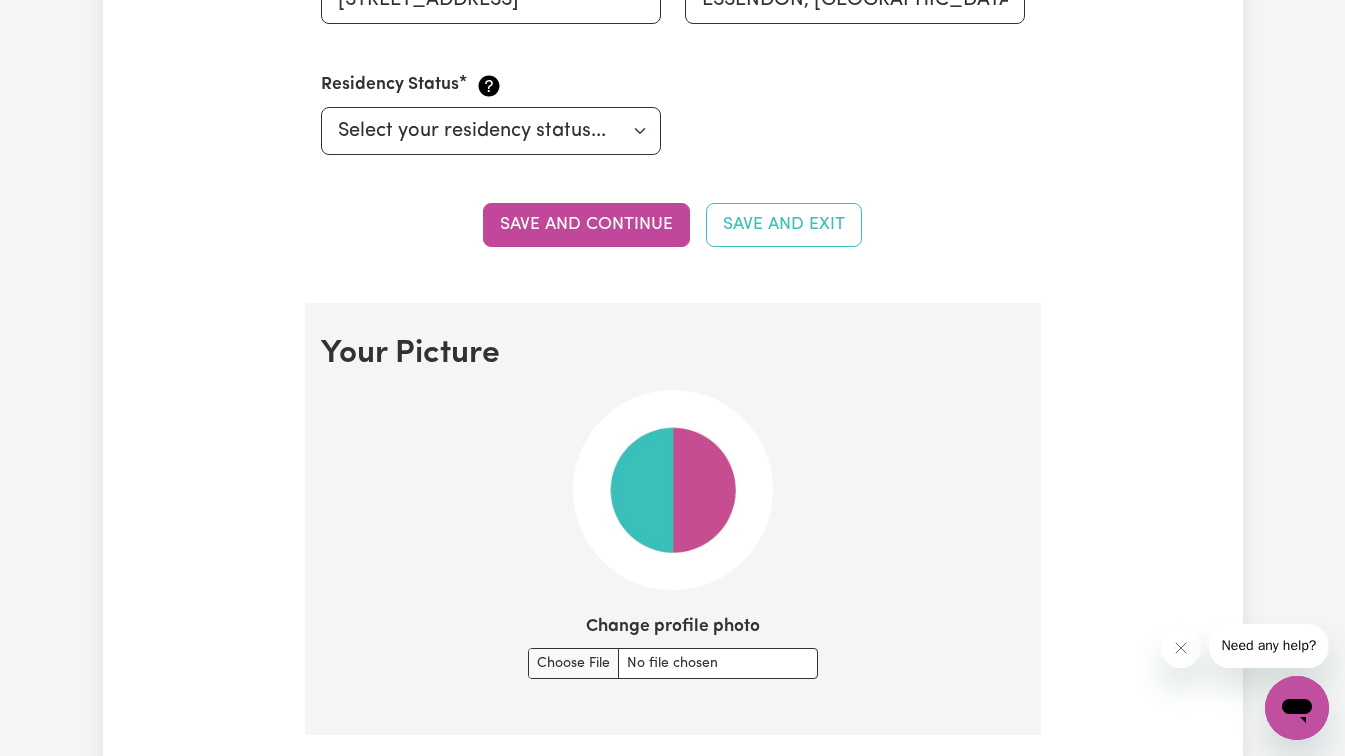 scroll, scrollTop: 1400, scrollLeft: 0, axis: vertical 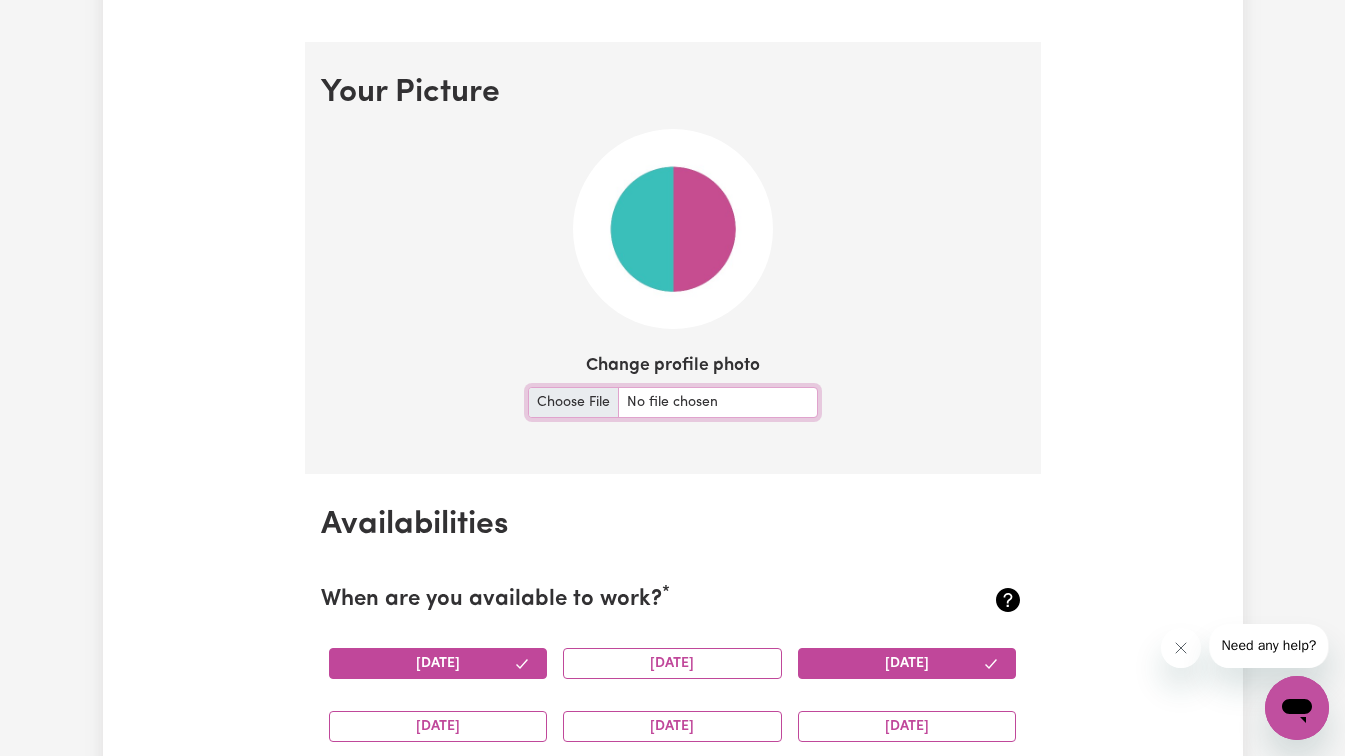 click on "Change profile photo" at bounding box center [673, 402] 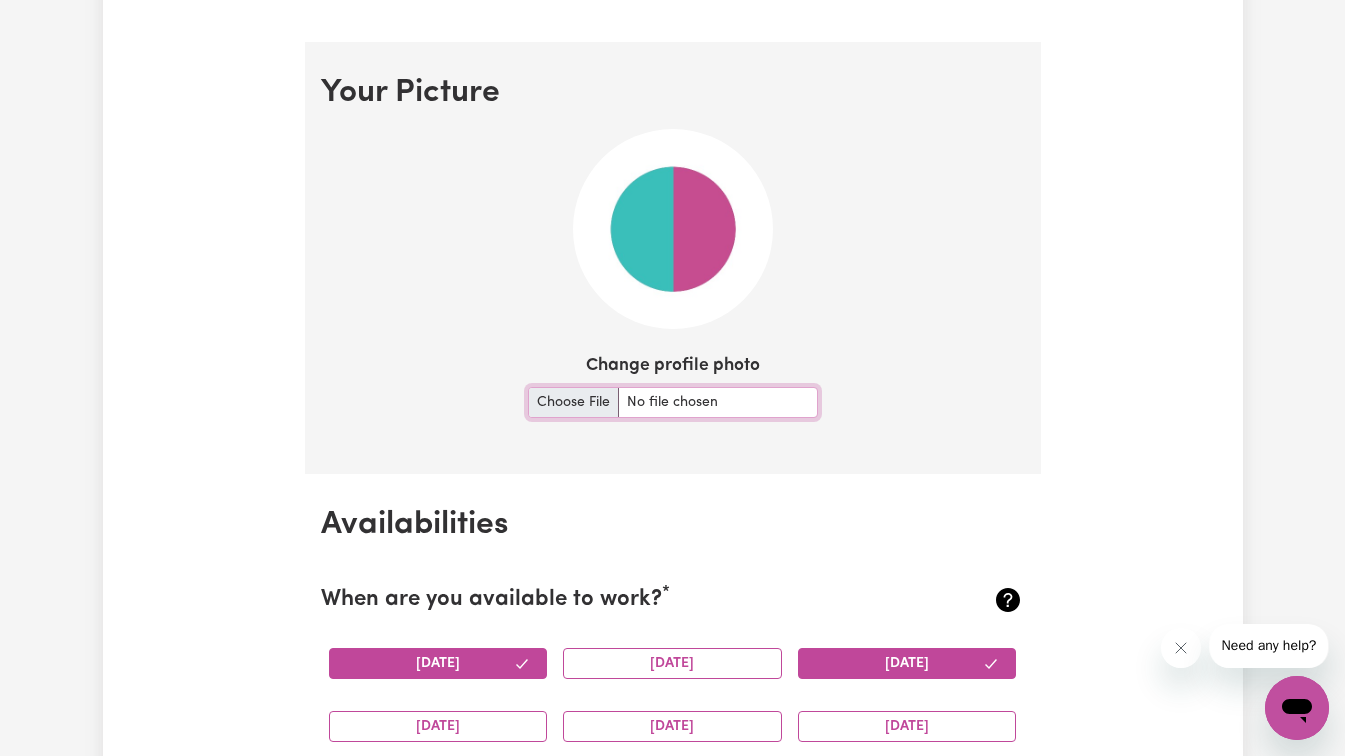 type on "C:\fakepath\[PERSON_NAME] photo1.JPG" 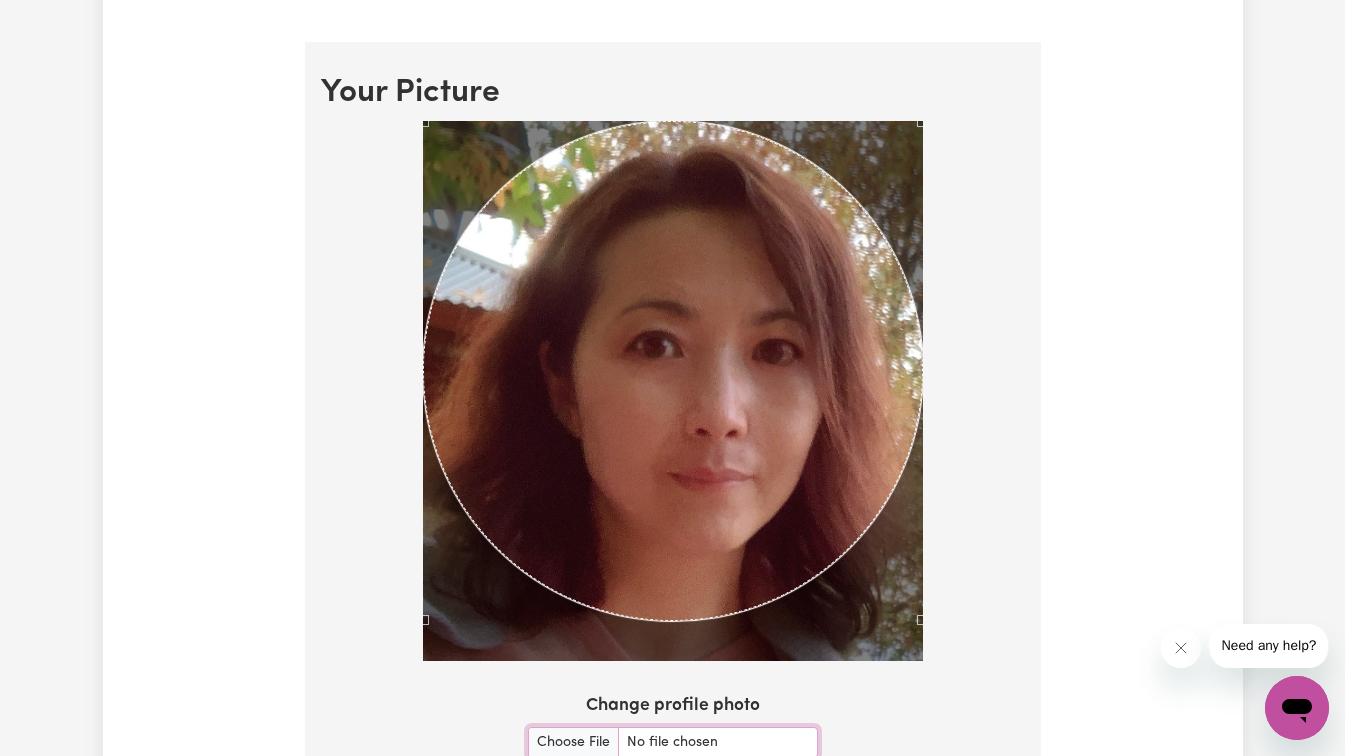 click at bounding box center (673, 395) 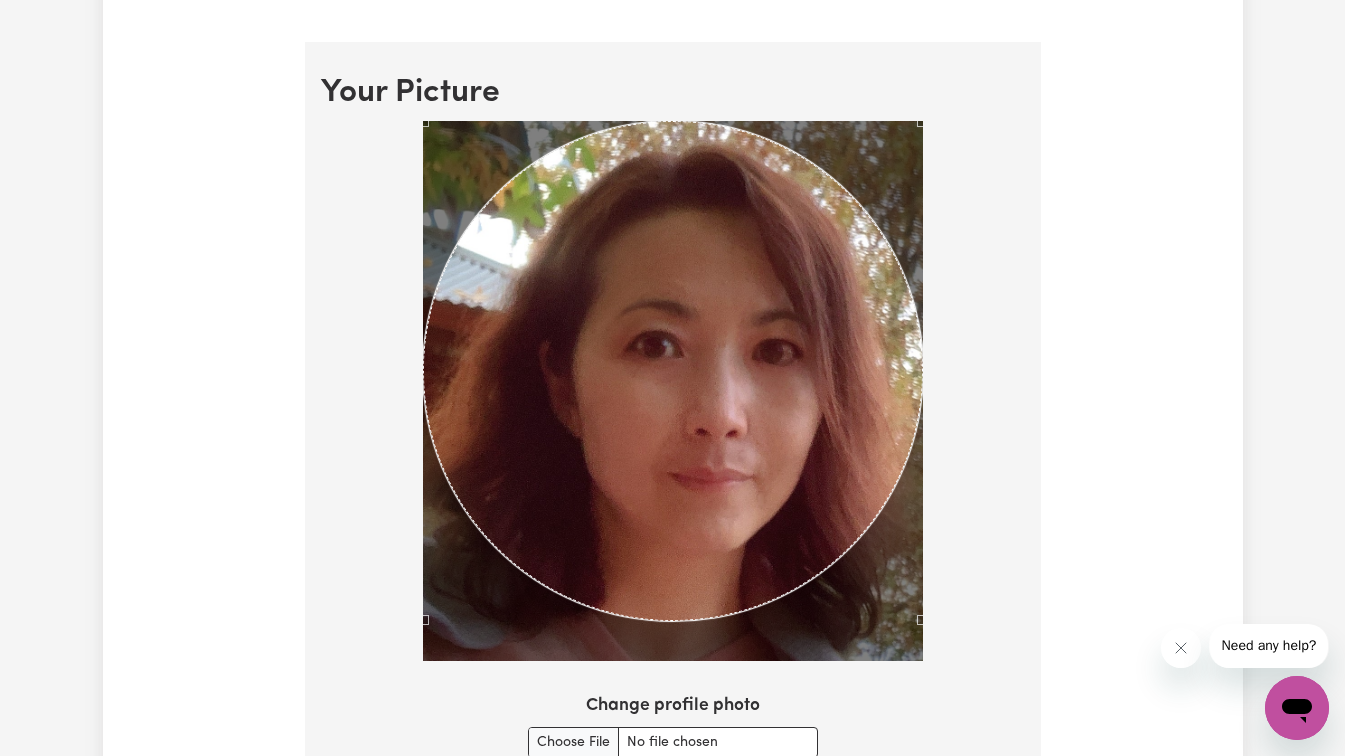 click on "Your Picture Change profile photo Upload" at bounding box center [673, 455] 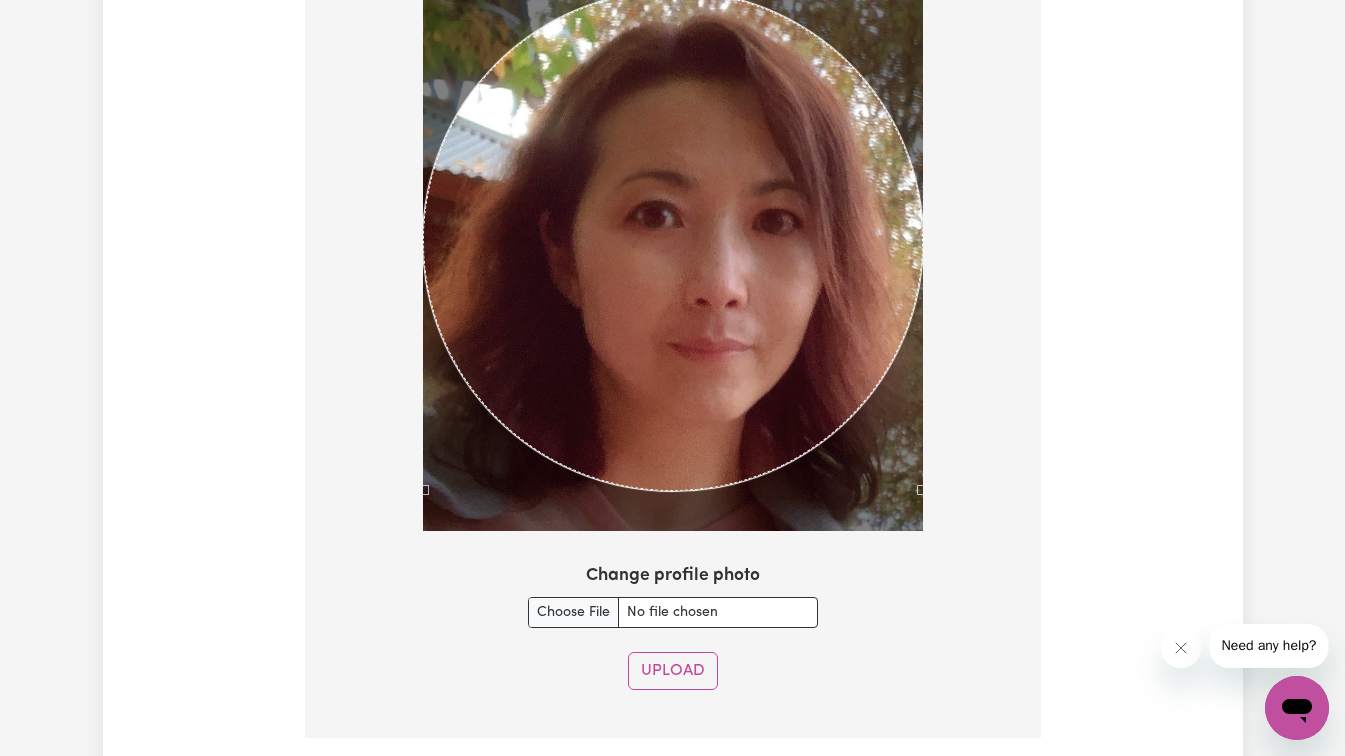 scroll, scrollTop: 1600, scrollLeft: 0, axis: vertical 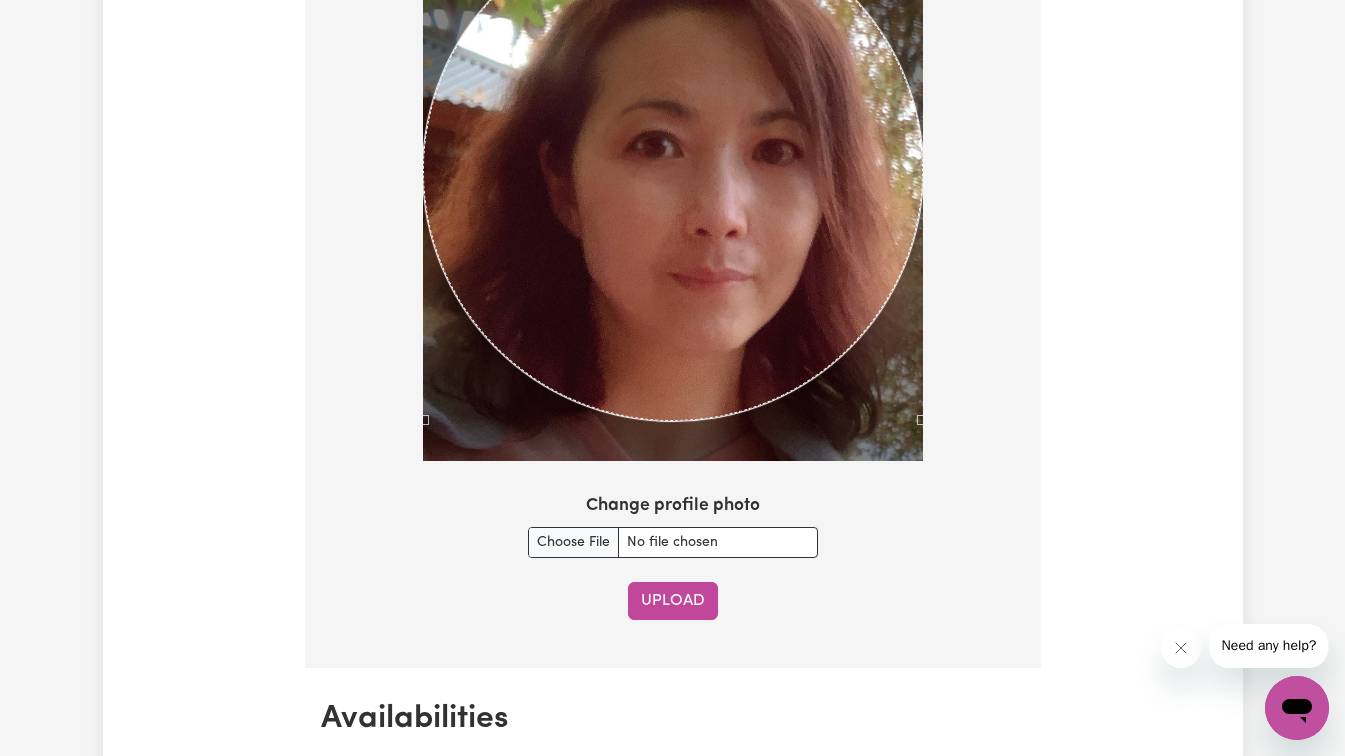 click on "Upload" at bounding box center (673, 601) 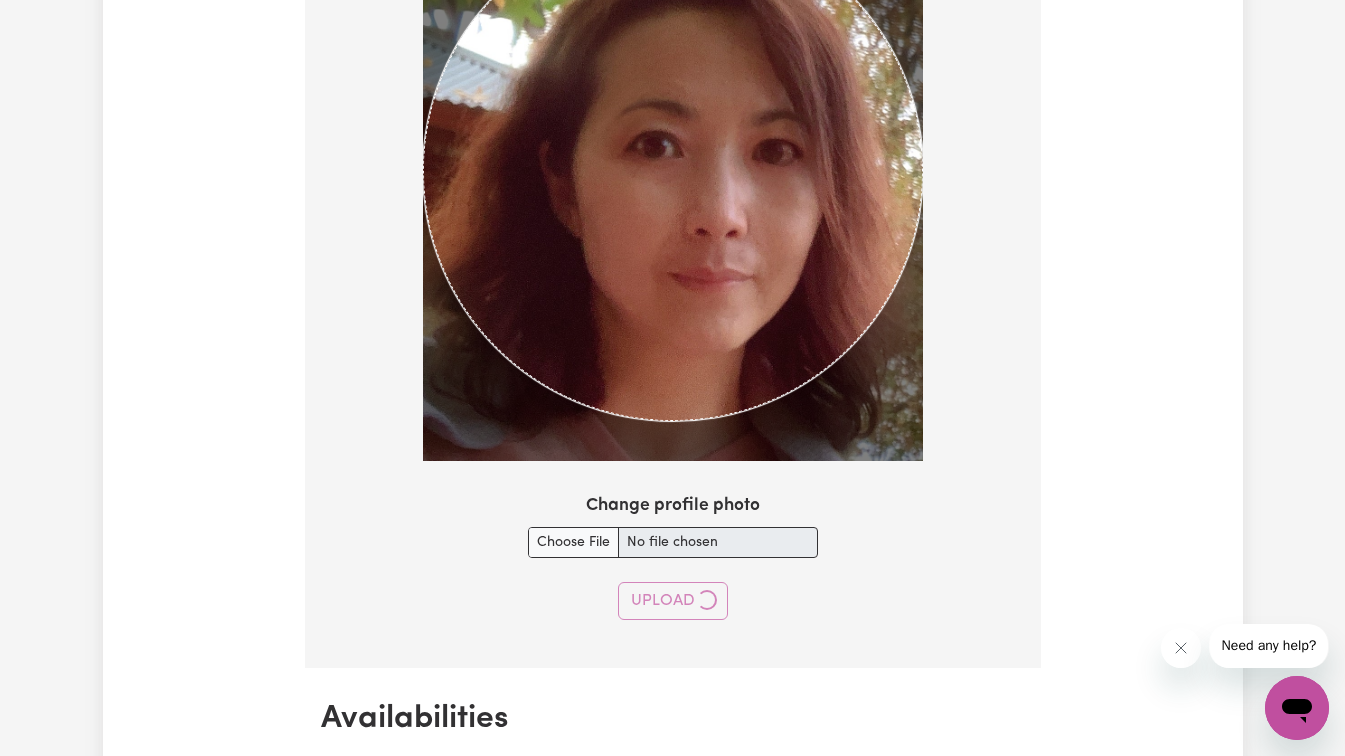 type 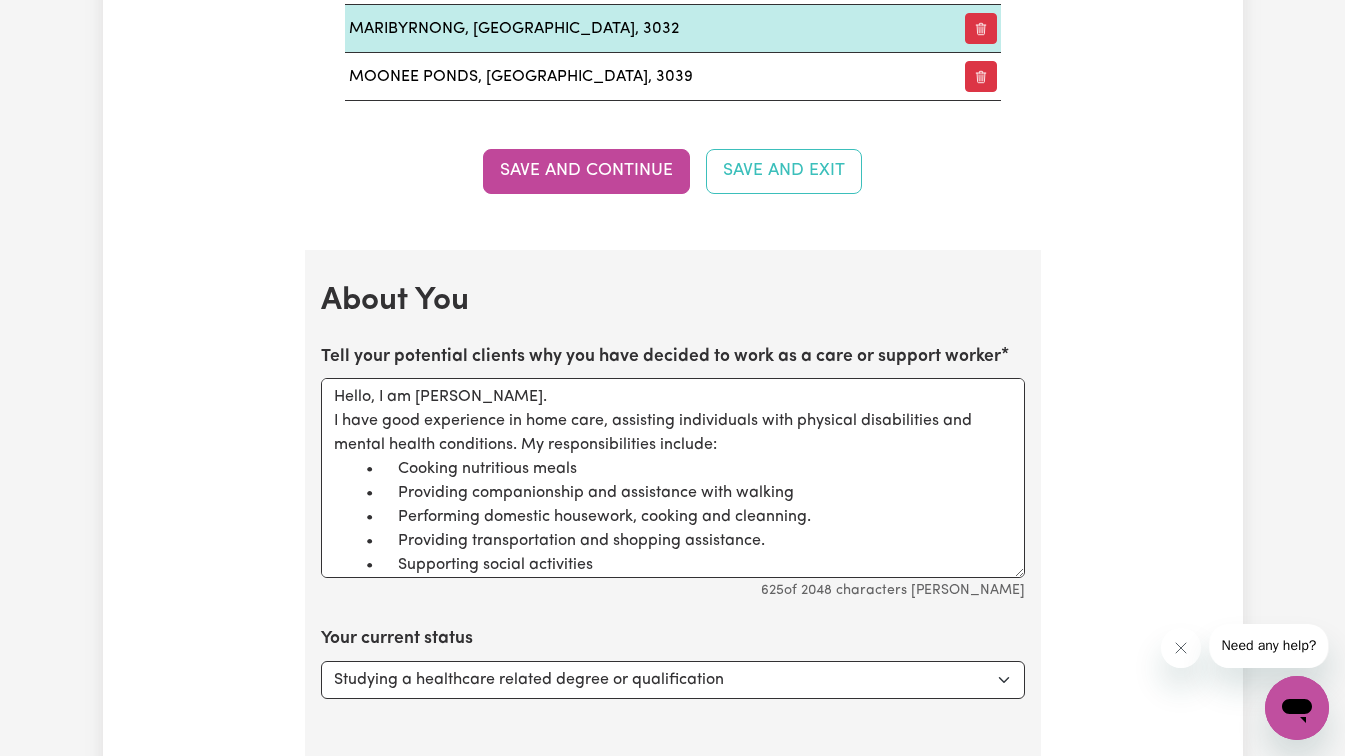 scroll, scrollTop: 2873, scrollLeft: 0, axis: vertical 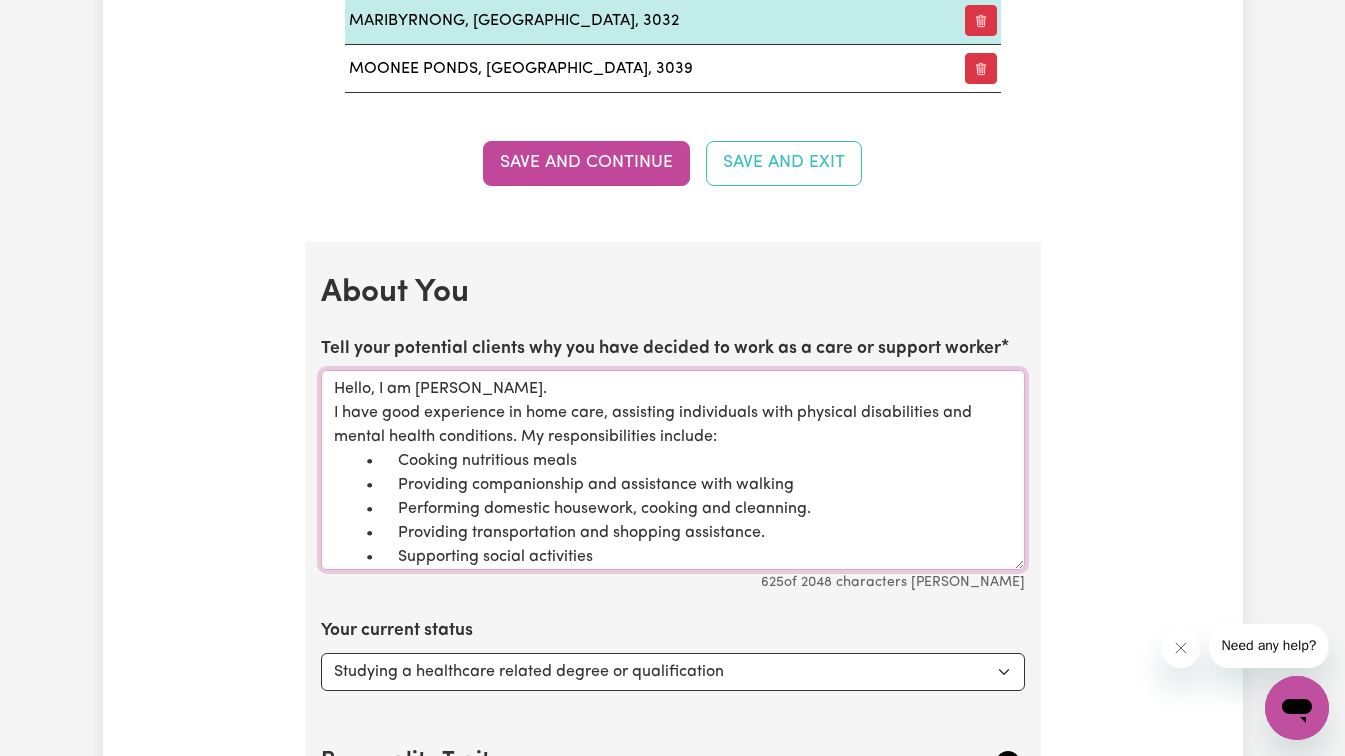 click on "Hello, I am [PERSON_NAME].
I have good experience in home care, assisting individuals with physical disabilities and mental health conditions. My responsibilities include:
•	Cooking nutritious meals
•	Providing companionship and assistance with walking
•	Performing domestic housework, cooking and cleanning.
•	Providing transportation and shopping assistance.
•	Supporting social activities
•	Caring for pets
I am passionate about working with people and take great joy in making a positive difference in their lives. I always treat my clients with respect and strive to meet their needs with dedication and professionalism." at bounding box center (673, 470) 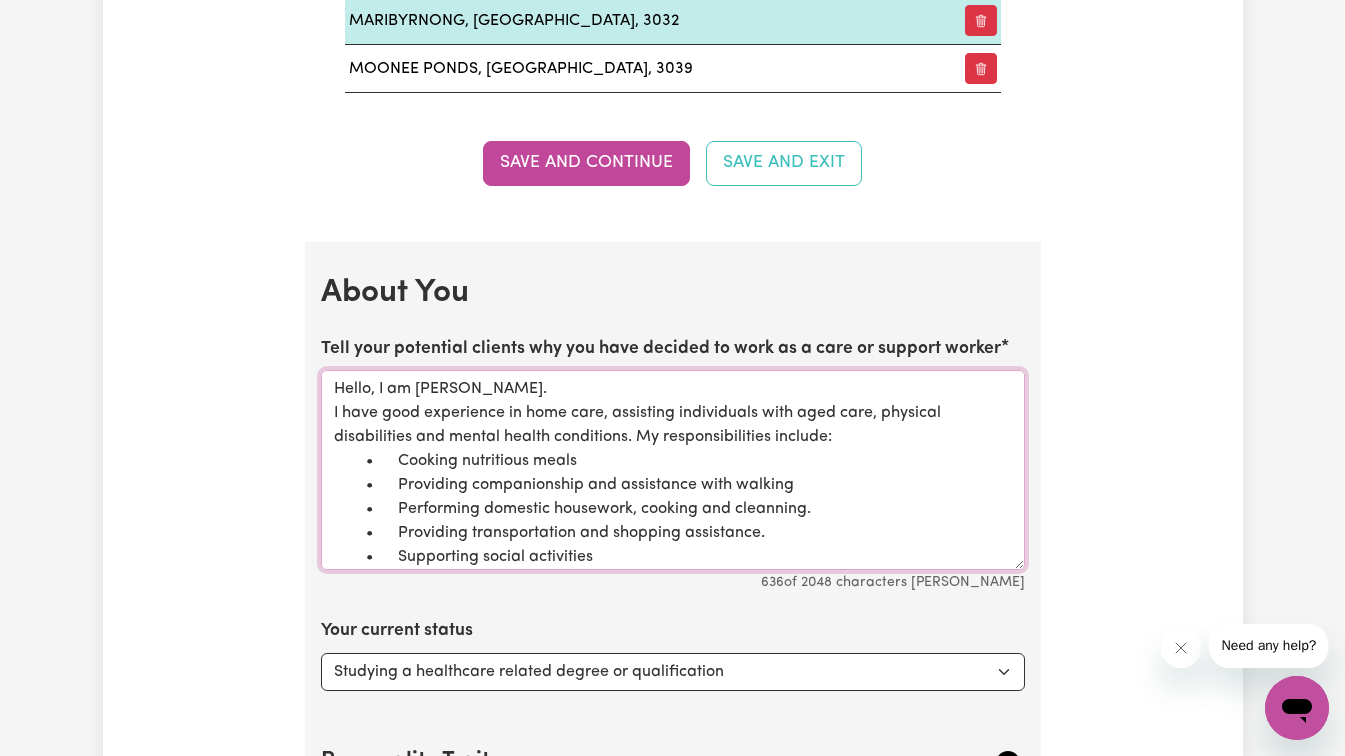 scroll, scrollTop: 100, scrollLeft: 0, axis: vertical 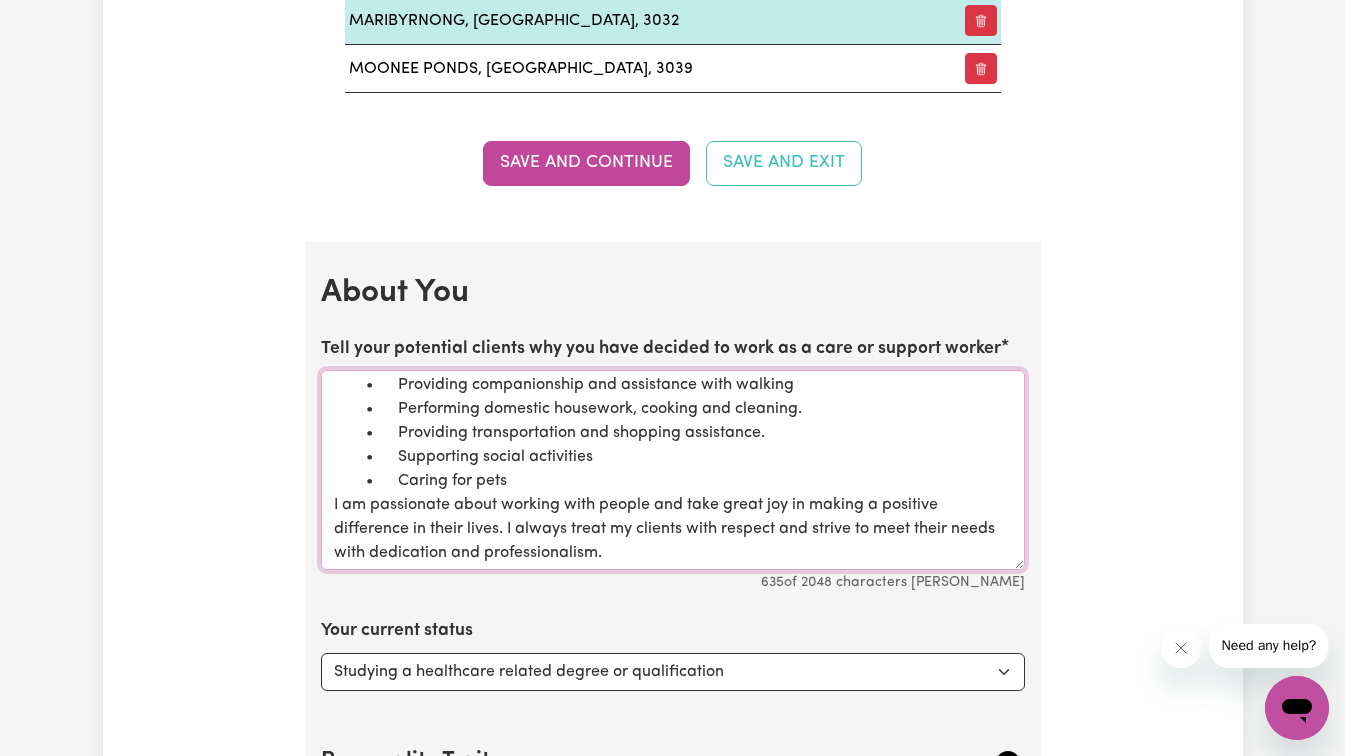 click on "Hello, I am [PERSON_NAME].
I have good experience in home care, assisting individuals with aged care, physical disabilities and mental health conditions. My responsibilities include:
•	Cooking nutritious meals
•	Providing companionship and assistance with walking
•	Performing domestic housework, cooking and cleaning.
•	Providing transportation and shopping assistance.
•	Supporting social activities
•	Caring for pets
I am passionate about working with people and take great joy in making a positive difference in their lives. I always treat my clients with respect and strive to meet their needs with dedication and professionalism." at bounding box center [673, 470] 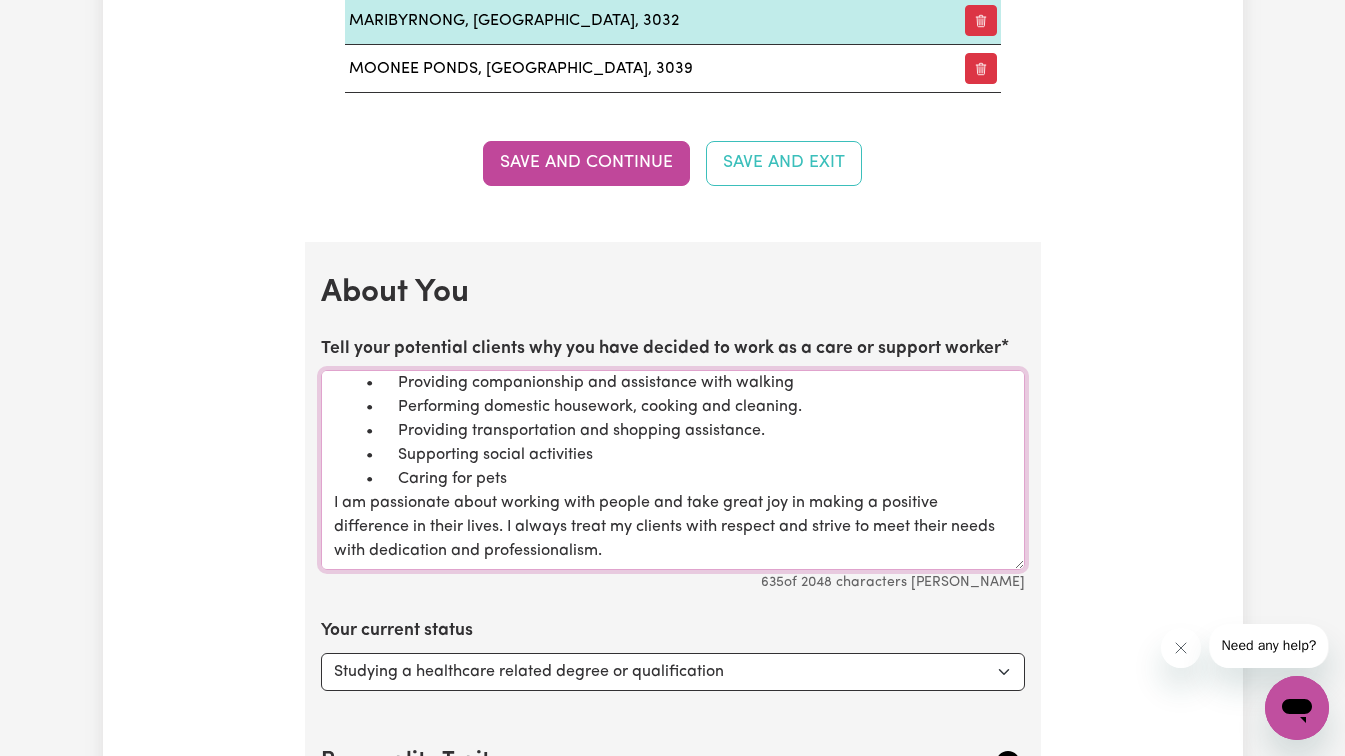 scroll, scrollTop: 126, scrollLeft: 0, axis: vertical 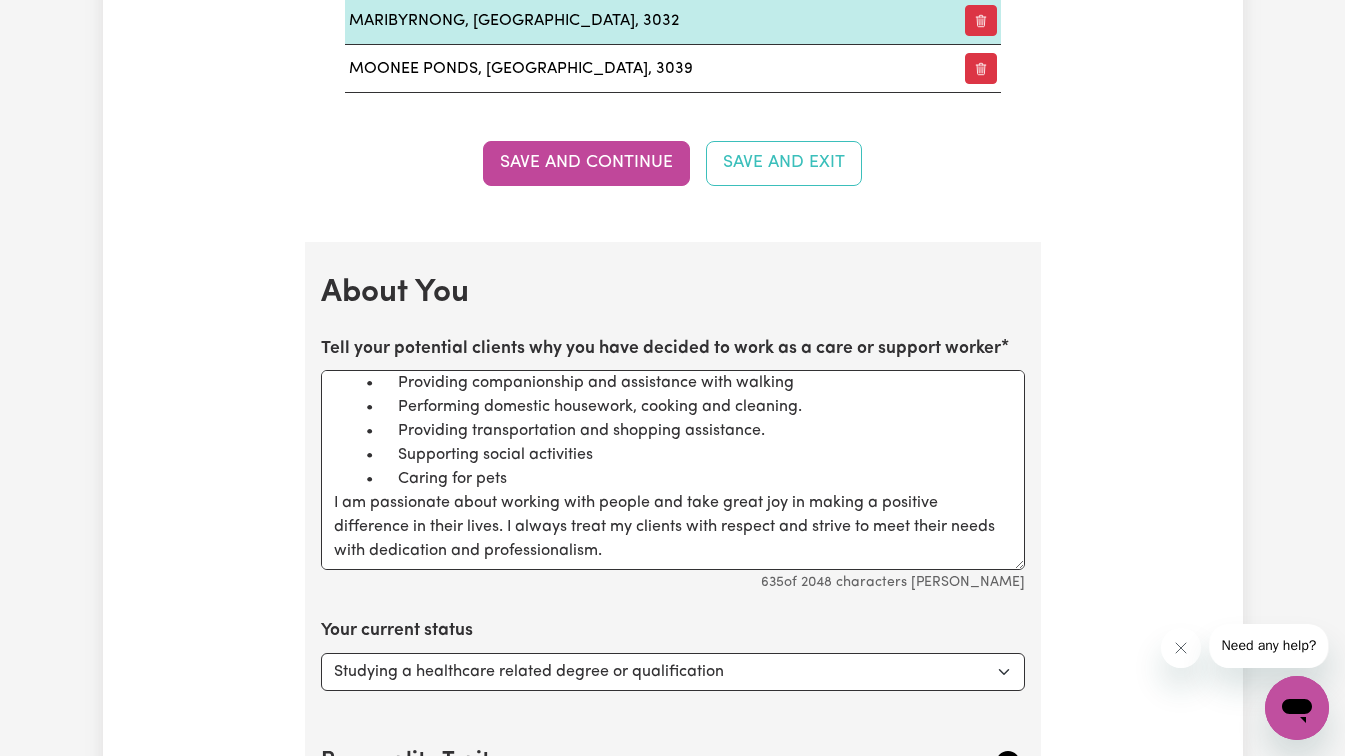 click on "Your current status Select... Studying a healthcare related degree or qualification Studying a non-healthcare related degree or qualification Looking for work - I just graduated Looking for extra work to fill my week and/or weekends Embarking on a career change into the care industry" at bounding box center [673, 654] 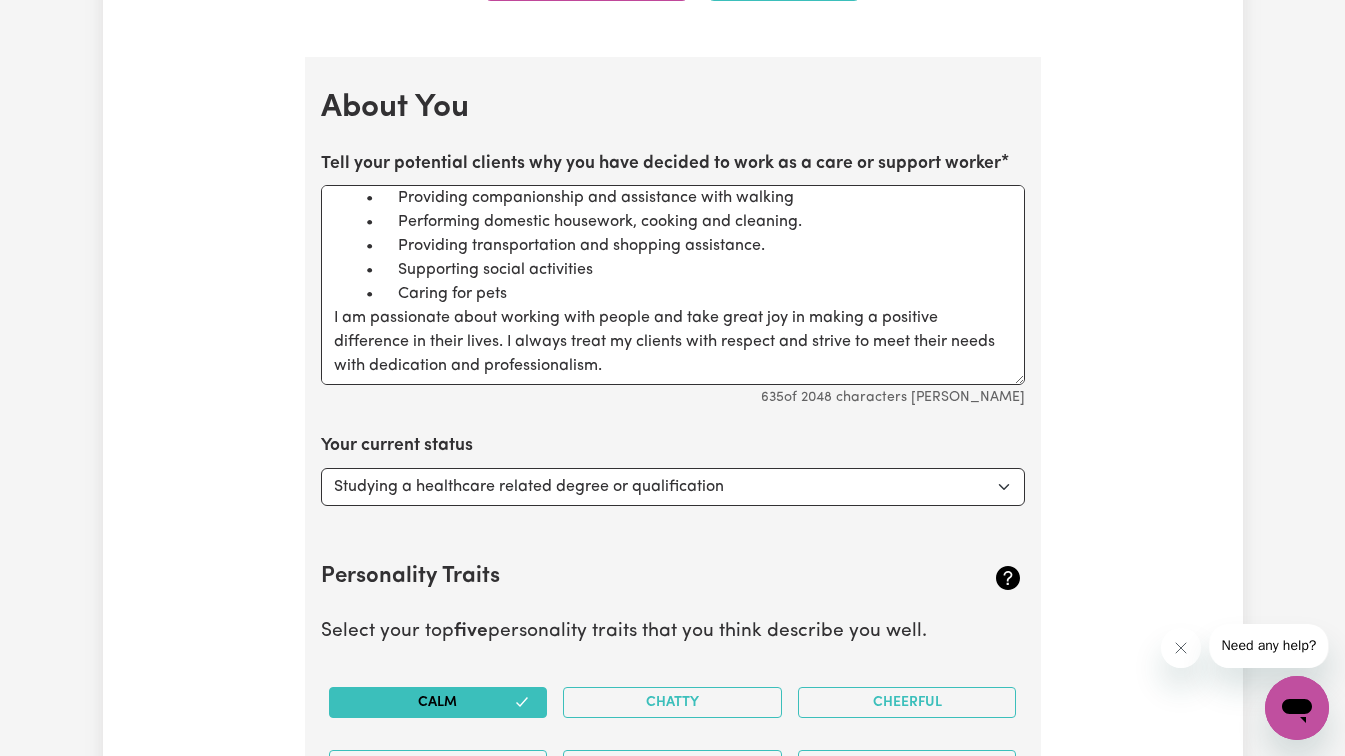 scroll, scrollTop: 3073, scrollLeft: 0, axis: vertical 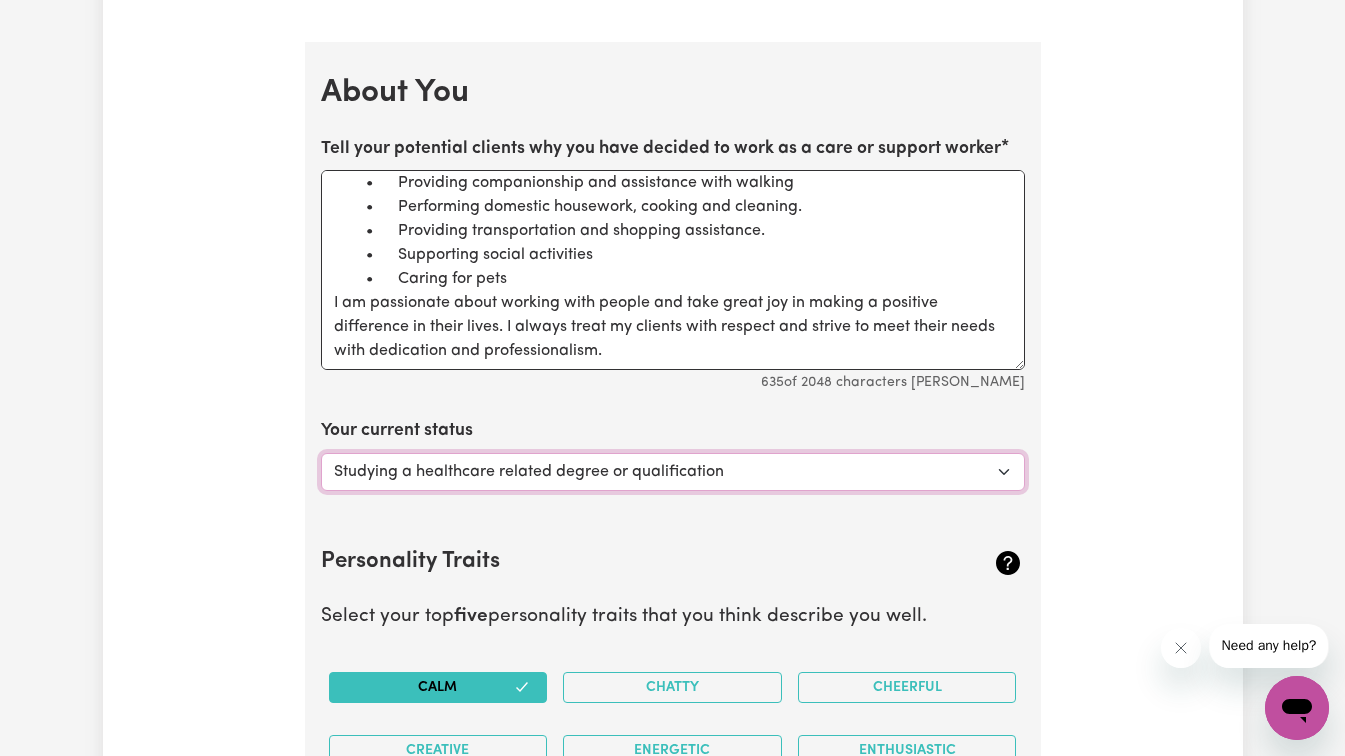 click on "Select... Studying a healthcare related degree or qualification Studying a non-healthcare related degree or qualification Looking for work - I just graduated Looking for extra work to fill my week and/or weekends Embarking on a career change into the care industry" at bounding box center [673, 472] 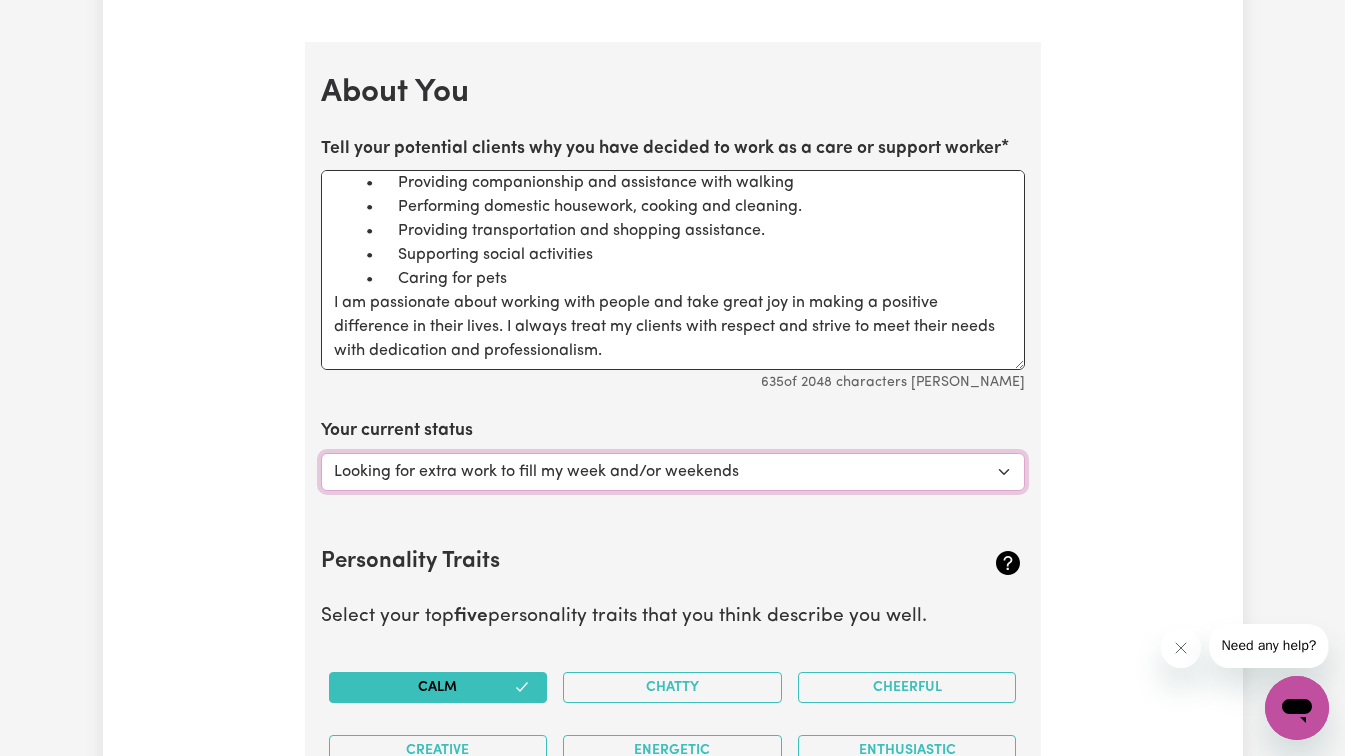 click on "Select... Studying a healthcare related degree or qualification Studying a non-healthcare related degree or qualification Looking for work - I just graduated Looking for extra work to fill my week and/or weekends Embarking on a career change into the care industry" at bounding box center (673, 472) 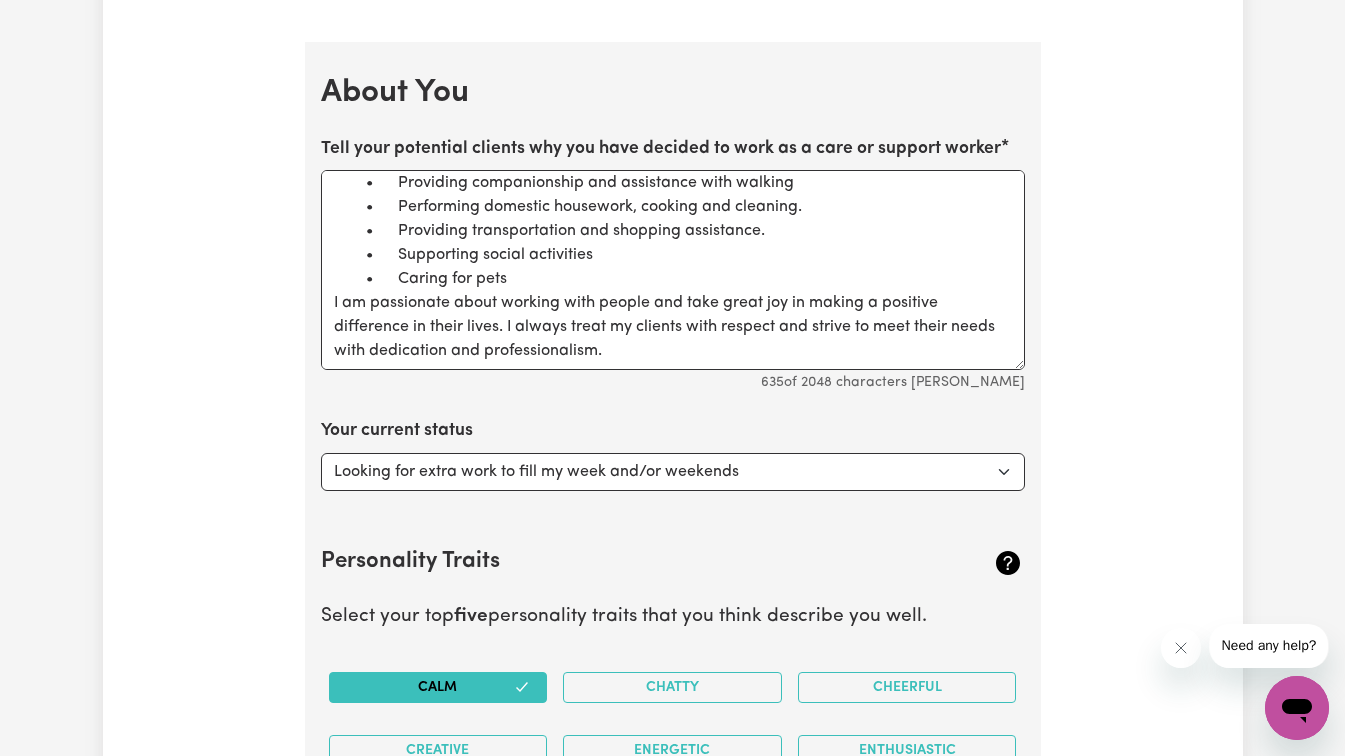 click on "Personality Traits Select your top  five  personality traits that you think describe you well. Calm Chatty Cheerful Creative Energetic Enthusiastic Friendly Good Listener Organised Patient Positive Sense of Humour" at bounding box center [673, 711] 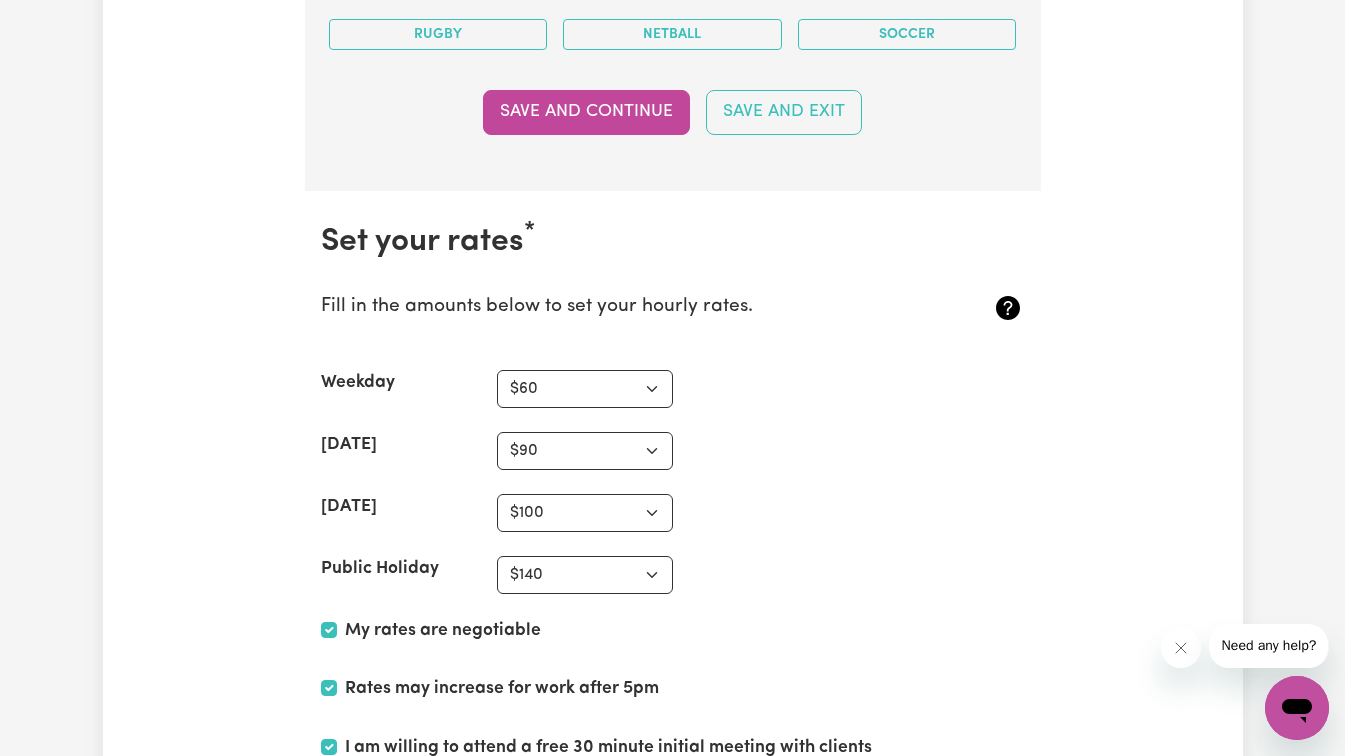 scroll, scrollTop: 4973, scrollLeft: 0, axis: vertical 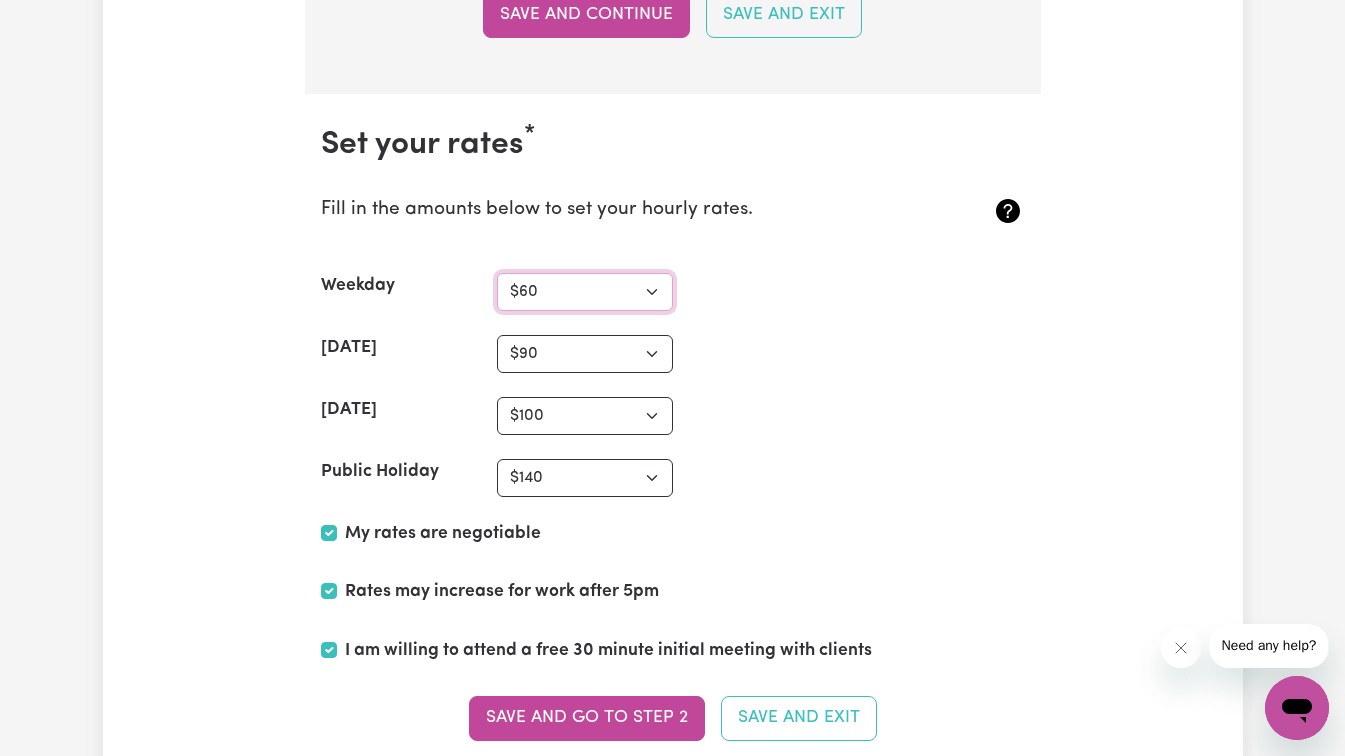 click on "N/A $37 $38 $39 $40 $41 $42 $43 $44 $45 $46 $47 $48 $49 $50 $51 $52 $53 $54 $55 $56 $57 $58 $59 $60 $61 $62 $63 $64 $65 $66 $67 $68 $69 $70 $71 $72 $73 $74 $75 $76 $77 $78 $79 $80 $81 $82 $83 $84 $85 $86 $87 $88 $89 $90 $91 $92 $93 $94 $95 $96 $97 $98 $99 $100 $101 $102 $103 $104 $105 $106 $107 $108 $109 $110 $111 $112 $113 $114 $115 $116 $117 $118 $119 $120 $121 $122 $123 $124 $125 $126 $127 $128 $129 $130 $131 $132 $133 $134 $135 $136 $137 $138 $139 $140 $141 $142 $143 $144 $145 $146 $147 $148 $149 $150 $151 $152 $153 $154 $155 $156 $157 $158 $159 $160 $161 $162" at bounding box center [585, 292] 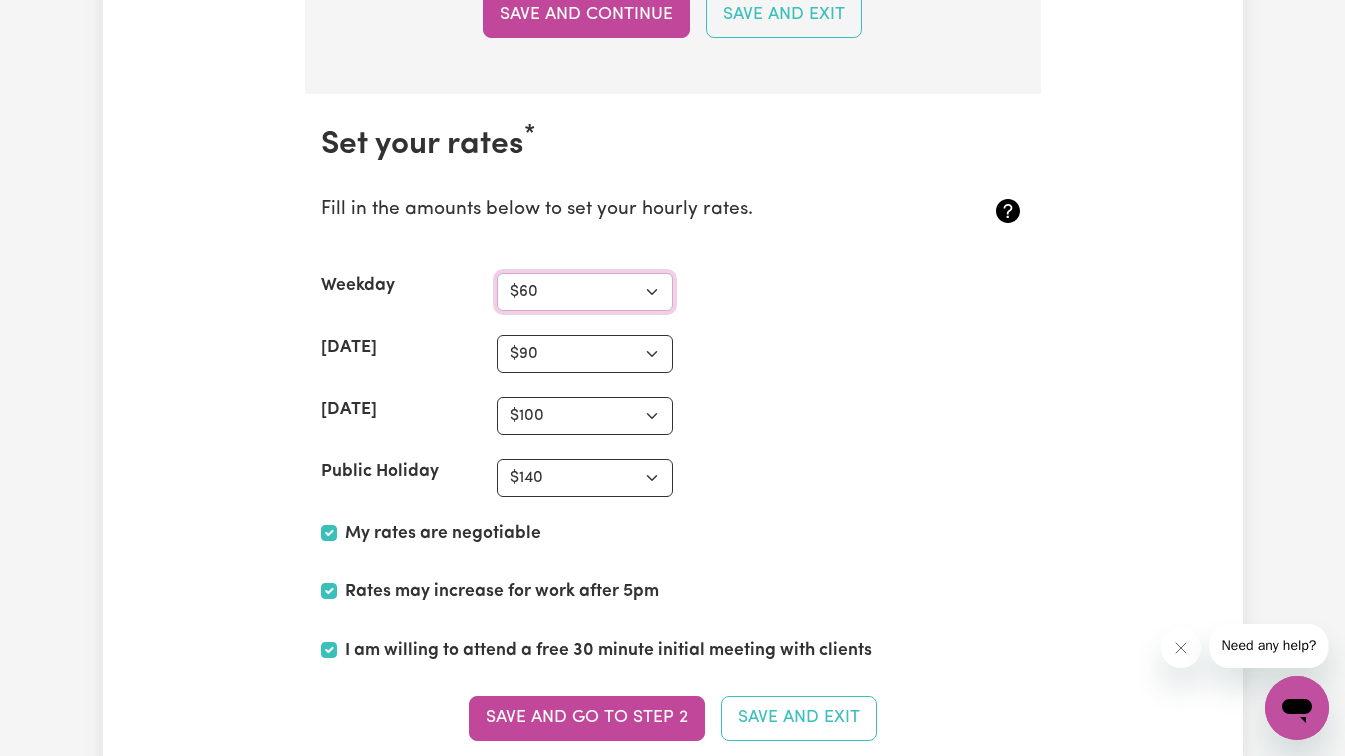 select on "55" 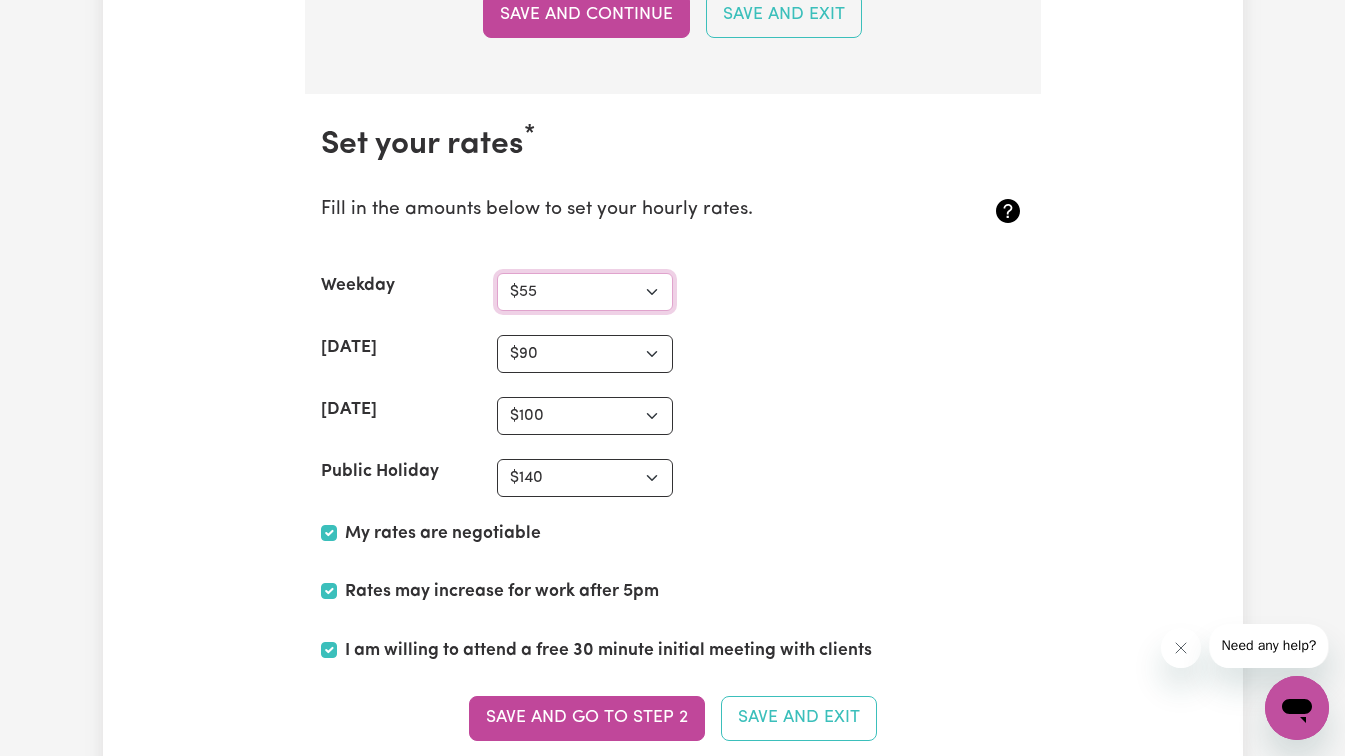 click on "N/A $37 $38 $39 $40 $41 $42 $43 $44 $45 $46 $47 $48 $49 $50 $51 $52 $53 $54 $55 $56 $57 $58 $59 $60 $61 $62 $63 $64 $65 $66 $67 $68 $69 $70 $71 $72 $73 $74 $75 $76 $77 $78 $79 $80 $81 $82 $83 $84 $85 $86 $87 $88 $89 $90 $91 $92 $93 $94 $95 $96 $97 $98 $99 $100 $101 $102 $103 $104 $105 $106 $107 $108 $109 $110 $111 $112 $113 $114 $115 $116 $117 $118 $119 $120 $121 $122 $123 $124 $125 $126 $127 $128 $129 $130 $131 $132 $133 $134 $135 $136 $137 $138 $139 $140 $141 $142 $143 $144 $145 $146 $147 $148 $149 $150 $151 $152 $153 $154 $155 $156 $157 $158 $159 $160 $161 $162" at bounding box center [585, 292] 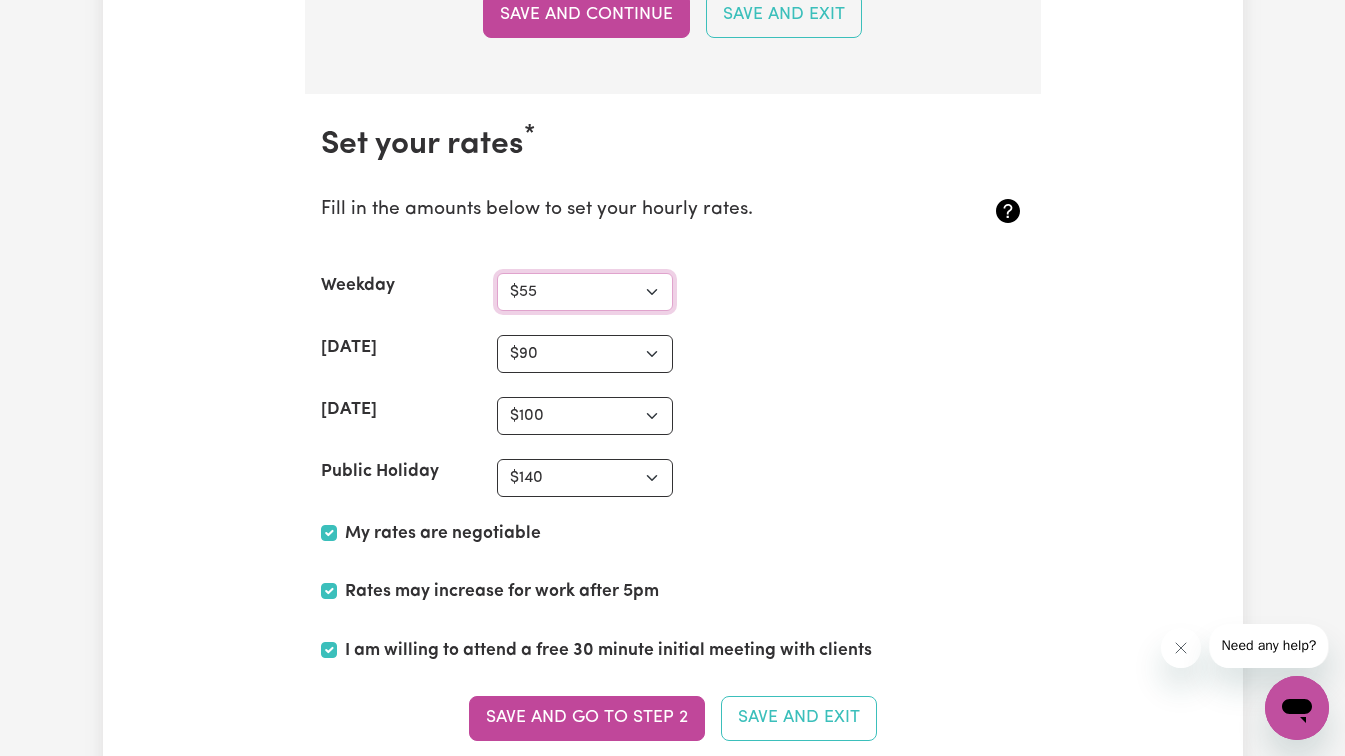 click on "N/A $37 $38 $39 $40 $41 $42 $43 $44 $45 $46 $47 $48 $49 $50 $51 $52 $53 $54 $55 $56 $57 $58 $59 $60 $61 $62 $63 $64 $65 $66 $67 $68 $69 $70 $71 $72 $73 $74 $75 $76 $77 $78 $79 $80 $81 $82 $83 $84 $85 $86 $87 $88 $89 $90 $91 $92 $93 $94 $95 $96 $97 $98 $99 $100 $101 $102 $103 $104 $105 $106 $107 $108 $109 $110 $111 $112 $113 $114 $115 $116 $117 $118 $119 $120 $121 $122 $123 $124 $125 $126 $127 $128 $129 $130 $131 $132 $133 $134 $135 $136 $137 $138 $139 $140 $141 $142 $143 $144 $145 $146 $147 $148 $149 $150 $151 $152 $153 $154 $155 $156 $157 $158 $159 $160 $161 $162" at bounding box center [585, 292] 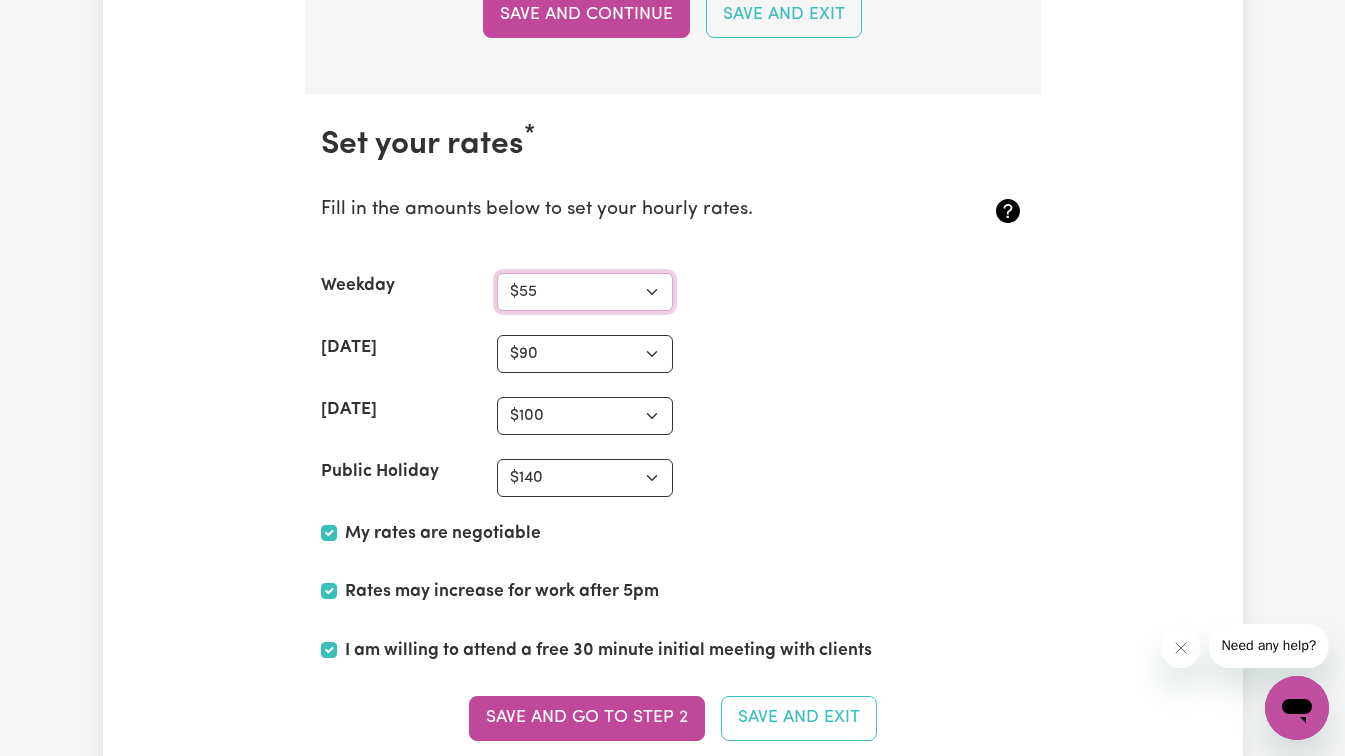 click on "N/A $37 $38 $39 $40 $41 $42 $43 $44 $45 $46 $47 $48 $49 $50 $51 $52 $53 $54 $55 $56 $57 $58 $59 $60 $61 $62 $63 $64 $65 $66 $67 $68 $69 $70 $71 $72 $73 $74 $75 $76 $77 $78 $79 $80 $81 $82 $83 $84 $85 $86 $87 $88 $89 $90 $91 $92 $93 $94 $95 $96 $97 $98 $99 $100 $101 $102 $103 $104 $105 $106 $107 $108 $109 $110 $111 $112 $113 $114 $115 $116 $117 $118 $119 $120 $121 $122 $123 $124 $125 $126 $127 $128 $129 $130 $131 $132 $133 $134 $135 $136 $137 $138 $139 $140 $141 $142 $143 $144 $145 $146 $147 $148 $149 $150 $151 $152 $153 $154 $155 $156 $157 $158 $159 $160 $161 $162" at bounding box center [585, 292] 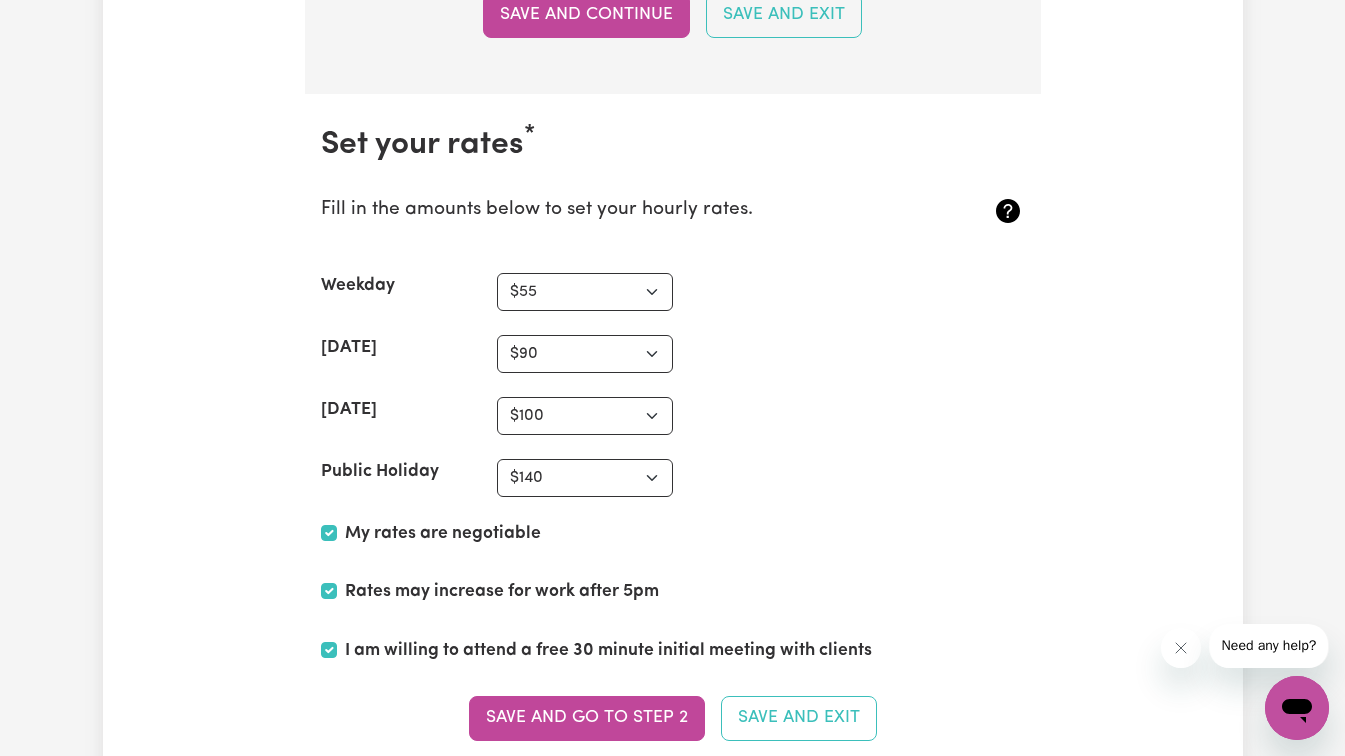 click on "Set your rates  * Fill in the amounts below to set your hourly rates. Weekday N/A $37 $38 $39 $40 $41 $42 $43 $44 $45 $46 $47 $48 $49 $50 $51 $52 $53 $54 $55 $56 $57 $58 $59 $60 $61 $62 $63 $64 $65 $66 $67 $68 $69 $70 $71 $72 $73 $74 $75 $76 $77 $78 $79 $80 $81 $82 $83 $84 $85 $86 $87 $88 $89 $90 $91 $92 $93 $94 $95 $96 $97 $98 $99 $100 $101 $102 $103 $104 $105 $106 $107 $108 $109 $110 $111 $112 $113 $114 $115 $116 $117 $118 $119 $120 $121 $122 $123 $124 $125 $126 $127 $128 $129 $130 $131 $132 $133 $134 $135 $136 $137 $138 $139 $140 $141 $142 $143 $144 $145 $146 $147 $148 $149 $150 $151 $152 $153 $154 $155 $156 $157 $158 $159 $160 $161 $162 [DATE] N/A $37 $38 $39 $40 $41 $42 $43 $44 $45 $46 $47 $48 $49 $50 $51 $52 $53 $54 $55 $56 $57 $58 $59 $60 $61 $62 $63 $64 $65 $66 $67 $68 $69 $70 $71 $72 $73 $74 $75 $76 $77 $78 $79 $80 $81 $82 $83 $84 $85 $86 $87 $88 $89 $90 $91 $92 $93 $94 $95 $96 $97 $98 $99 $100 $101 $102 $103 $104 $105 $106 $107 $108 $109 $110 $111 $112 $113 $114 $115 $116 $117 $118 $119 $120 $121" at bounding box center [673, 445] 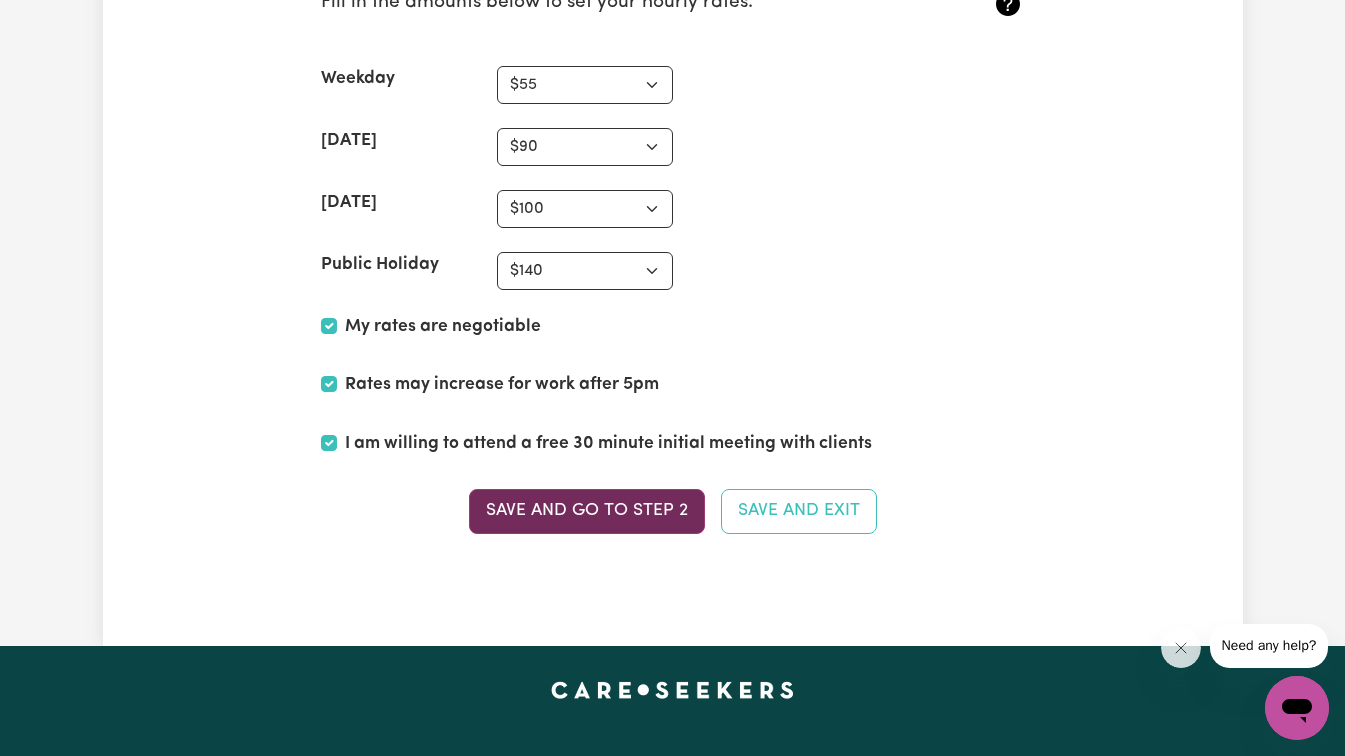 scroll, scrollTop: 5373, scrollLeft: 0, axis: vertical 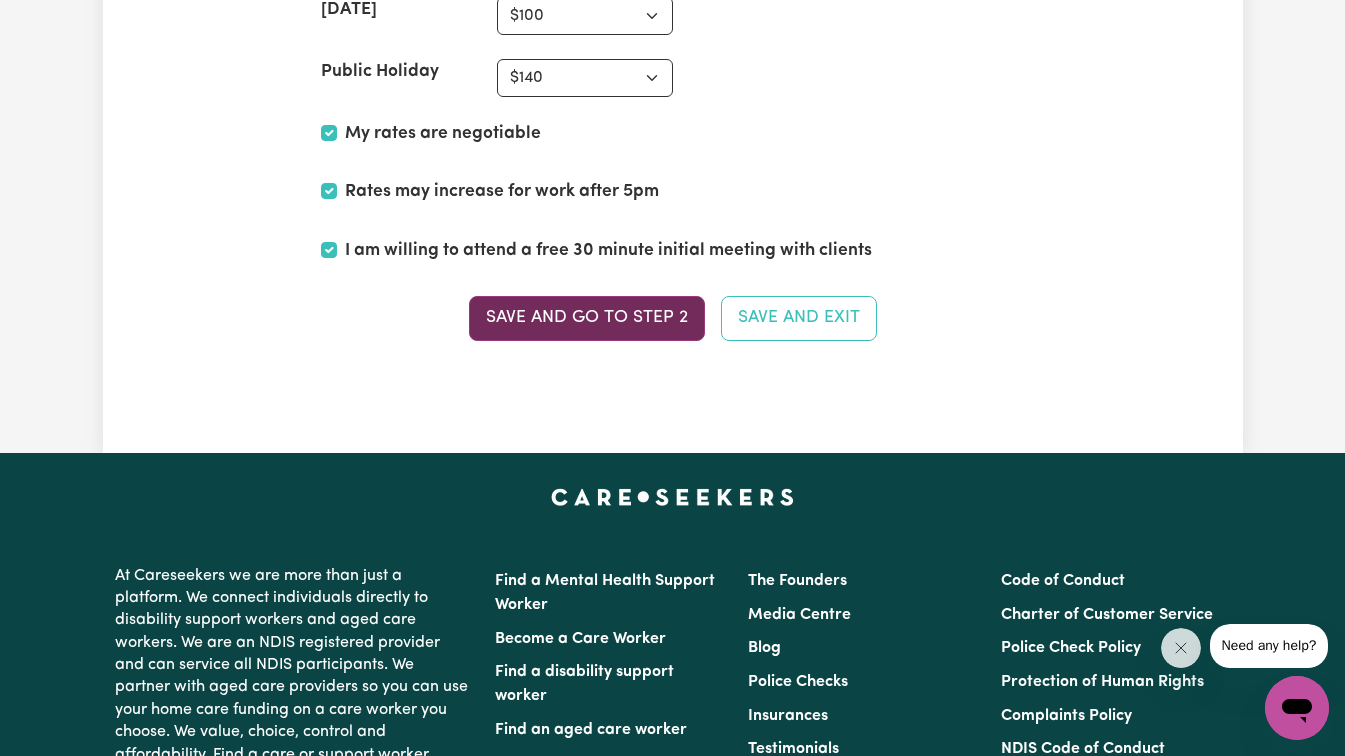 click on "Save and go to Step 2" at bounding box center [587, 318] 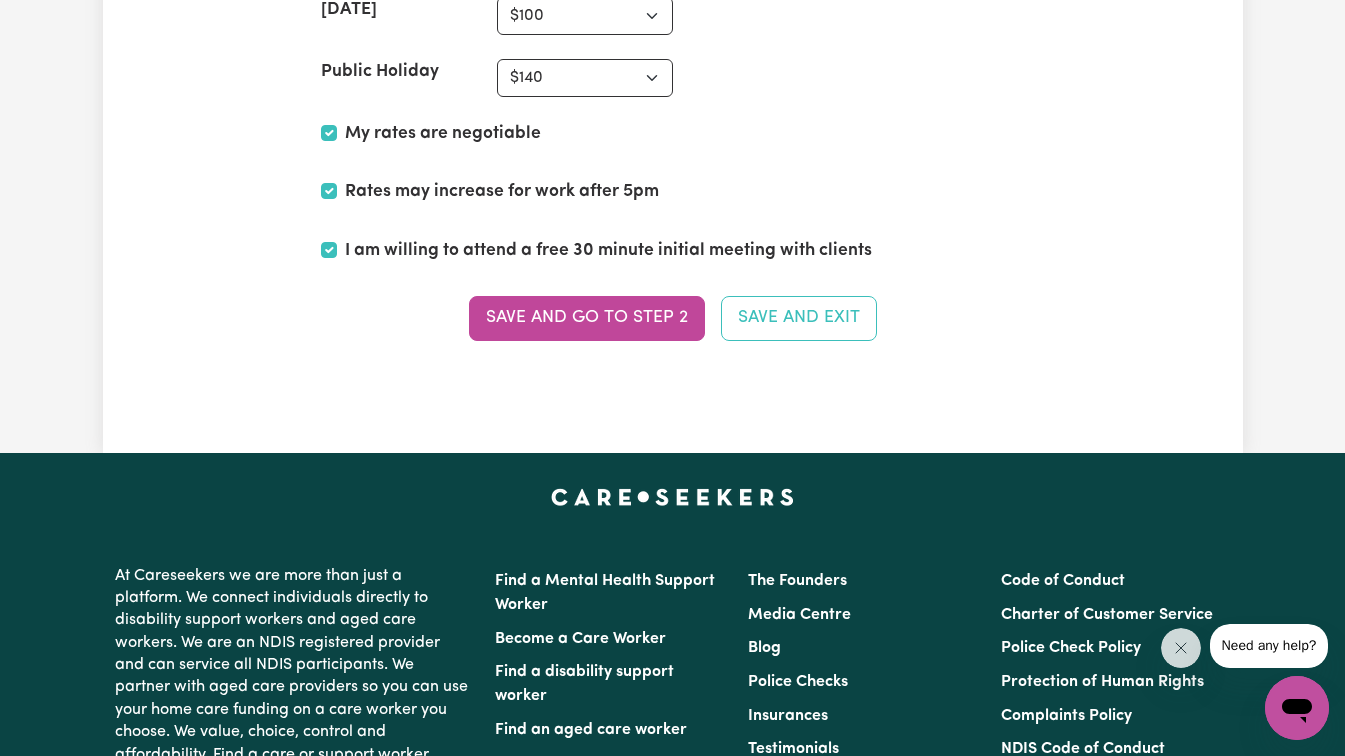 type on "Hello, I am [PERSON_NAME].
I have good experience in home care, assisting individuals with physical disabilities and mental health conditions. My responsibilities include:
•	Cooking nutritious meals
•	Providing companionship and assistance with walking
•	Performing domestic housework, cooking and cleanning.
•	Providing transportation and shopping assistance.
•	Supporting social activities
•	Caring for pets
I am passionate about working with people and take great joy in making a positive difference in their lives. I always treat my clients with respect and strive to meet their needs with dedication and professionalism." 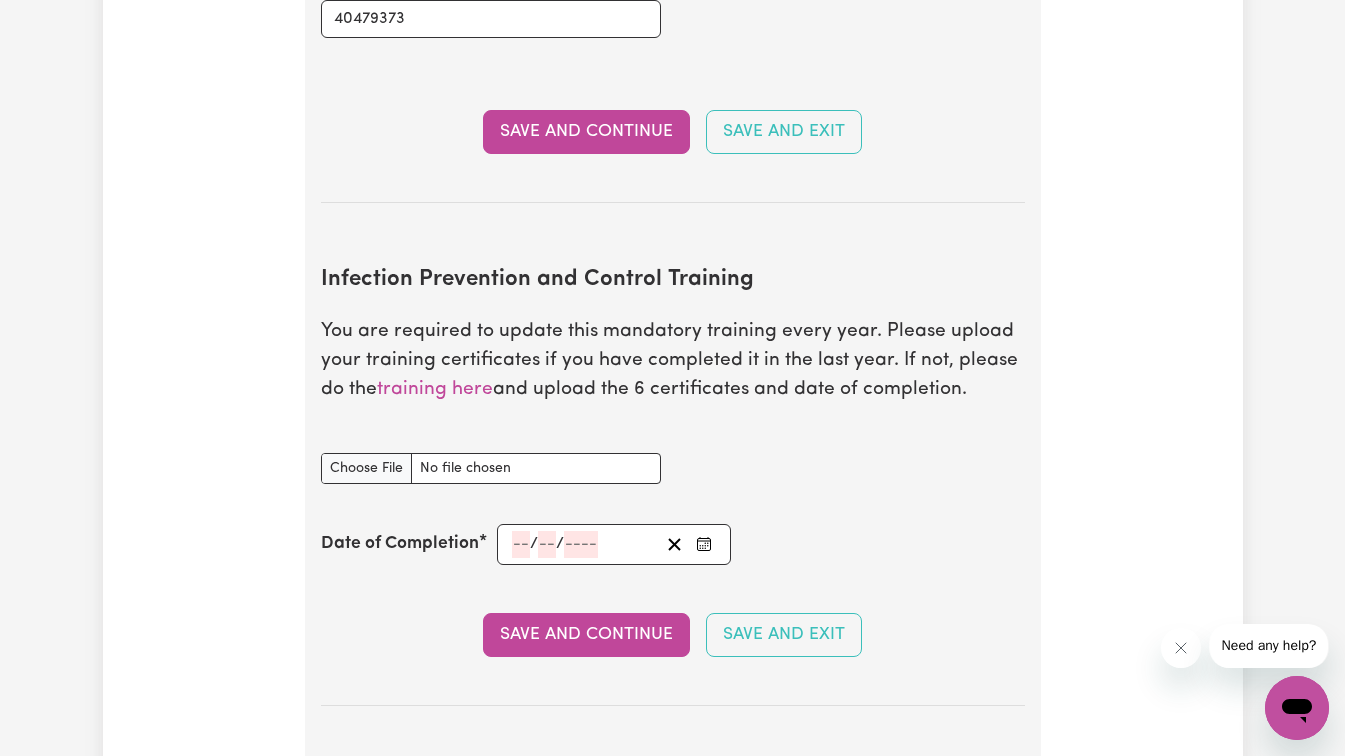 scroll, scrollTop: 3100, scrollLeft: 0, axis: vertical 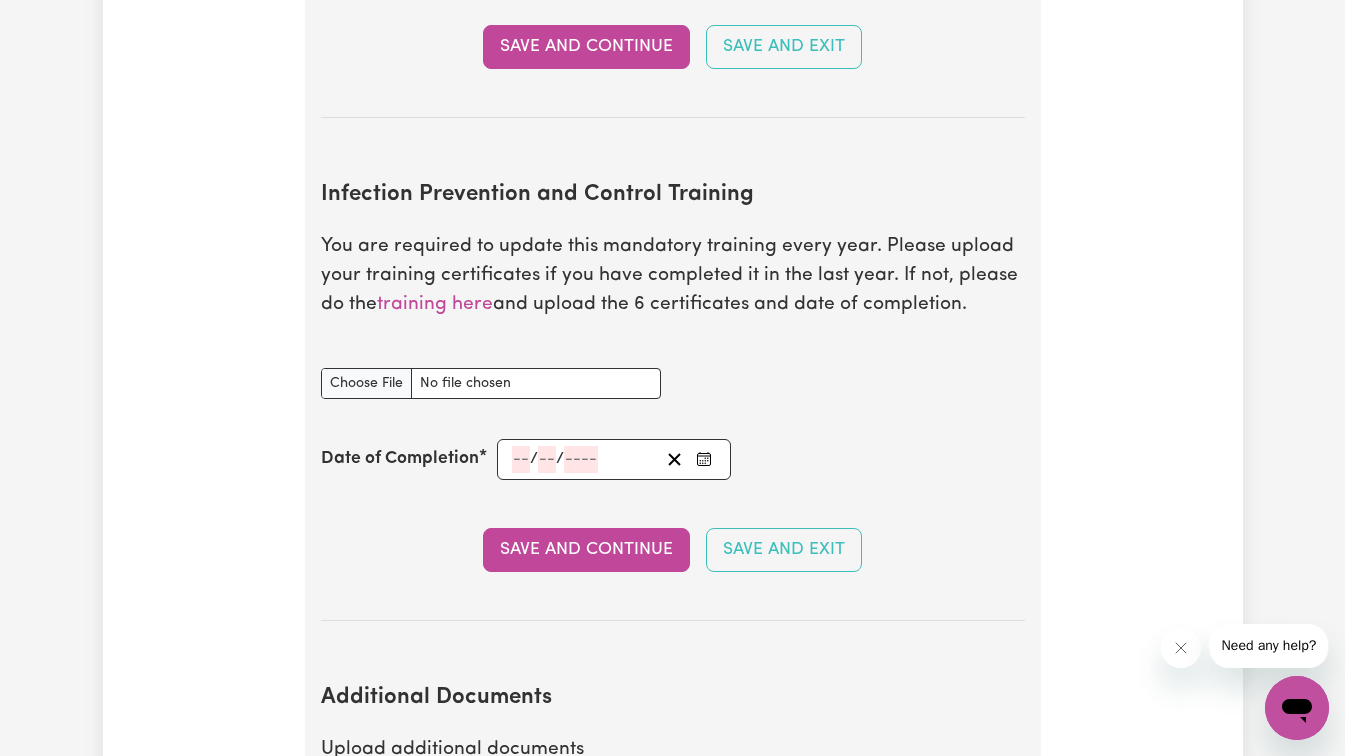 drag, startPoint x: 321, startPoint y: 194, endPoint x: 1007, endPoint y: 342, distance: 701.78345 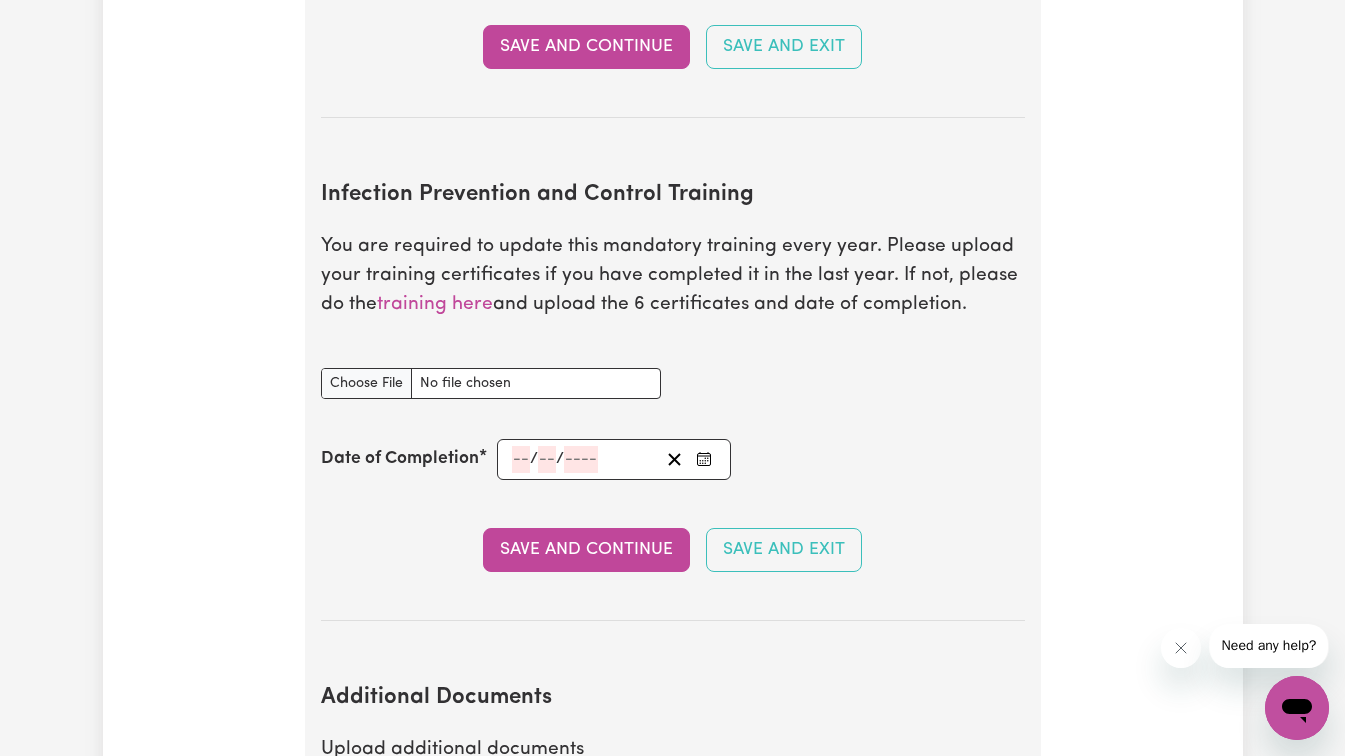 click on "Infection Prevention and Control Training You are required to update this mandatory training every year. Please upload your training certificates if you have completed it in the last year. If not, please do the  training here  and upload the 6 certificates and date of completion. Infection Prevention and Control Training  document Date of Completion / / Save and Continue Save and Exit" at bounding box center (673, 385) 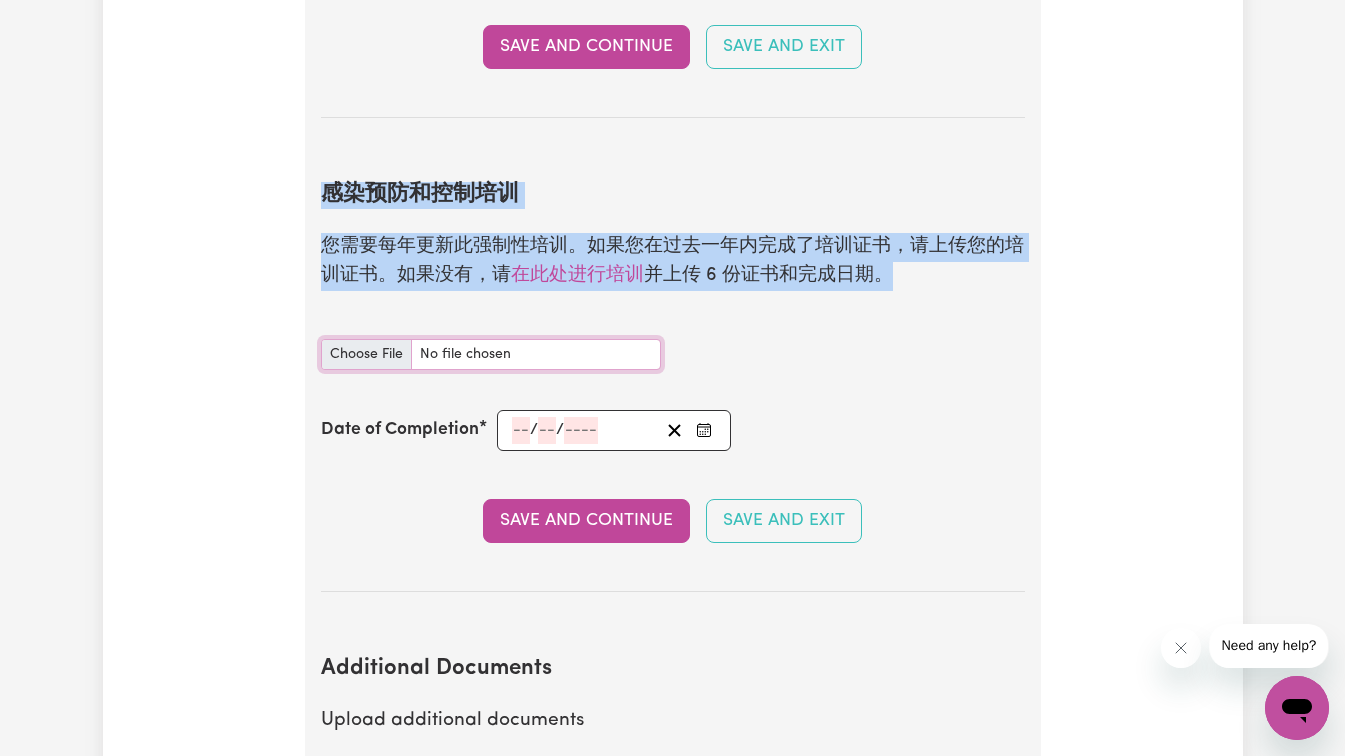click on "感染防控培训文件" at bounding box center (491, 354) 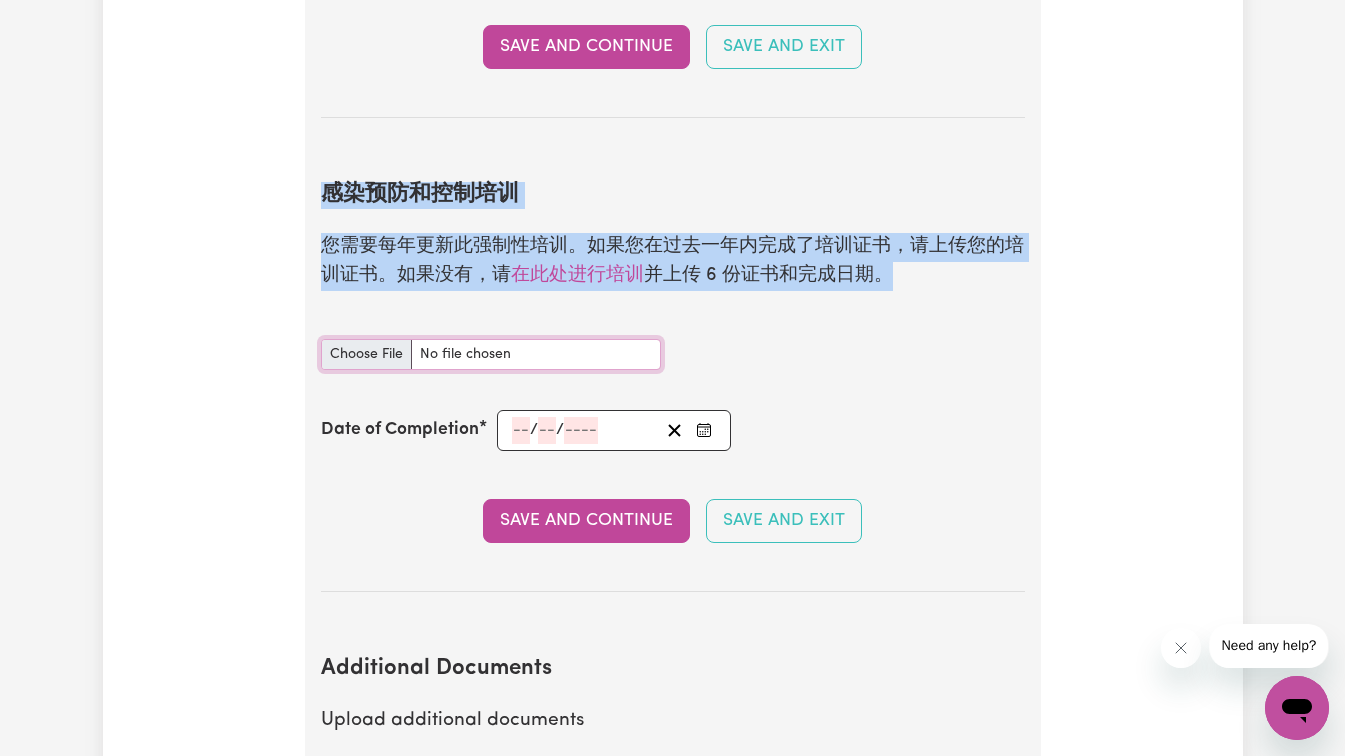 type on "C:\fakepath\New_Worker__NDIS_Induction_Module_Completion_Certificate.pdf" 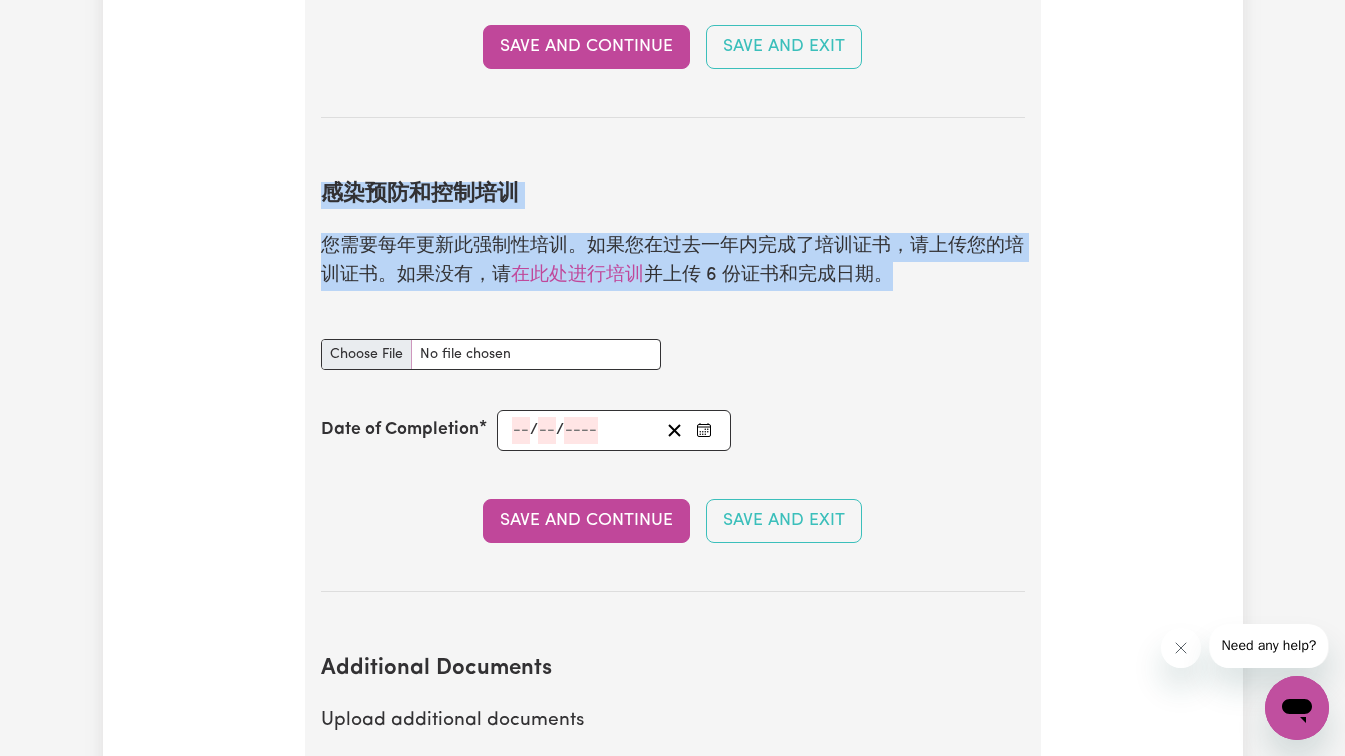 type 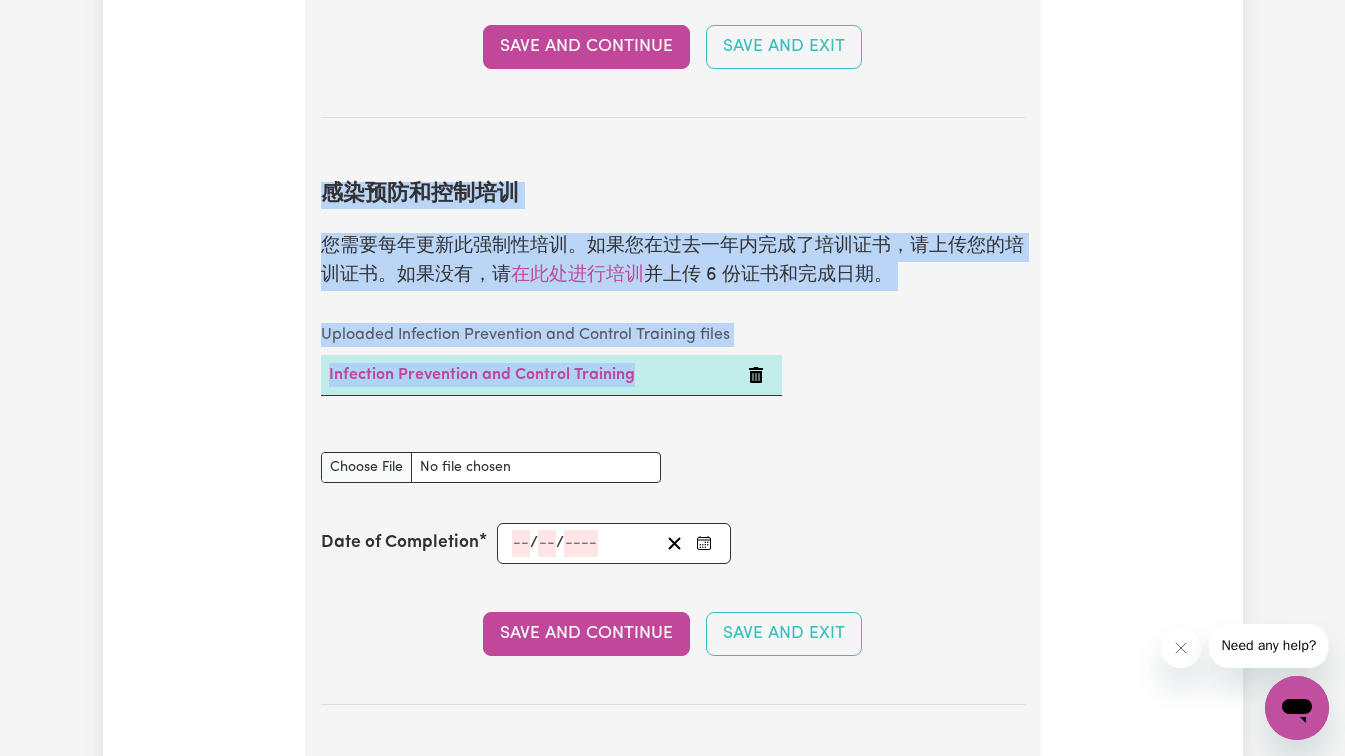 click on "Uploaded Infection Prevention and Control Training files Infection Prevention and Control Training" at bounding box center (551, 371) 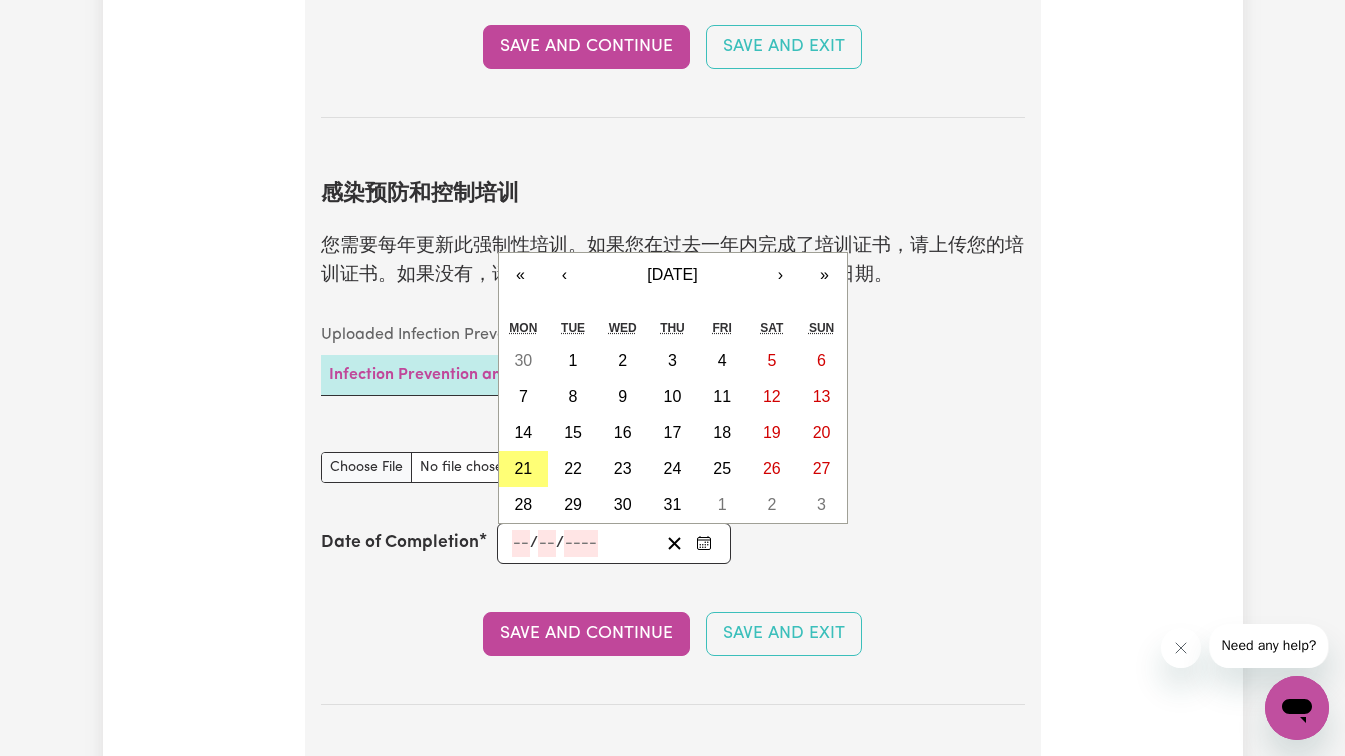 click 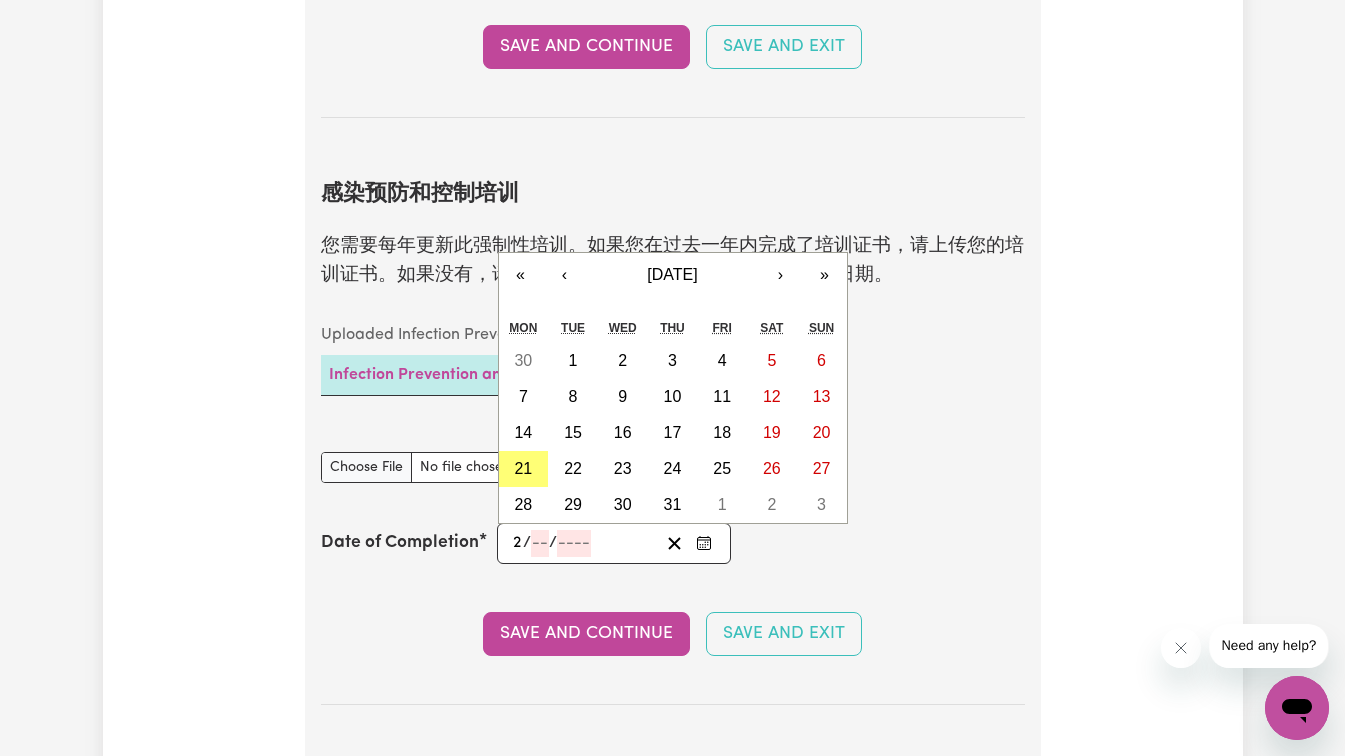 type on "20" 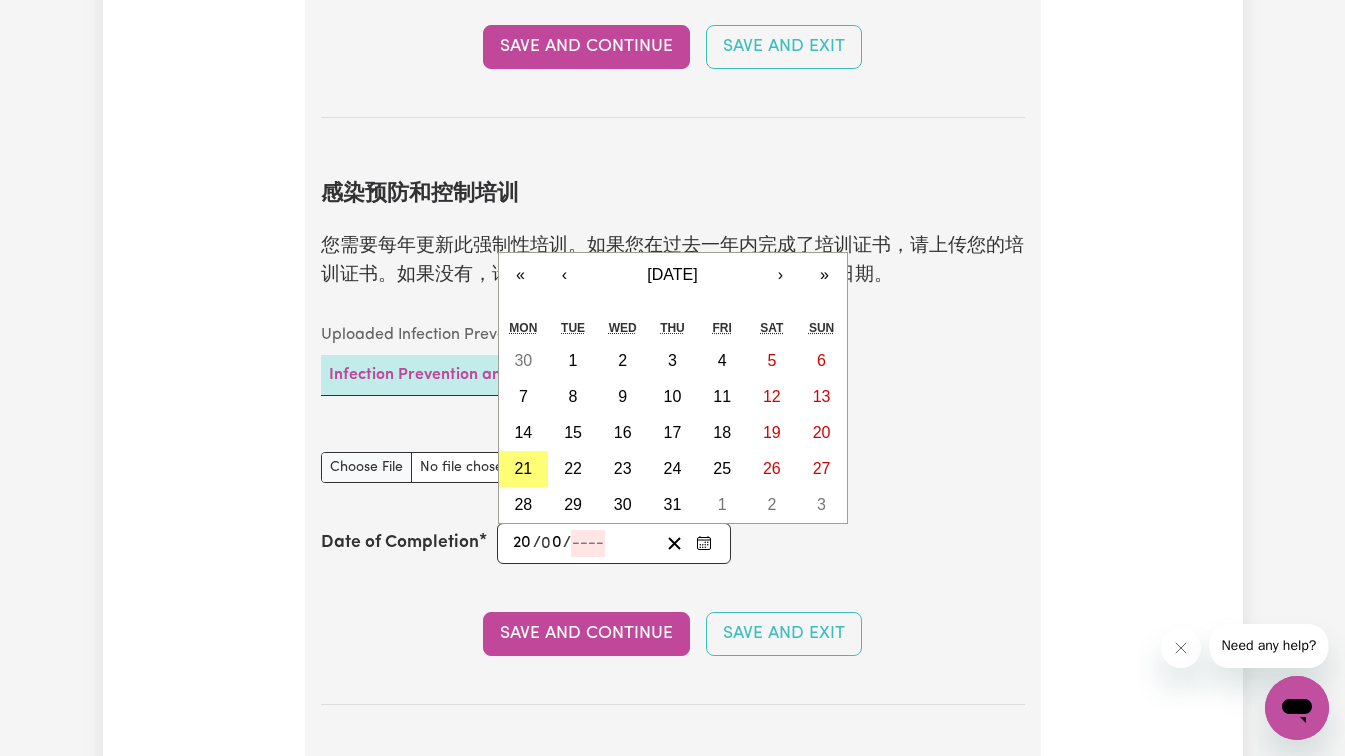 type on "02" 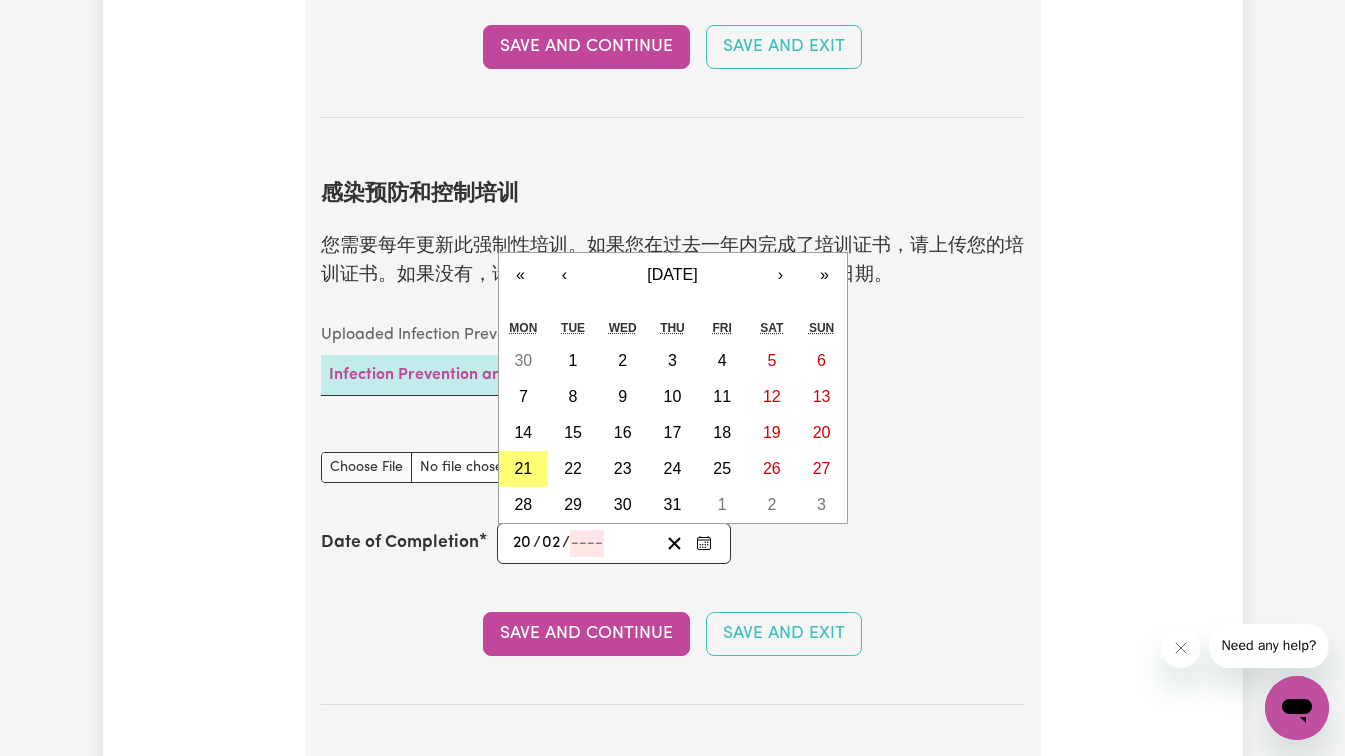 type on "0002-02-20" 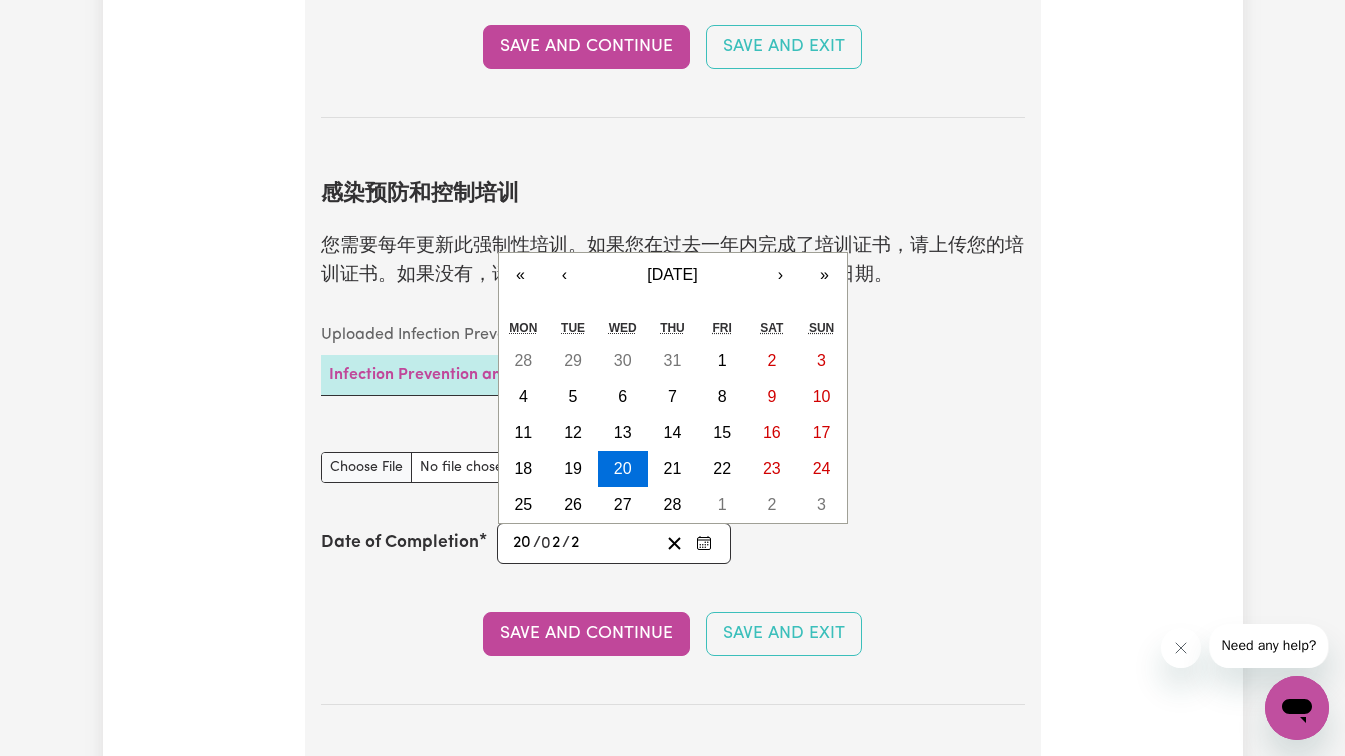 type on "0020-02-20" 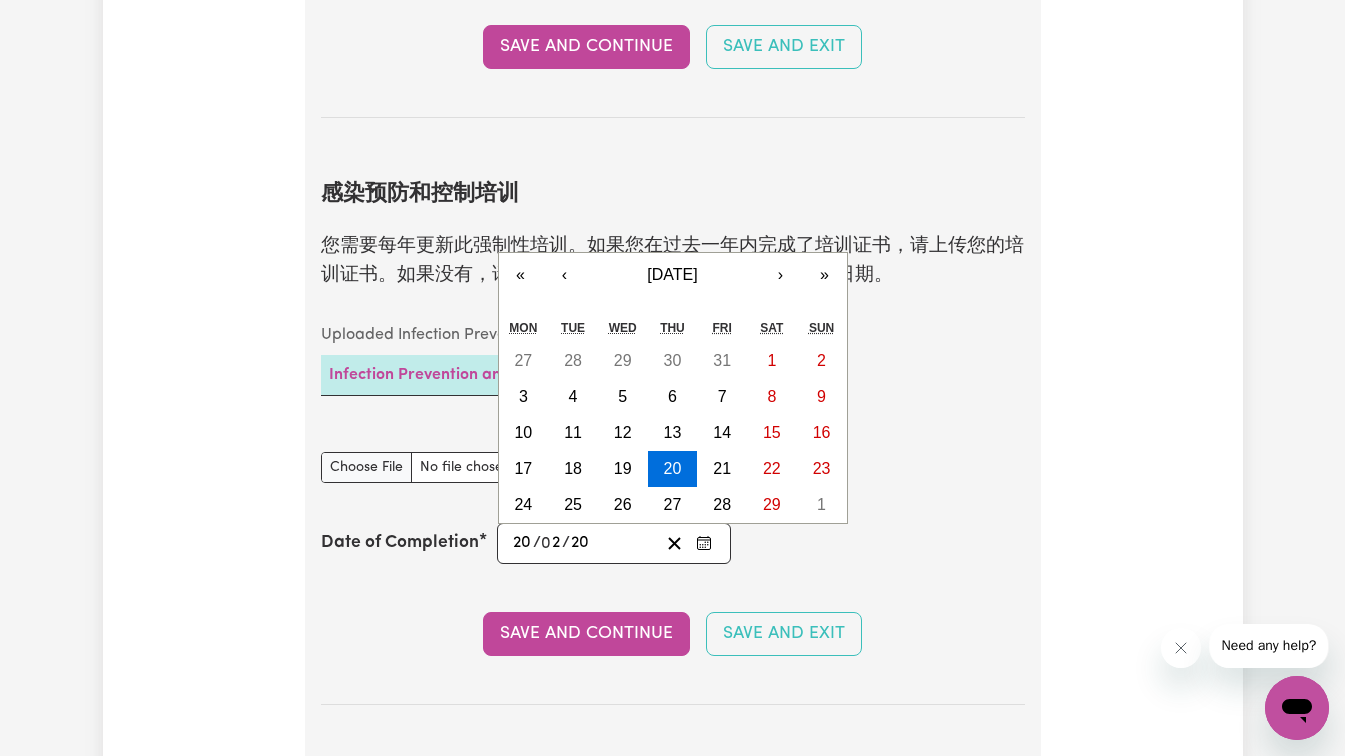 type on "0202-02-20" 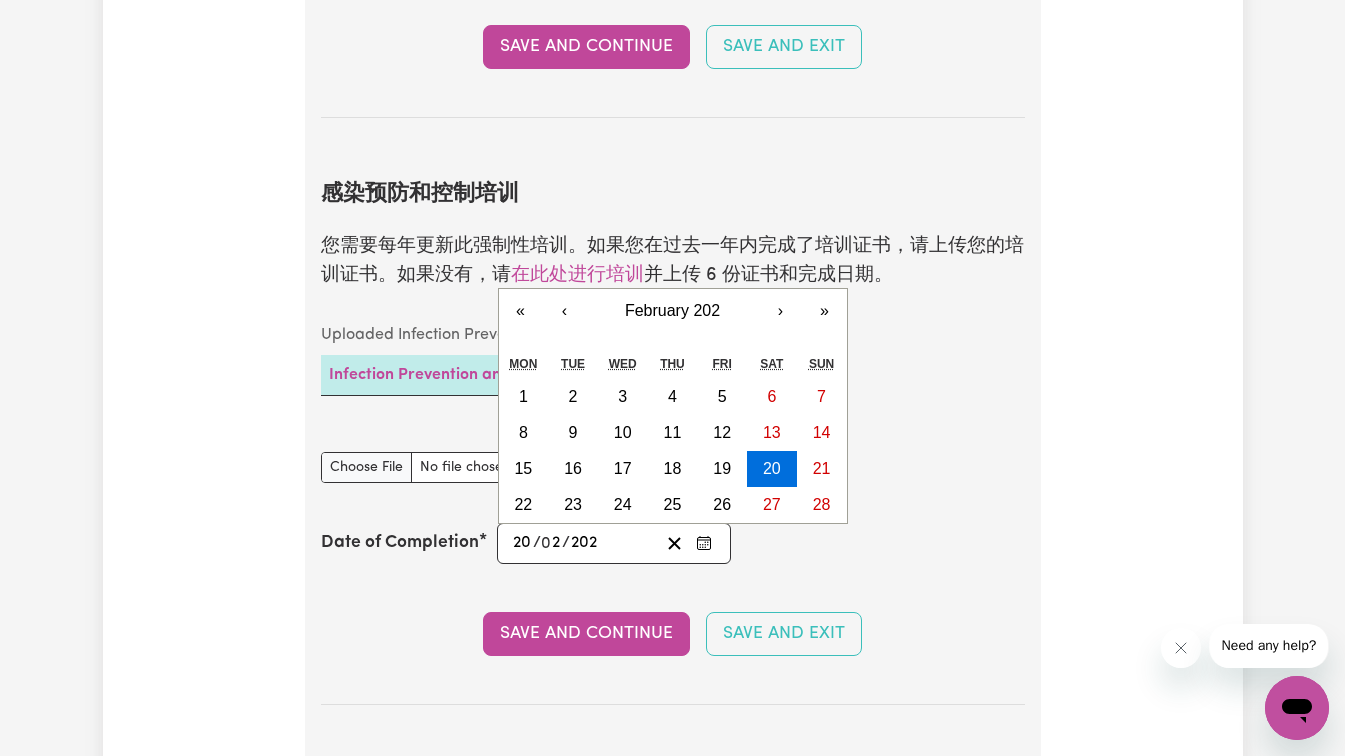 type on "[DATE]" 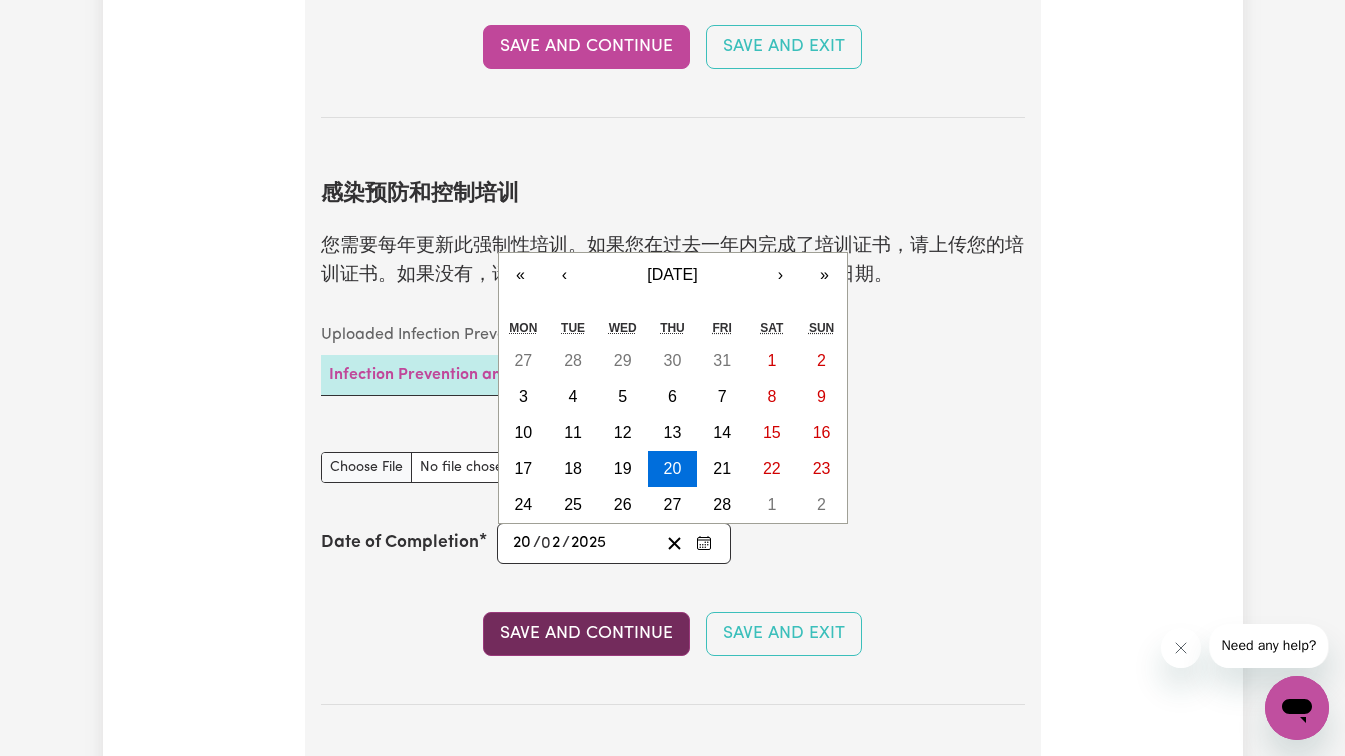type on "2025" 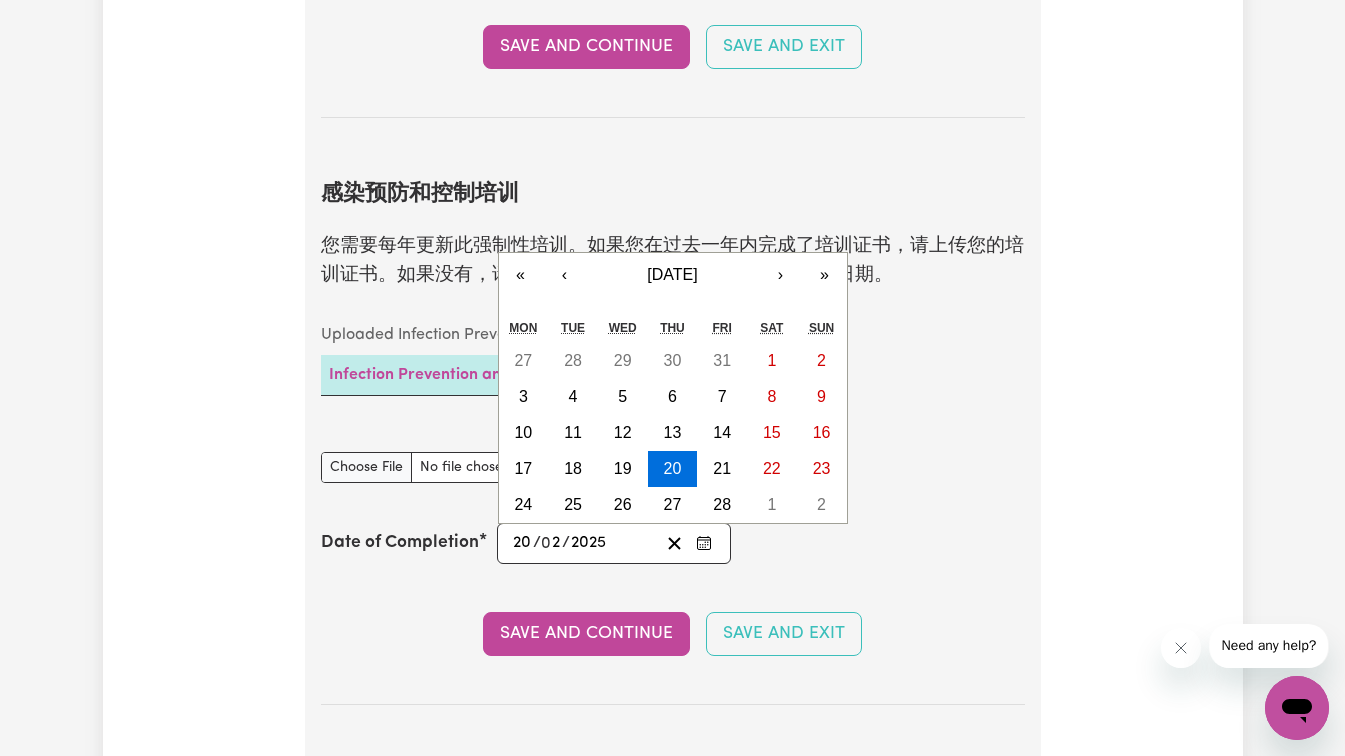 click on "Save and Continue" at bounding box center (586, 634) 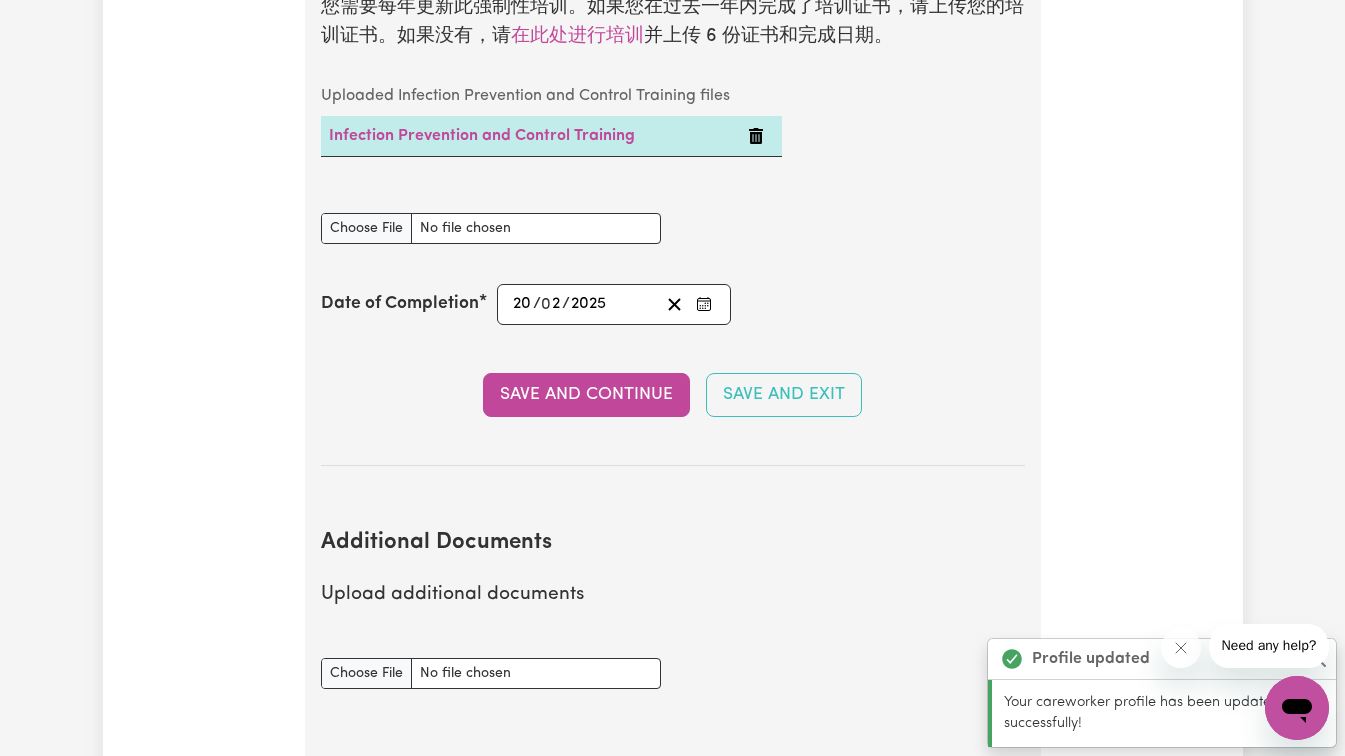 scroll, scrollTop: 3239, scrollLeft: 0, axis: vertical 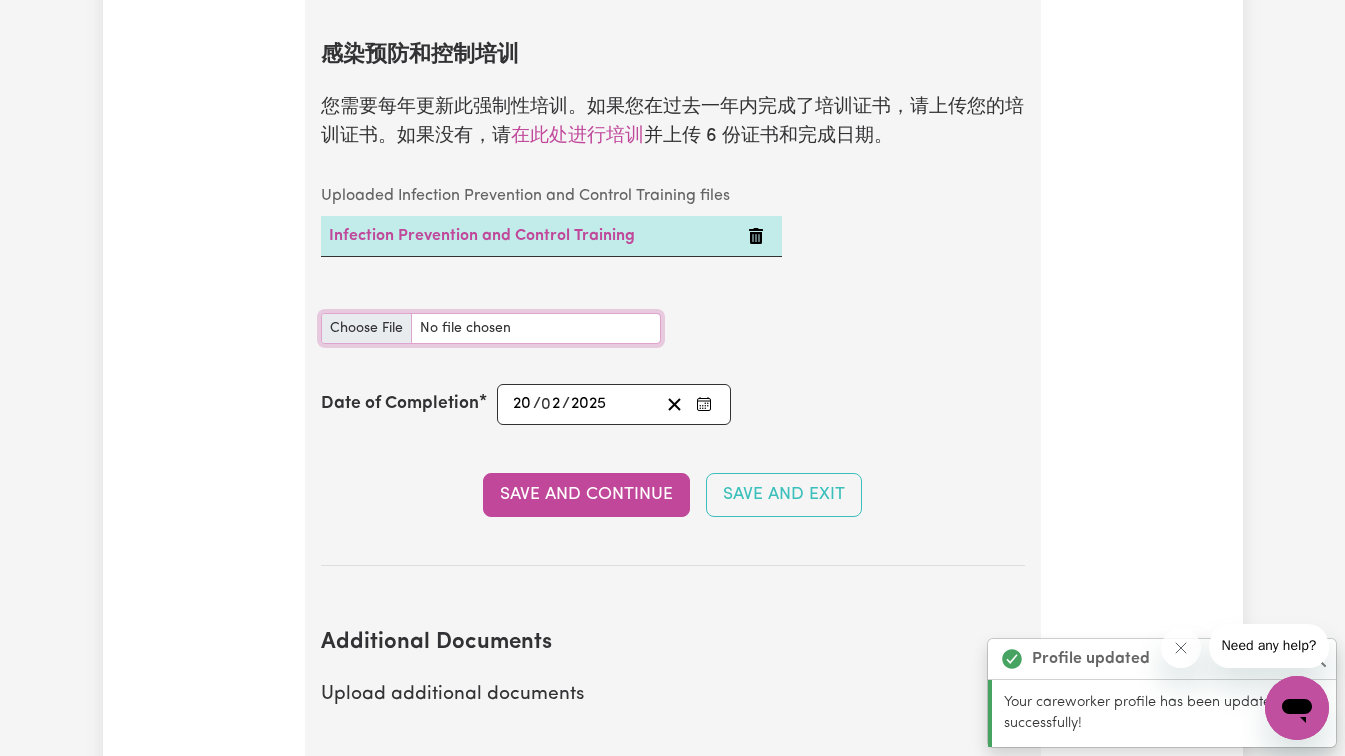 click on "感染防控培训文件" at bounding box center [491, 328] 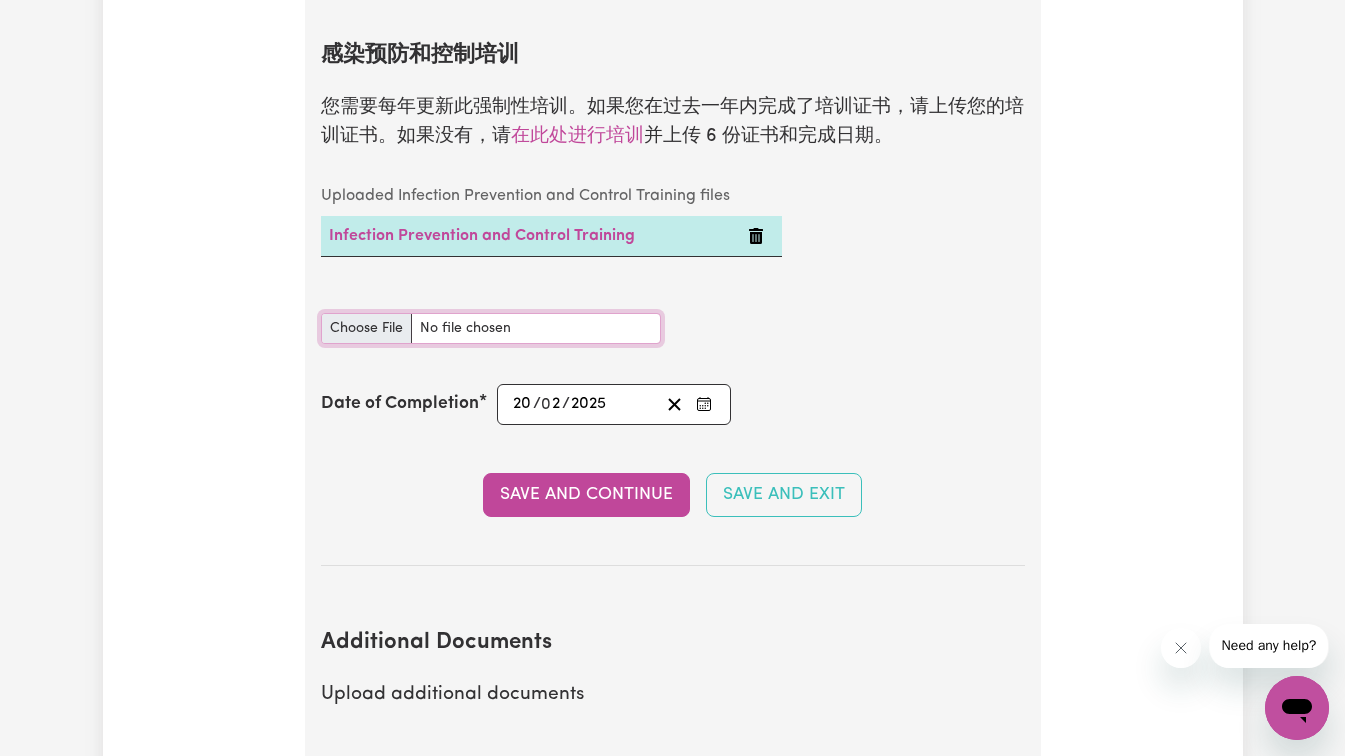 type on "C:\fakepath\NDIS_Worker_Orientation_Completion_Certificate.pdf" 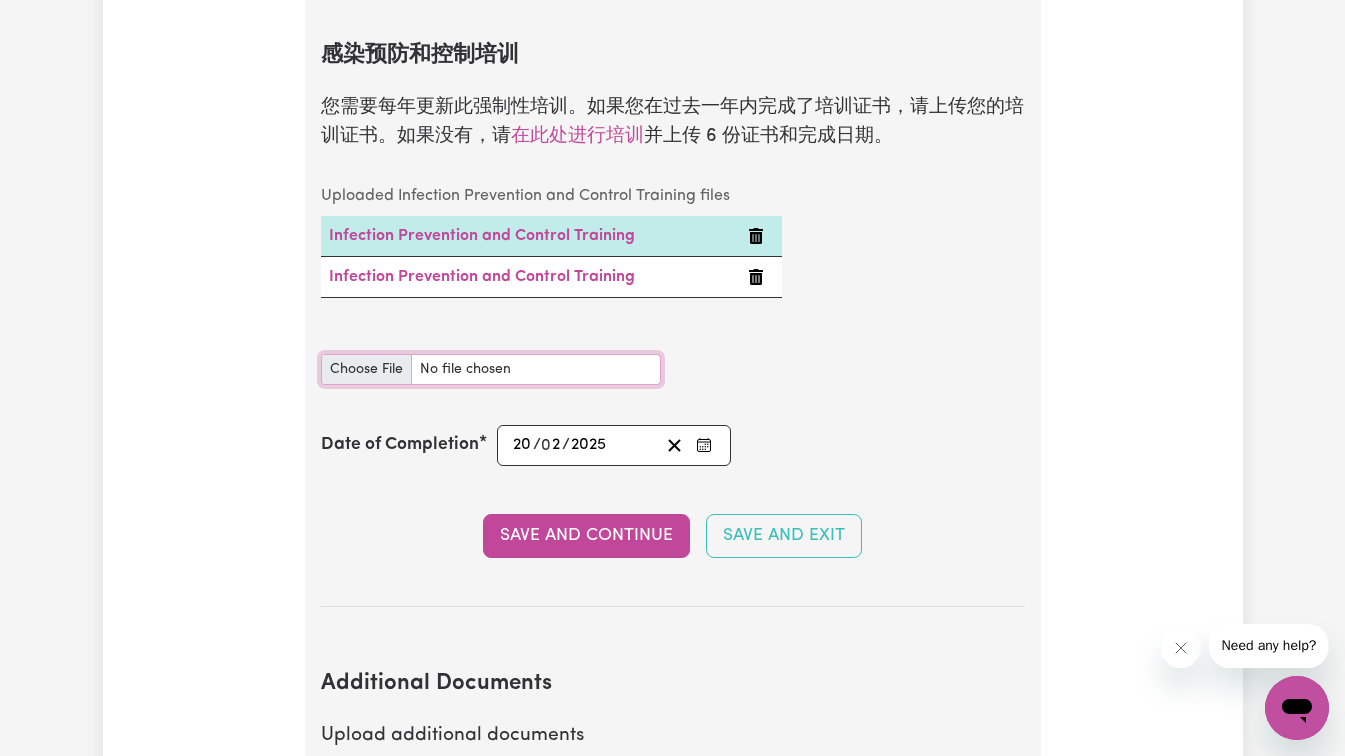 click on "感染防控培训文件" at bounding box center [491, 369] 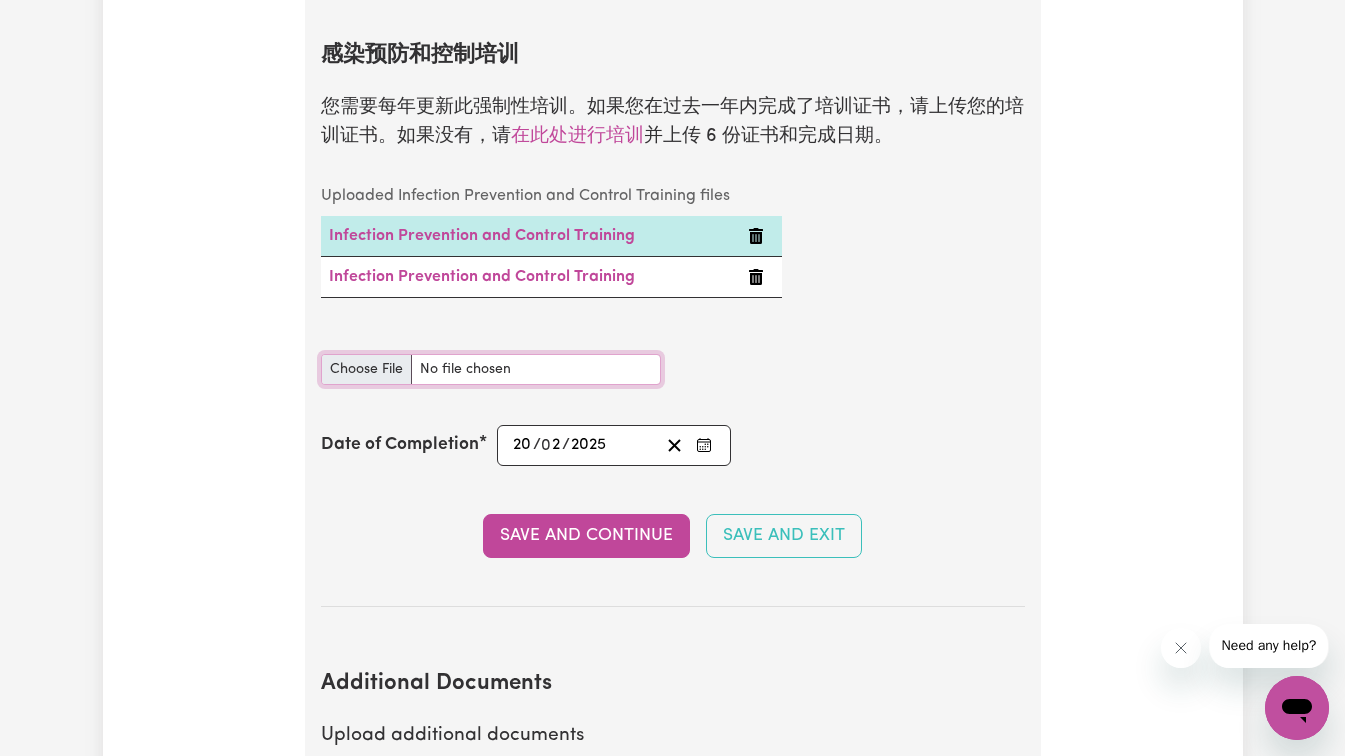 type on "C:\fakepath\Supporting_Effective_Communication_Module_Completion_Certificate.pdf" 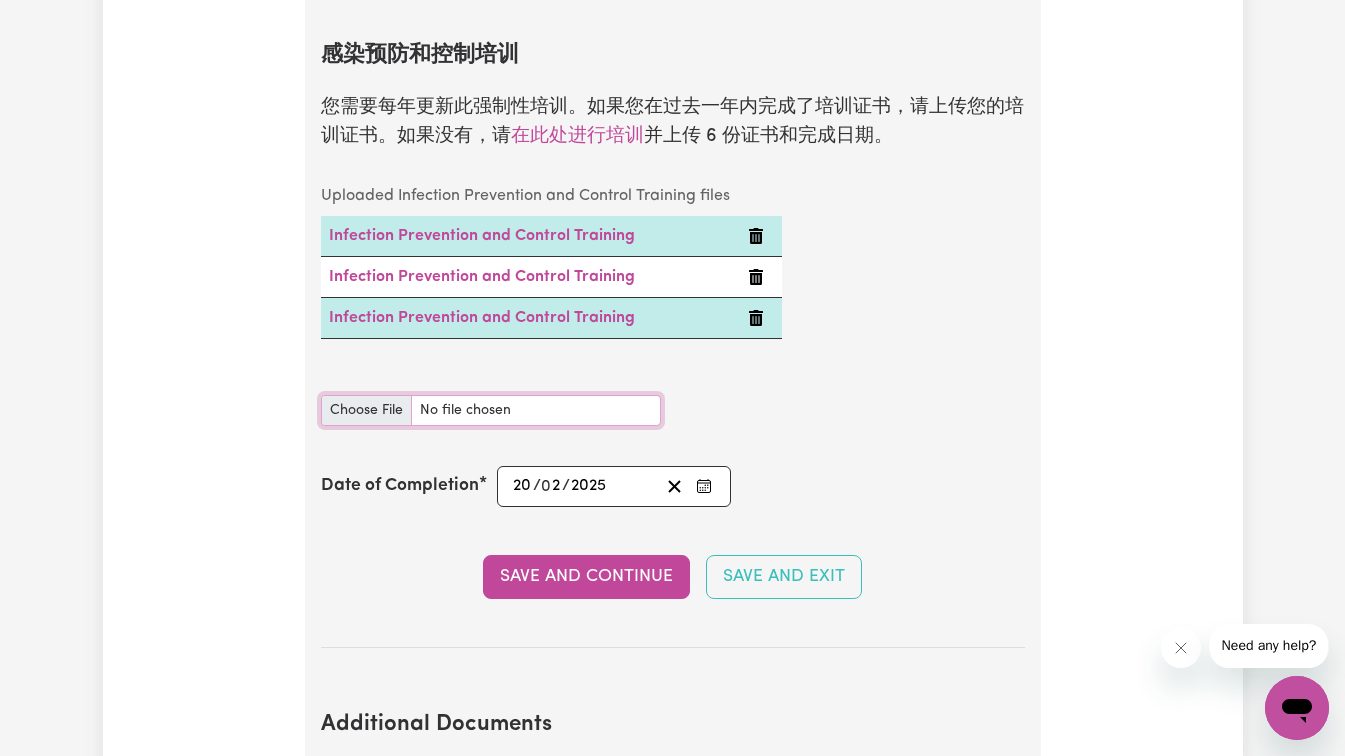 click on "感染防控培训文件" at bounding box center (491, 410) 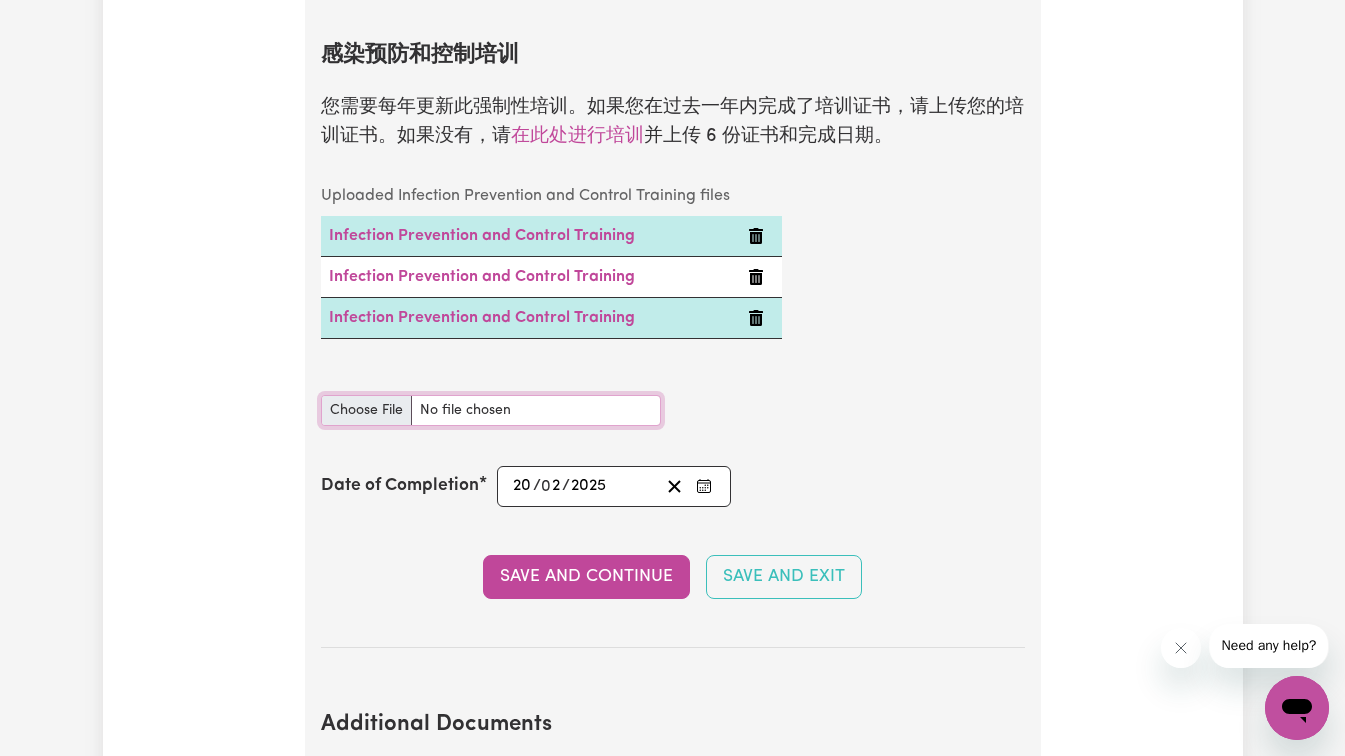 type on "C:\fakepath\Supporting_Effective_Communication_Module_Completion_Certificate.pdf" 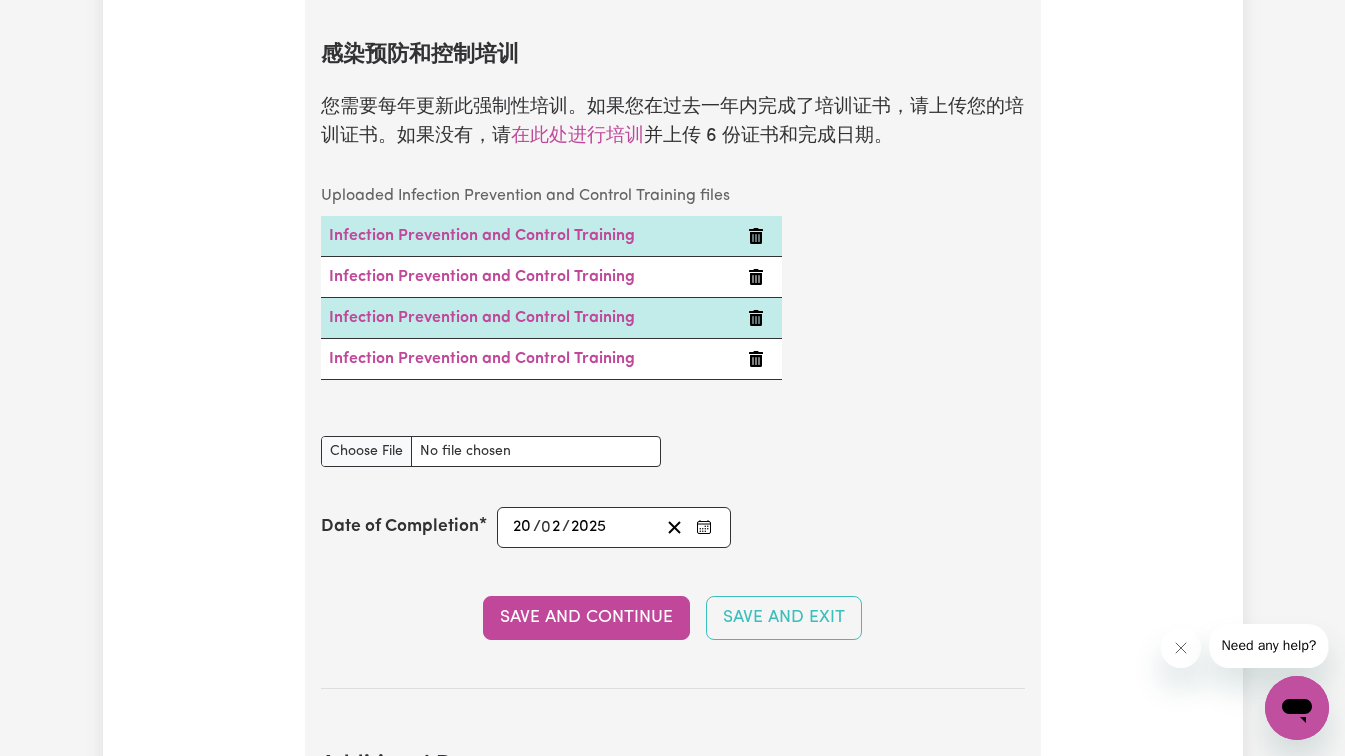 click on "感染防控培训文件" at bounding box center [491, 439] 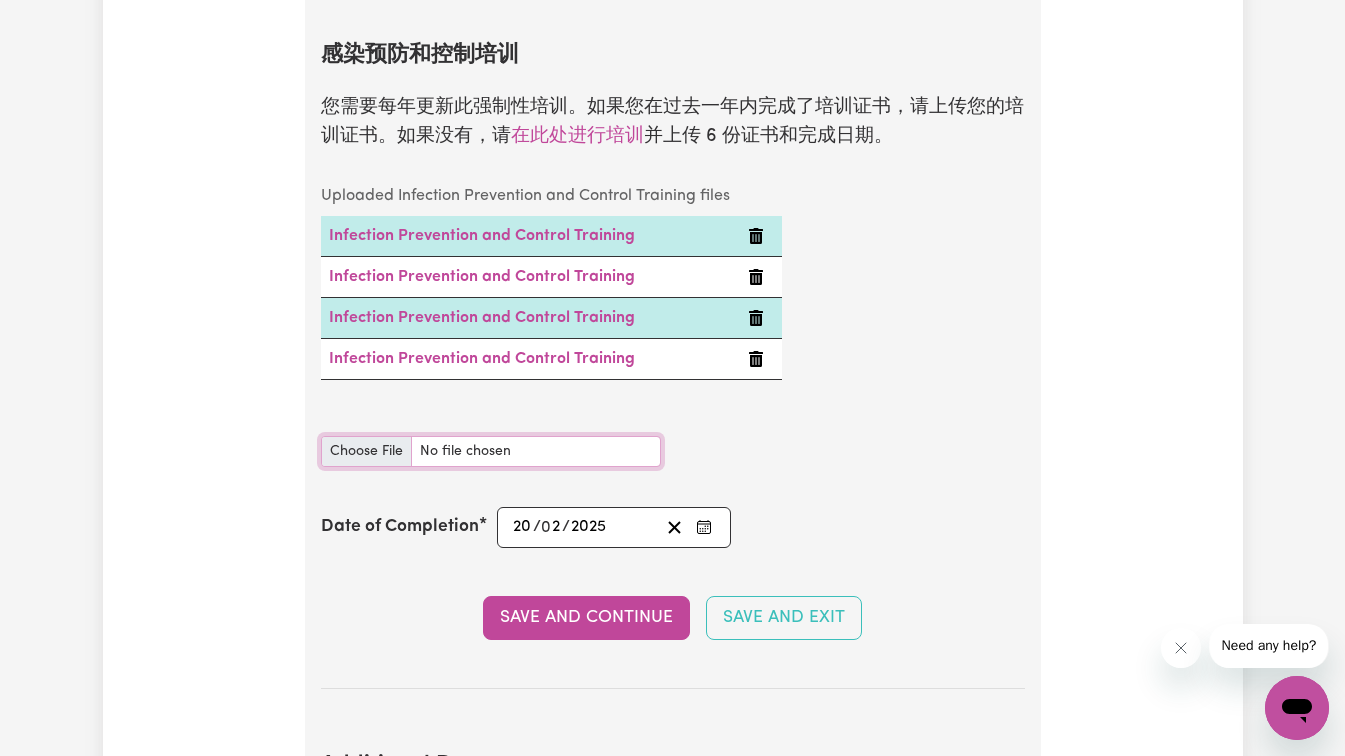 click on "感染防控培训文件" at bounding box center [491, 451] 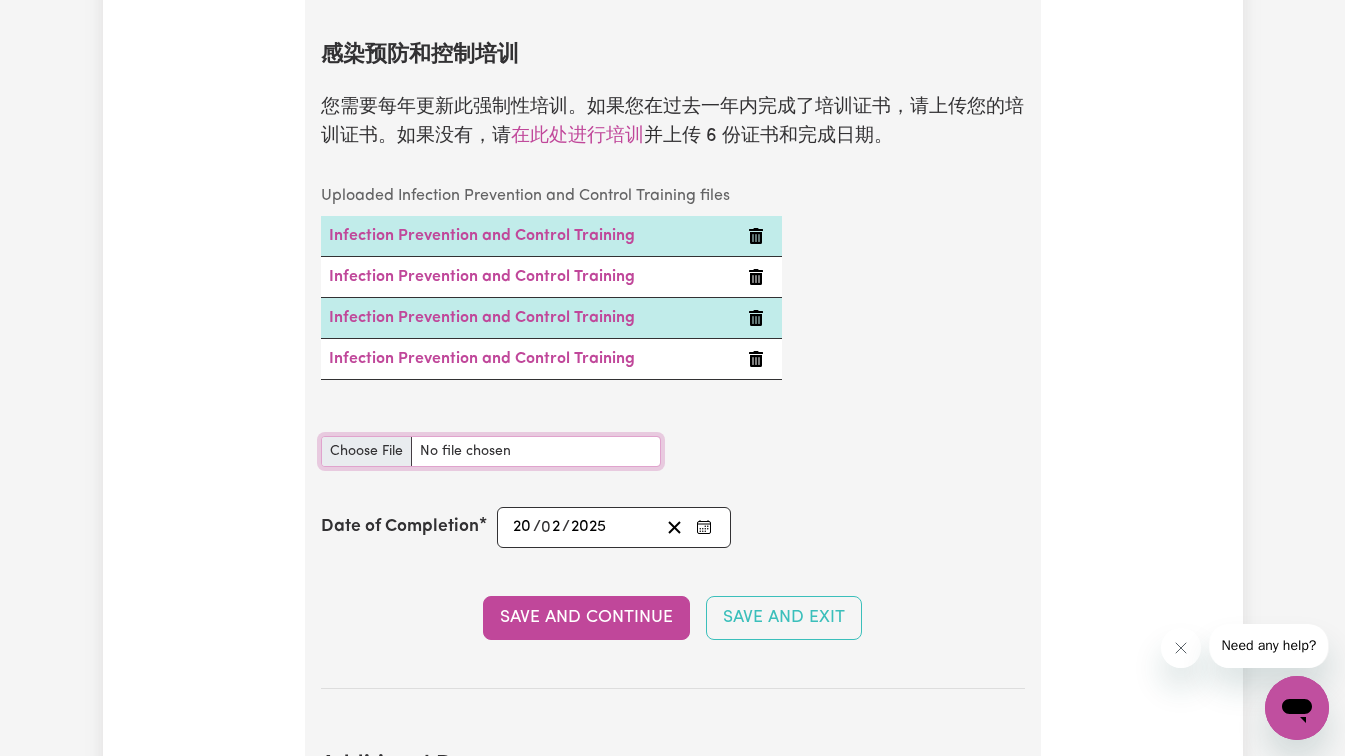 type on "C:\fakepath\Supporting_Safe_and_Enjoyable_Meals_Certificate_of_Completion.pdf" 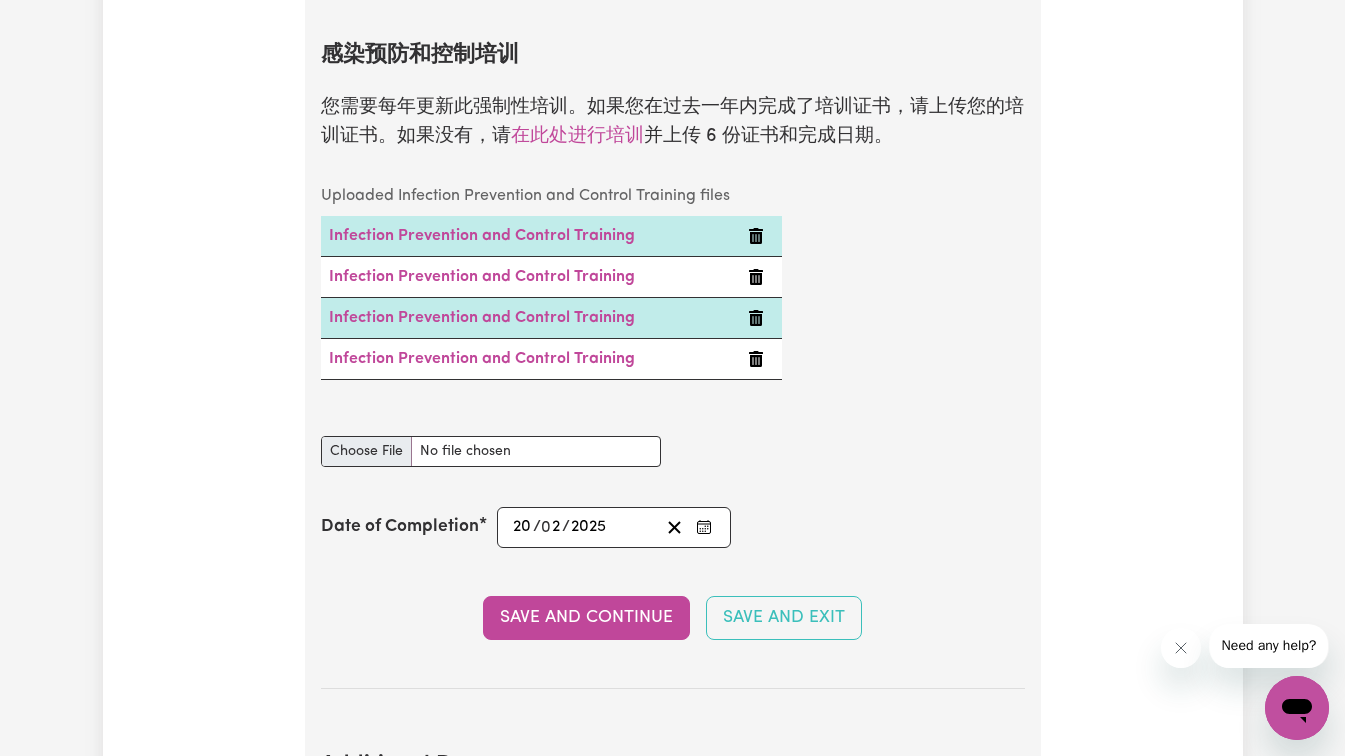 type 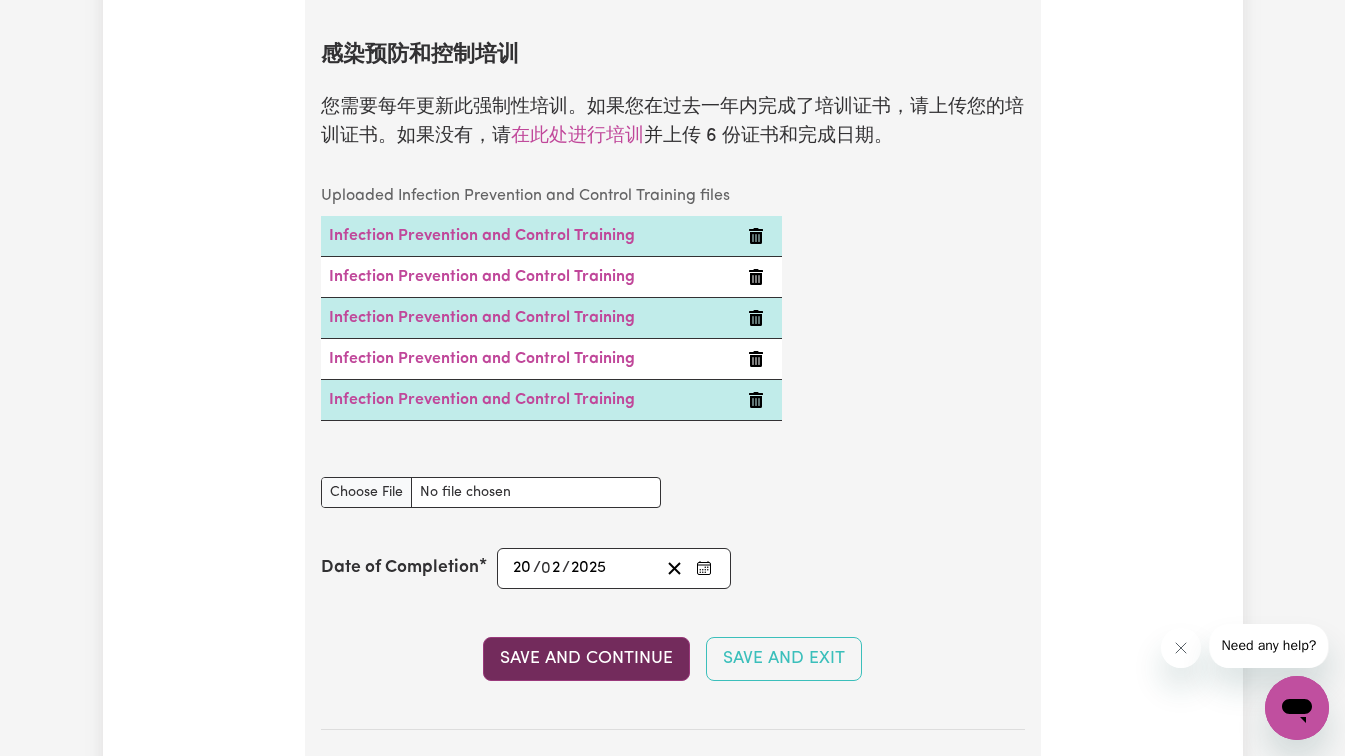 click on "Save and Continue" at bounding box center [586, 659] 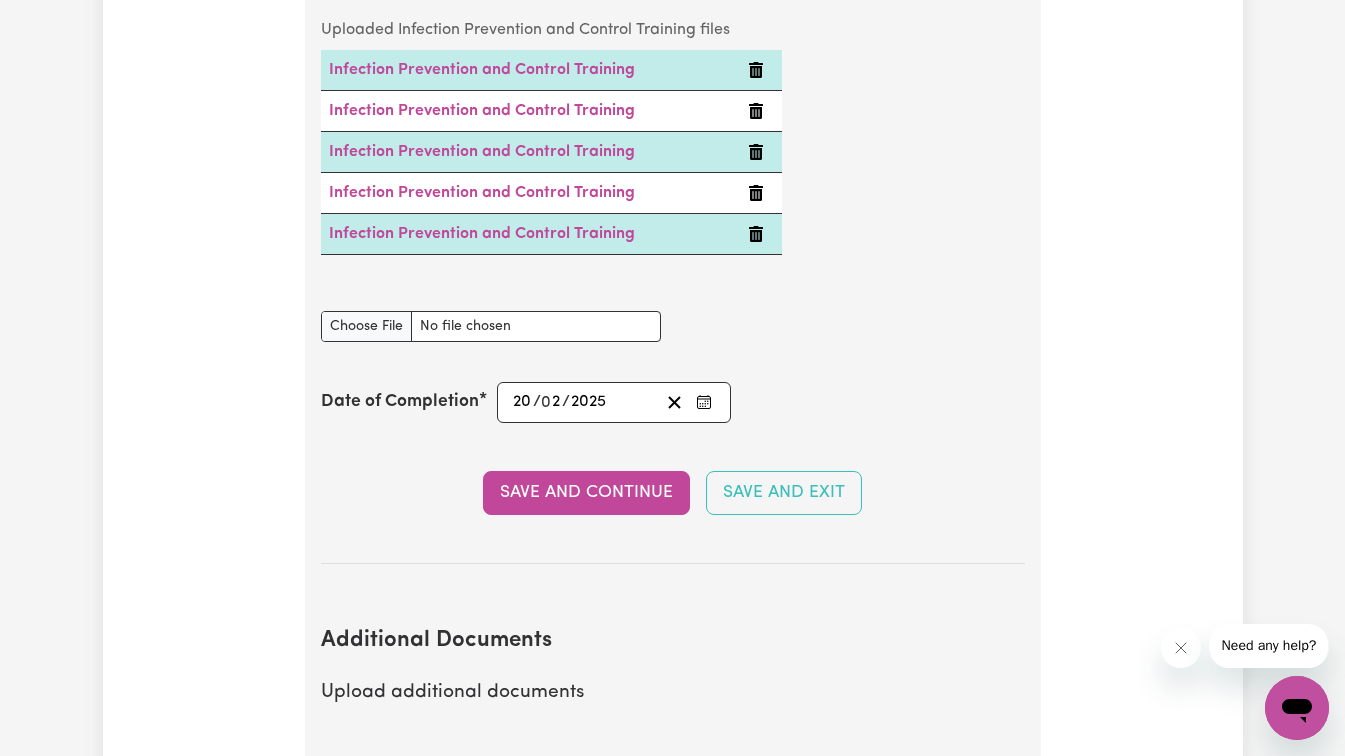 scroll, scrollTop: 3505, scrollLeft: 0, axis: vertical 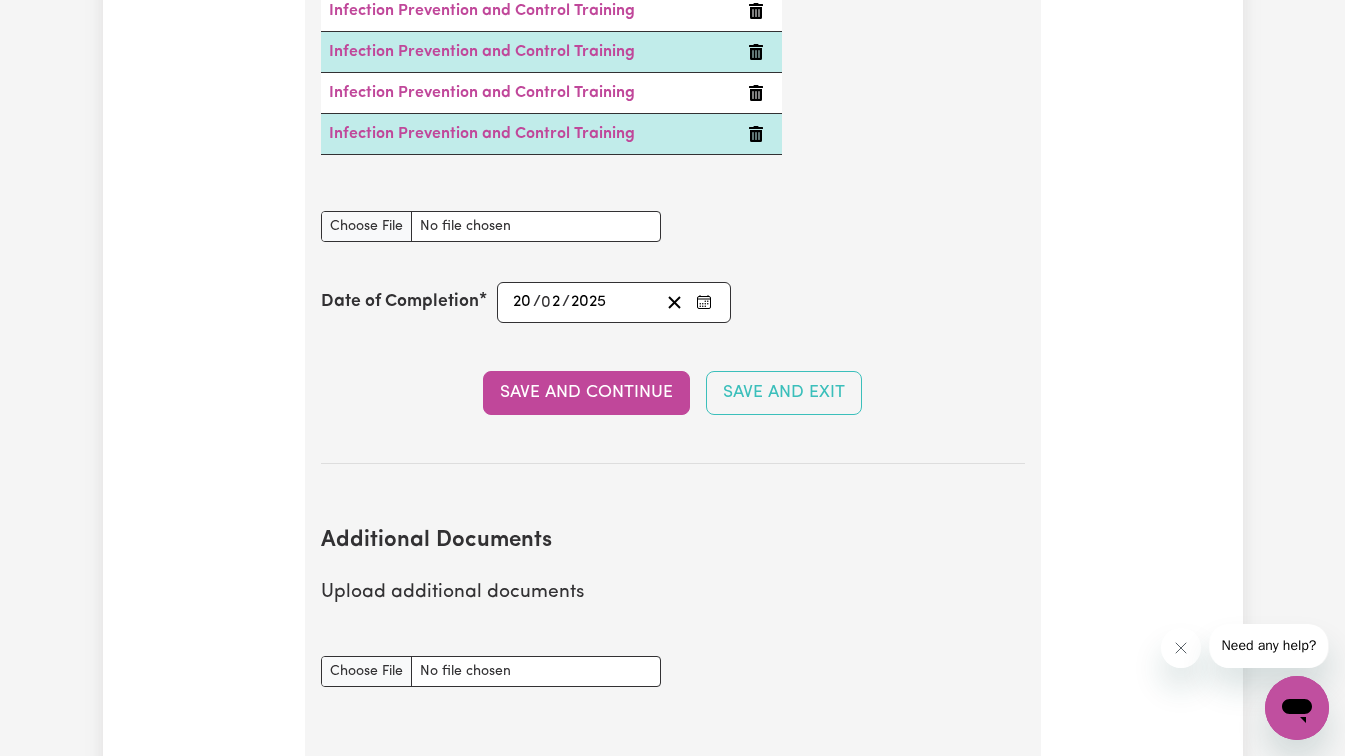click on "Safety National Police Check To register on our platform, you need to have a National Police Check Certificate that was obtained in the last 12 months. Uploaded National Police Check files Police check certificate National Police Check  document Date of Issue [DATE] 25 / 0 4 / 2025 Save and Continue Save and Exit Working with Children Check To work with children, you are required to have a Working with Children Check for your state. Uploaded Working with Children Check files Working with children check certificate: 3430310A-01 Working with Children Check  document Date of Expiry [DATE] 10 / 0 4 / 2030 Working with Children Check Number 3430310A-01 Save and Continue Save and Exit NDIS Worker Screening Check This 5 year check is mandatory and is an essential requirement when supporting anyone with a disability through Careseekers. NDIS Worker Screening Check  document Date of Expiry [DATE] 24 / 0 2 / 2030 NDIS Worker Screening Number 40479373 Save and Continue Save and Exit 在此处进行培训 20" at bounding box center [673, -652] 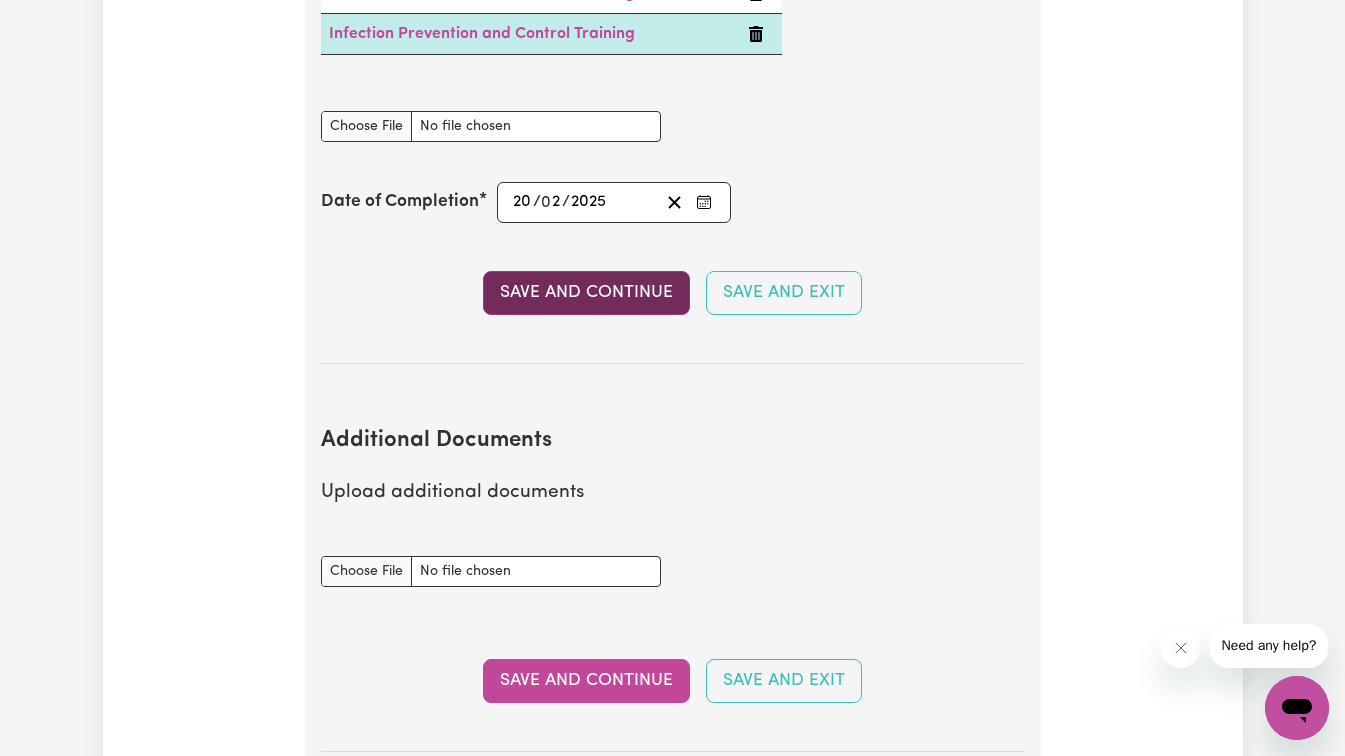 click on "Save and Continue" at bounding box center [586, 293] 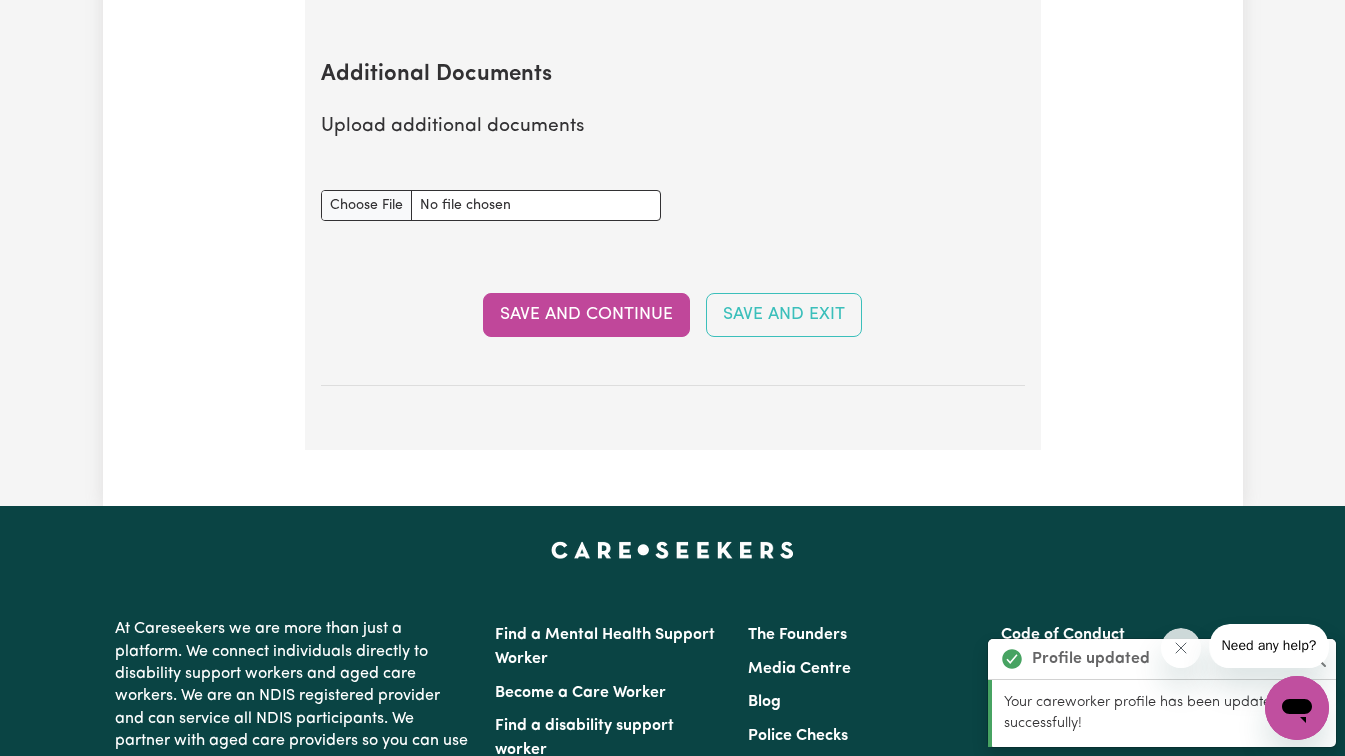 scroll, scrollTop: 3671, scrollLeft: 0, axis: vertical 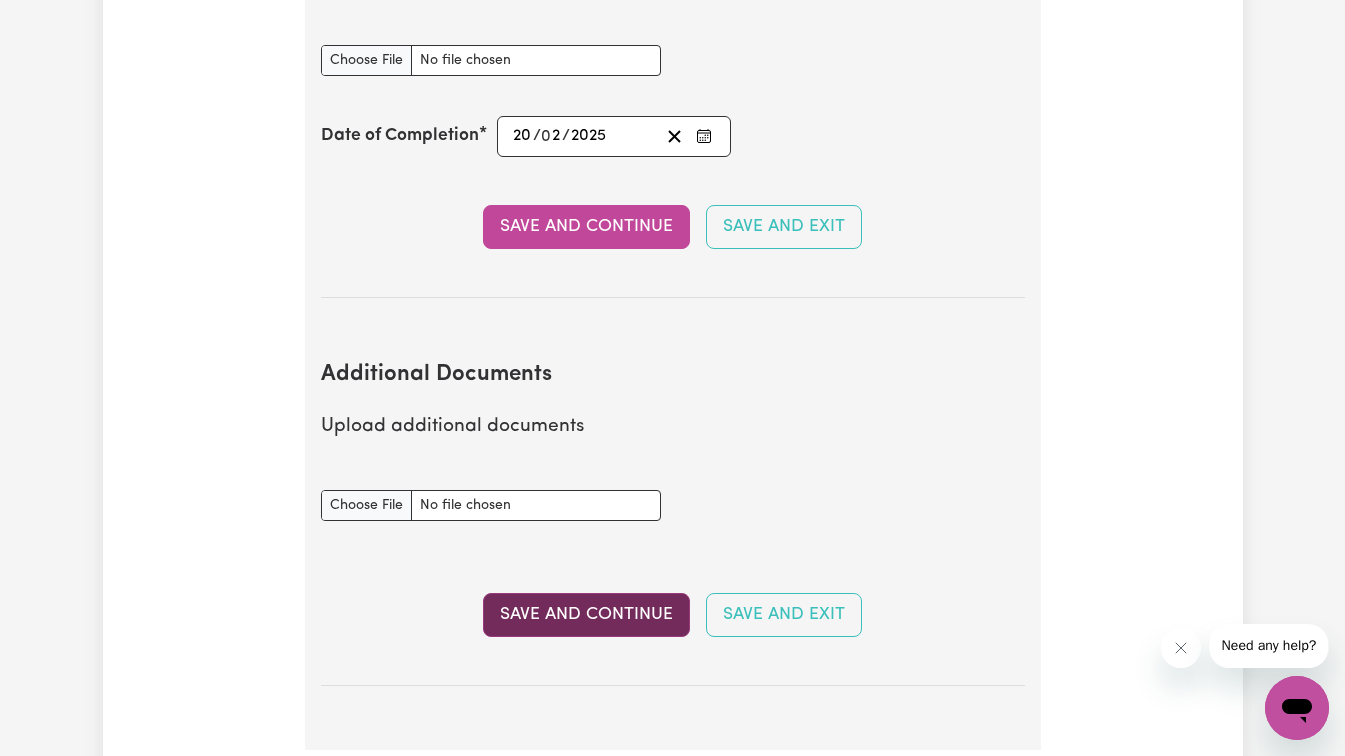 click on "Save and Continue" at bounding box center (586, 615) 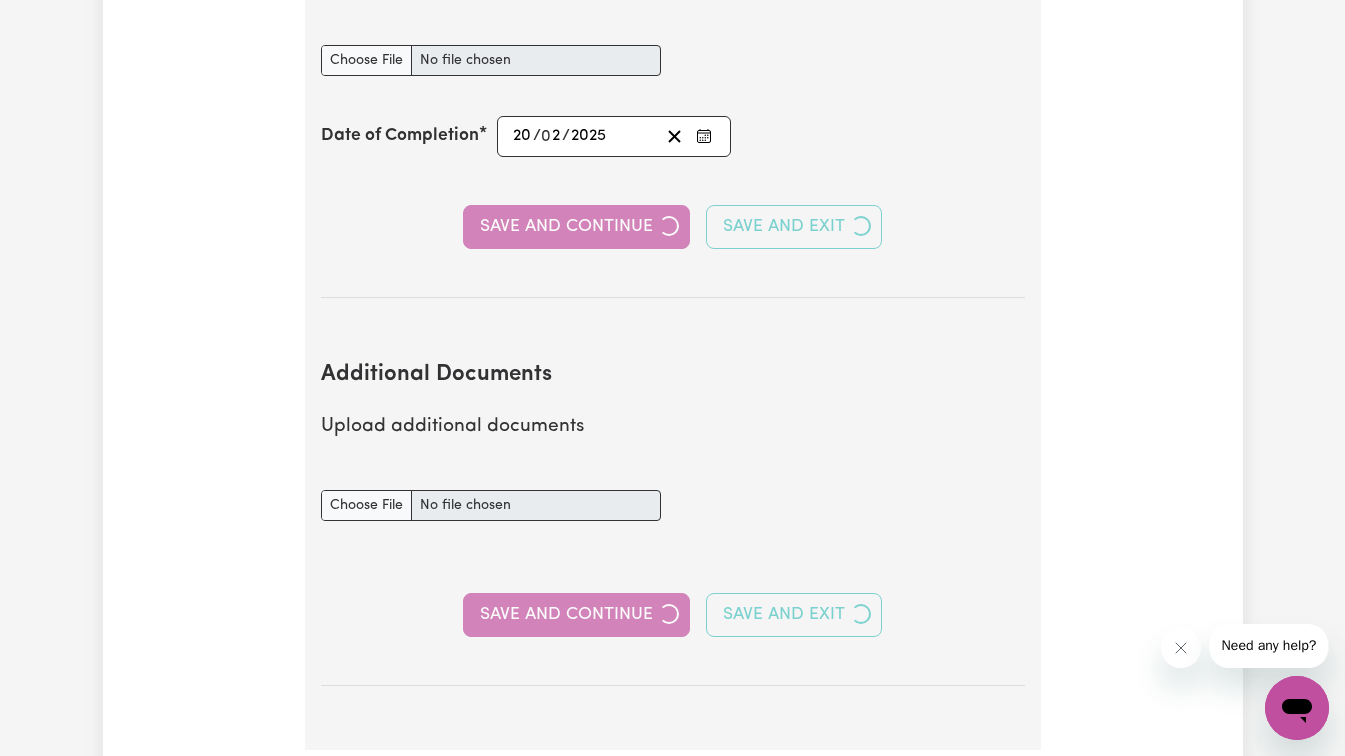 select on "Certificate III (Individual Support)" 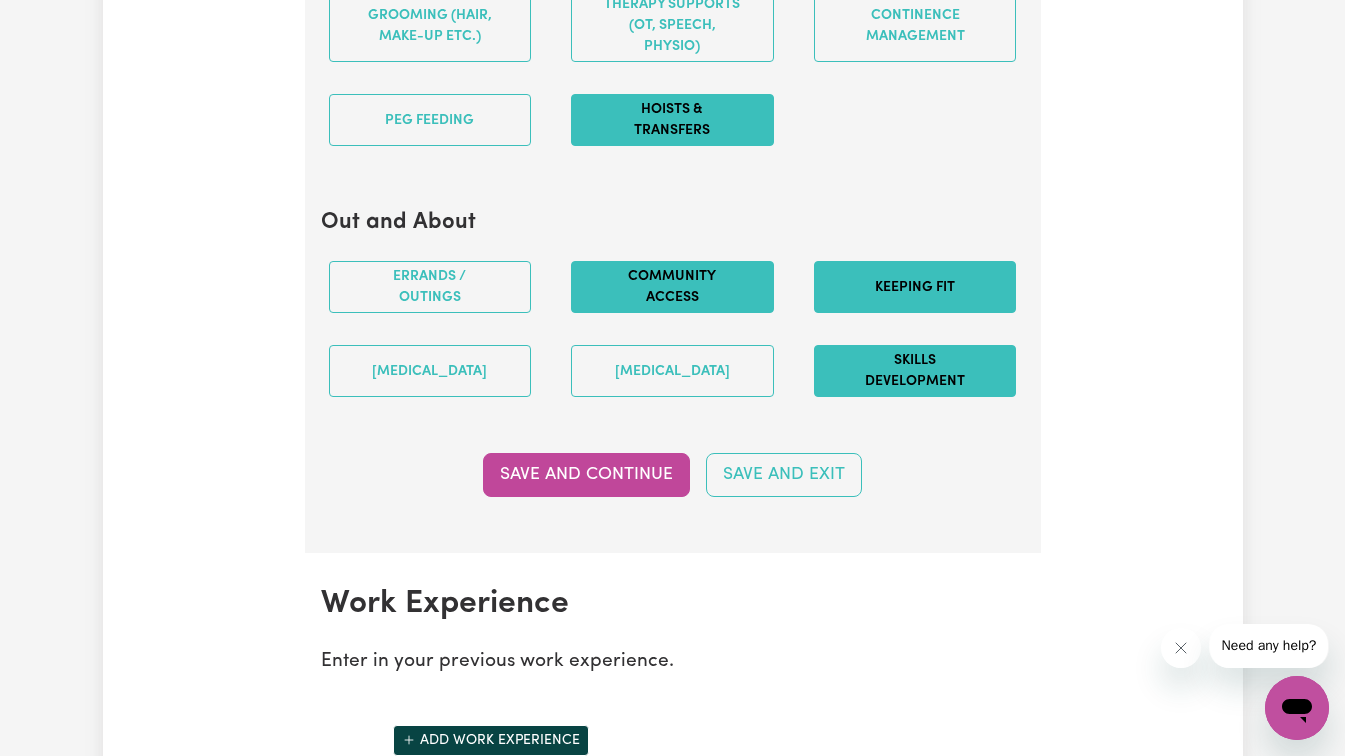 scroll, scrollTop: 2800, scrollLeft: 0, axis: vertical 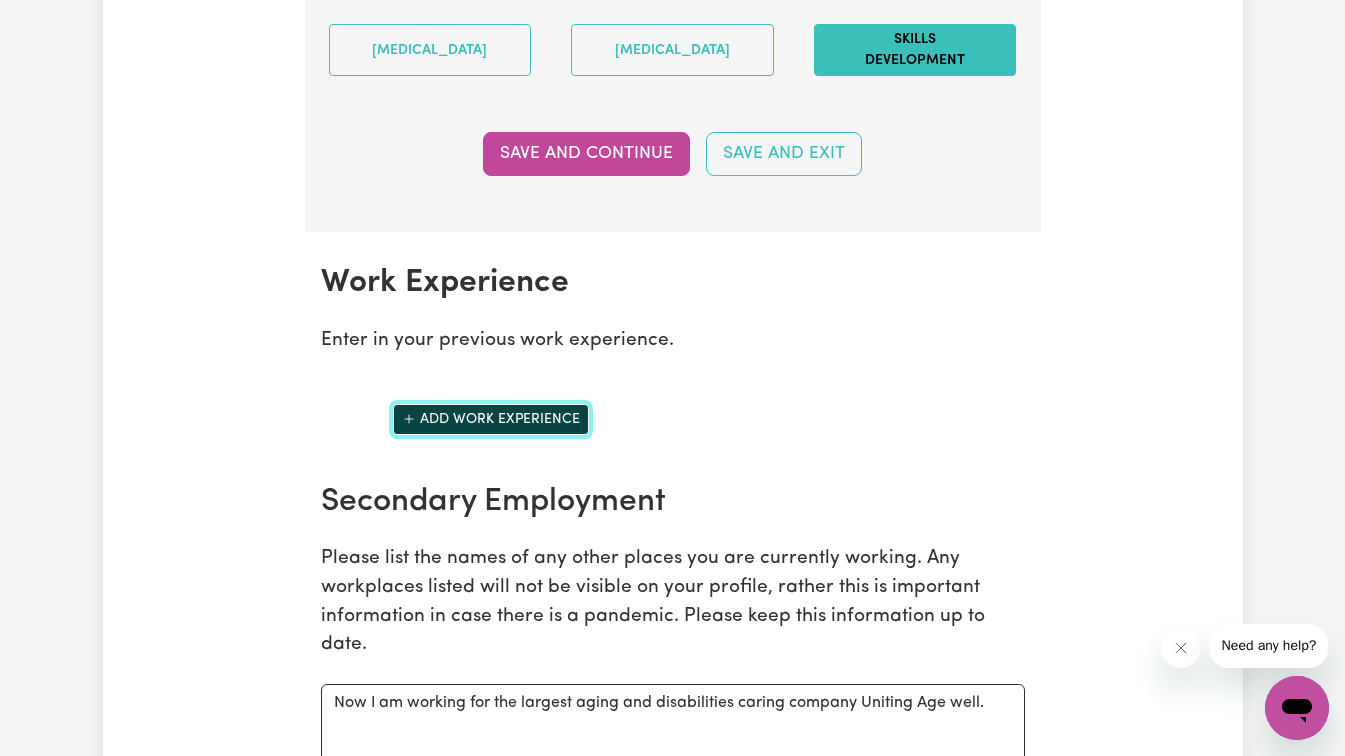 click on "Add work experience" at bounding box center [491, 419] 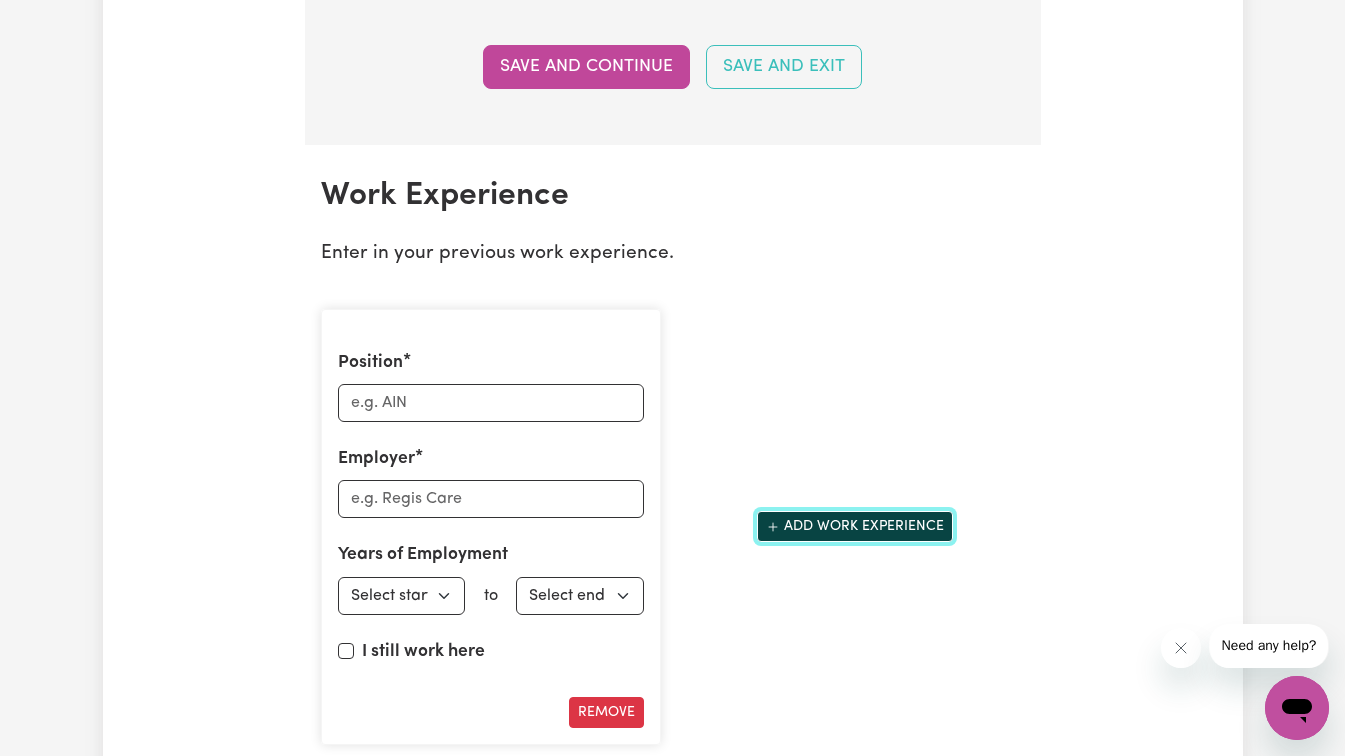 scroll, scrollTop: 3000, scrollLeft: 0, axis: vertical 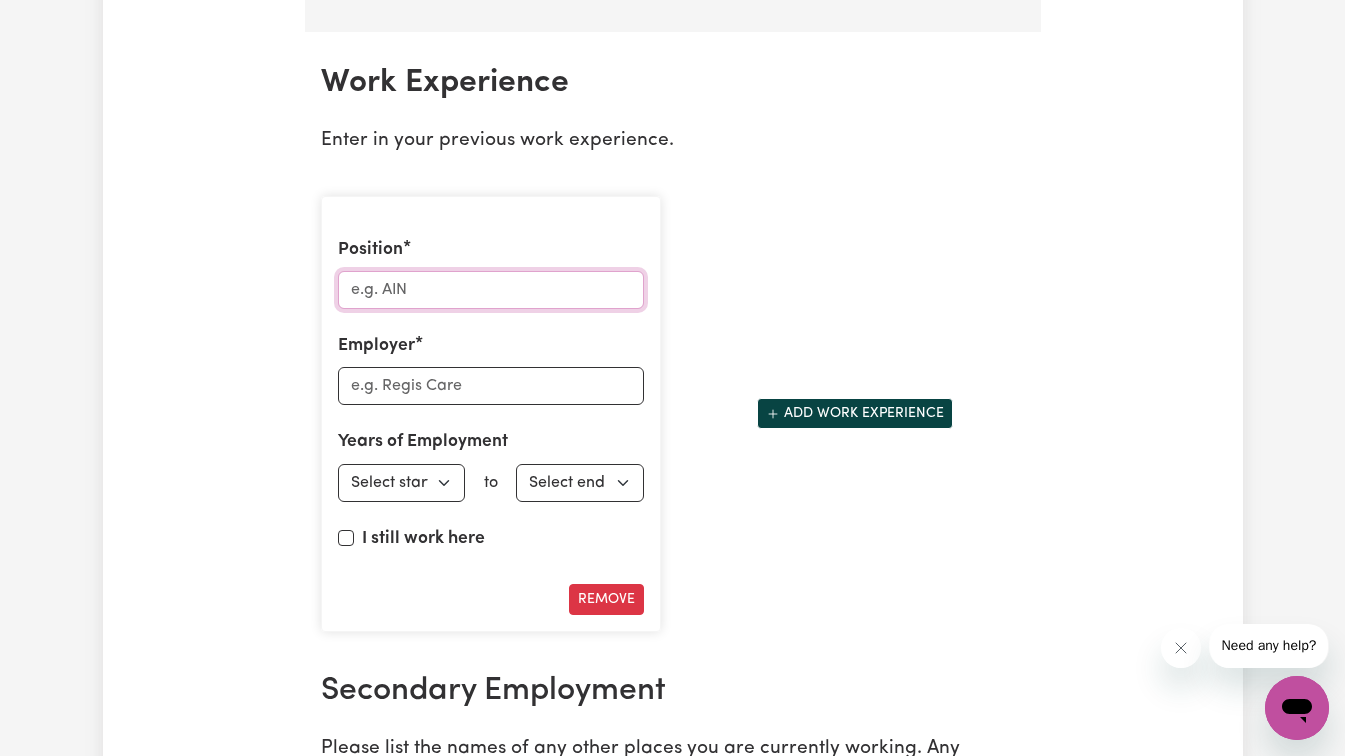 click on "Position" at bounding box center (491, 290) 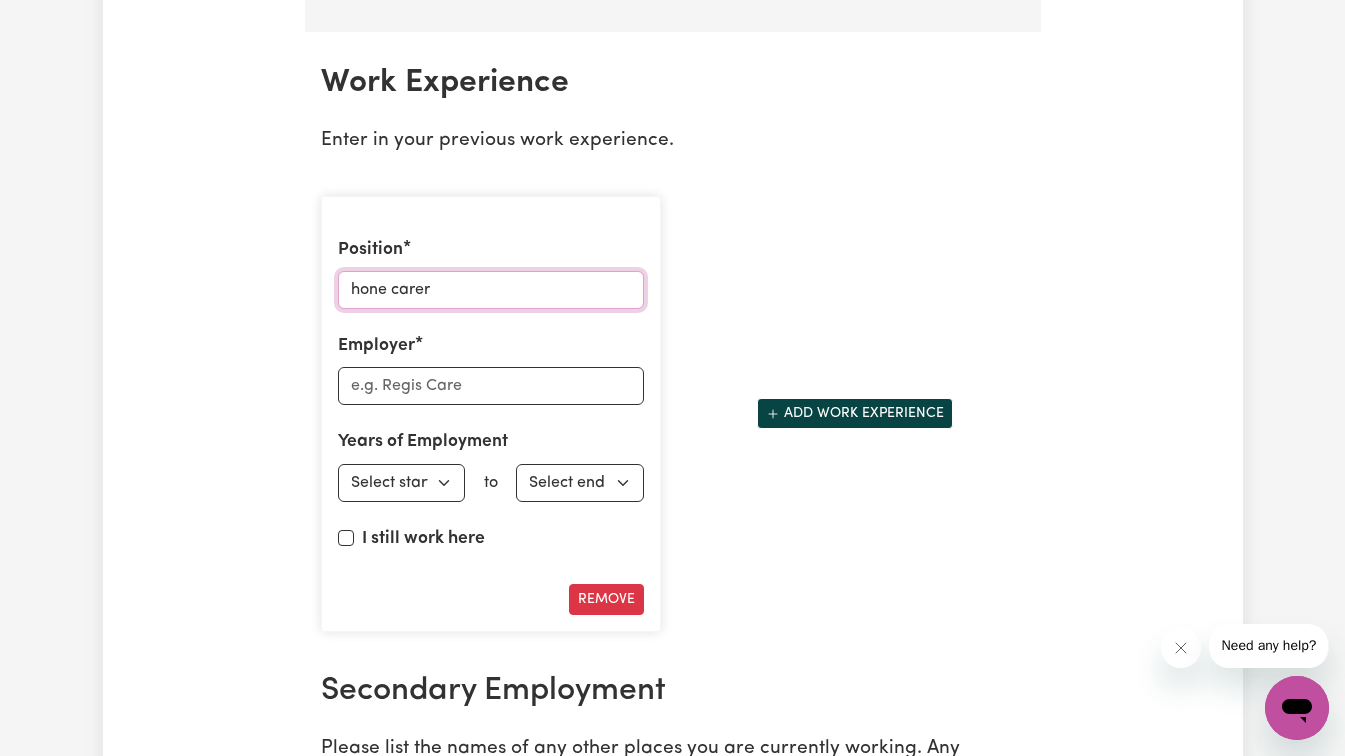 type on "hone carer" 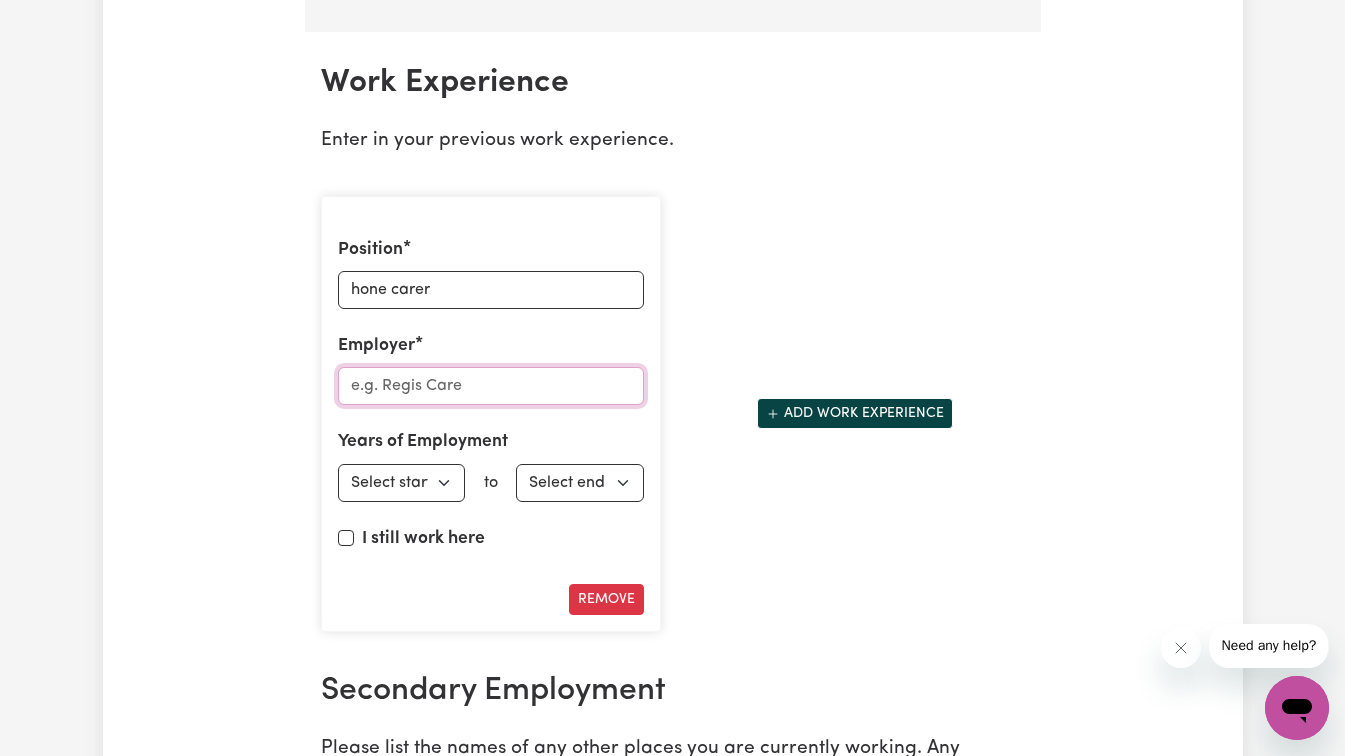 click on "Employer" at bounding box center [491, 386] 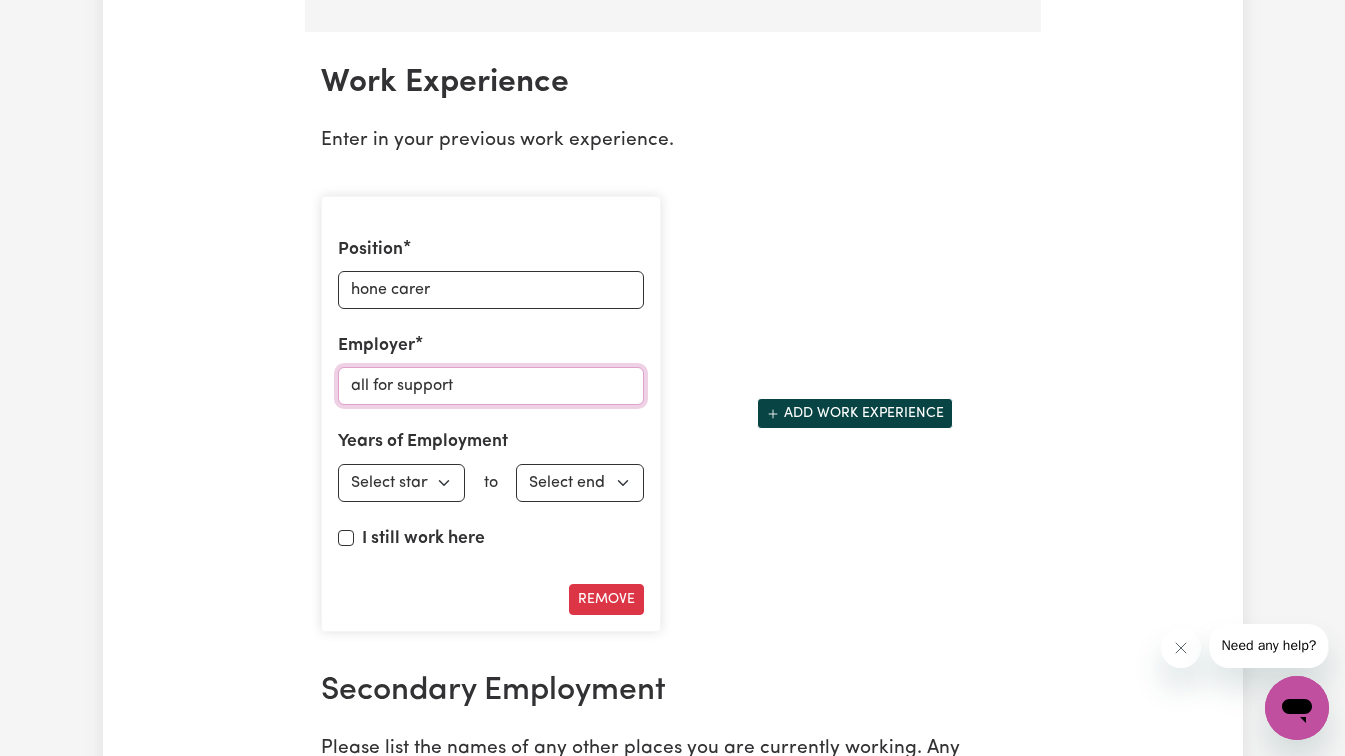 type on "all for support" 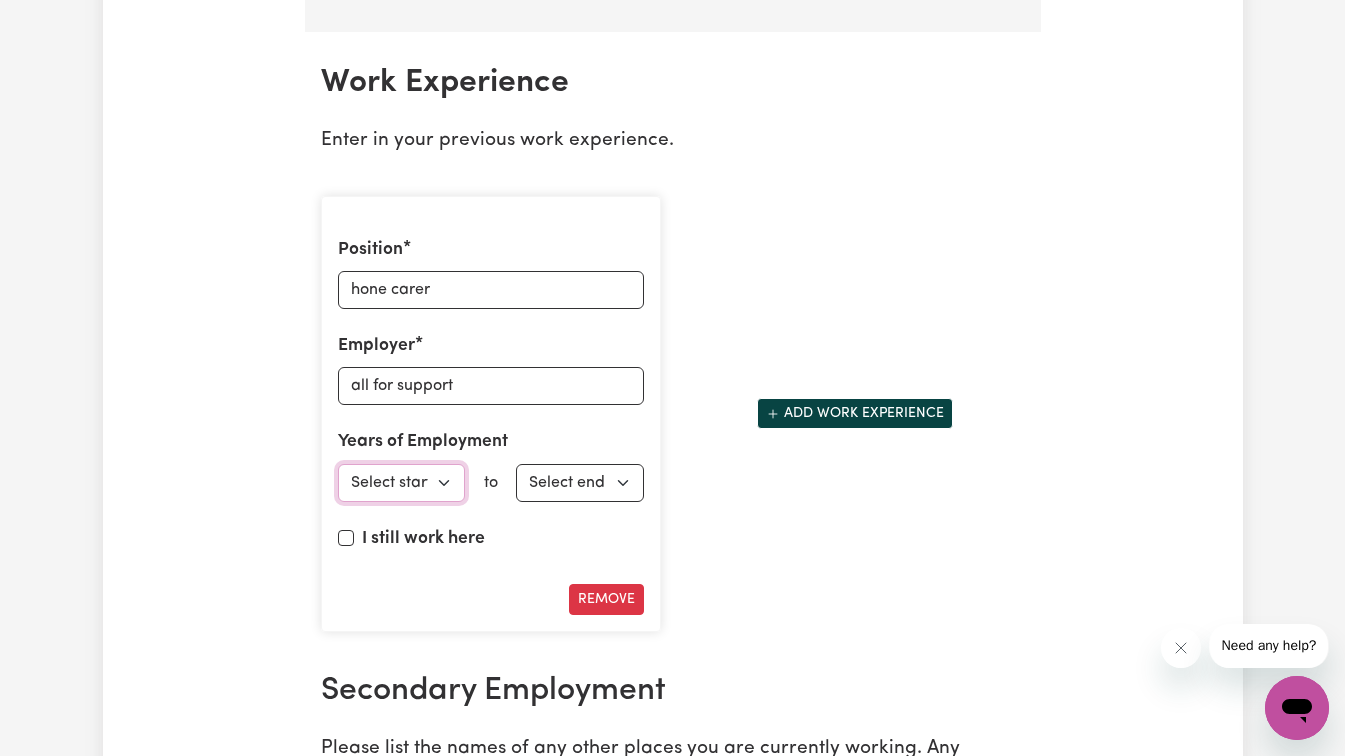click on "Select start year [DATE] 1952 1953 1954 1955 1956 1957 1958 1959 1960 1961 1962 1963 1964 1965 1966 1967 1968 1969 1970 1971 1972 1973 1974 1975 1976 1977 1978 1979 1980 1981 1982 1983 1984 1985 1986 1987 1988 1989 1990 1991 1992 1993 1994 1995 1996 1997 1998 1999 2000 2001 2002 2003 2004 2005 2006 2007 2008 2009 2010 2011 2012 2013 2014 2015 2016 2017 2018 2019 2020 2021 2022 2023 2024 2025" at bounding box center [402, 483] 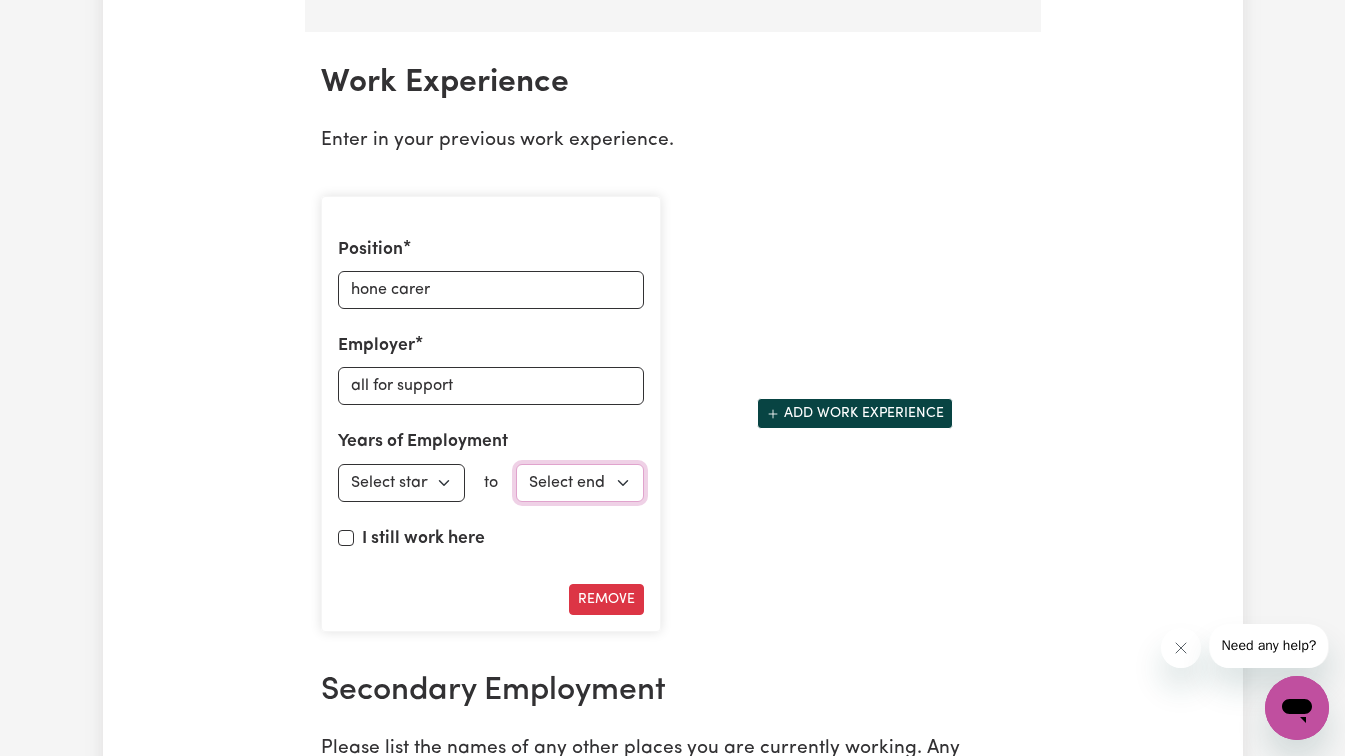 click on "Select end year [DATE] 1952 1953 1954 1955 1956 1957 1958 1959 1960 1961 1962 1963 1964 1965 1966 1967 1968 1969 1970 1971 1972 1973 1974 1975 1976 1977 1978 1979 1980 1981 1982 1983 1984 1985 1986 1987 1988 1989 1990 1991 1992 1993 1994 1995 1996 1997 1998 1999 2000 2001 2002 2003 2004 2005 2006 2007 2008 2009 2010 2011 2012 2013 2014 2015 2016 2017 2018 2019 2020 2021 2022 2023 2024 2025" at bounding box center [580, 483] 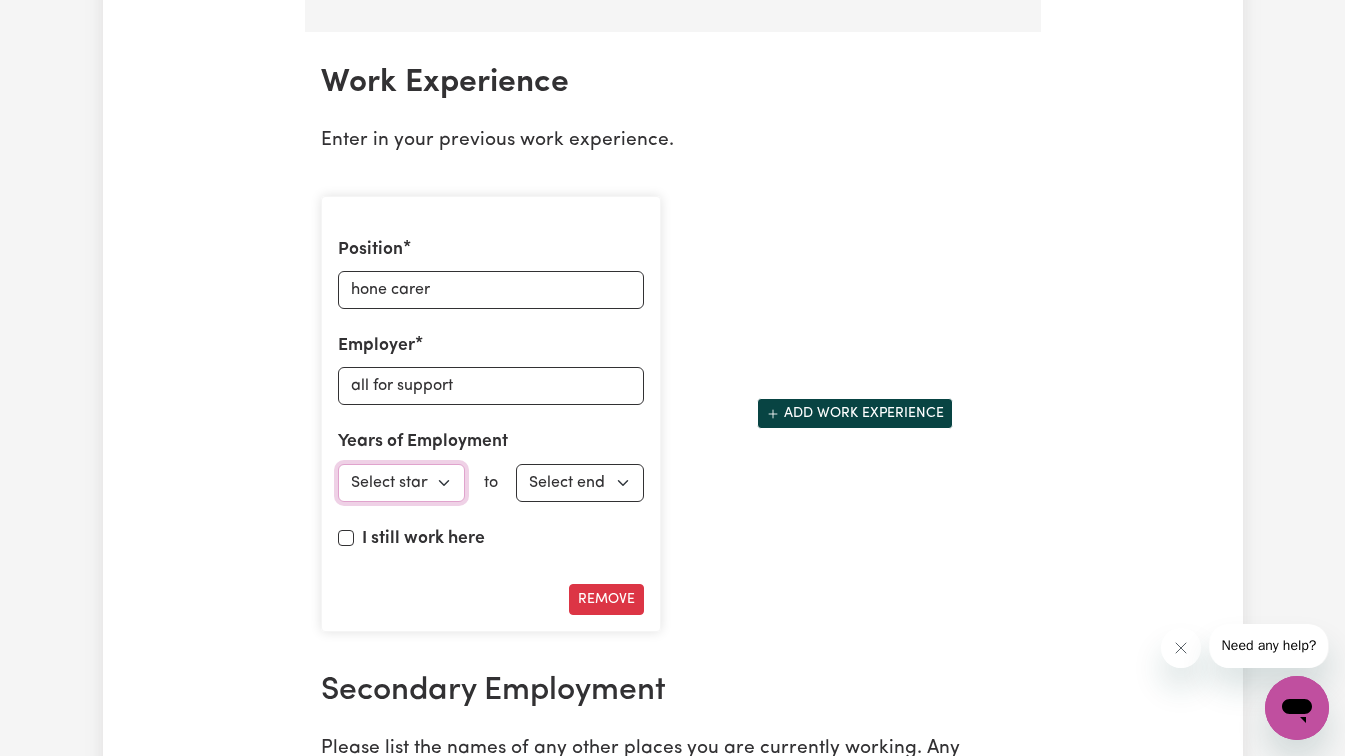 click on "Select start year [DATE] 1952 1953 1954 1955 1956 1957 1958 1959 1960 1961 1962 1963 1964 1965 1966 1967 1968 1969 1970 1971 1972 1973 1974 1975 1976 1977 1978 1979 1980 1981 1982 1983 1984 1985 1986 1987 1988 1989 1990 1991 1992 1993 1994 1995 1996 1997 1998 1999 2000 2001 2002 2003 2004 2005 2006 2007 2008 2009 2010 2011 2012 2013 2014 2015 2016 2017 2018 2019 2020 2021 2022 2023 2024 2025" at bounding box center [402, 483] 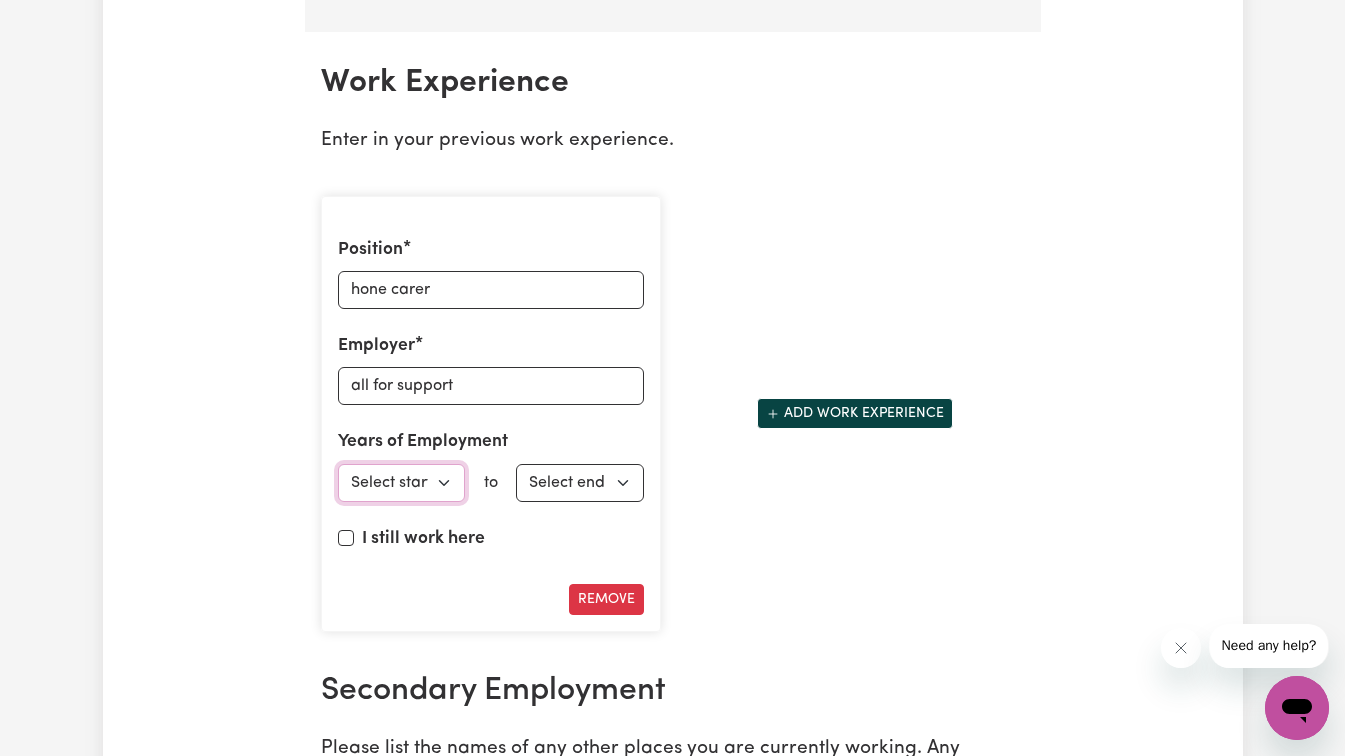 select on "2024" 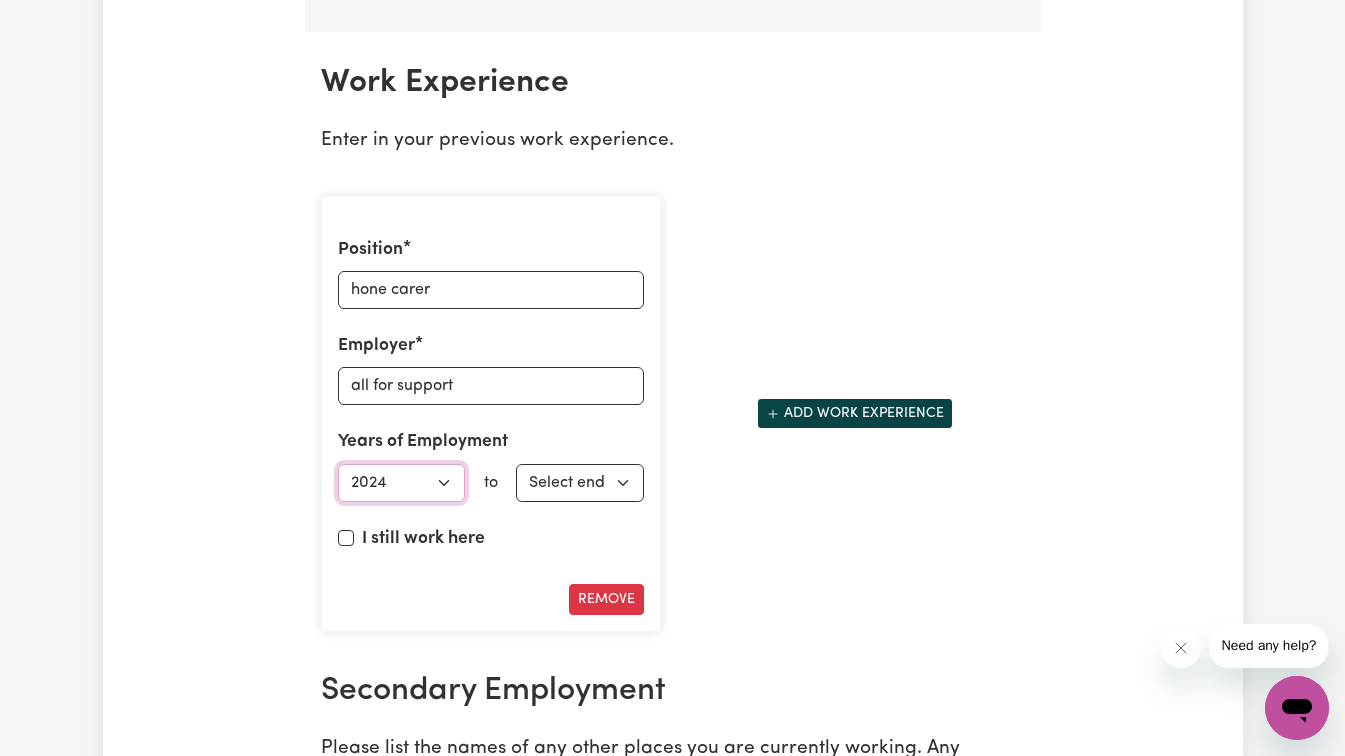 click on "Select start year [DATE] 1952 1953 1954 1955 1956 1957 1958 1959 1960 1961 1962 1963 1964 1965 1966 1967 1968 1969 1970 1971 1972 1973 1974 1975 1976 1977 1978 1979 1980 1981 1982 1983 1984 1985 1986 1987 1988 1989 1990 1991 1992 1993 1994 1995 1996 1997 1998 1999 2000 2001 2002 2003 2004 2005 2006 2007 2008 2009 2010 2011 2012 2013 2014 2015 2016 2017 2018 2019 2020 2021 2022 2023 2024 2025" at bounding box center [402, 483] 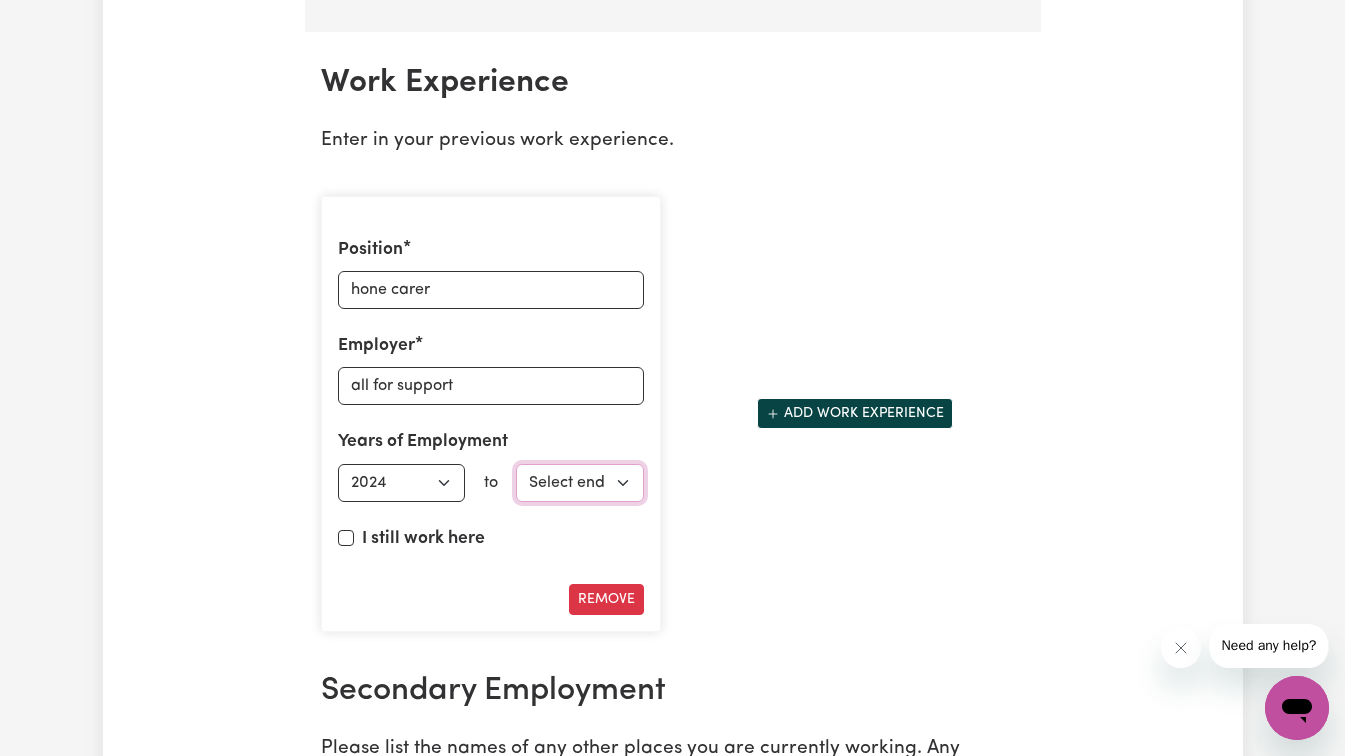 click on "Select end year [DATE] 1952 1953 1954 1955 1956 1957 1958 1959 1960 1961 1962 1963 1964 1965 1966 1967 1968 1969 1970 1971 1972 1973 1974 1975 1976 1977 1978 1979 1980 1981 1982 1983 1984 1985 1986 1987 1988 1989 1990 1991 1992 1993 1994 1995 1996 1997 1998 1999 2000 2001 2002 2003 2004 2005 2006 2007 2008 2009 2010 2011 2012 2013 2014 2015 2016 2017 2018 2019 2020 2021 2022 2023 2024 2025" at bounding box center [580, 483] 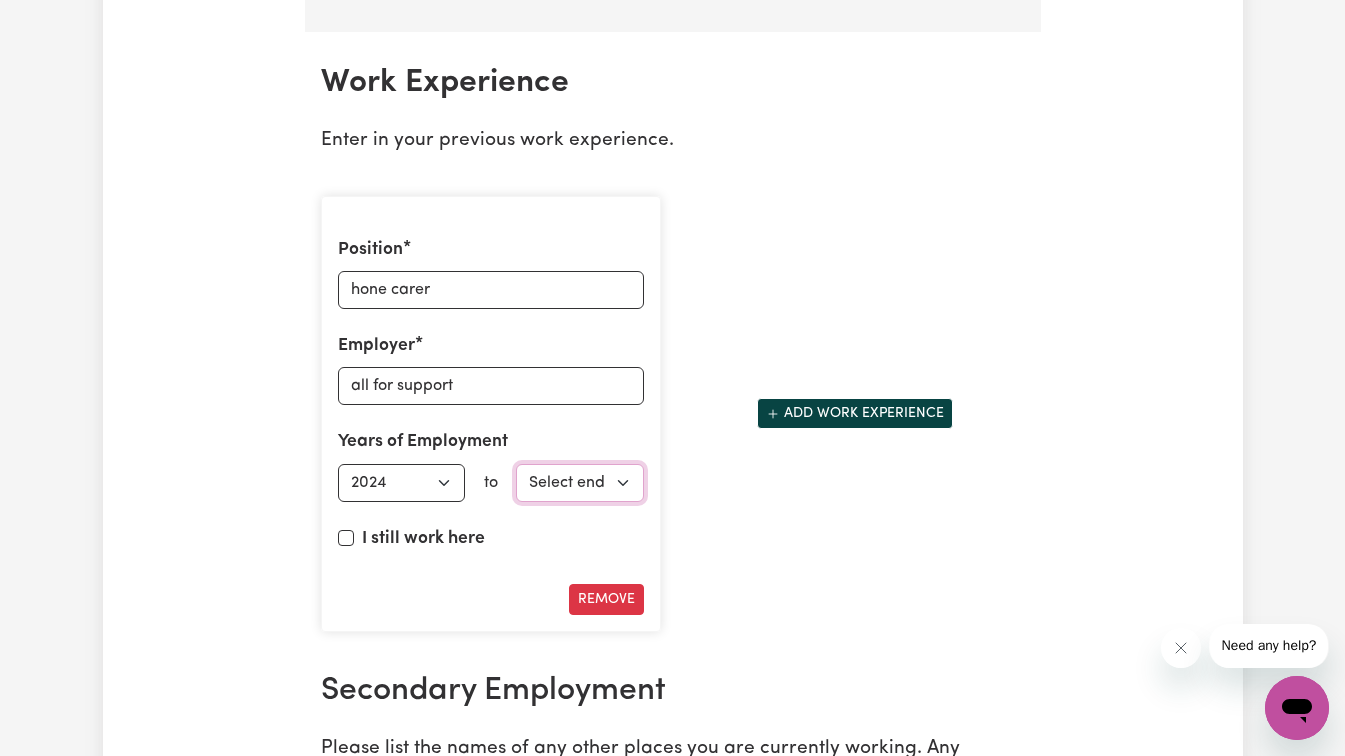 select on "2025" 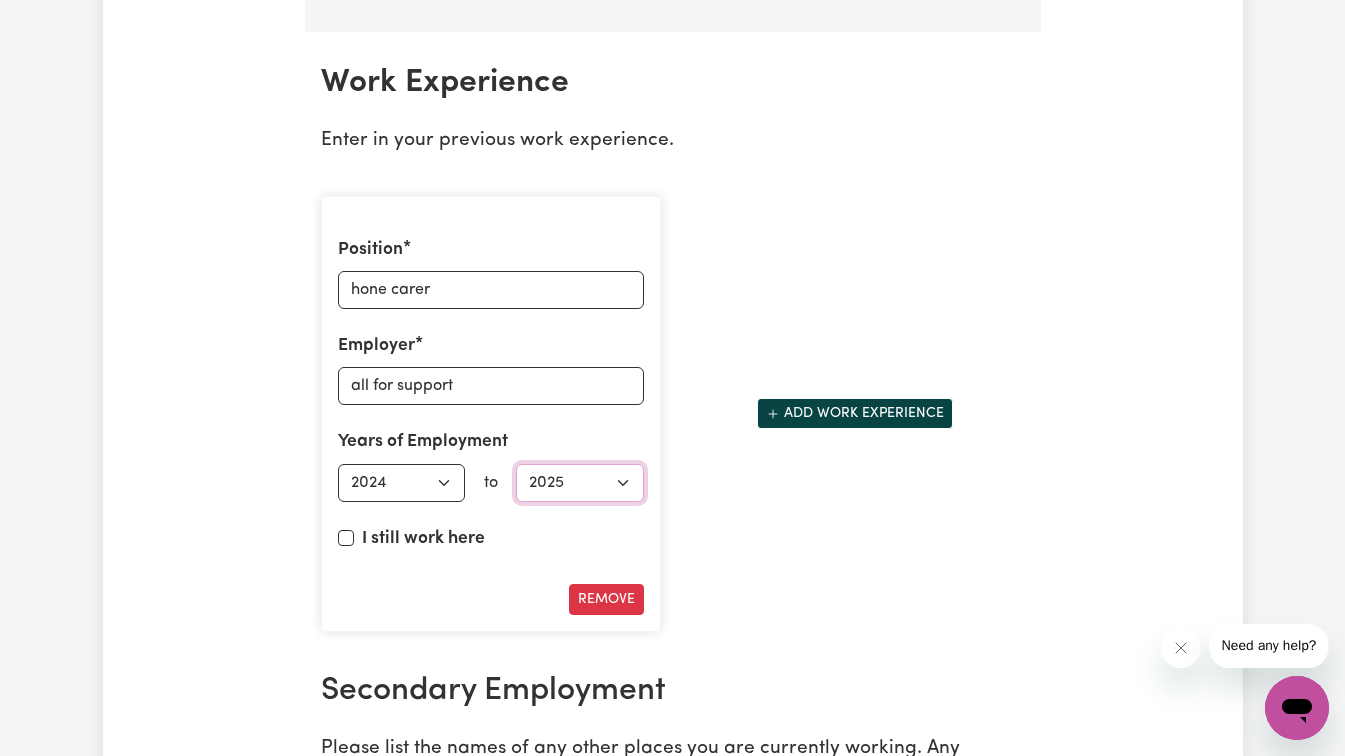 click on "Select end year [DATE] 1952 1953 1954 1955 1956 1957 1958 1959 1960 1961 1962 1963 1964 1965 1966 1967 1968 1969 1970 1971 1972 1973 1974 1975 1976 1977 1978 1979 1980 1981 1982 1983 1984 1985 1986 1987 1988 1989 1990 1991 1992 1993 1994 1995 1996 1997 1998 1999 2000 2001 2002 2003 2004 2005 2006 2007 2008 2009 2010 2011 2012 2013 2014 2015 2016 2017 2018 2019 2020 2021 2022 2023 2024 2025" at bounding box center (580, 483) 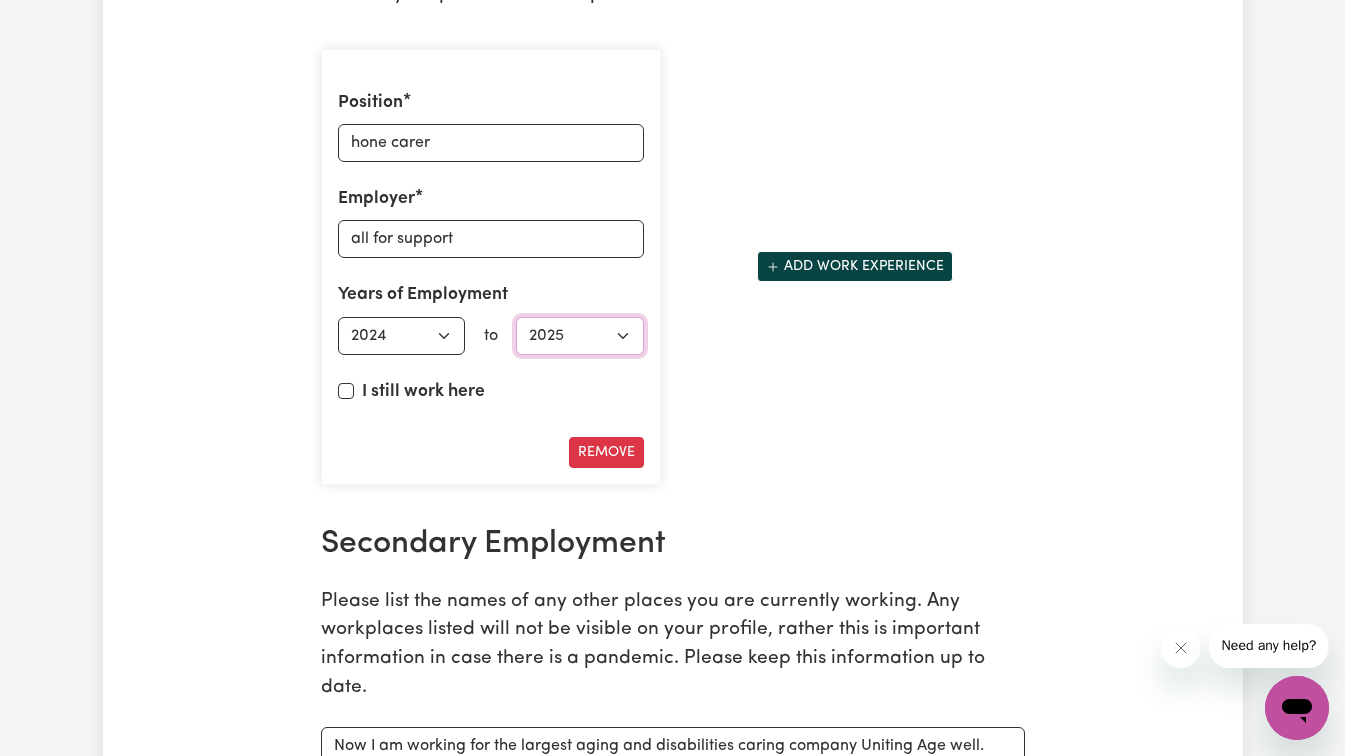 scroll, scrollTop: 3300, scrollLeft: 0, axis: vertical 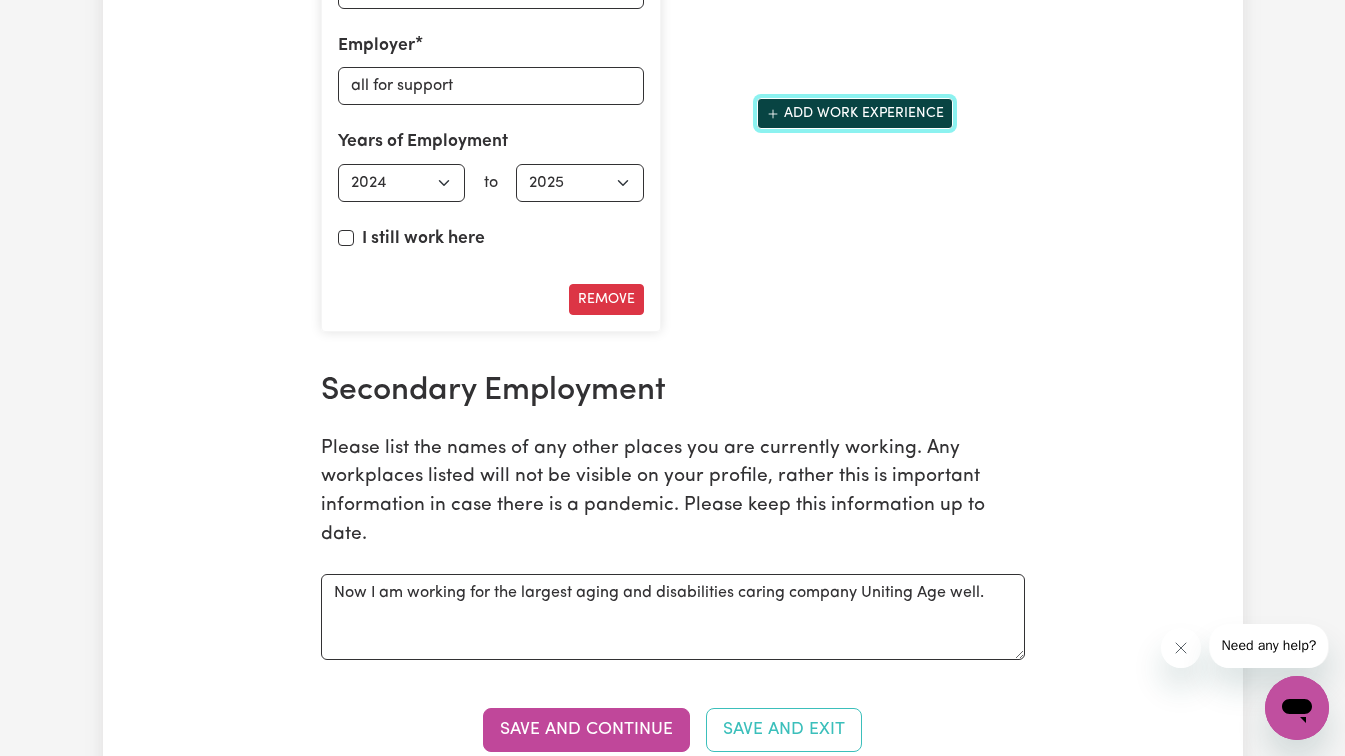 click on "Add work experience" at bounding box center [855, 113] 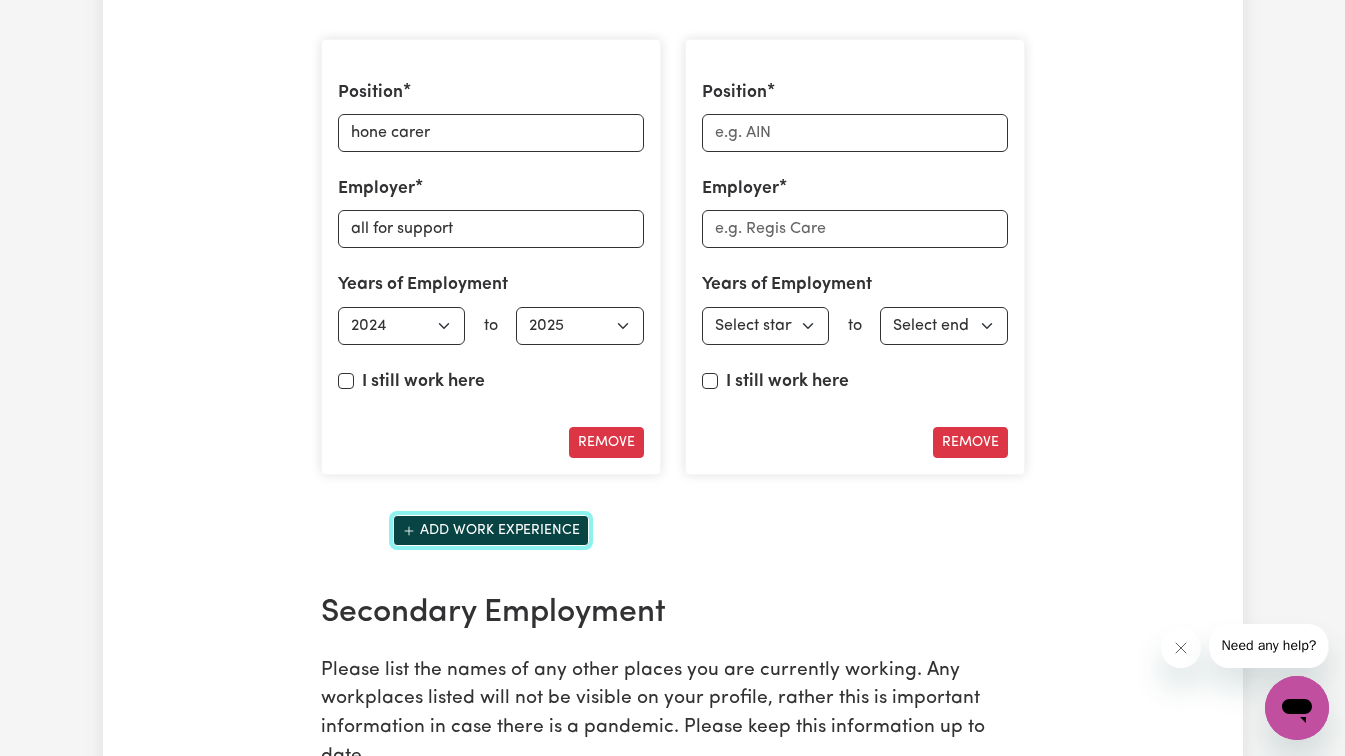 scroll, scrollTop: 3100, scrollLeft: 0, axis: vertical 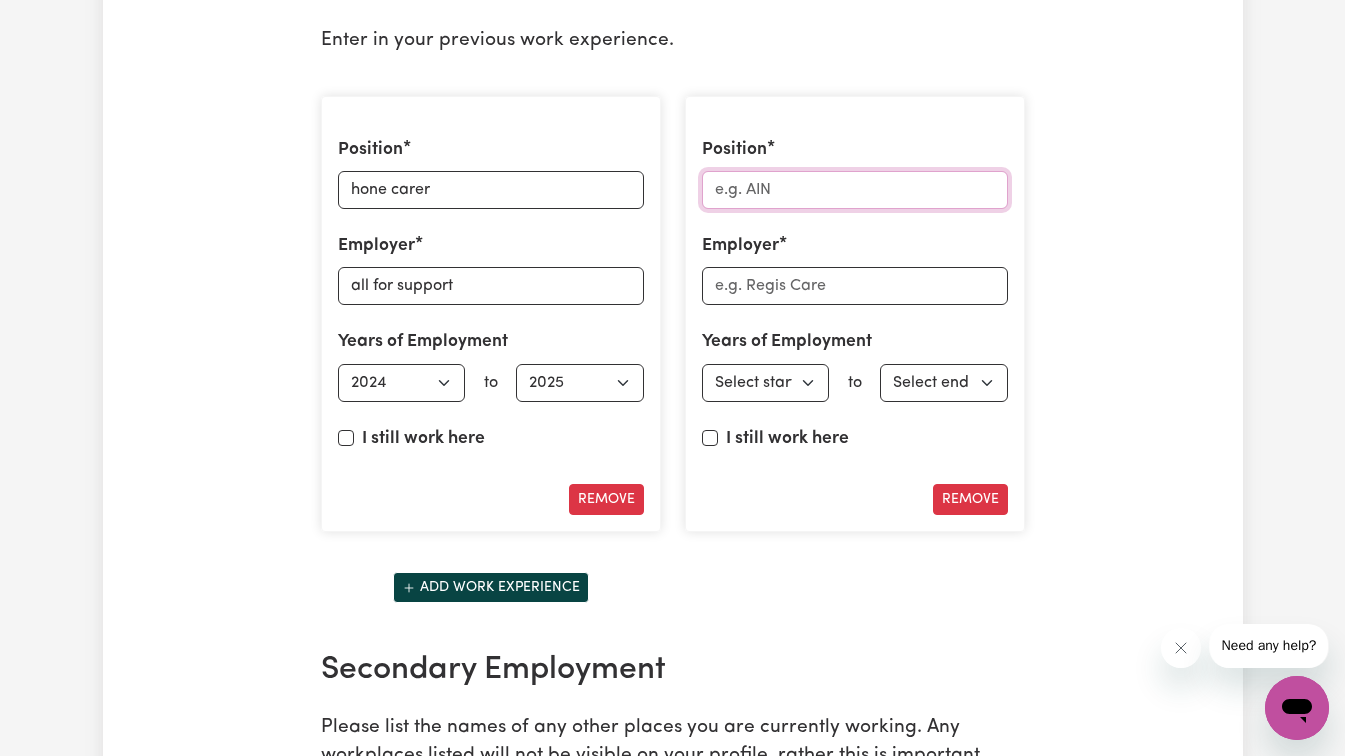 click on "Position" at bounding box center (855, 190) 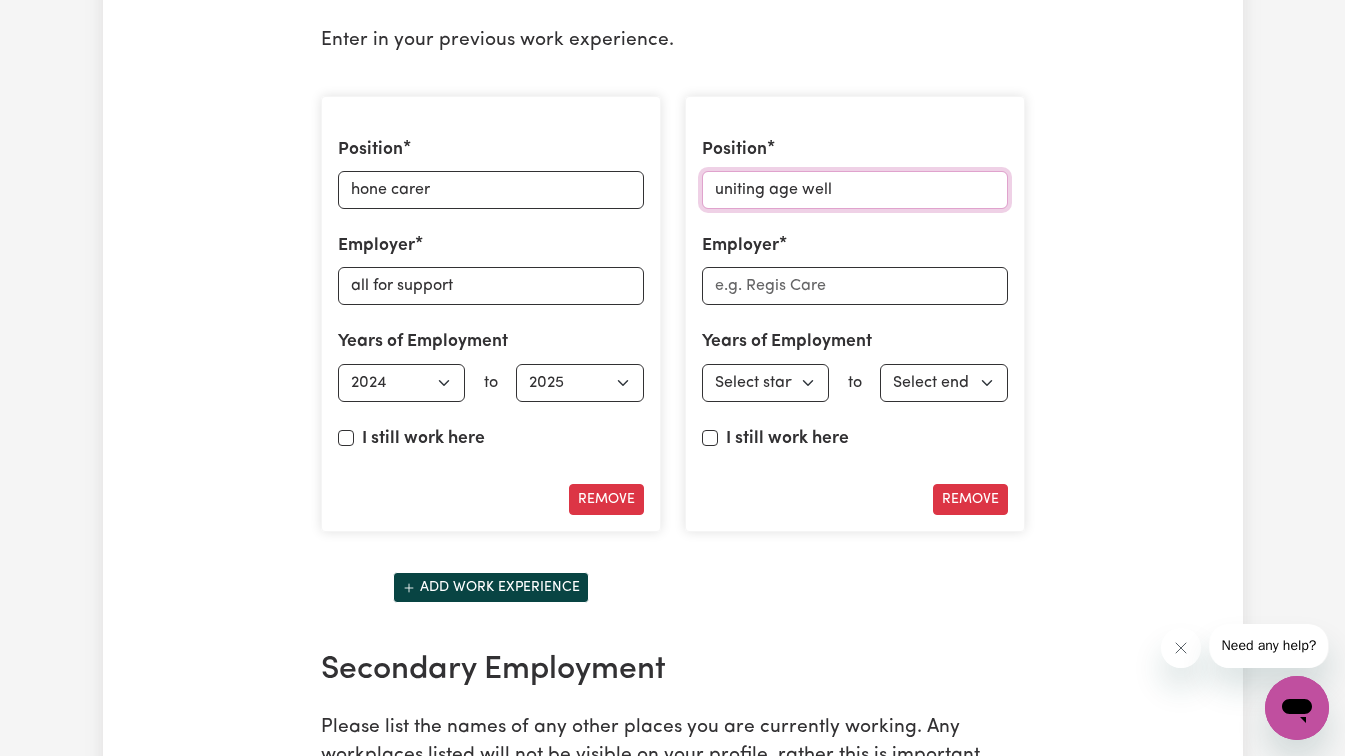 type on "uniting age well" 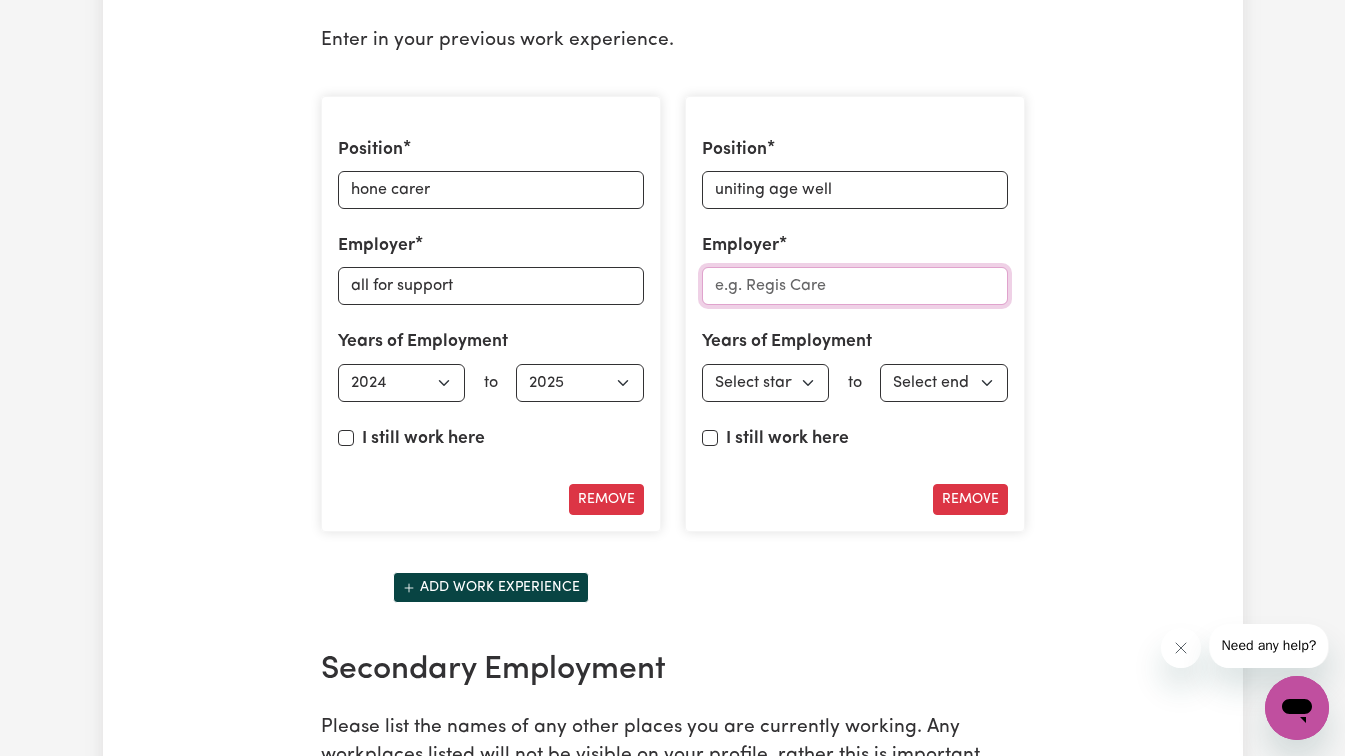 click on "Employer" at bounding box center [855, 286] 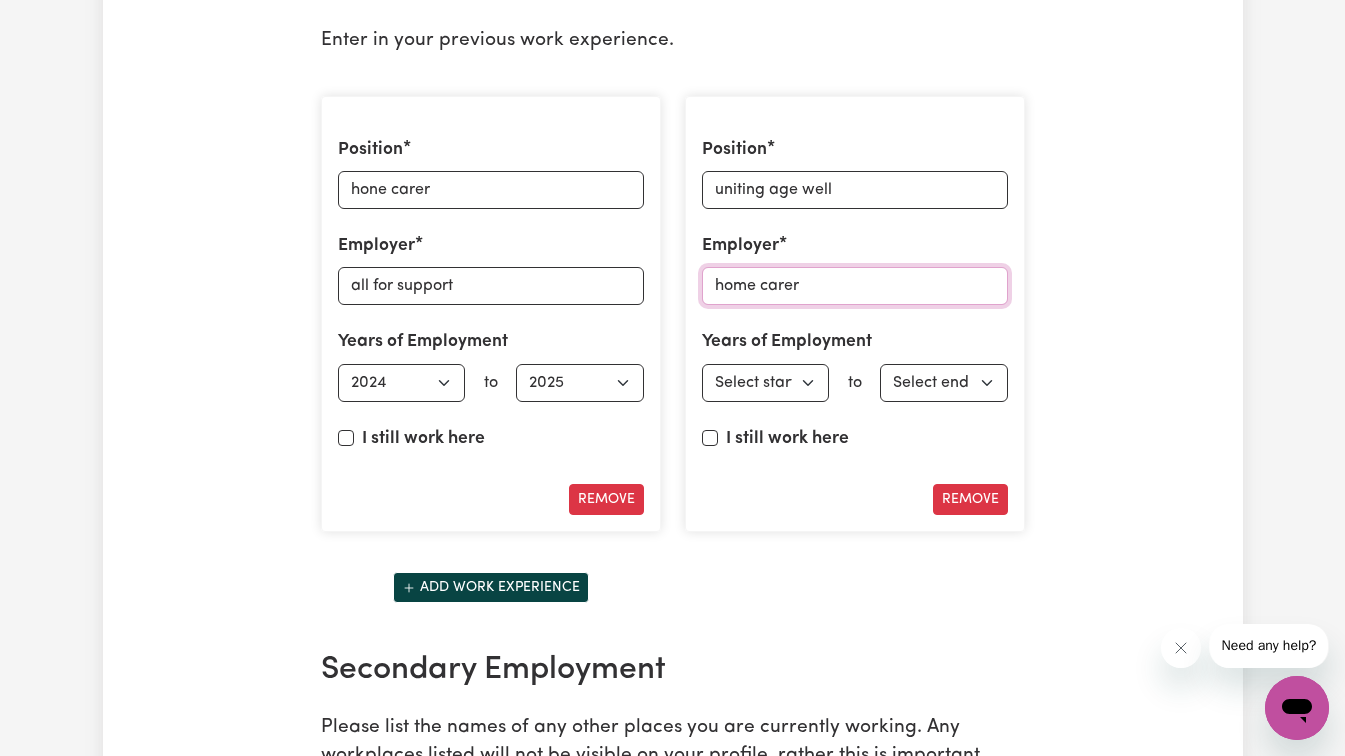 type on "home carer" 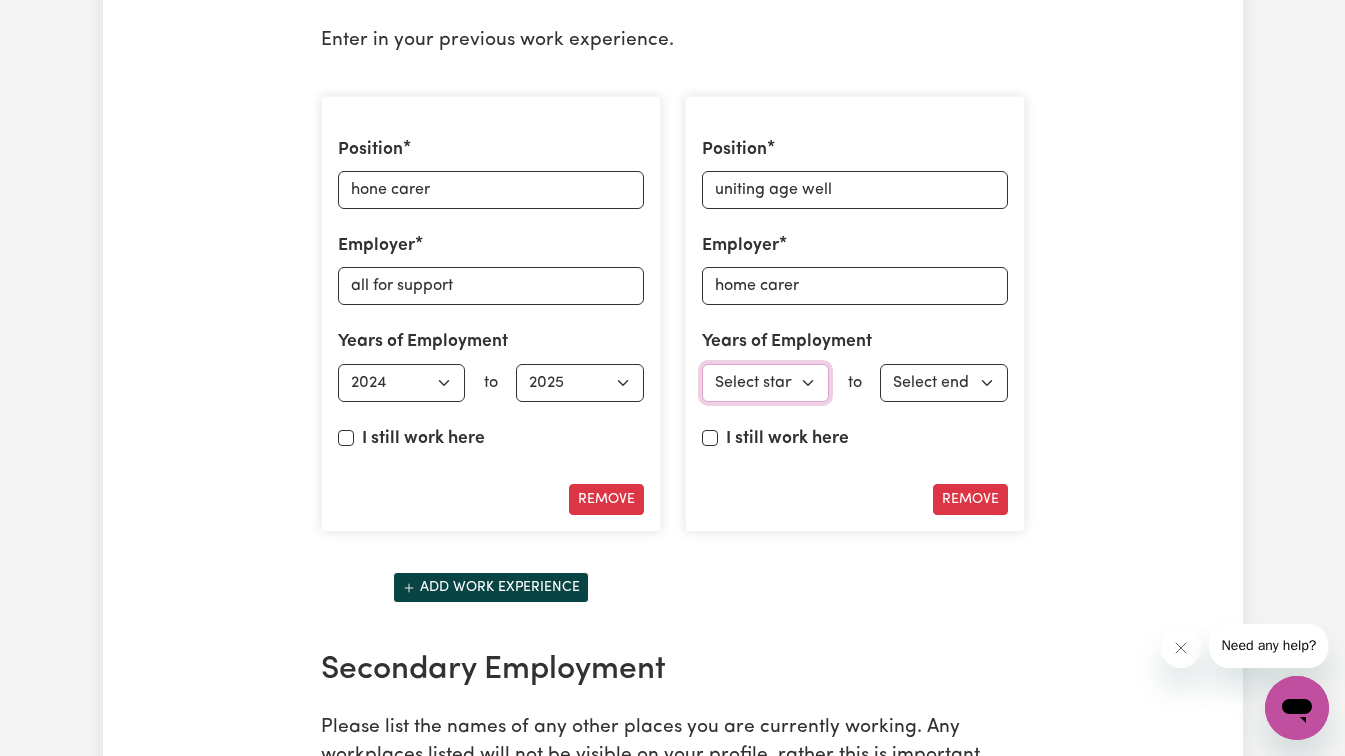 click on "Select start year [DATE] 1952 1953 1954 1955 1956 1957 1958 1959 1960 1961 1962 1963 1964 1965 1966 1967 1968 1969 1970 1971 1972 1973 1974 1975 1976 1977 1978 1979 1980 1981 1982 1983 1984 1985 1986 1987 1988 1989 1990 1991 1992 1993 1994 1995 1996 1997 1998 1999 2000 2001 2002 2003 2004 2005 2006 2007 2008 2009 2010 2011 2012 2013 2014 2015 2016 2017 2018 2019 2020 2021 2022 2023 2024 2025" at bounding box center [766, 383] 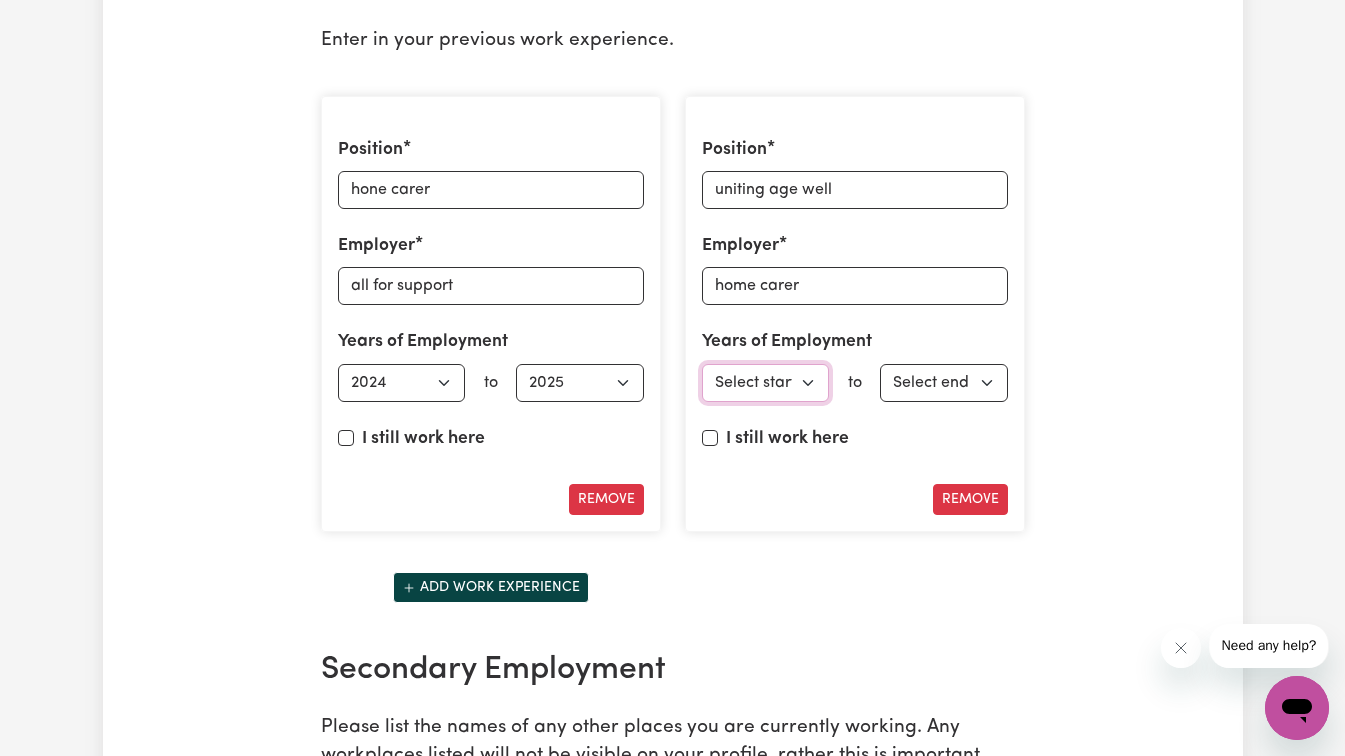 select on "2025" 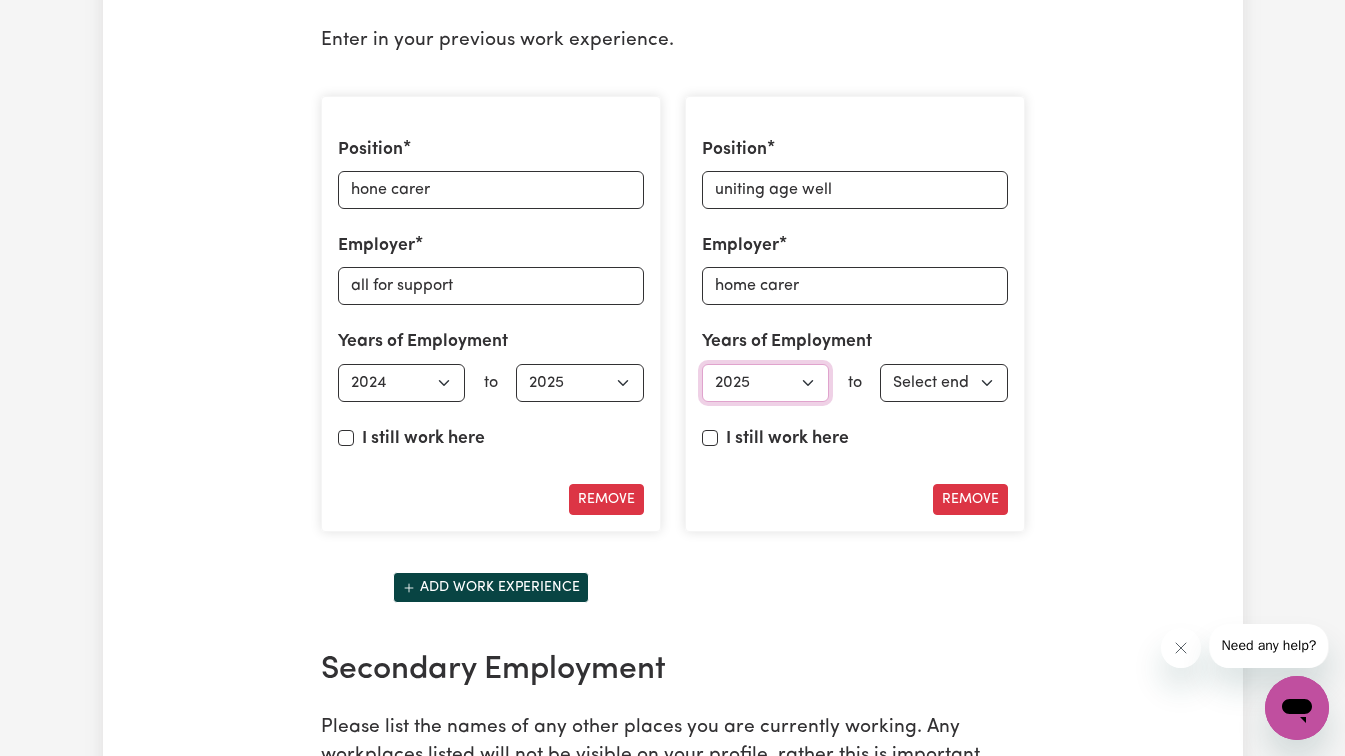 click on "Select start year [DATE] 1952 1953 1954 1955 1956 1957 1958 1959 1960 1961 1962 1963 1964 1965 1966 1967 1968 1969 1970 1971 1972 1973 1974 1975 1976 1977 1978 1979 1980 1981 1982 1983 1984 1985 1986 1987 1988 1989 1990 1991 1992 1993 1994 1995 1996 1997 1998 1999 2000 2001 2002 2003 2004 2005 2006 2007 2008 2009 2010 2011 2012 2013 2014 2015 2016 2017 2018 2019 2020 2021 2022 2023 2024 2025" at bounding box center [766, 383] 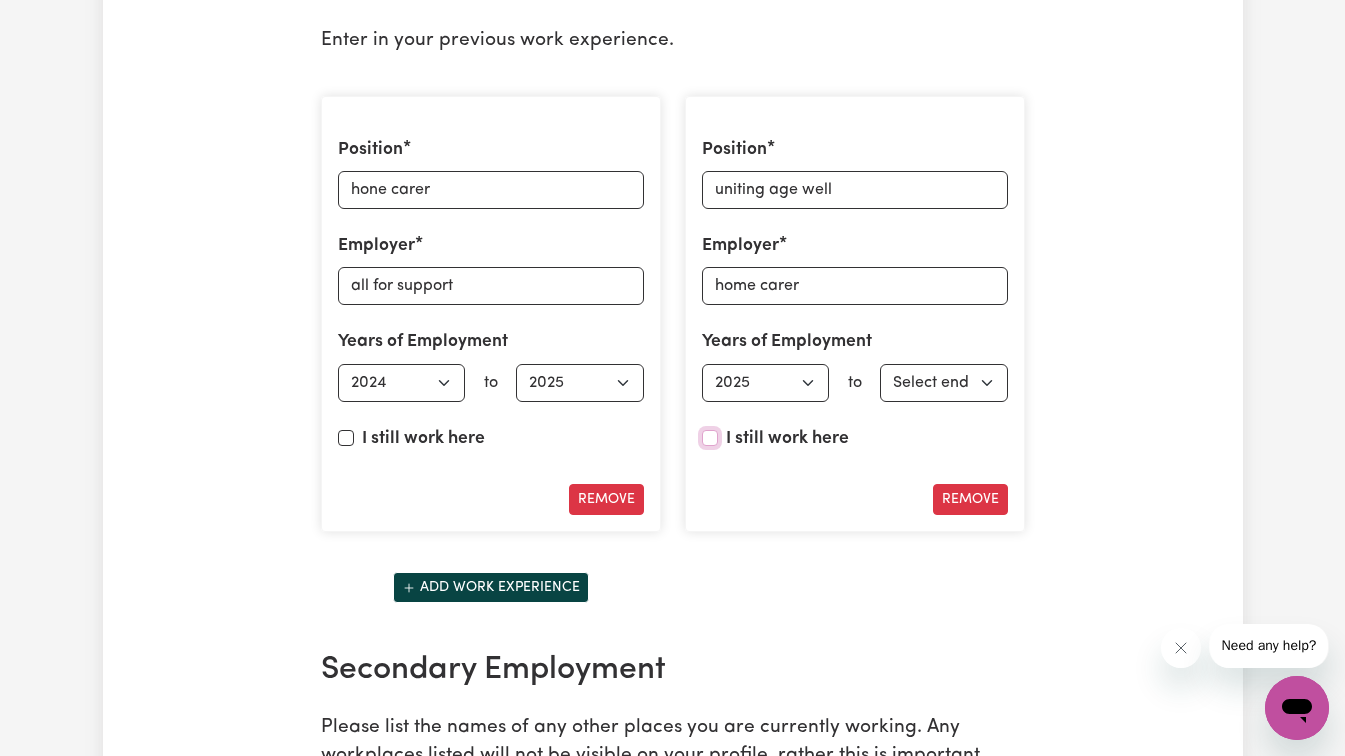 click on "I still work here" at bounding box center (710, 438) 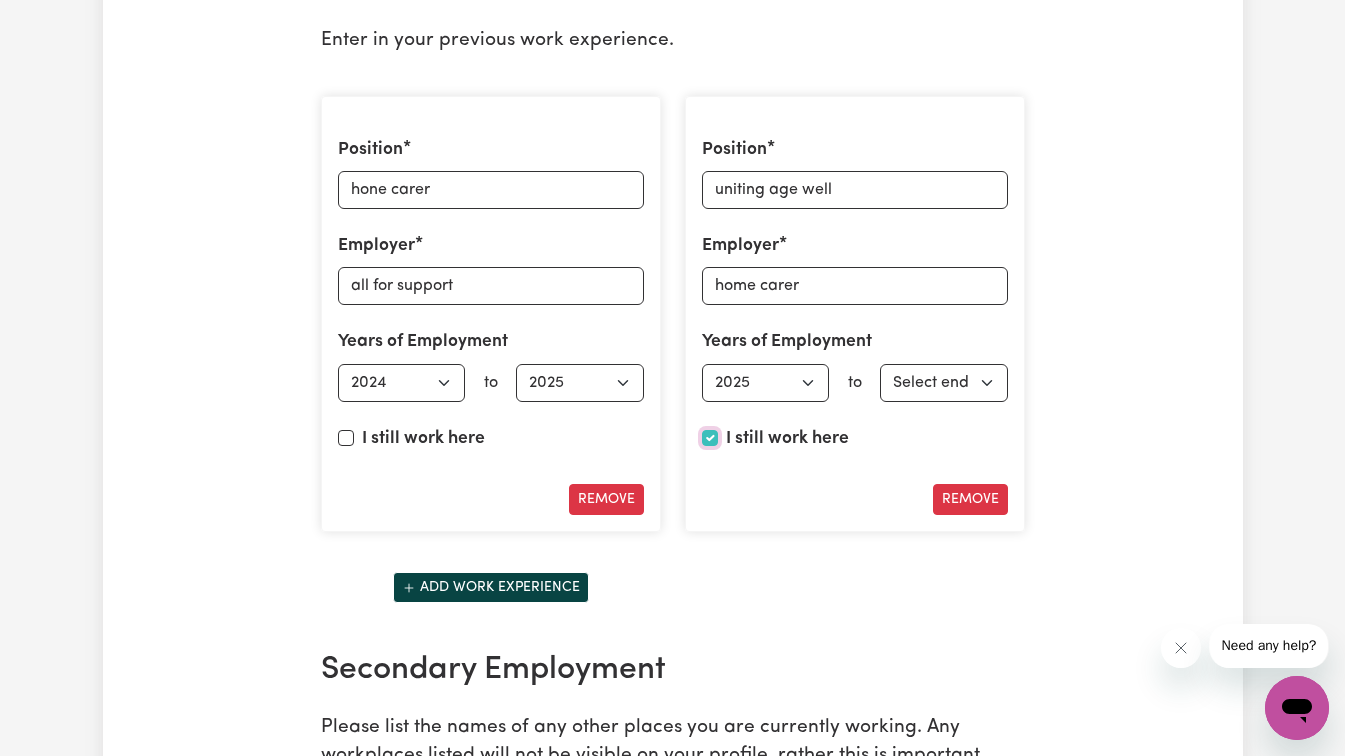 checkbox on "true" 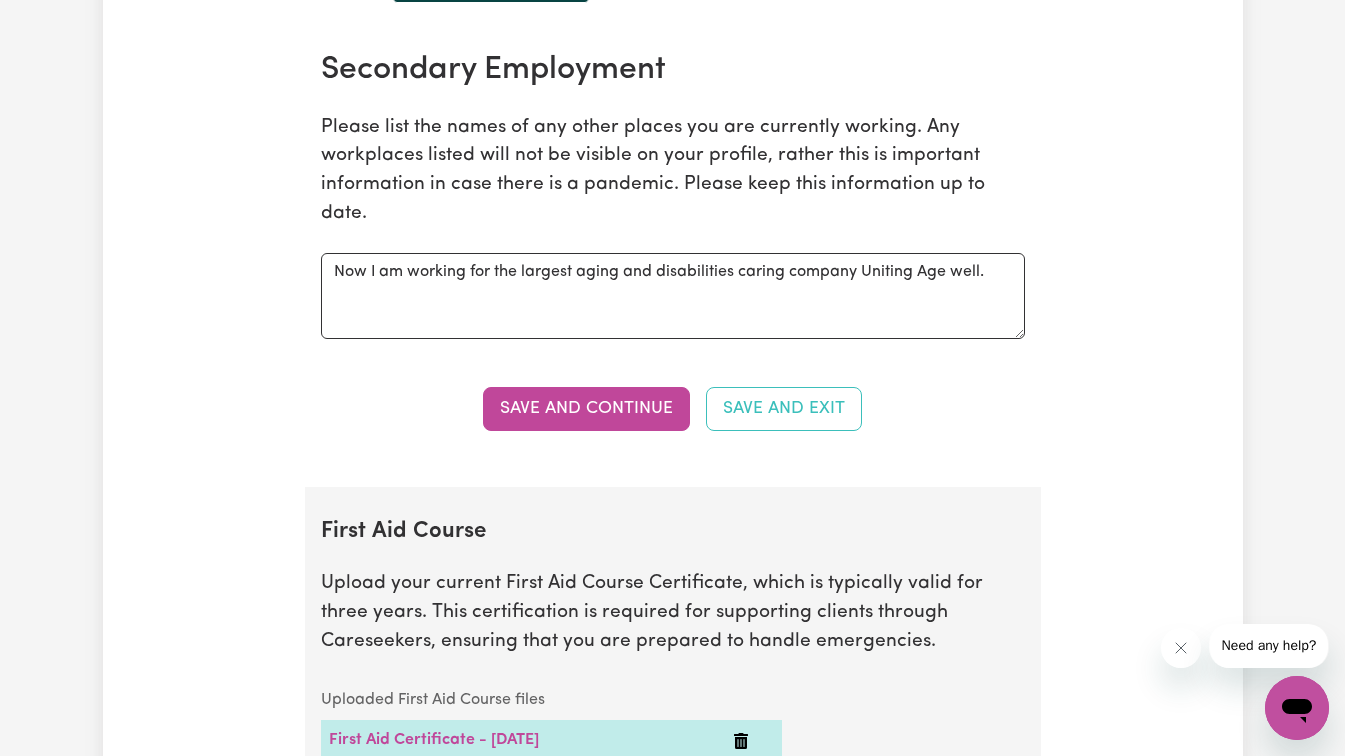 scroll, scrollTop: 3900, scrollLeft: 0, axis: vertical 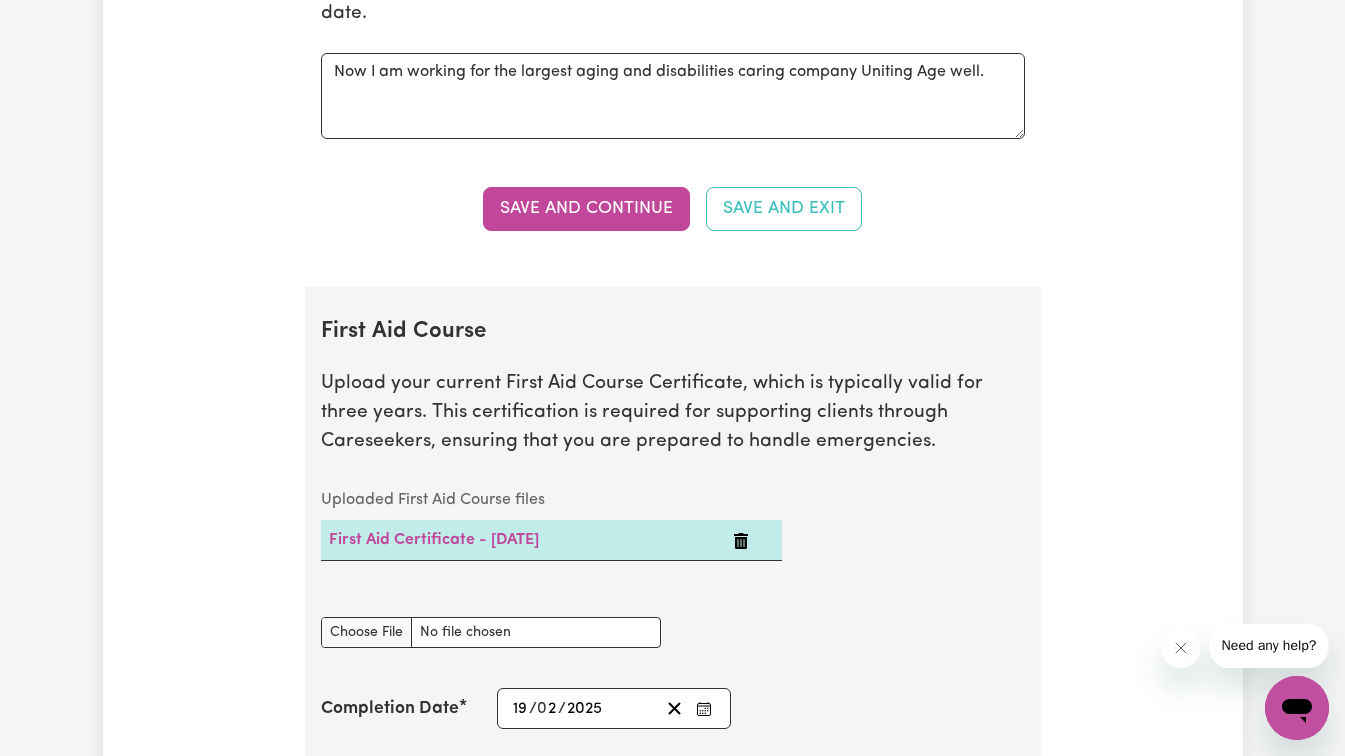 click on "Save and Continue" at bounding box center [586, 209] 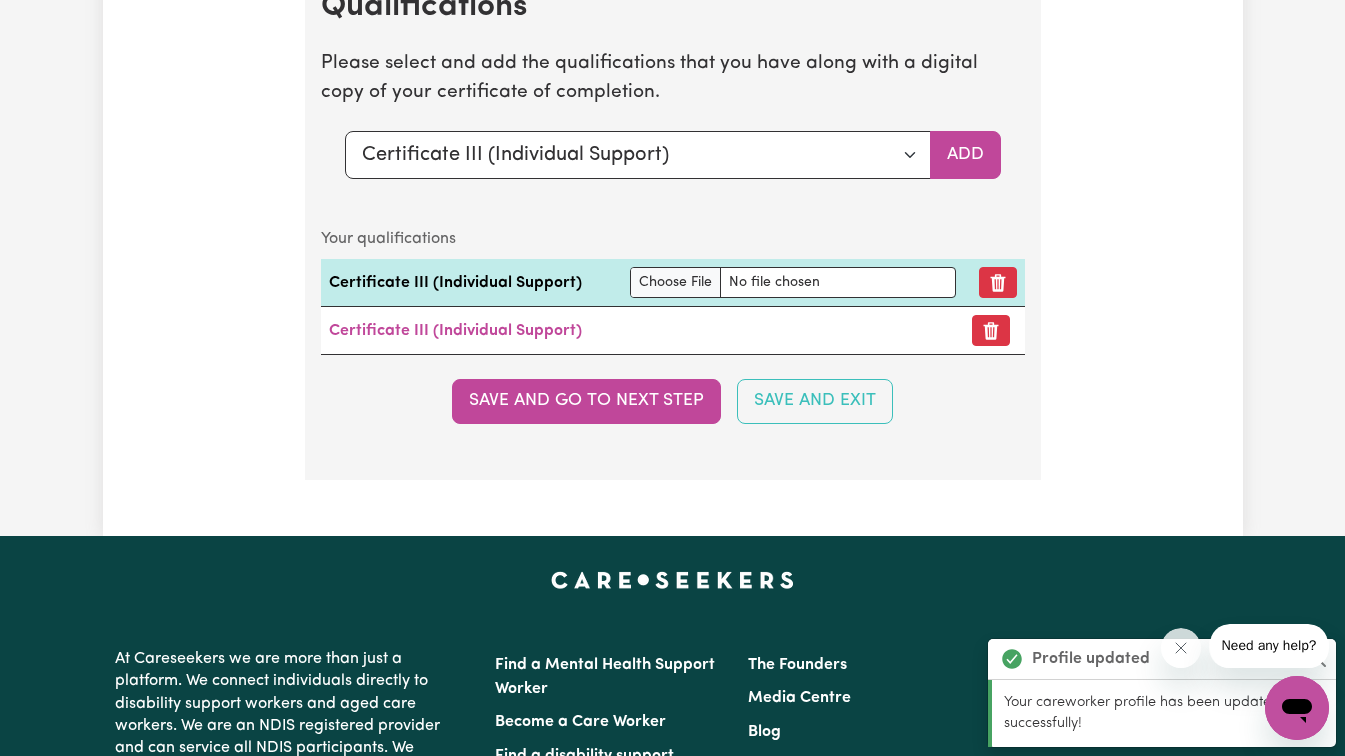 scroll, scrollTop: 5708, scrollLeft: 0, axis: vertical 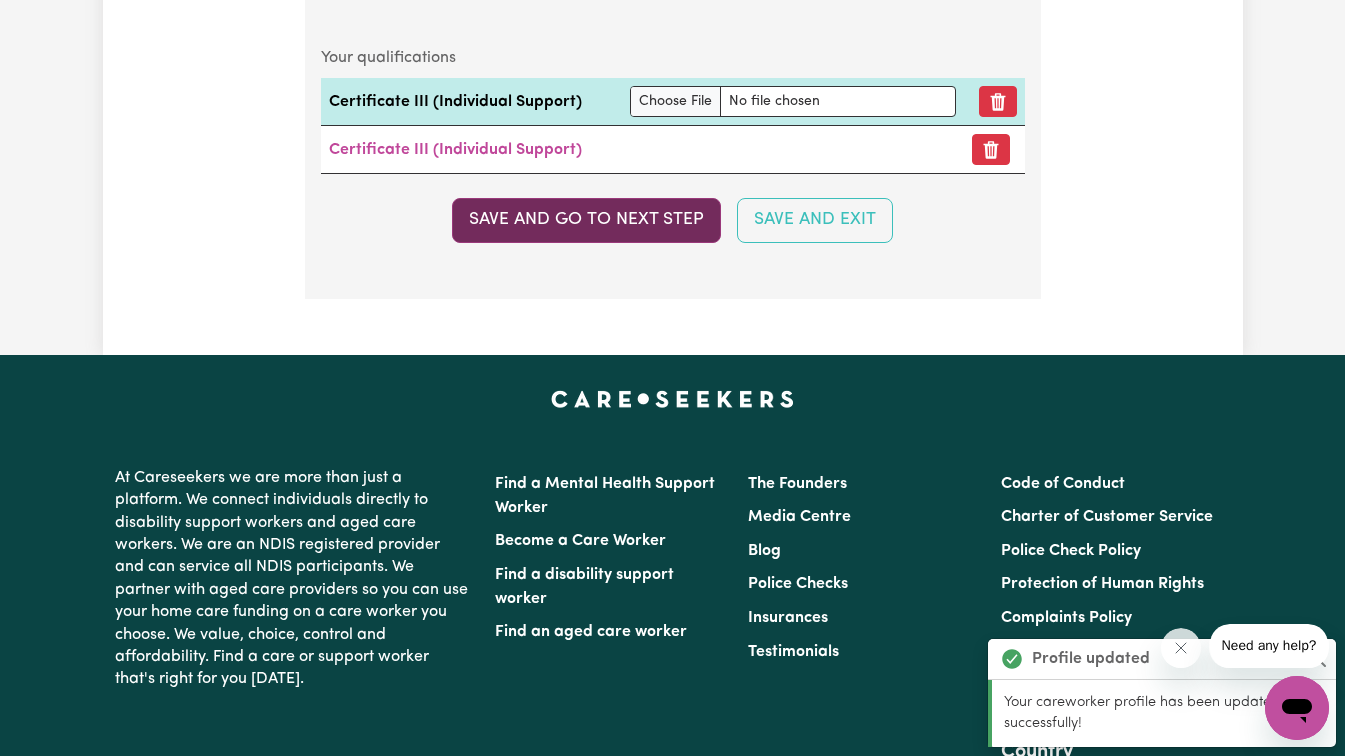 click on "Save and go to next step" at bounding box center (586, 220) 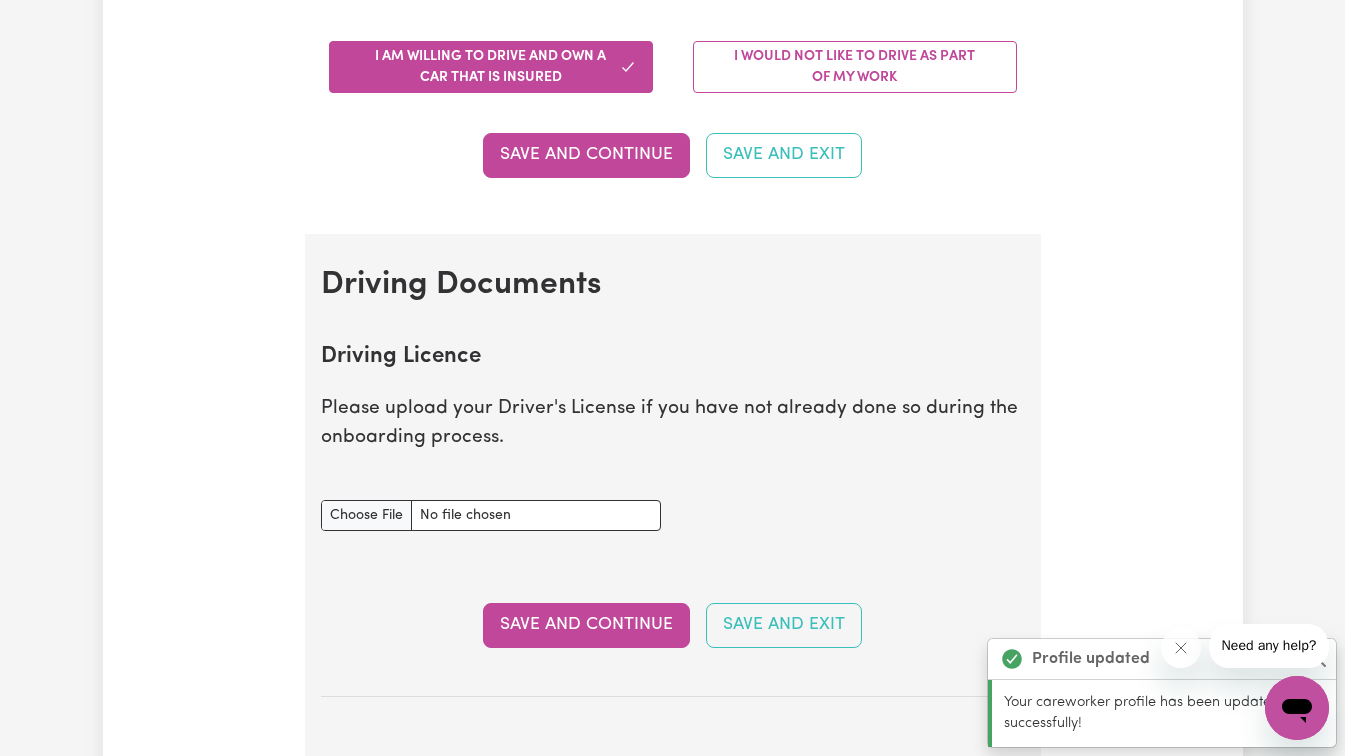 scroll, scrollTop: 900, scrollLeft: 0, axis: vertical 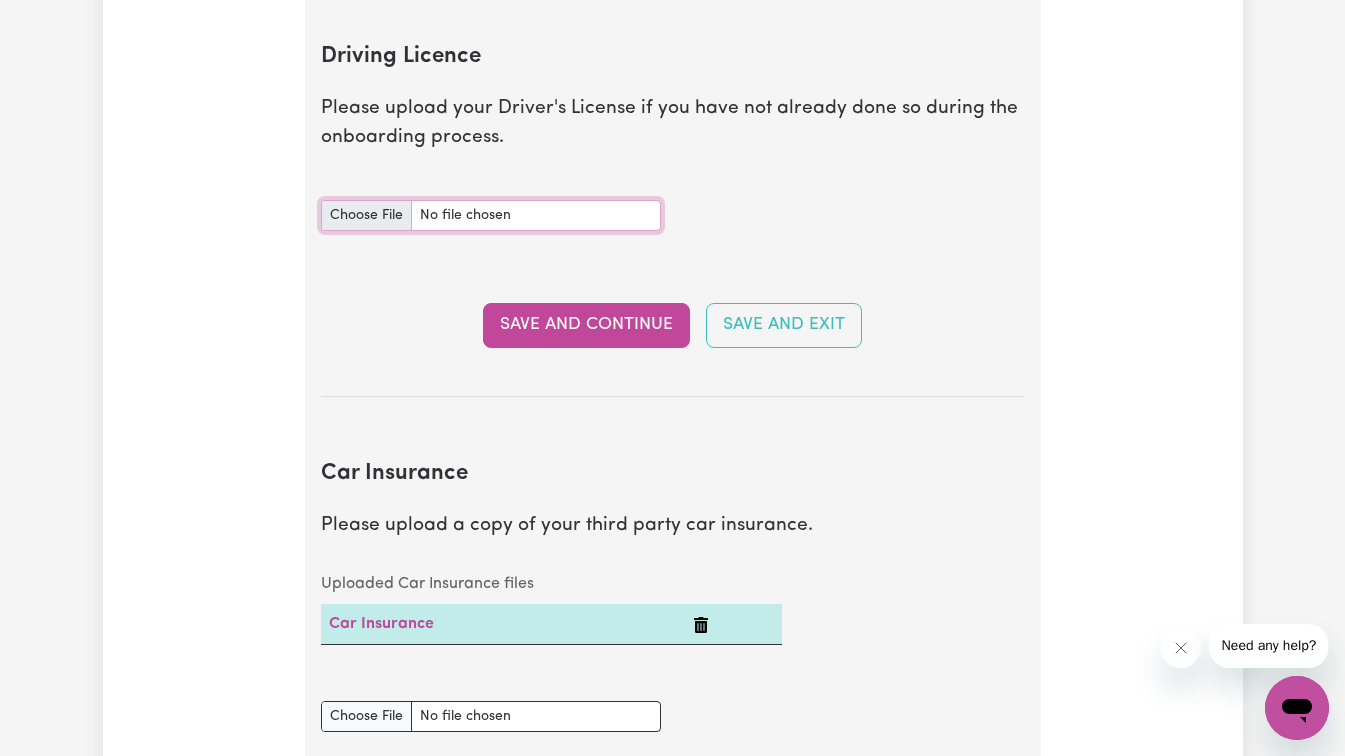 click on "Driving Licence  document" at bounding box center (491, 215) 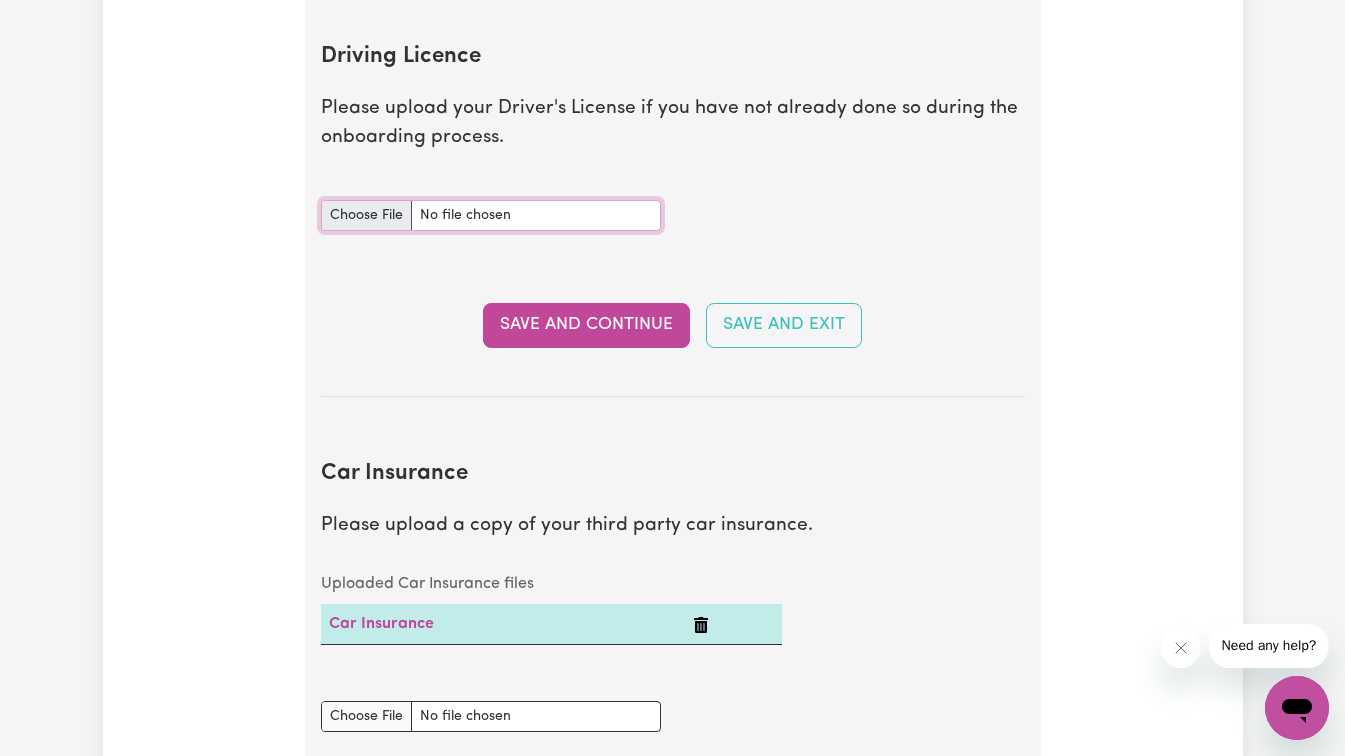 type on "C:\fakepath\DL FRONT.jpg" 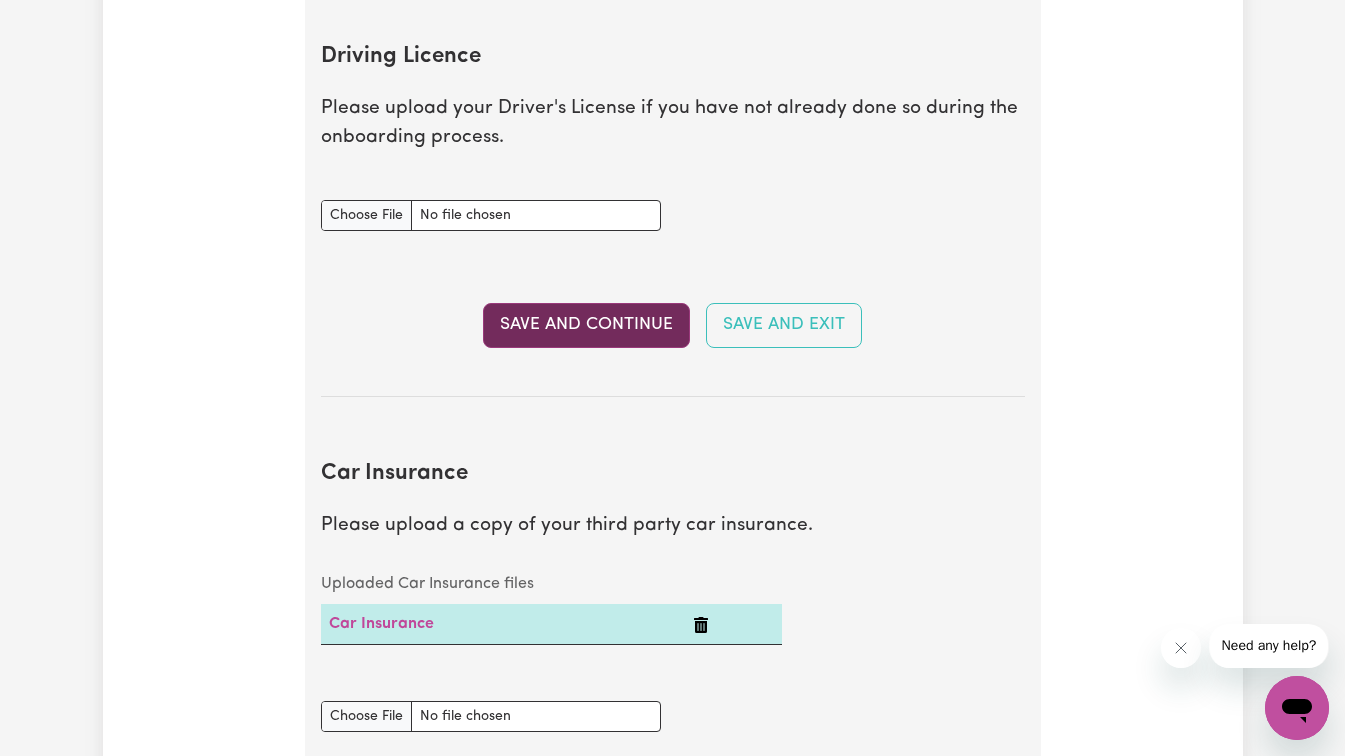click on "Save and Continue" at bounding box center [586, 325] 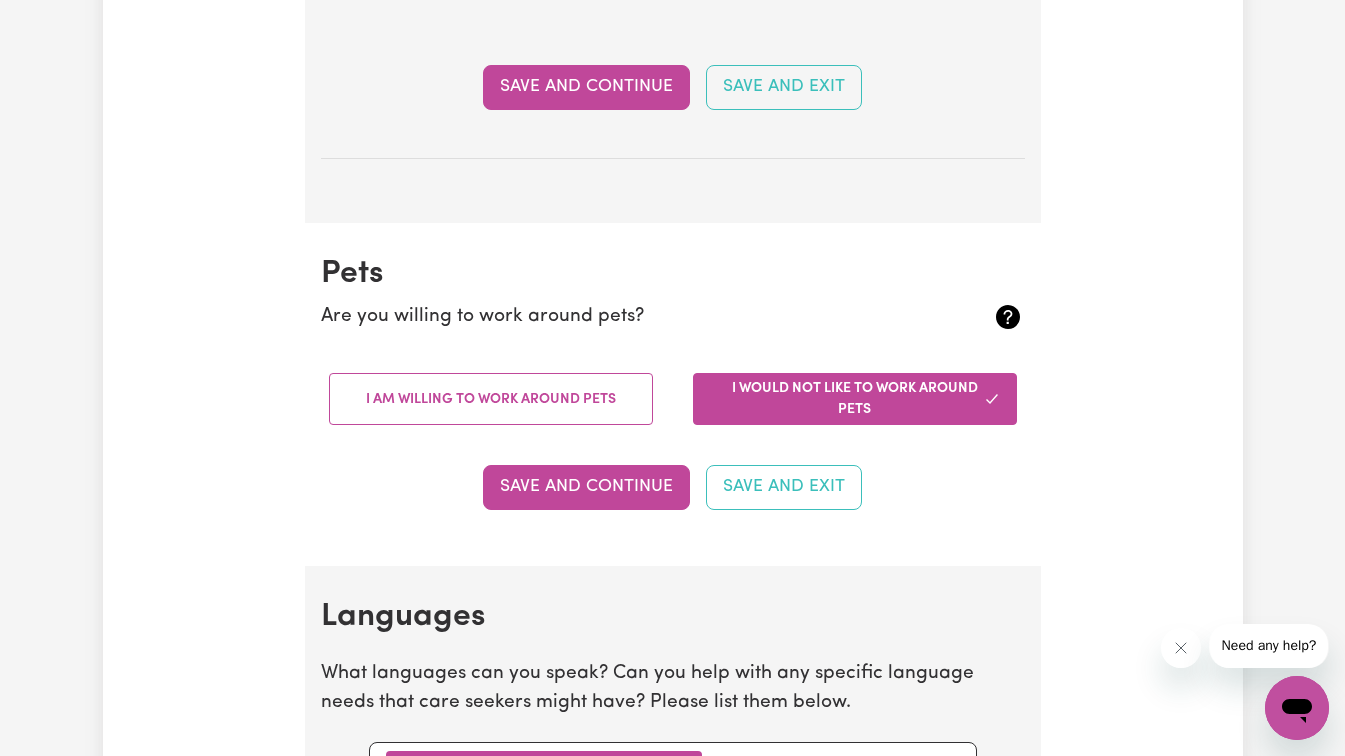 scroll, scrollTop: 1928, scrollLeft: 0, axis: vertical 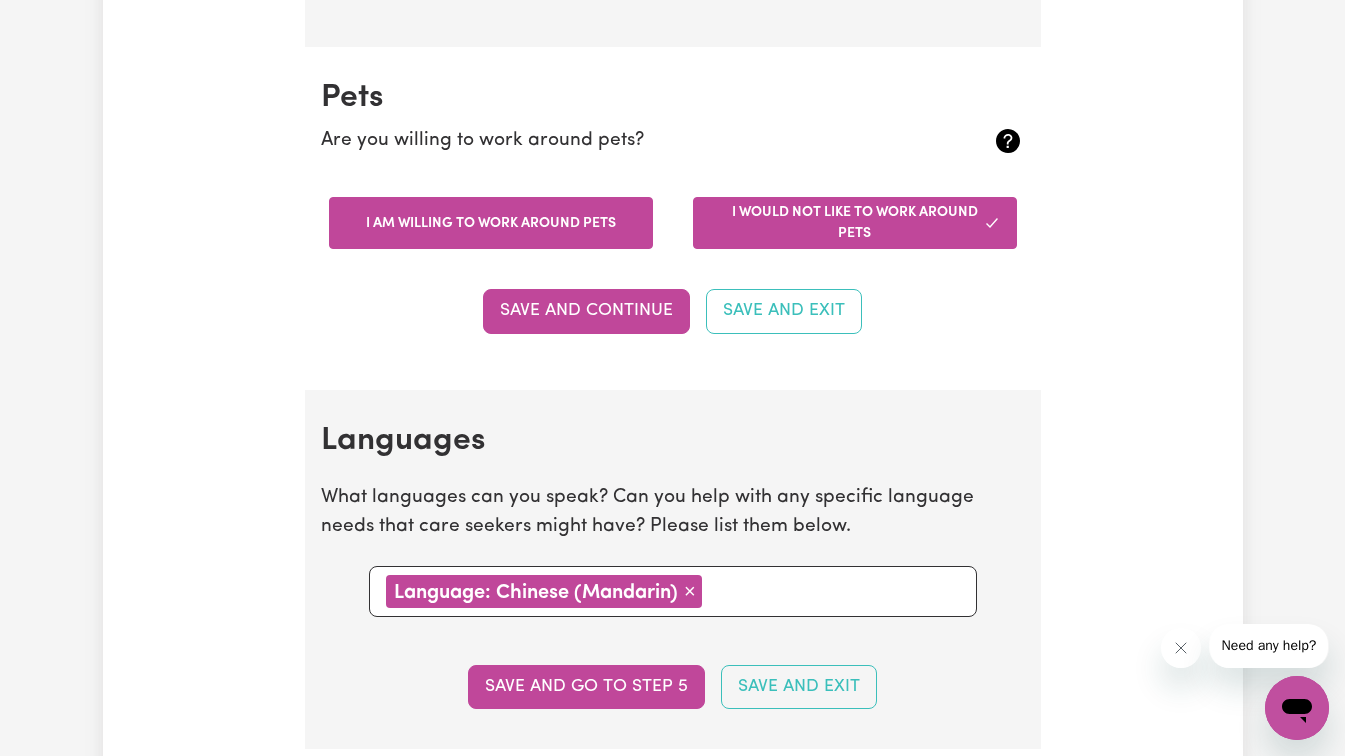 click on "I am willing to work around pets" at bounding box center (491, 223) 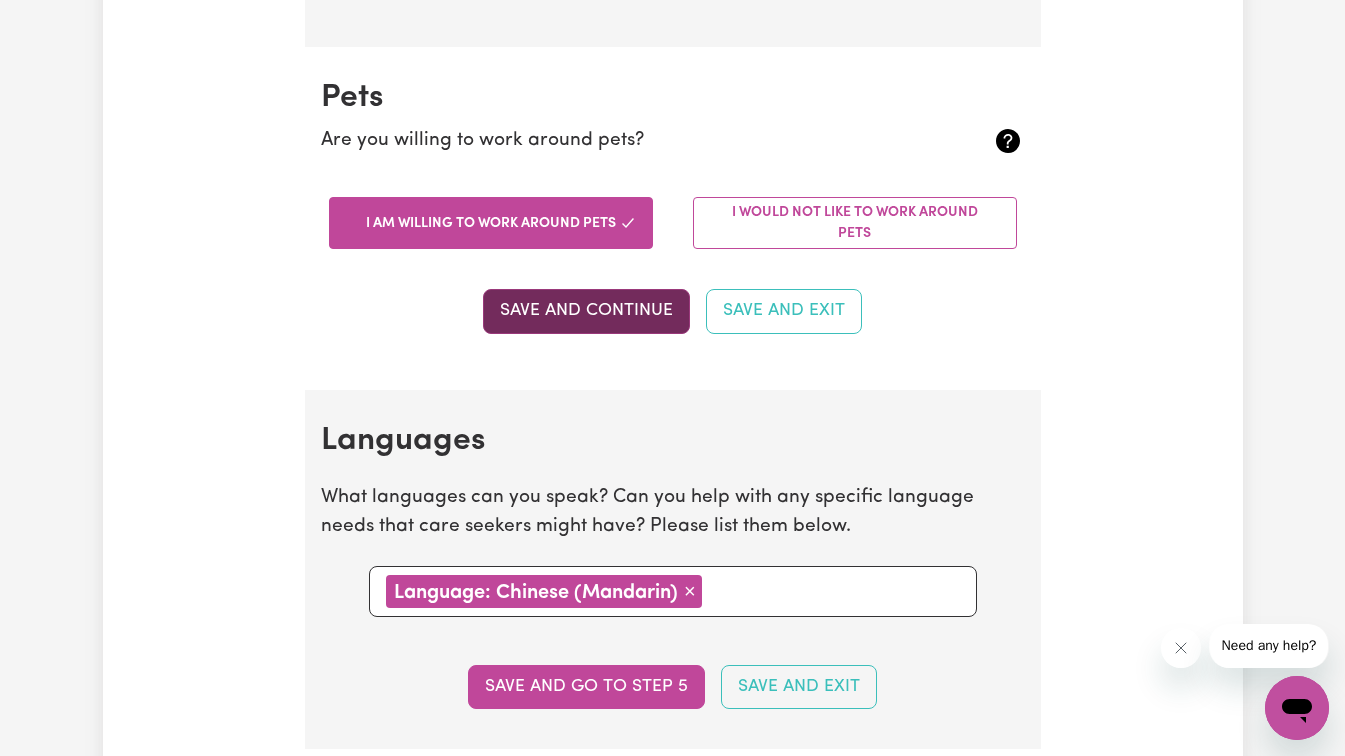 click on "Save and Continue" at bounding box center [586, 311] 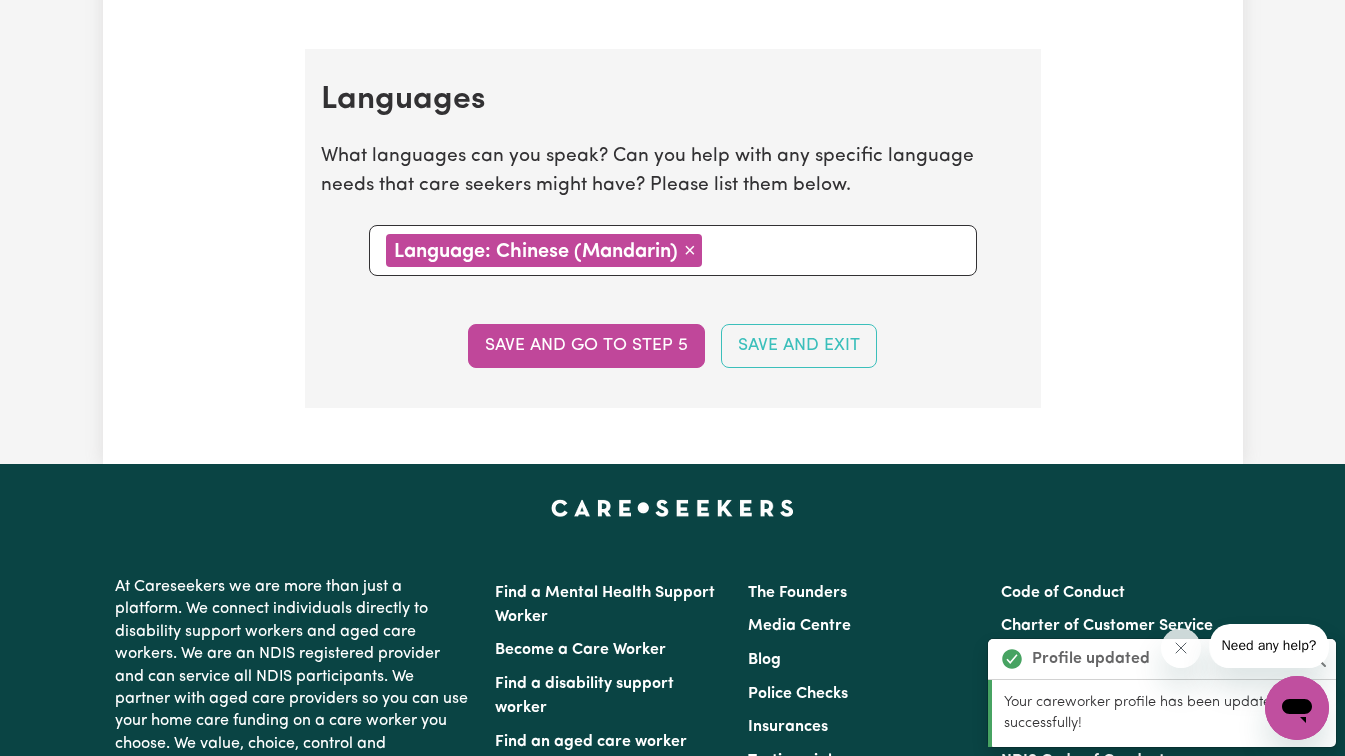 scroll, scrollTop: 2318, scrollLeft: 0, axis: vertical 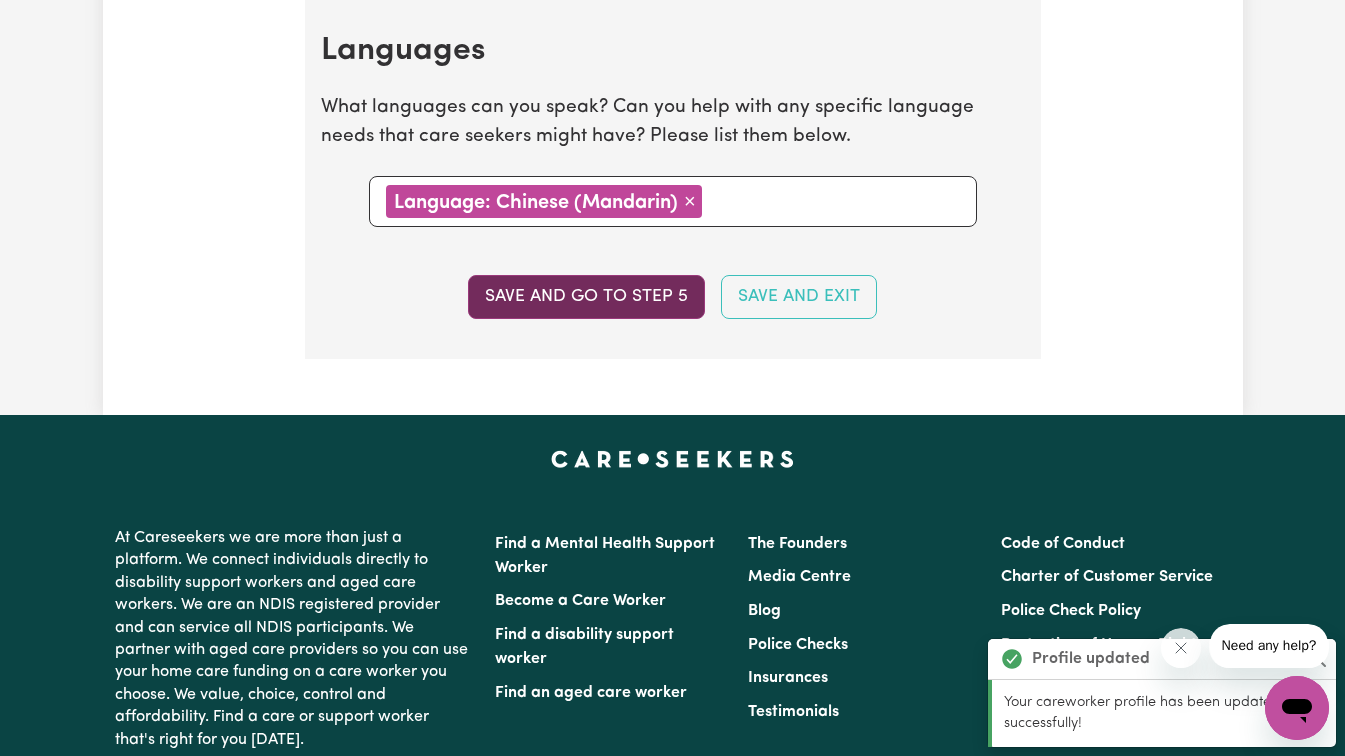 click on "Save and go to step 5" at bounding box center (586, 297) 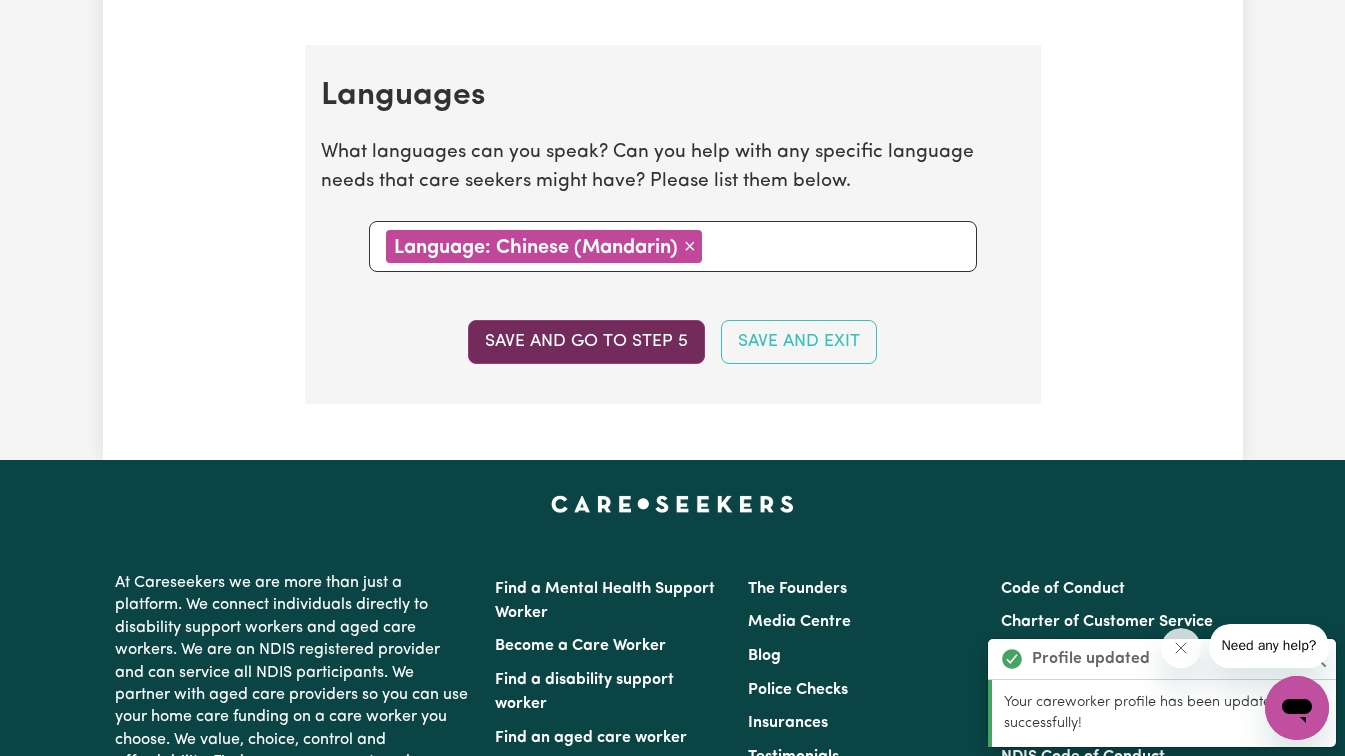 select on "I am providing services by being employed by an organisation" 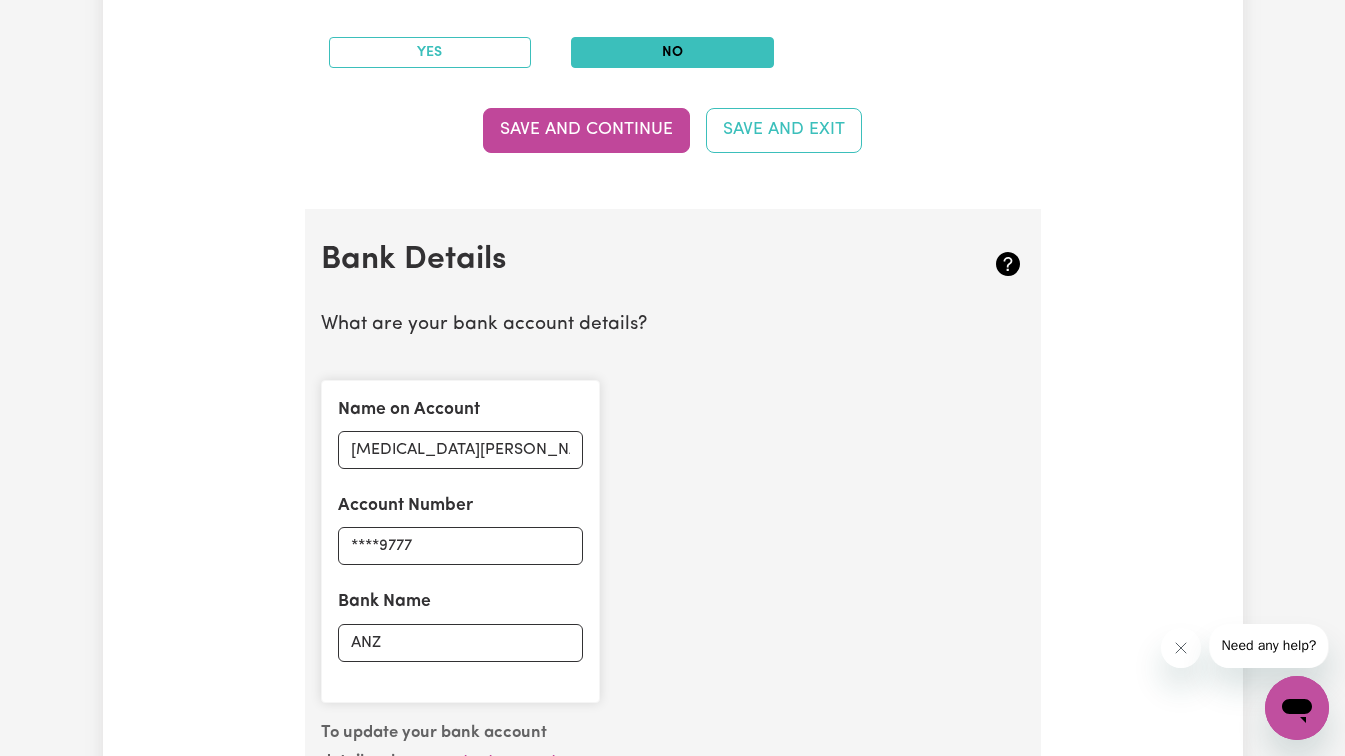 scroll, scrollTop: 1700, scrollLeft: 0, axis: vertical 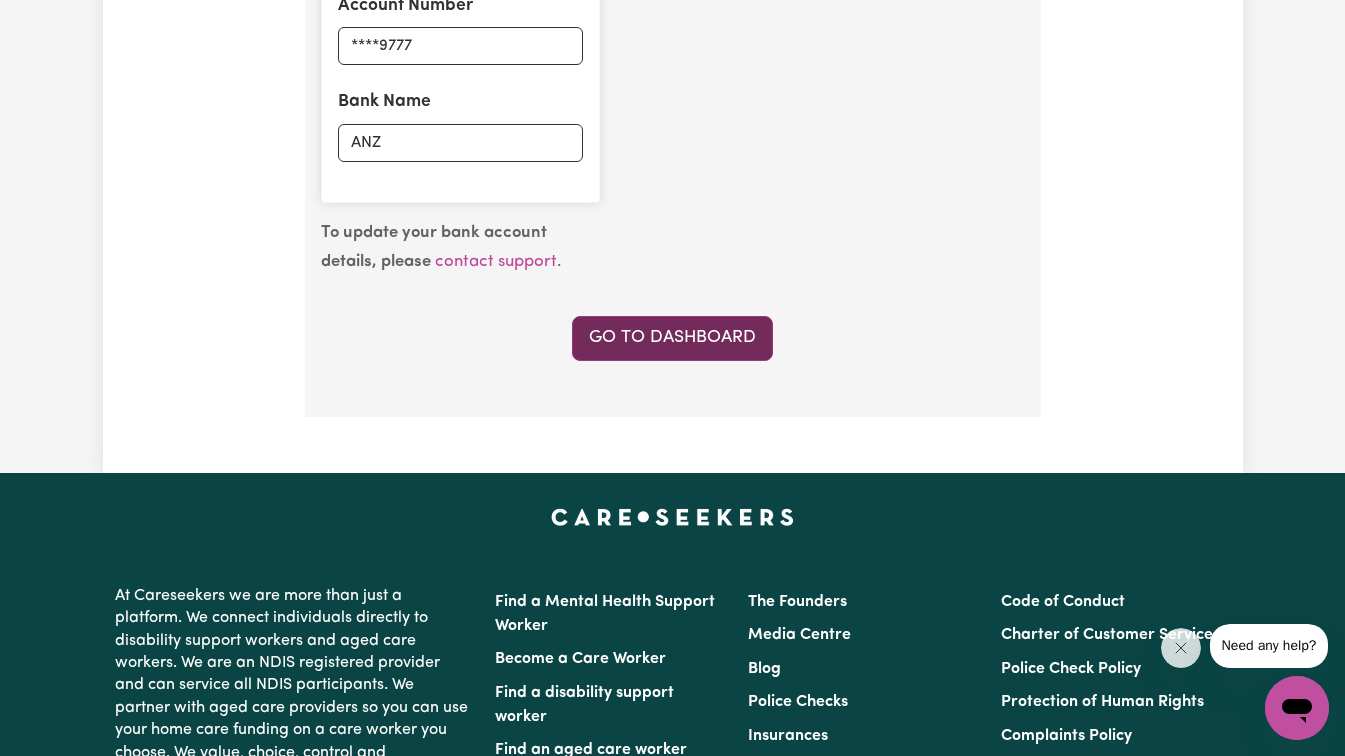 click on "Go to Dashboard" at bounding box center [672, 338] 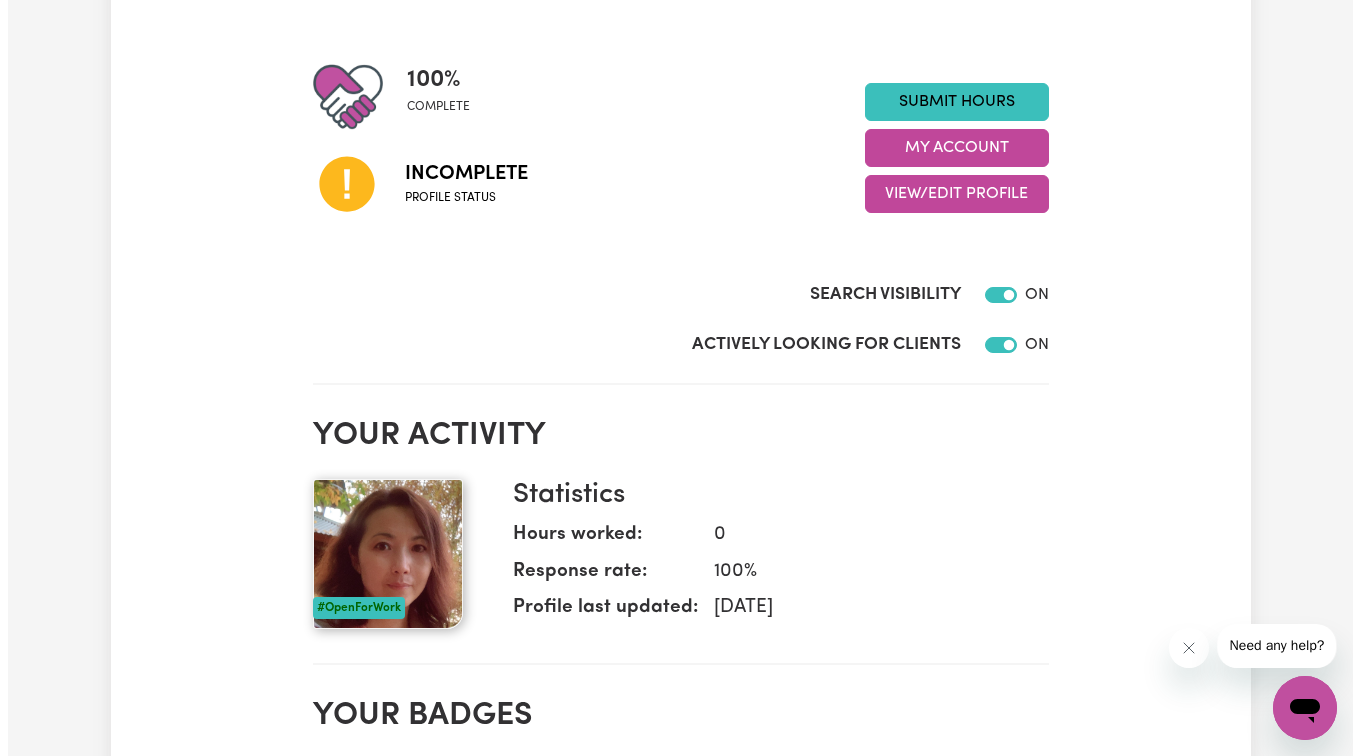 scroll, scrollTop: 200, scrollLeft: 0, axis: vertical 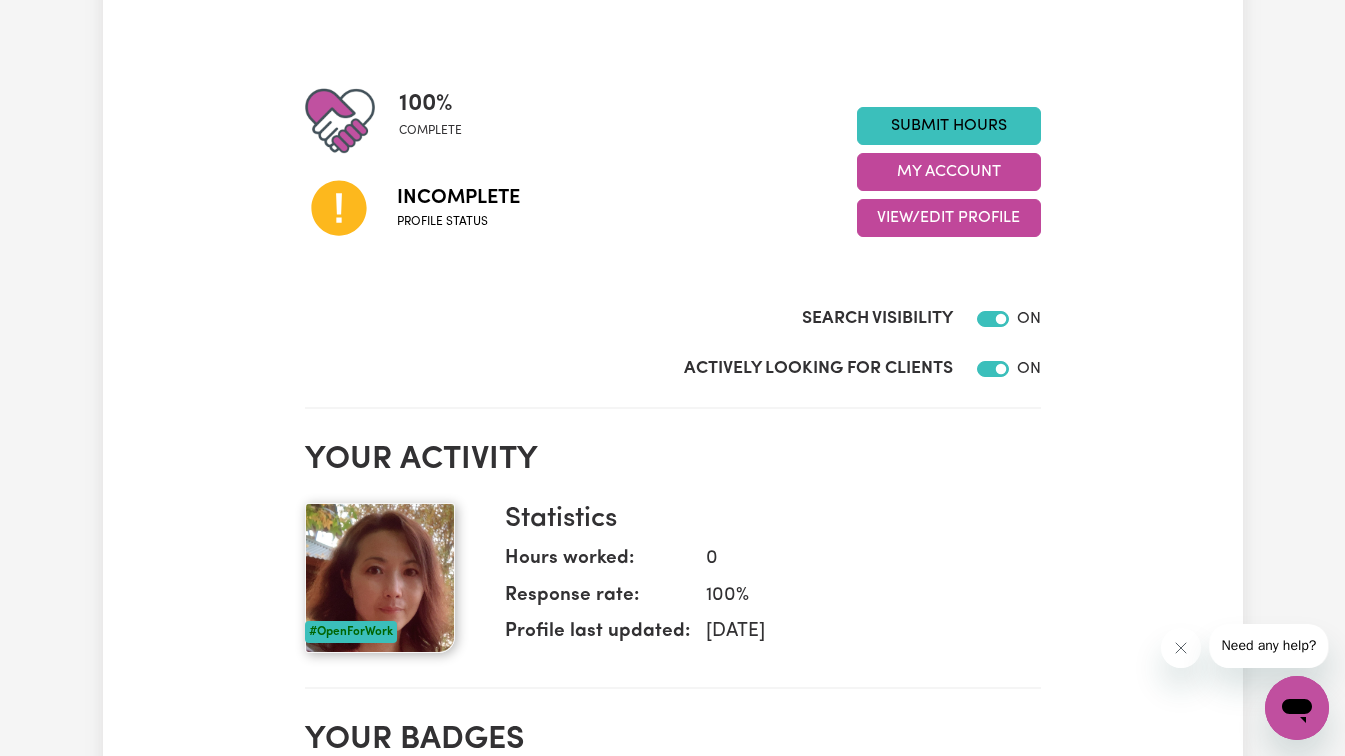 click 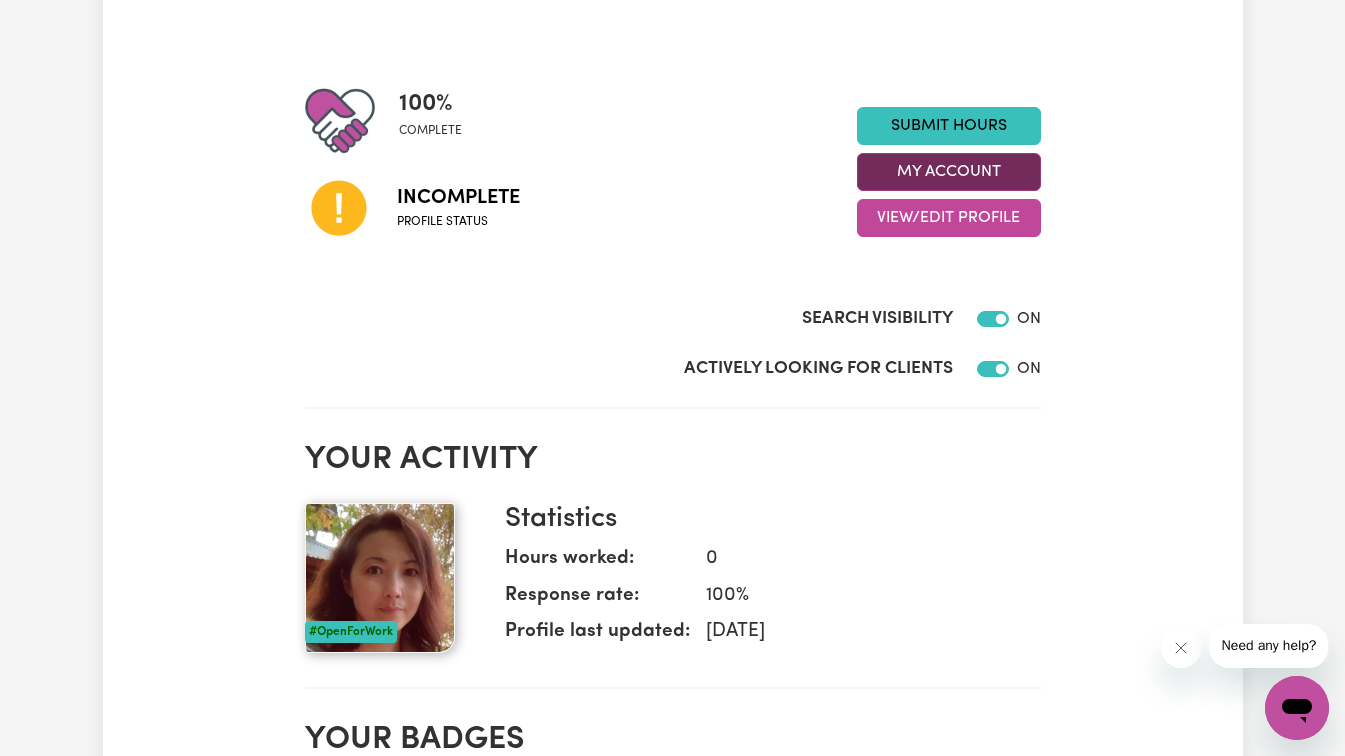 click on "My Account" at bounding box center [949, 172] 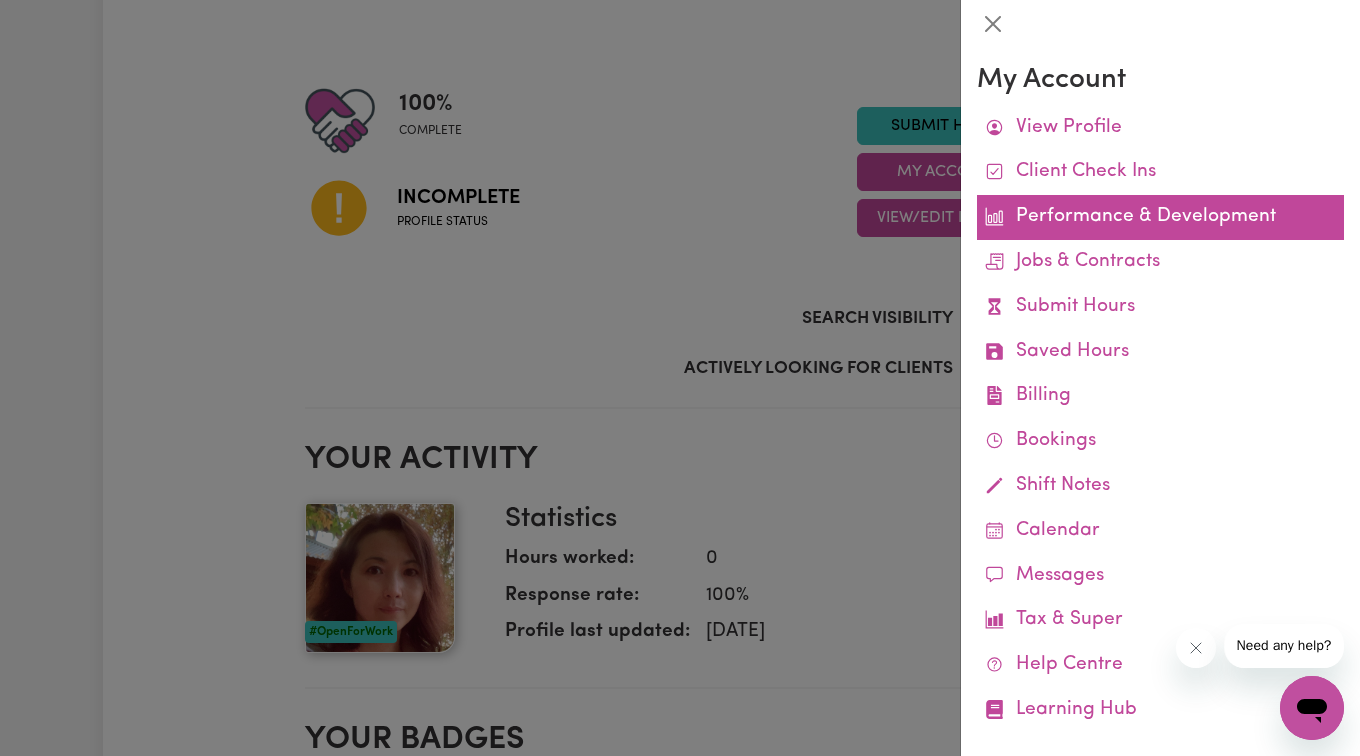 click on "Performance & Development" at bounding box center [1160, 217] 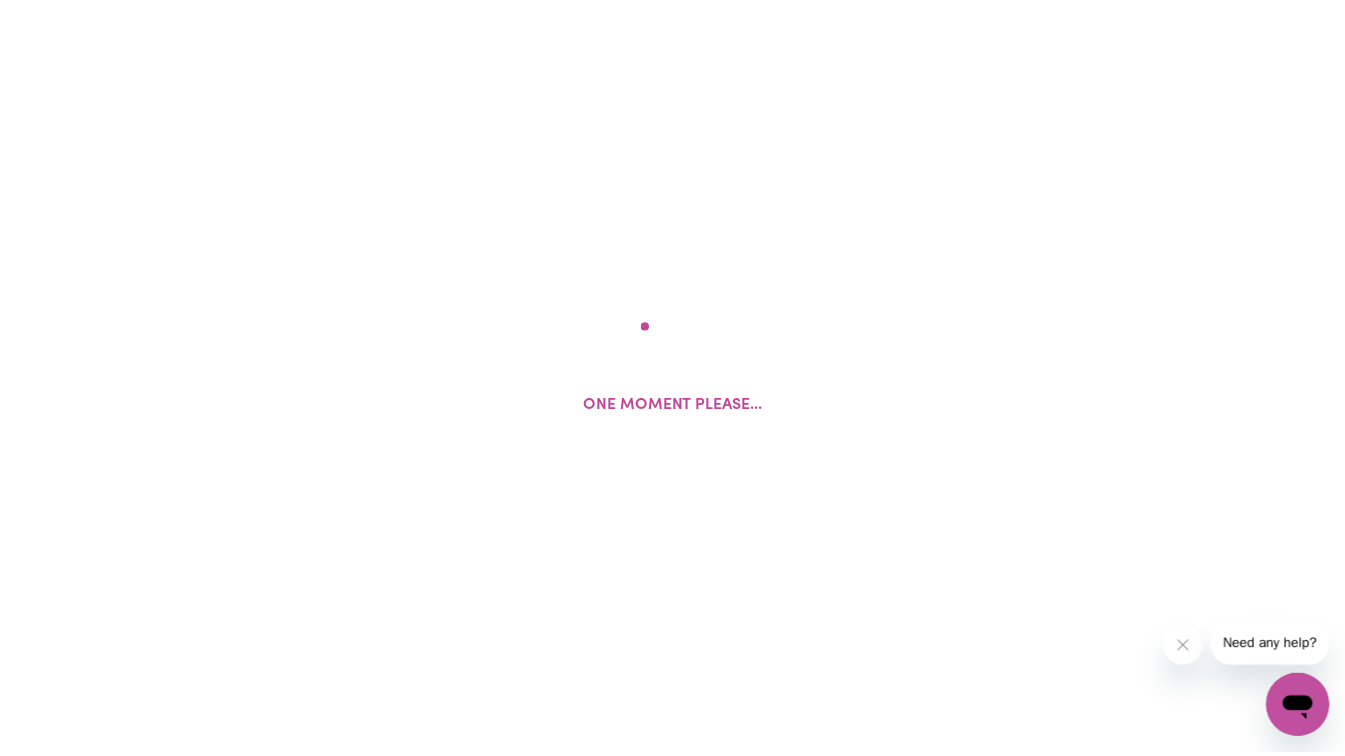 scroll, scrollTop: 0, scrollLeft: 0, axis: both 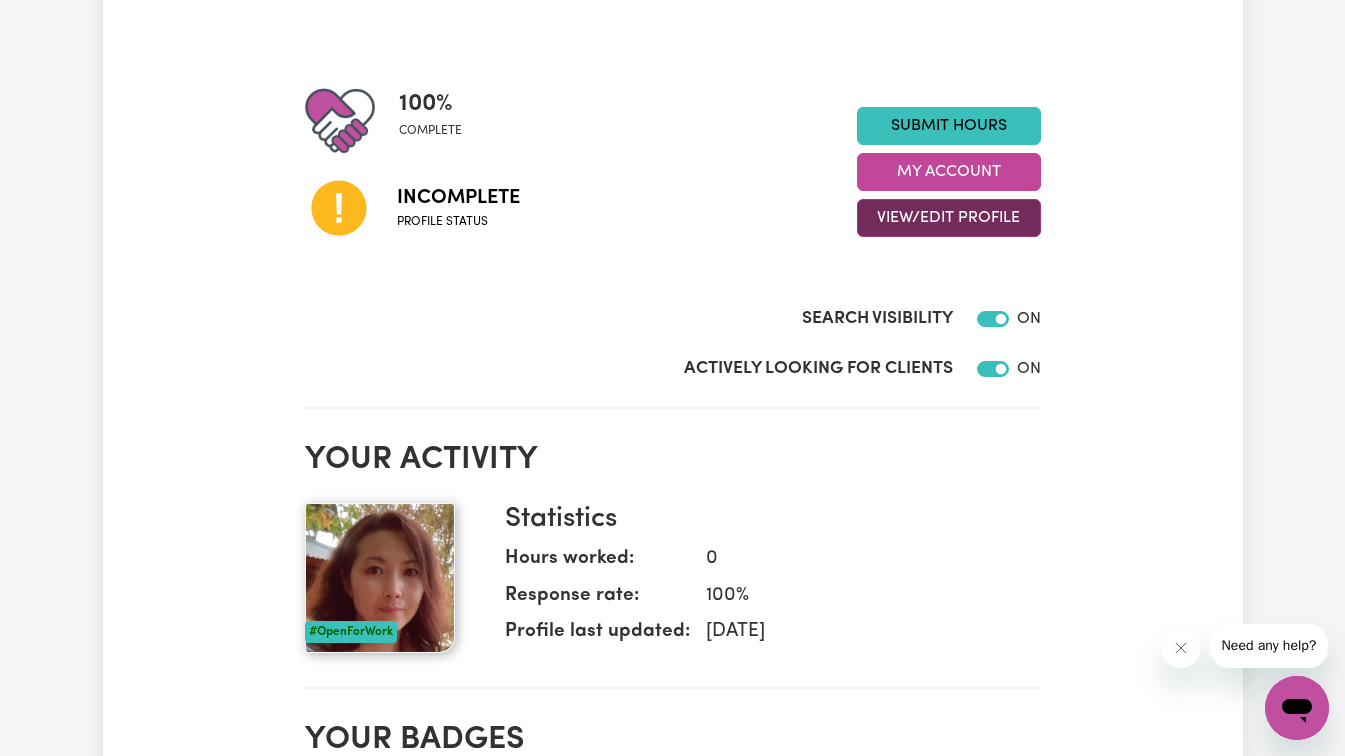 click on "View/Edit Profile" at bounding box center [949, 218] 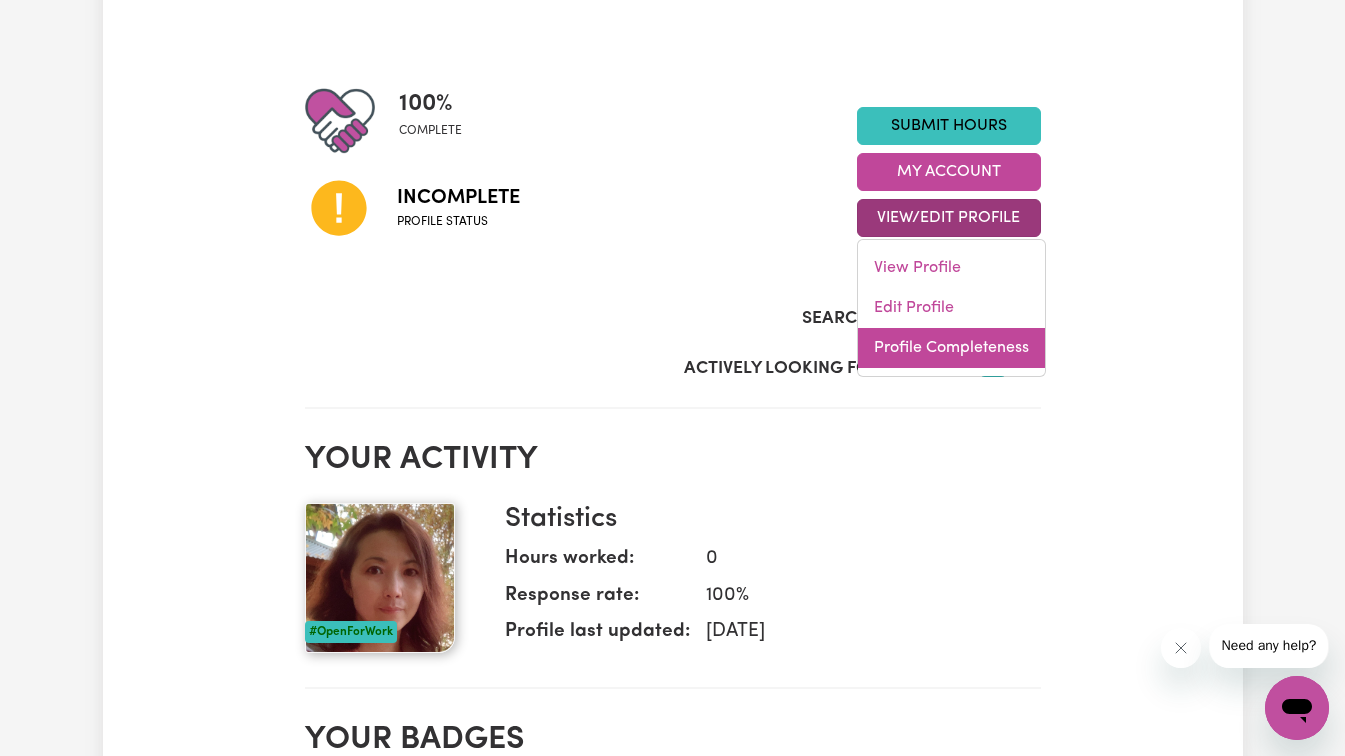 click on "Profile Completeness" at bounding box center (951, 348) 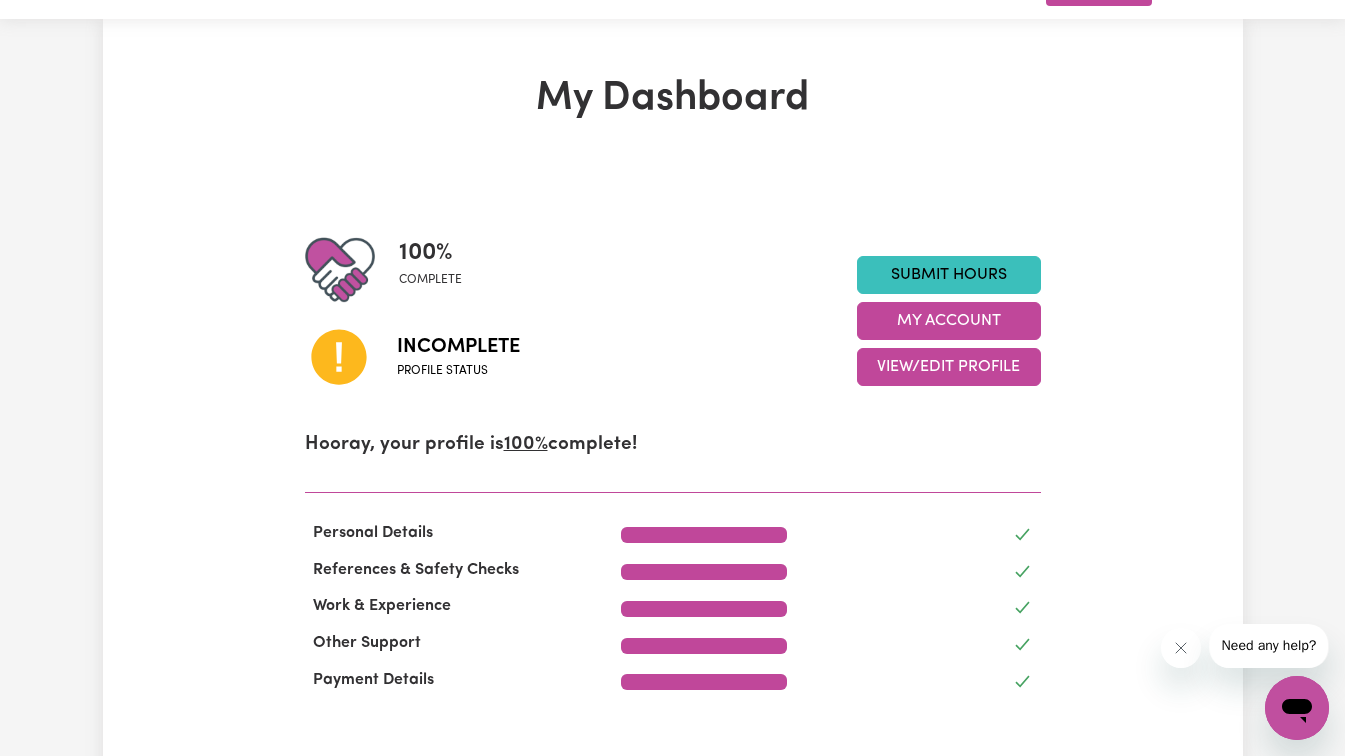 scroll, scrollTop: 0, scrollLeft: 0, axis: both 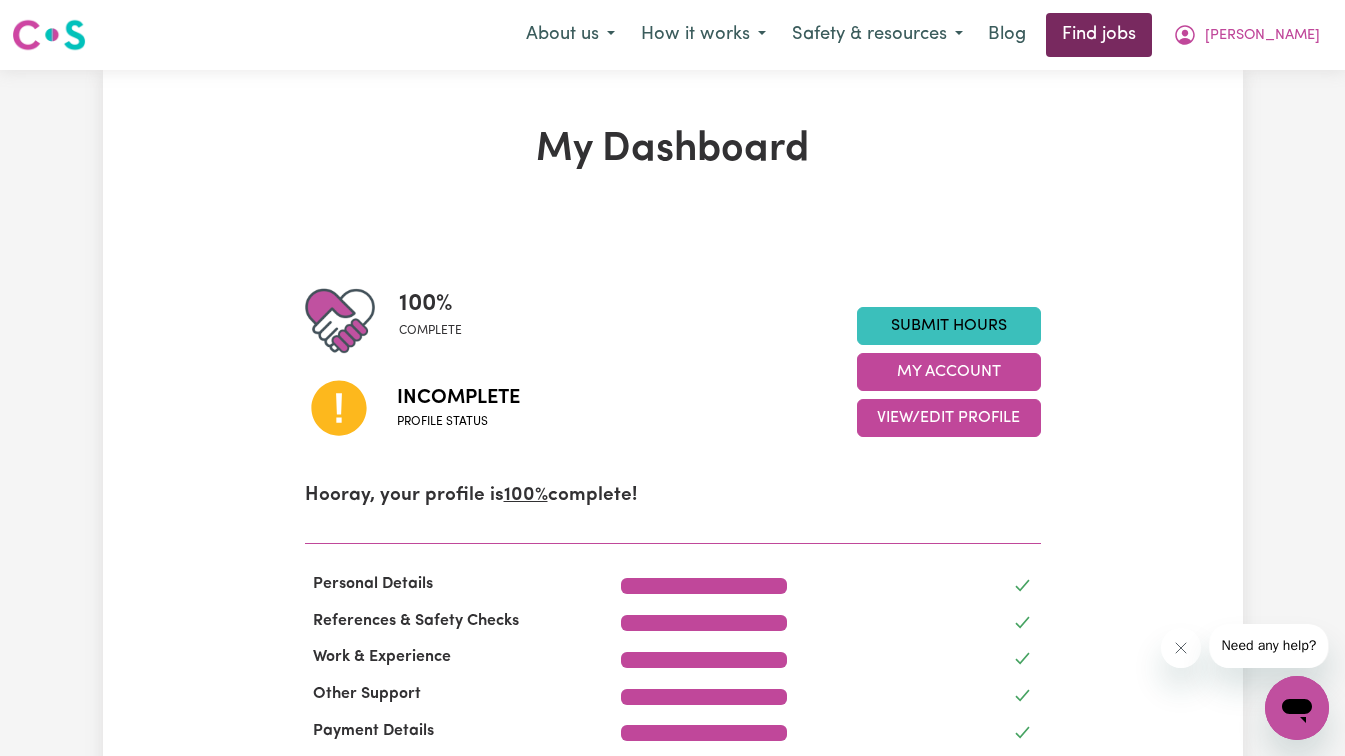 click on "Find jobs" at bounding box center [1099, 35] 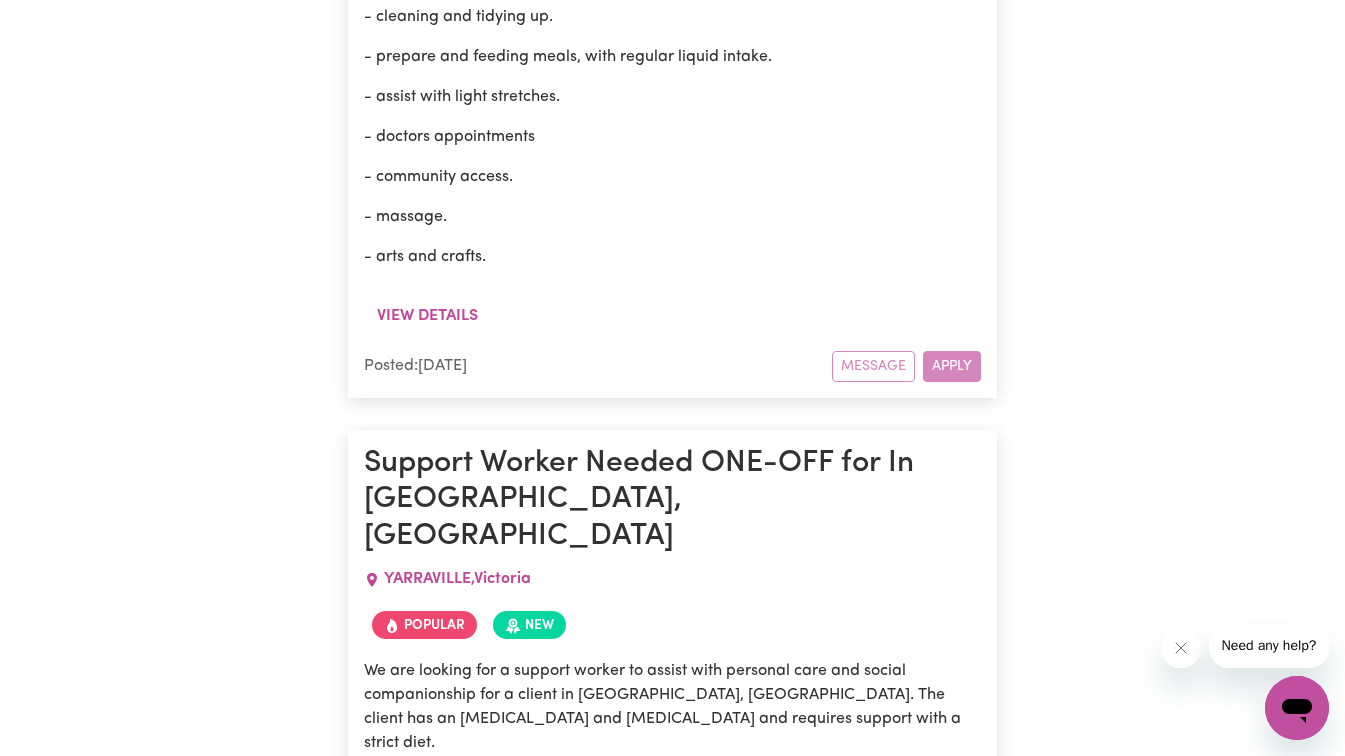 scroll, scrollTop: 7406, scrollLeft: 0, axis: vertical 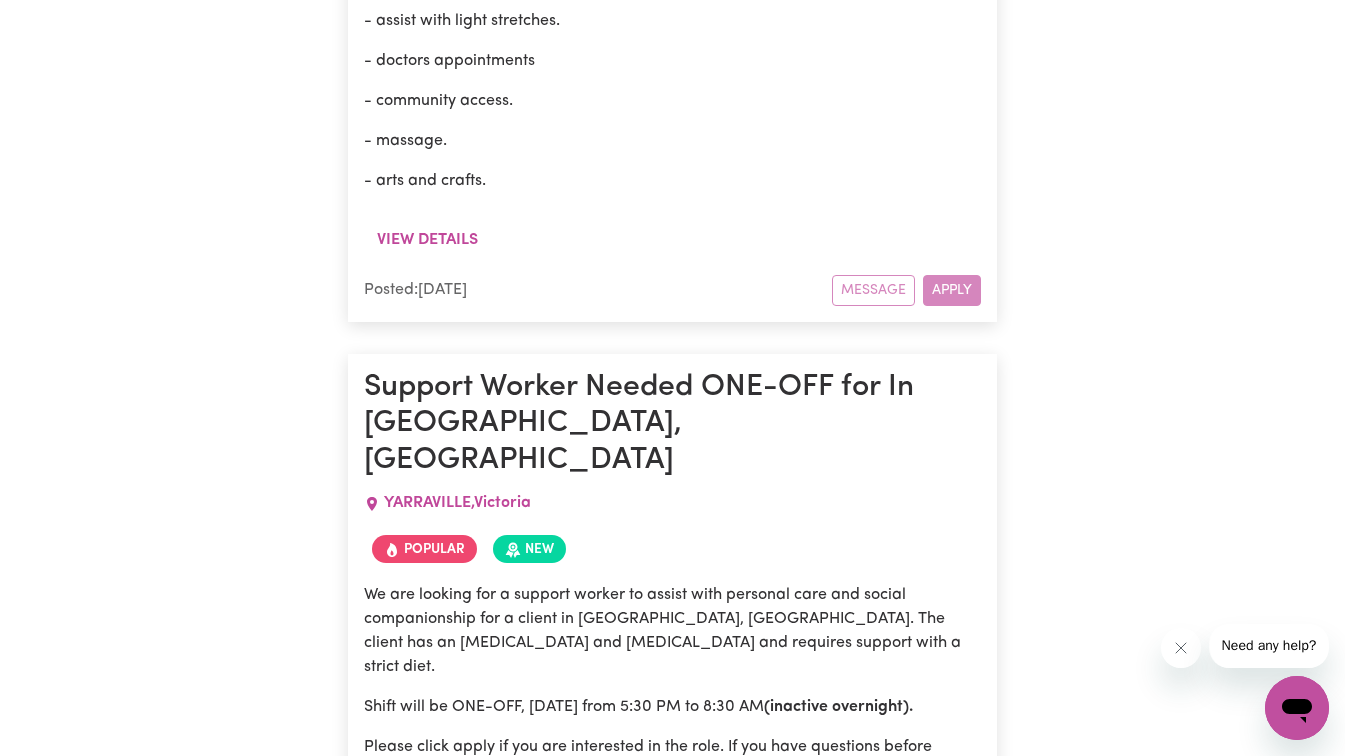 click on "We are looking for a support worker to assist with personal care and social companionship for a client in [GEOGRAPHIC_DATA], [GEOGRAPHIC_DATA]. The client has an [MEDICAL_DATA] and [MEDICAL_DATA] and requires support with a strict diet." at bounding box center [672, 631] 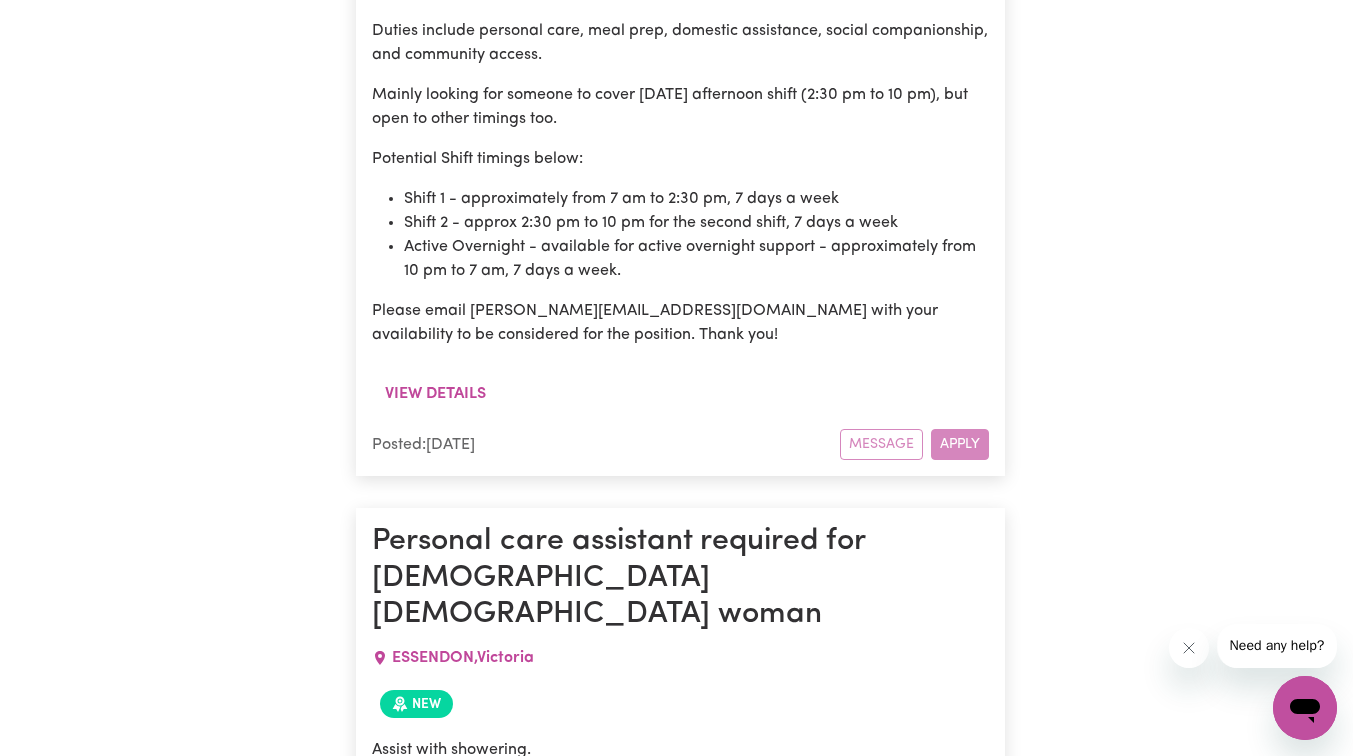 scroll, scrollTop: 9706, scrollLeft: 0, axis: vertical 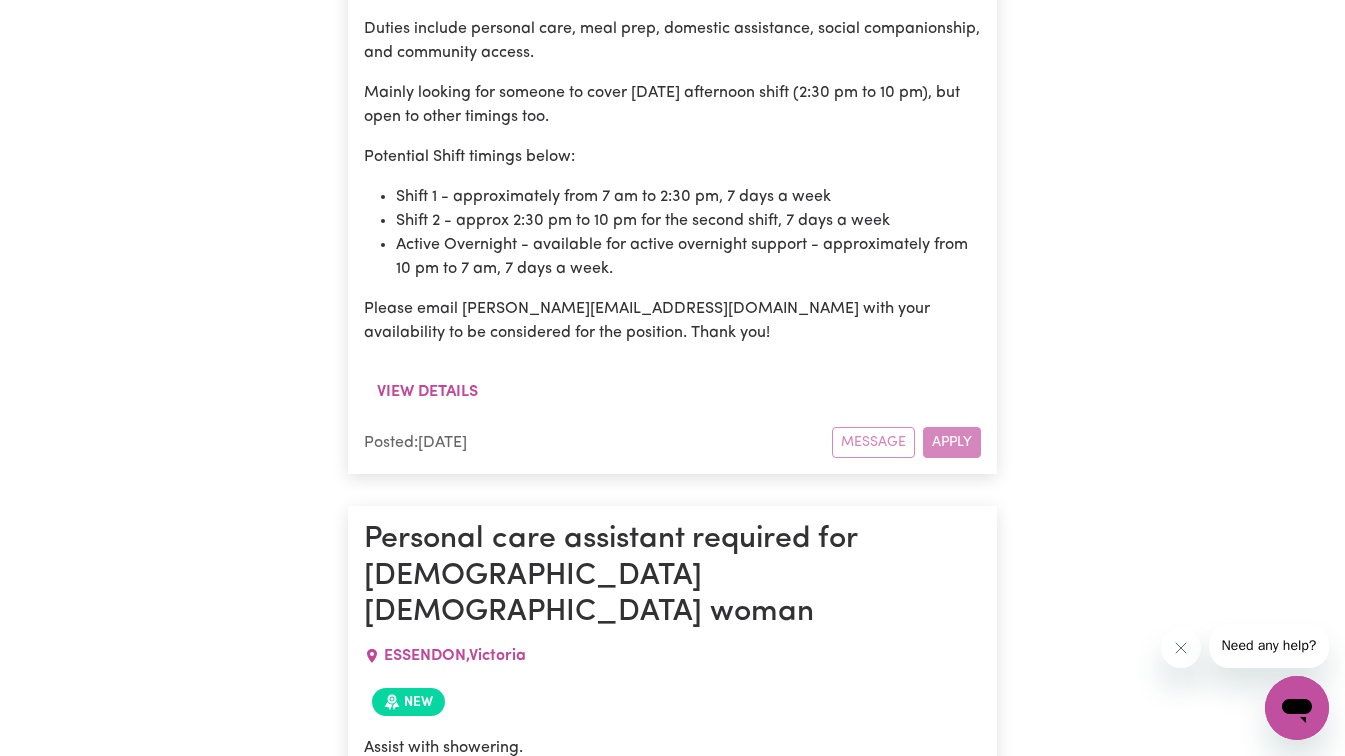 click on "View details" at bounding box center (427, 1143) 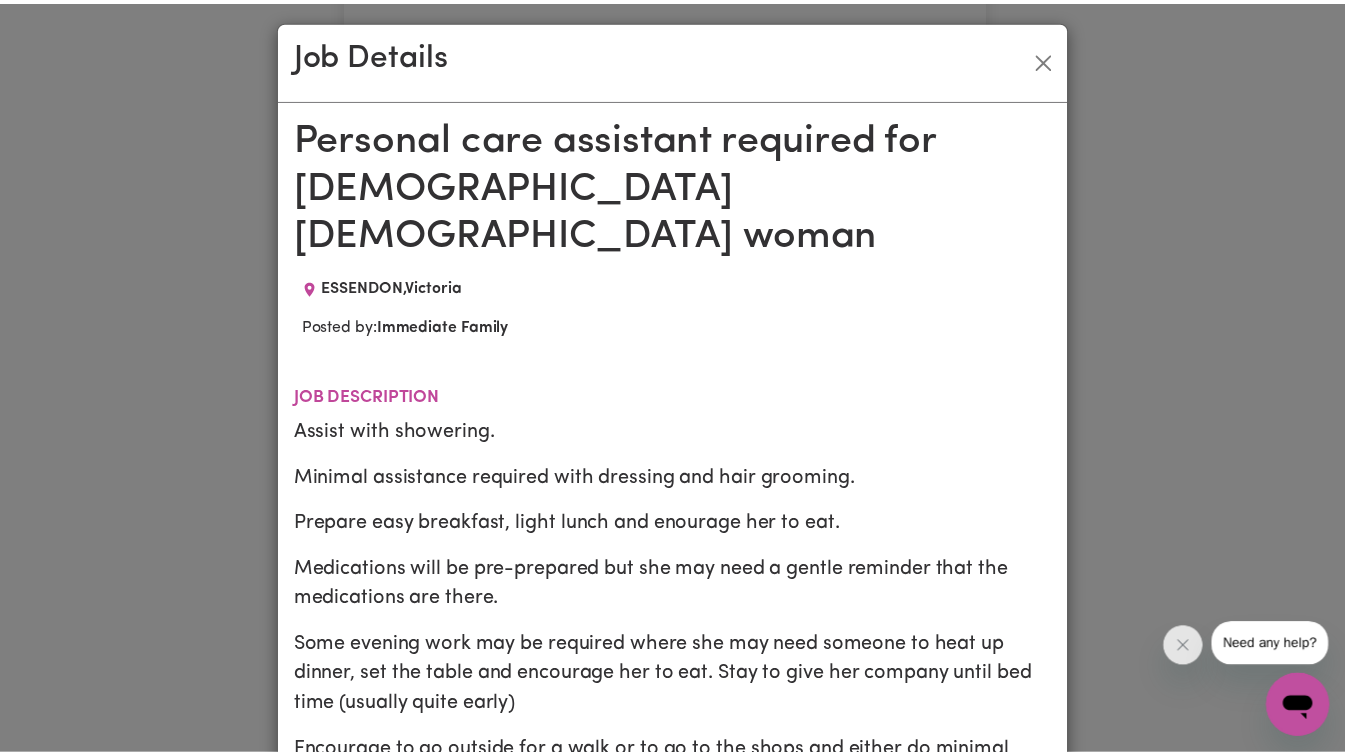 scroll, scrollTop: 0, scrollLeft: 0, axis: both 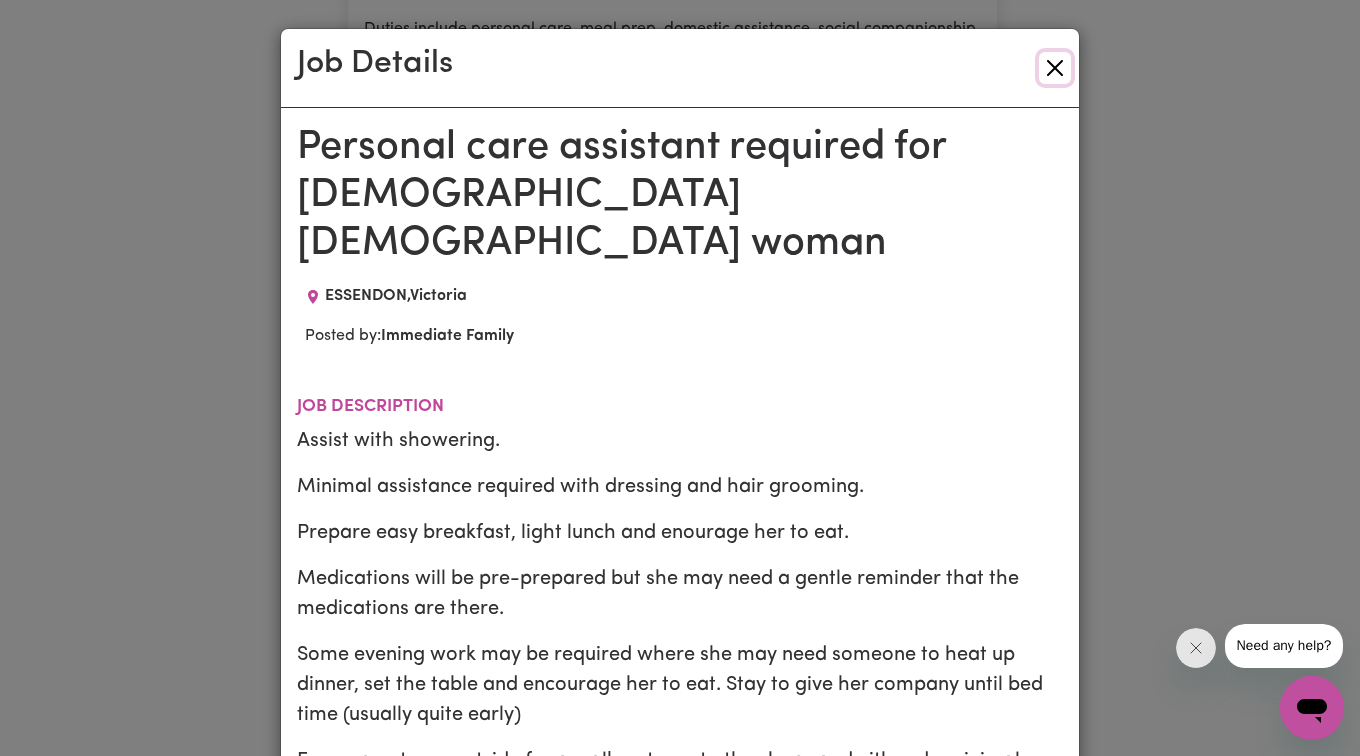 click at bounding box center [1055, 68] 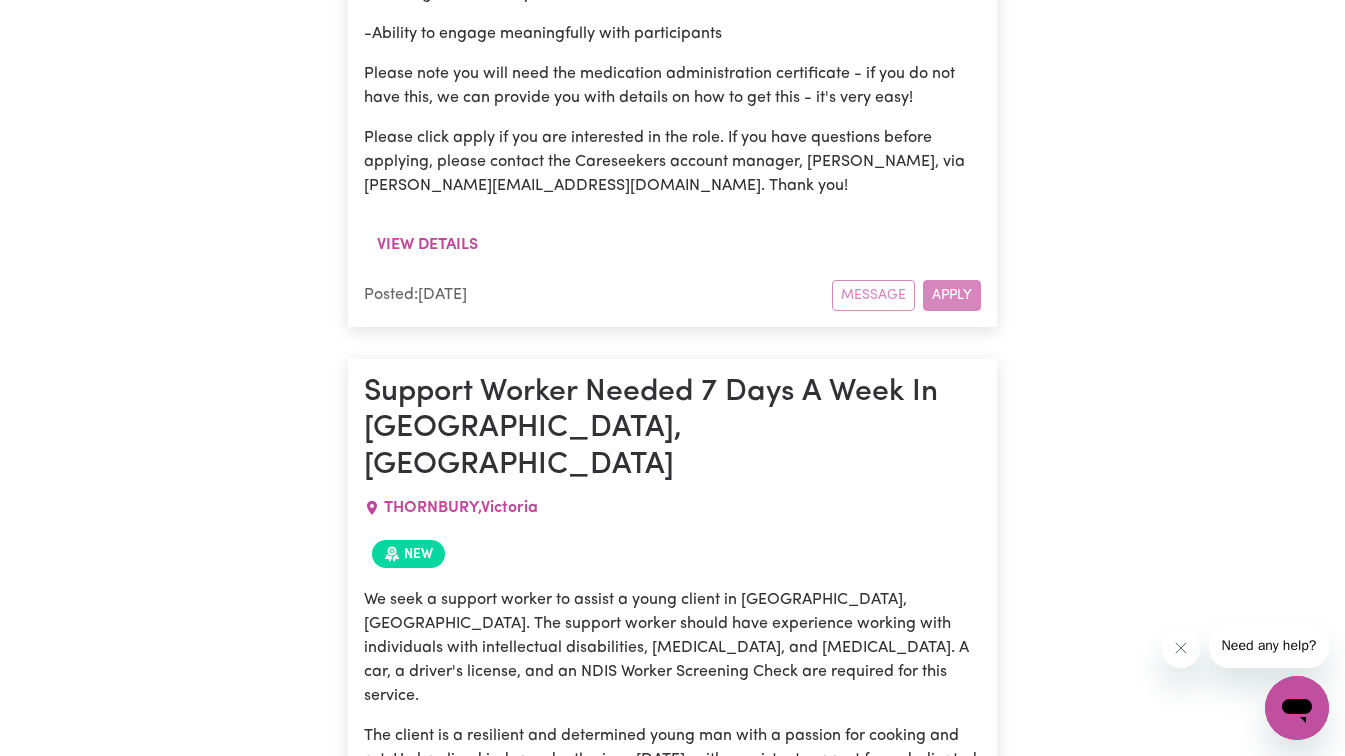 scroll, scrollTop: 8906, scrollLeft: 0, axis: vertical 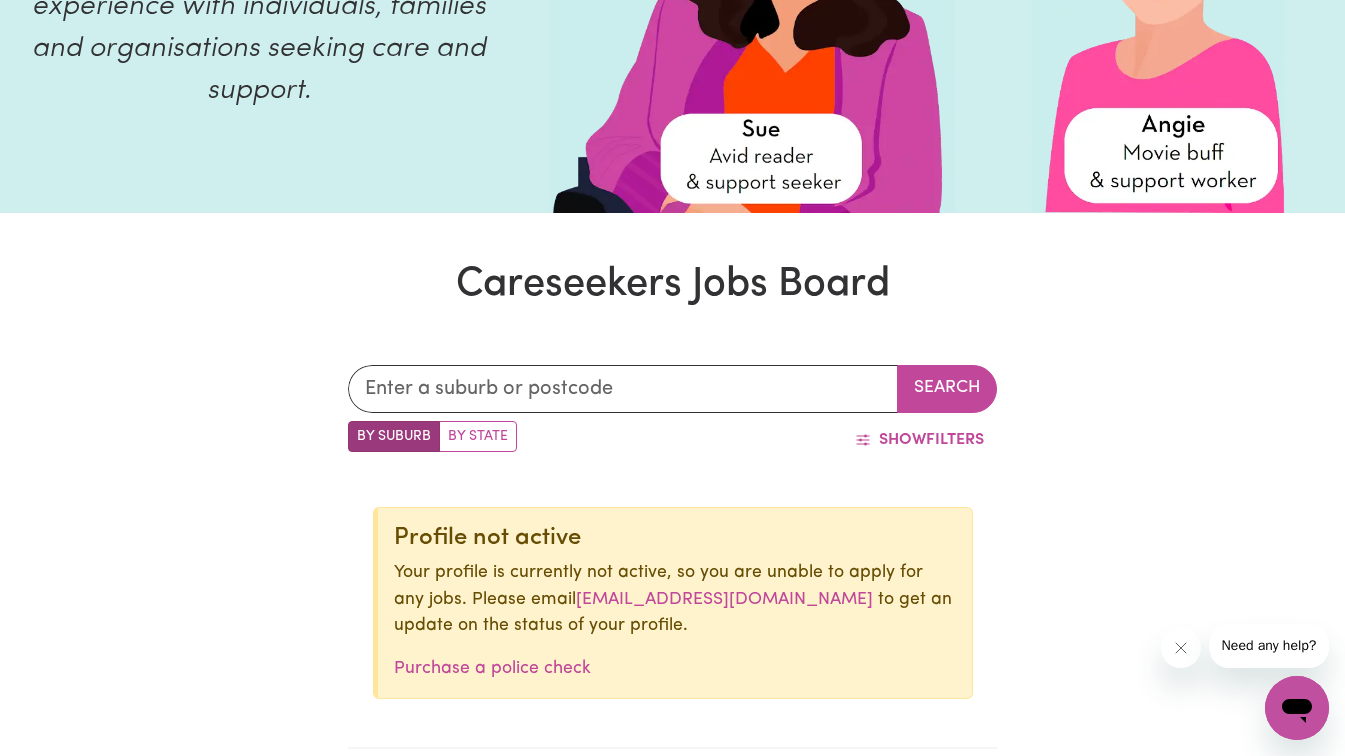 click on "By Suburb" at bounding box center [394, 436] 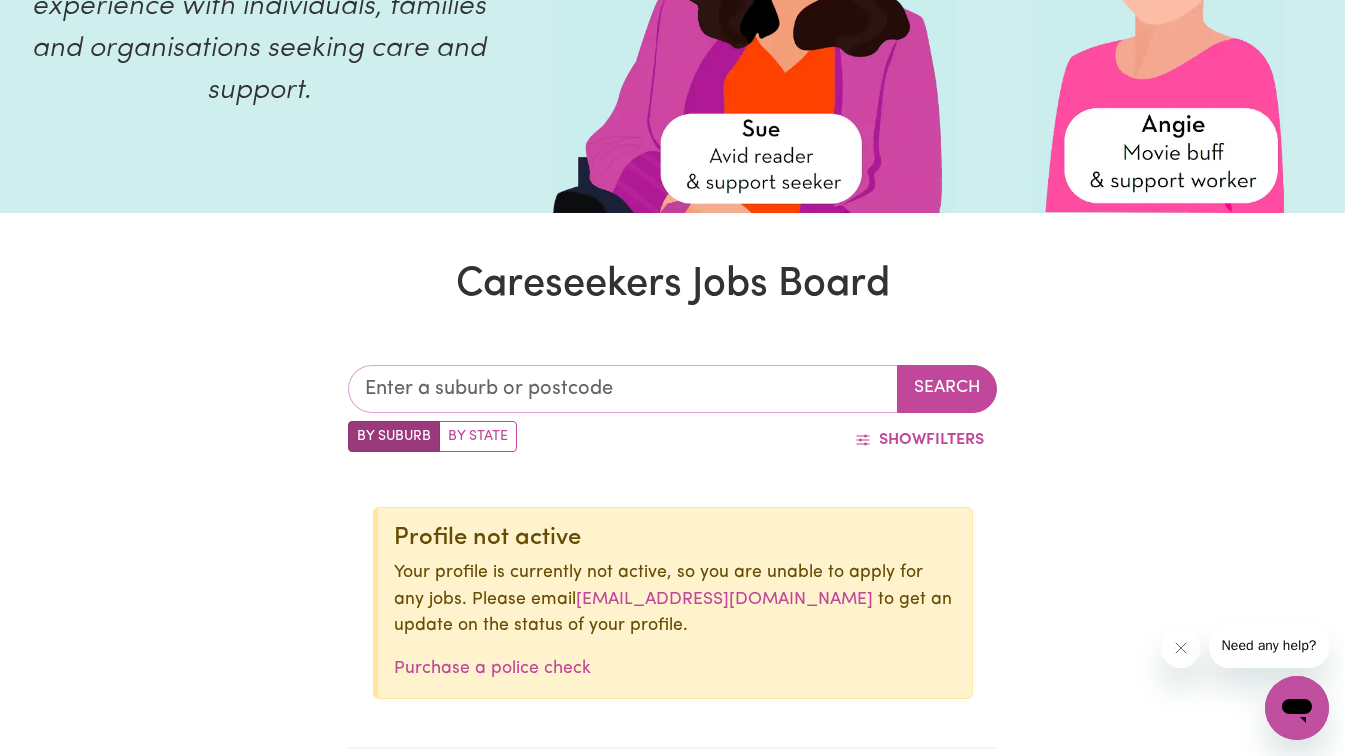 click at bounding box center (623, 389) 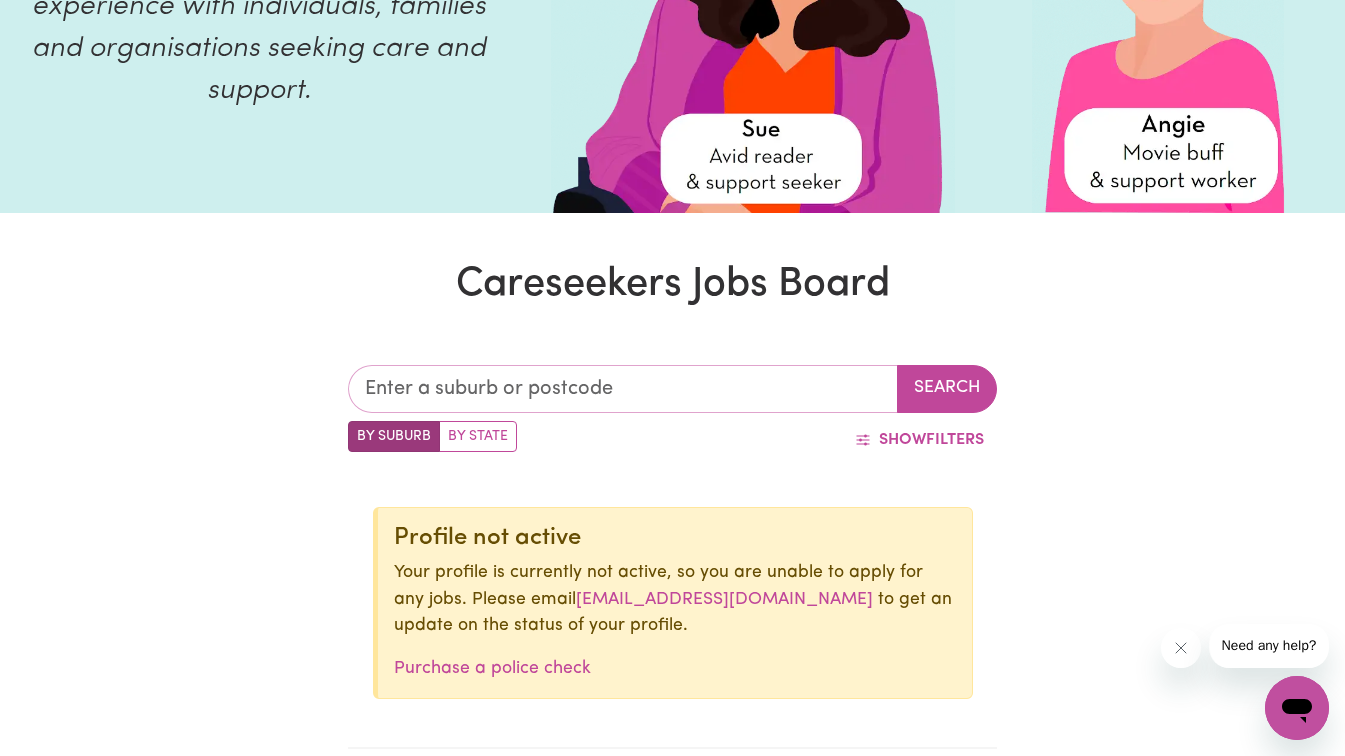 type on "w" 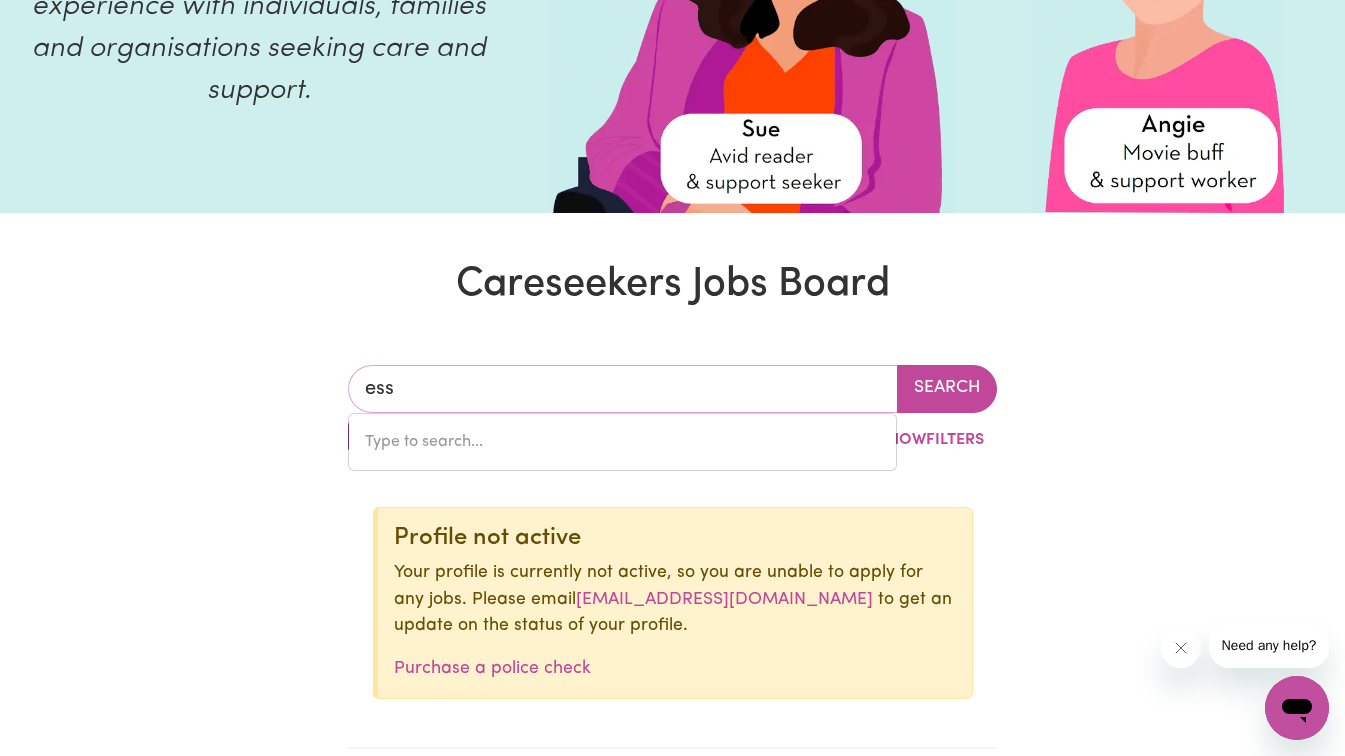 type on "esse" 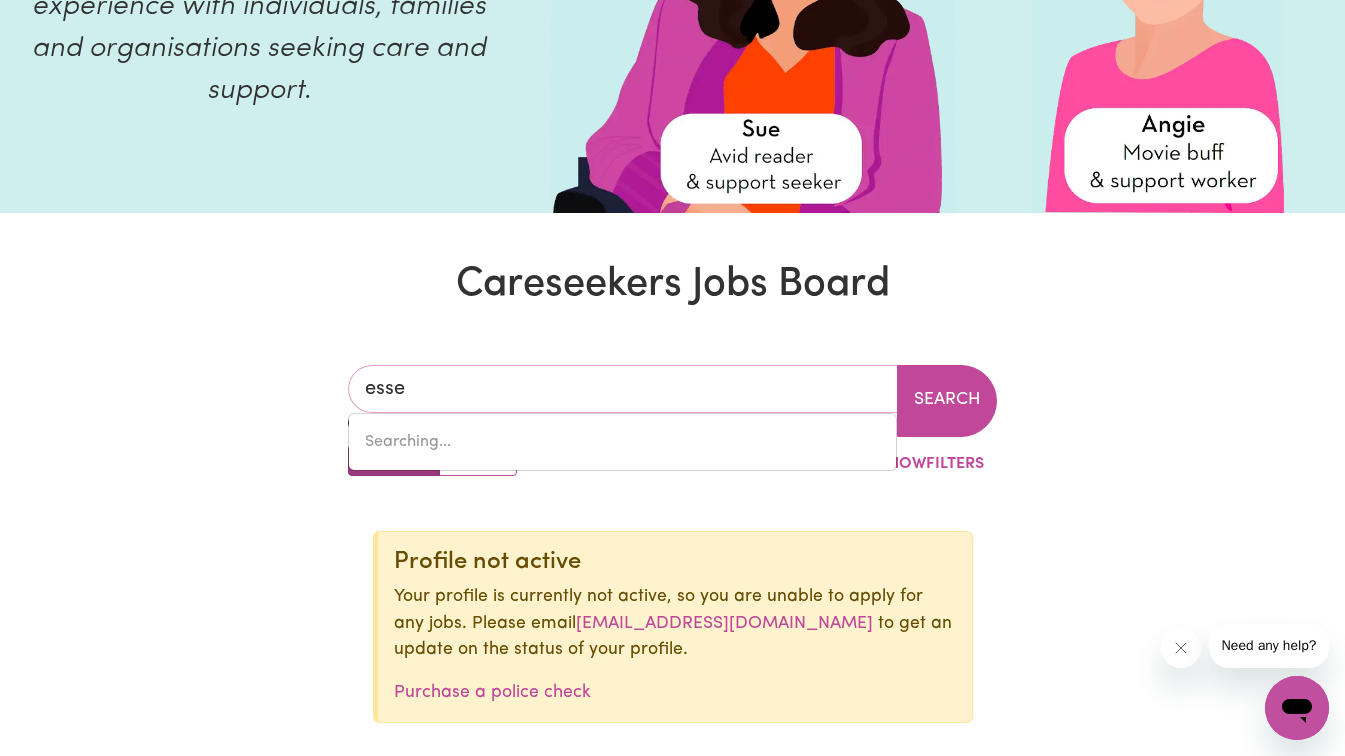 type on "esseNDON, [GEOGRAPHIC_DATA], 3040" 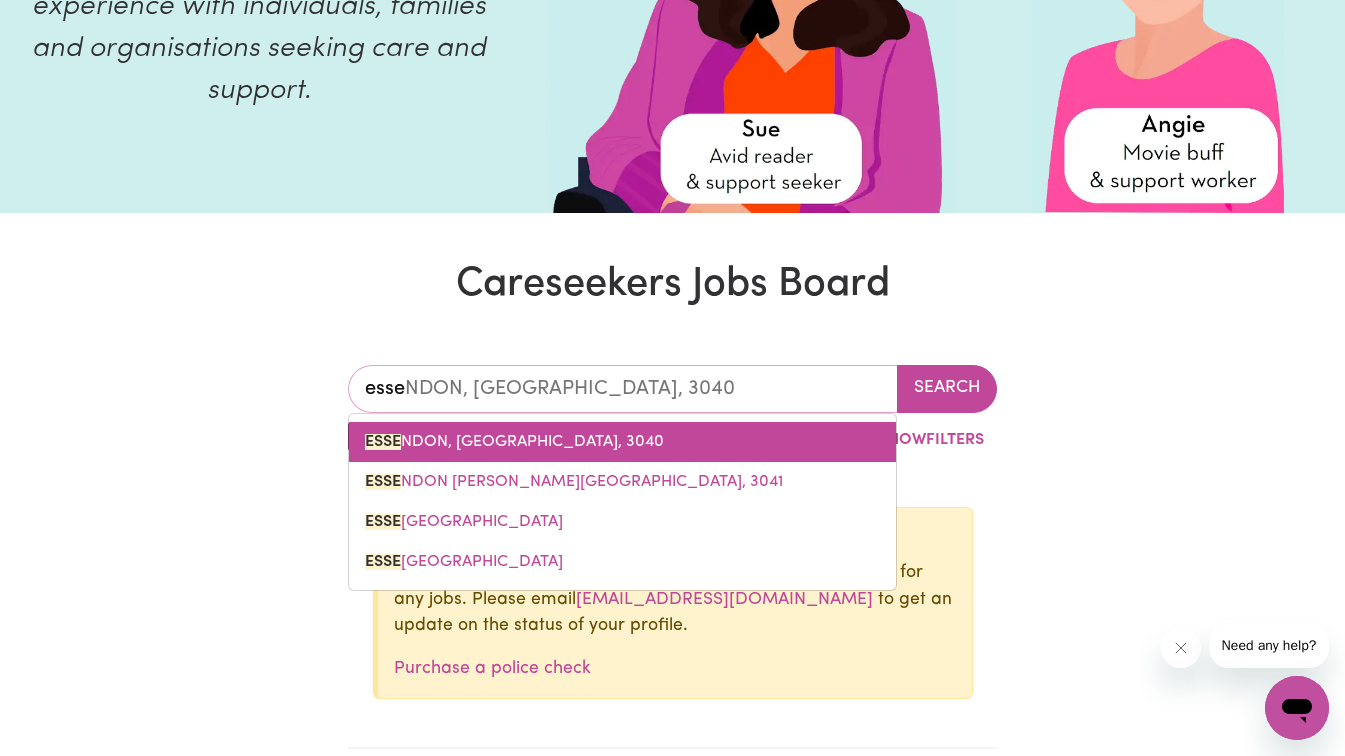 click on "ESSE NDON, [GEOGRAPHIC_DATA], 3040" at bounding box center (514, 442) 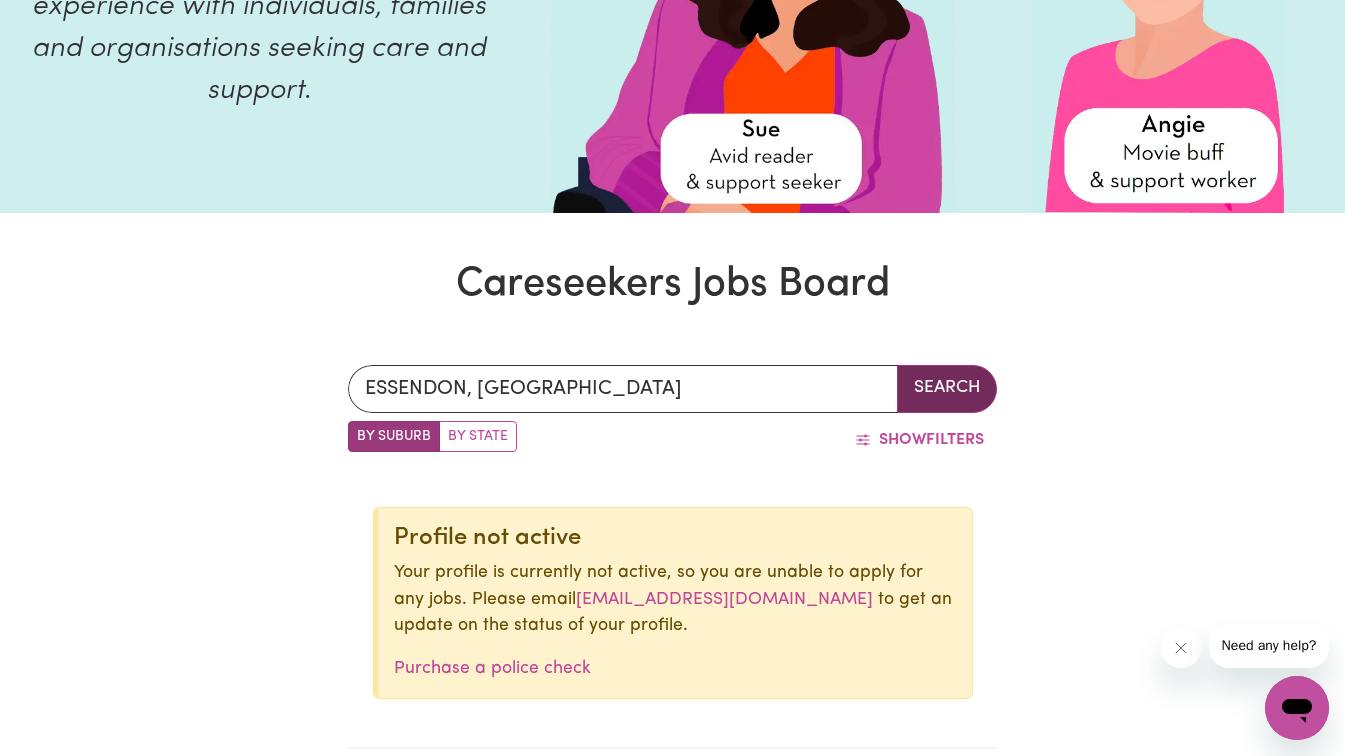 click on "Search" at bounding box center [947, 389] 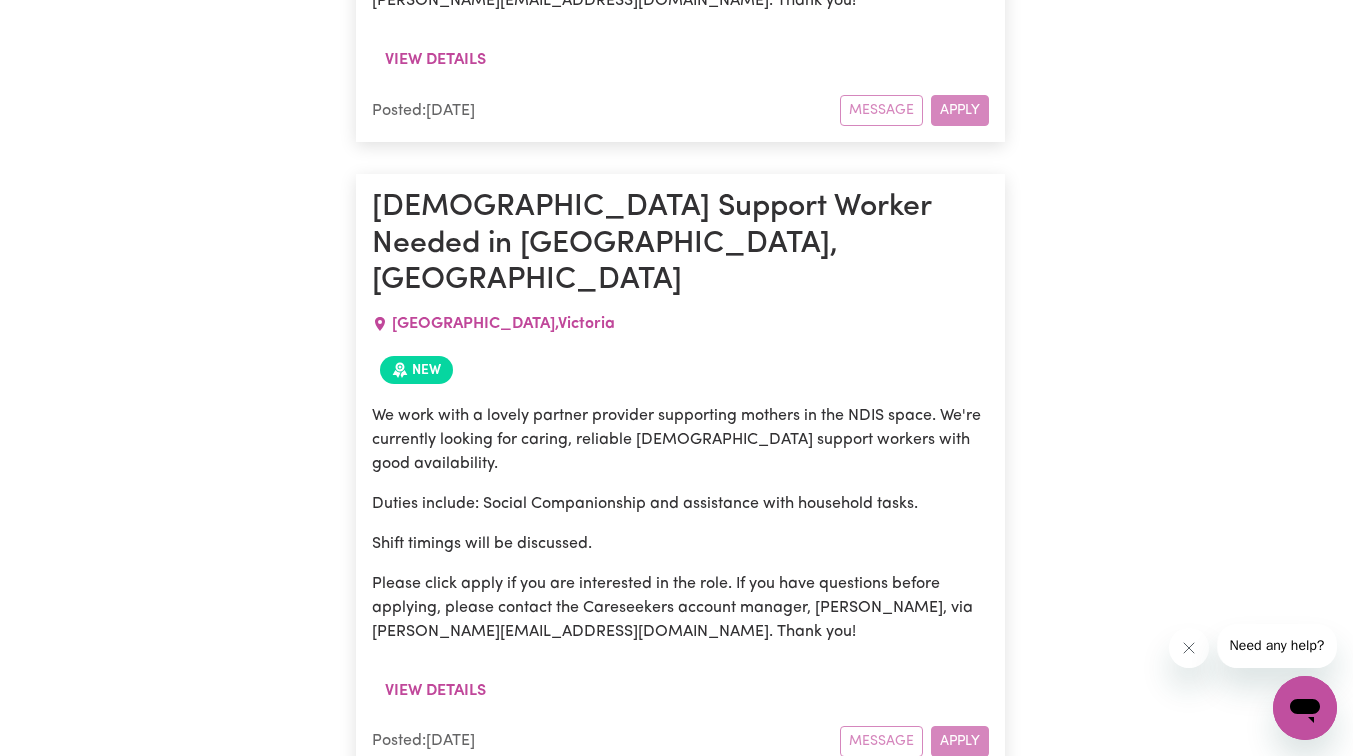 scroll, scrollTop: 2400, scrollLeft: 0, axis: vertical 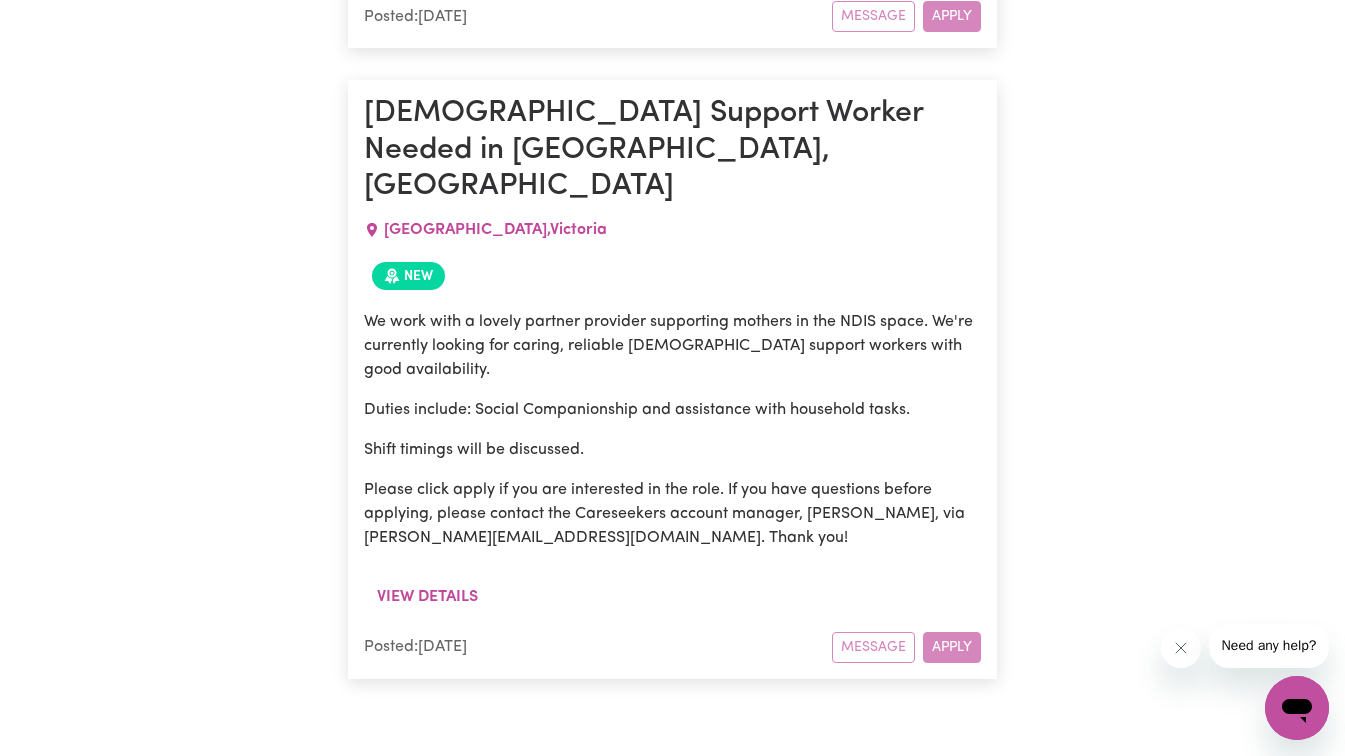 click on "Message Apply" at bounding box center (906, 647) 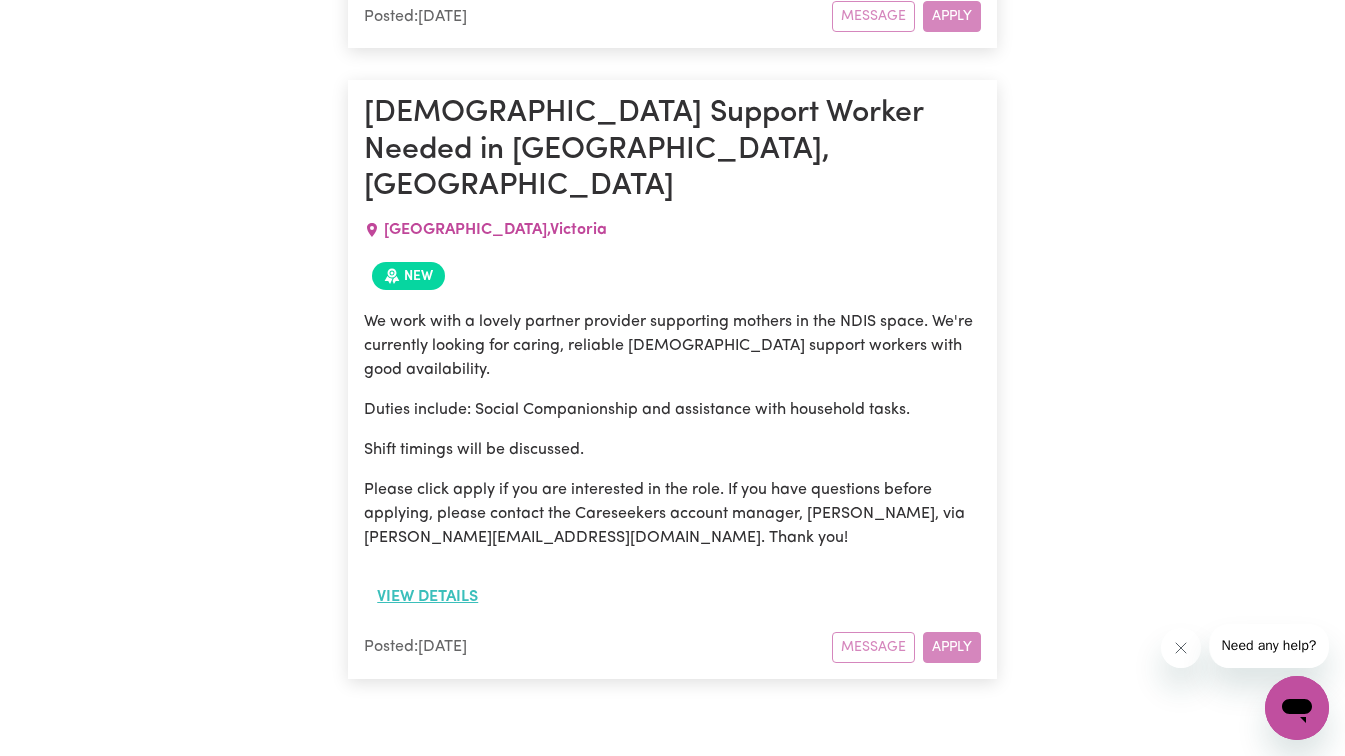 click on "View details" at bounding box center [427, 597] 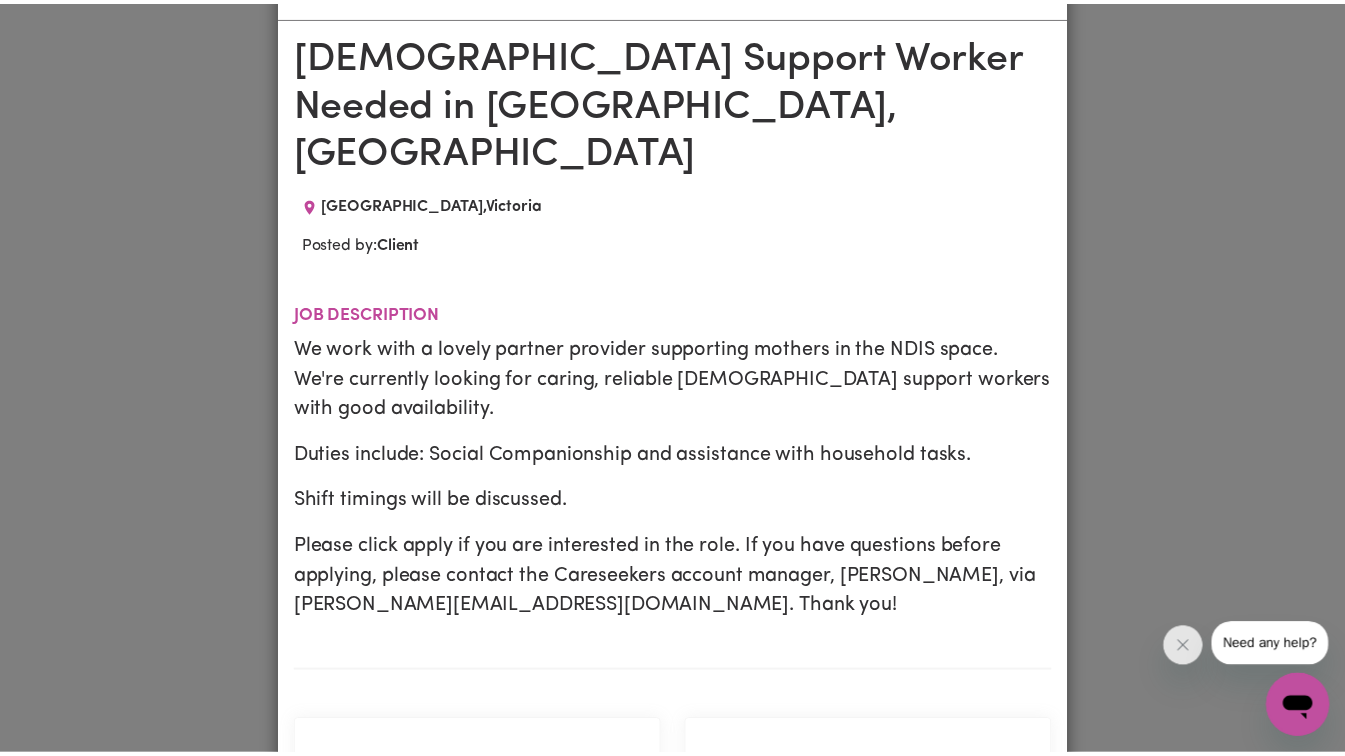 scroll, scrollTop: 0, scrollLeft: 0, axis: both 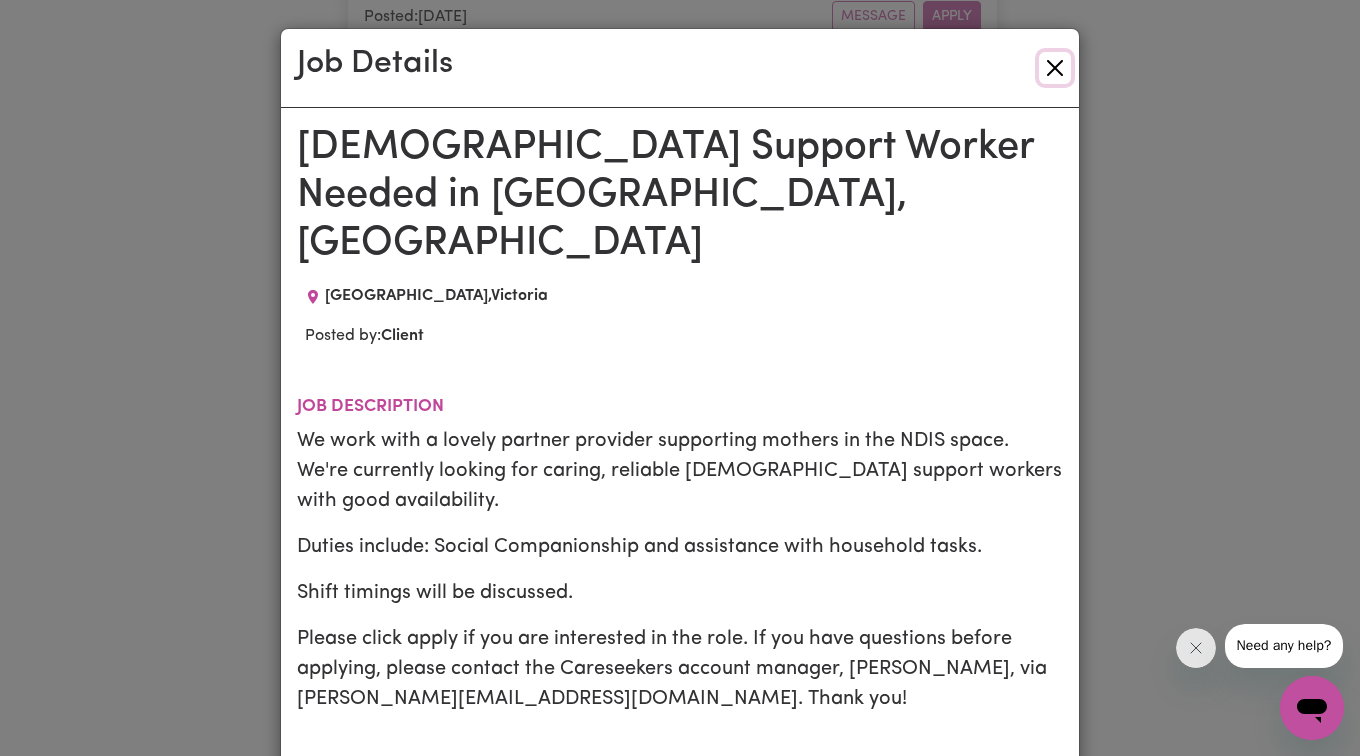 click at bounding box center (1055, 68) 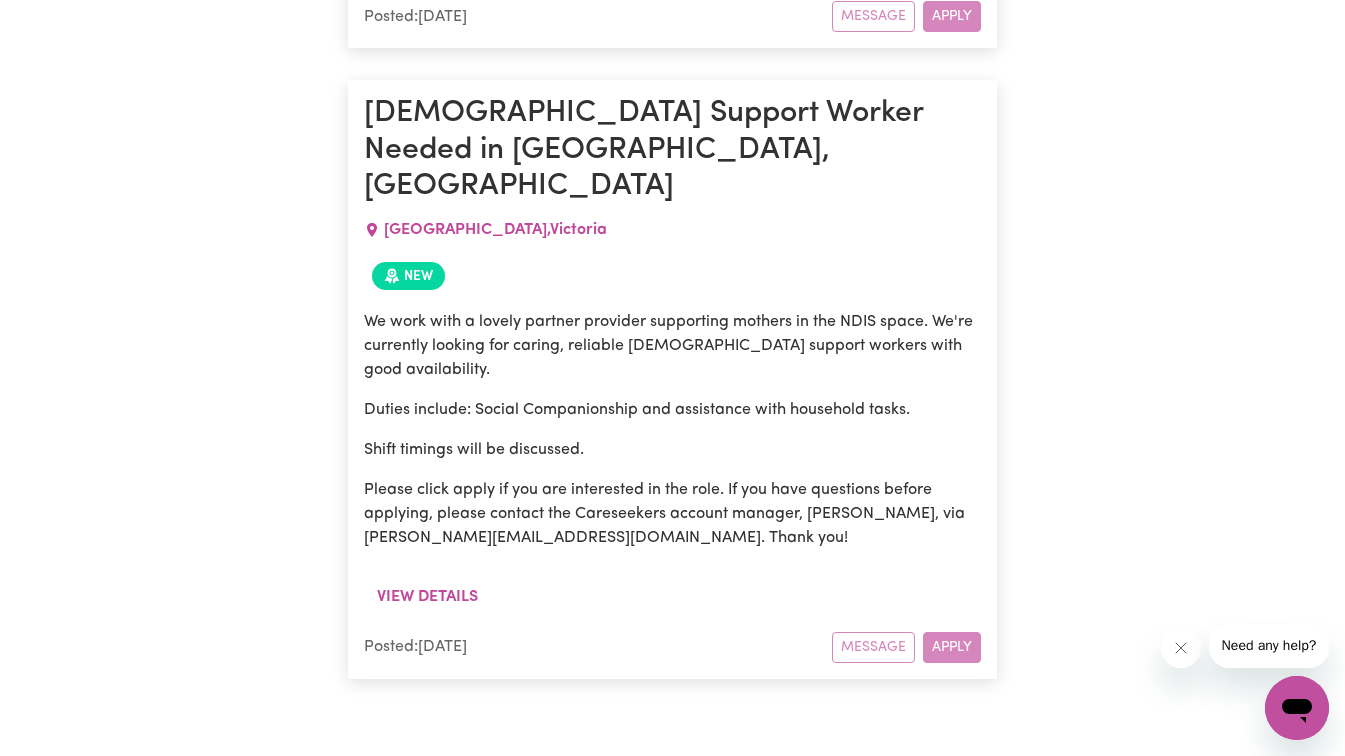 click on "Message Apply" at bounding box center [906, 647] 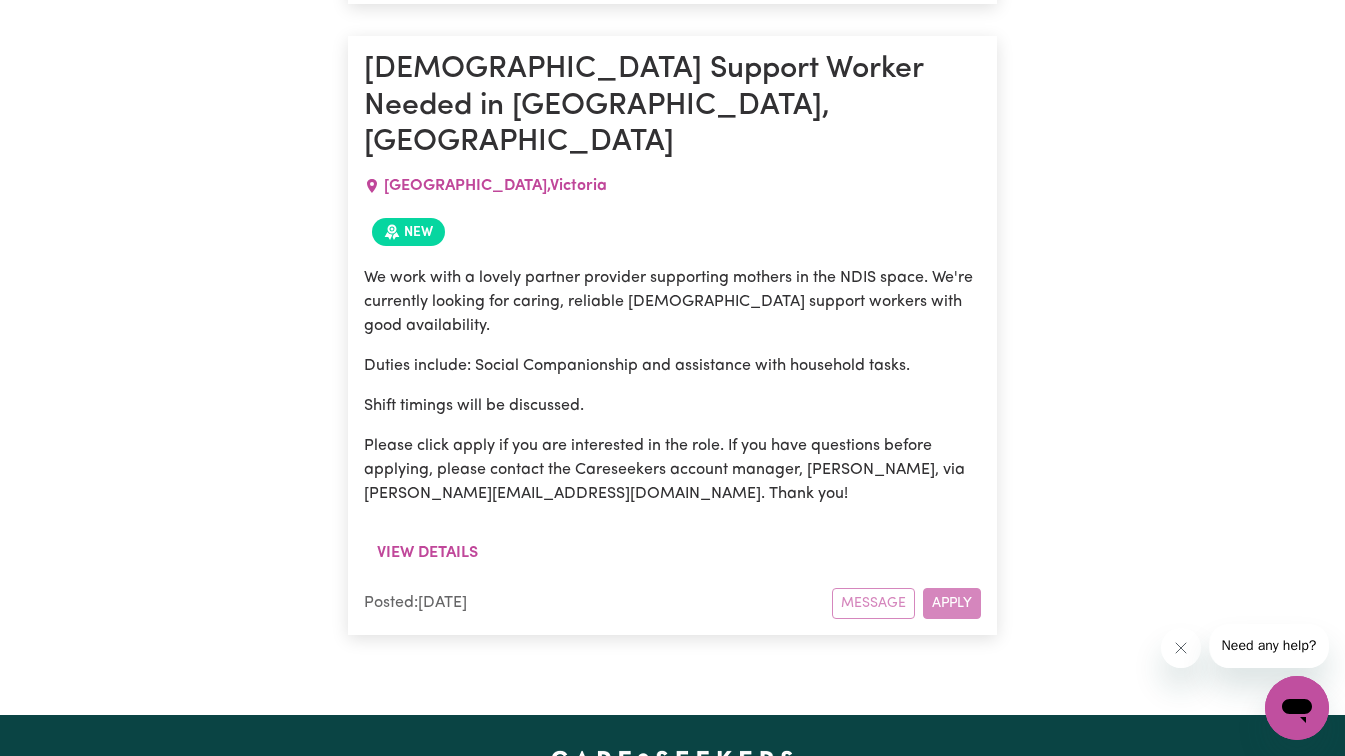 scroll, scrollTop: 2300, scrollLeft: 0, axis: vertical 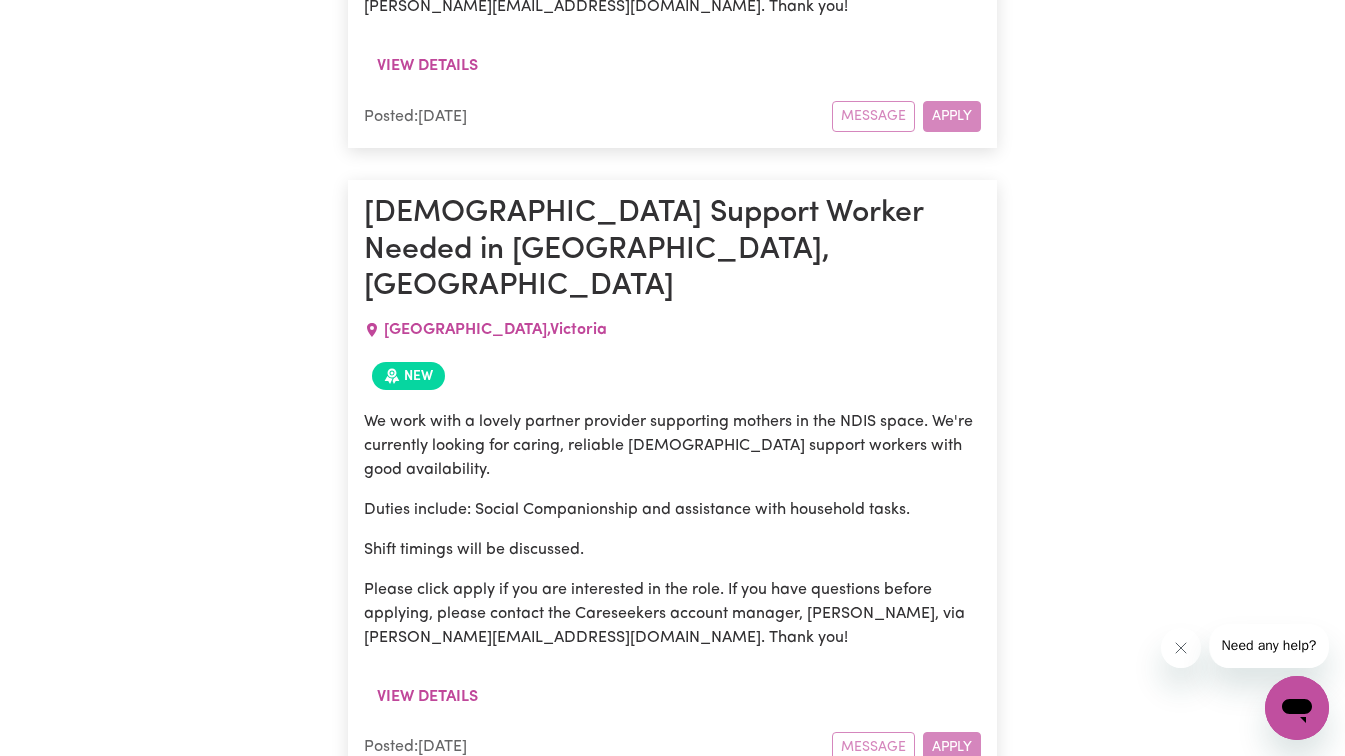 click on "Message Apply" at bounding box center (906, 747) 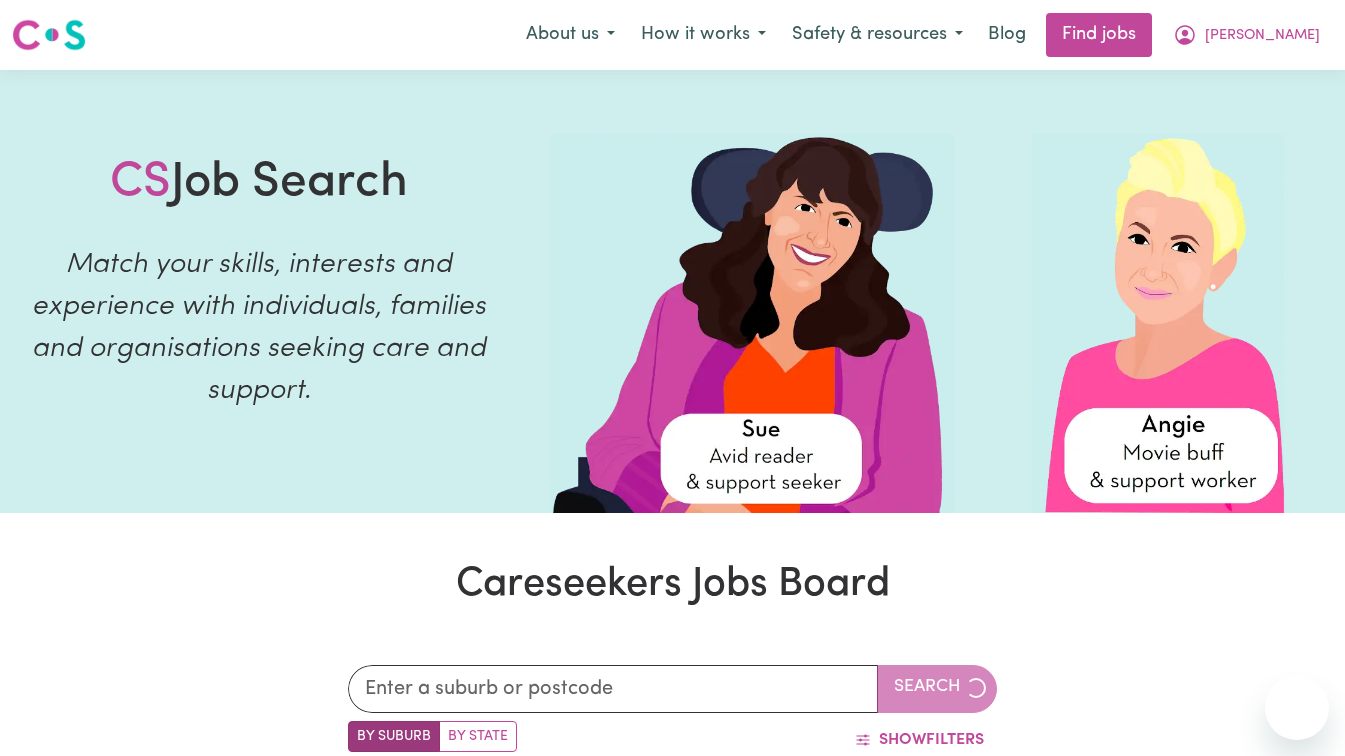 scroll, scrollTop: 806, scrollLeft: 0, axis: vertical 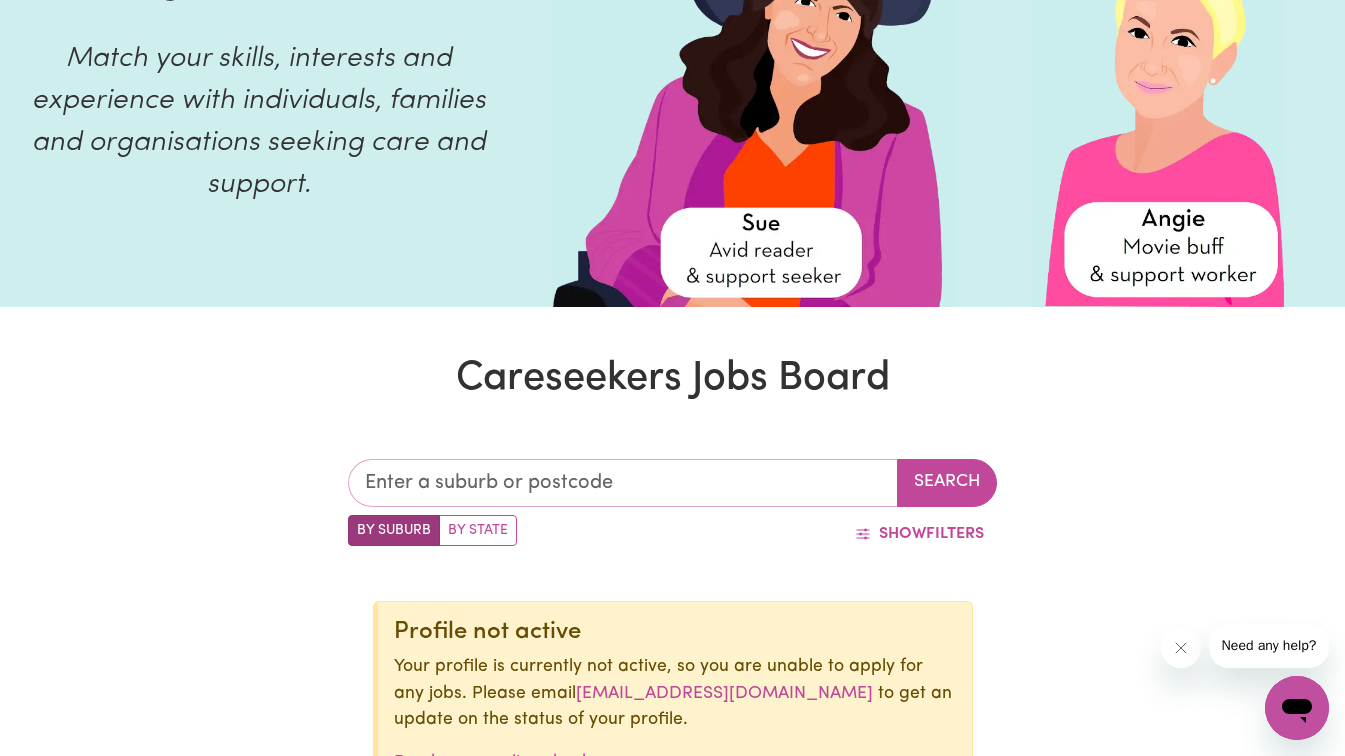 click at bounding box center (623, 483) 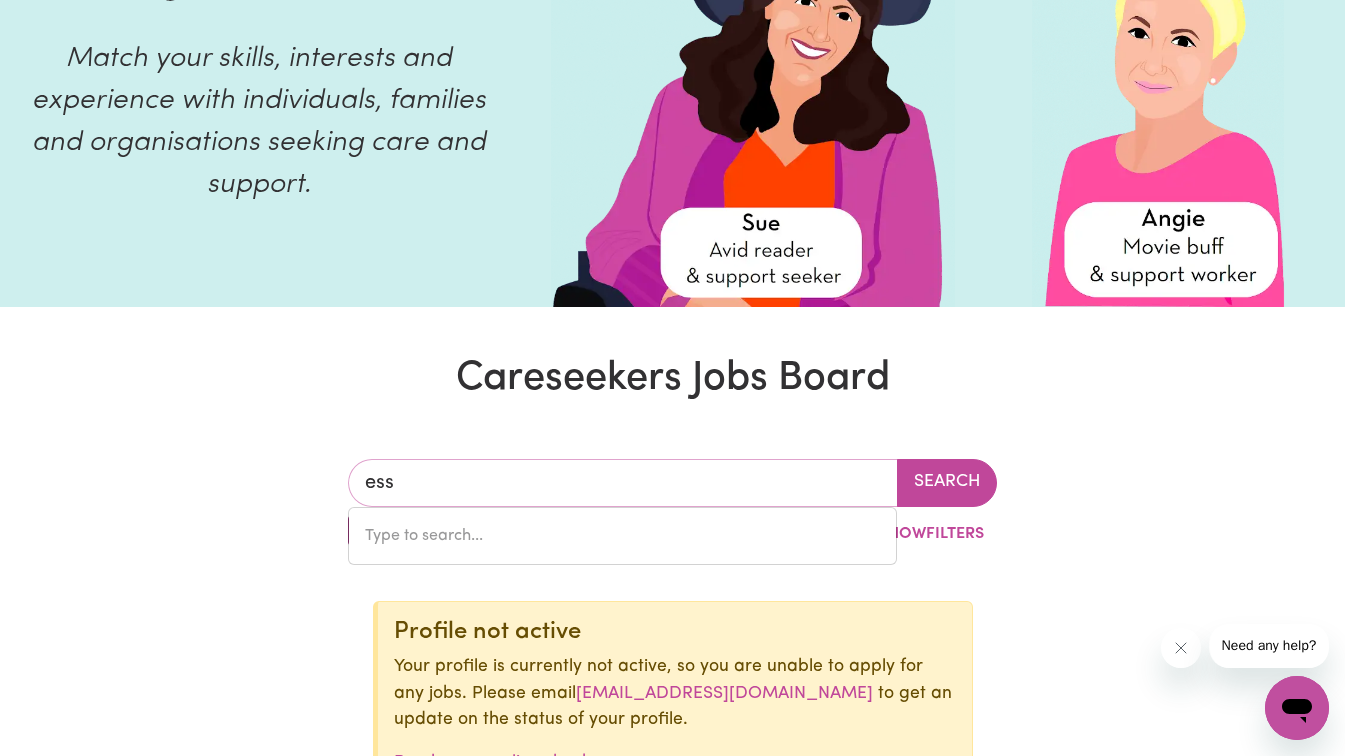 type on "esse" 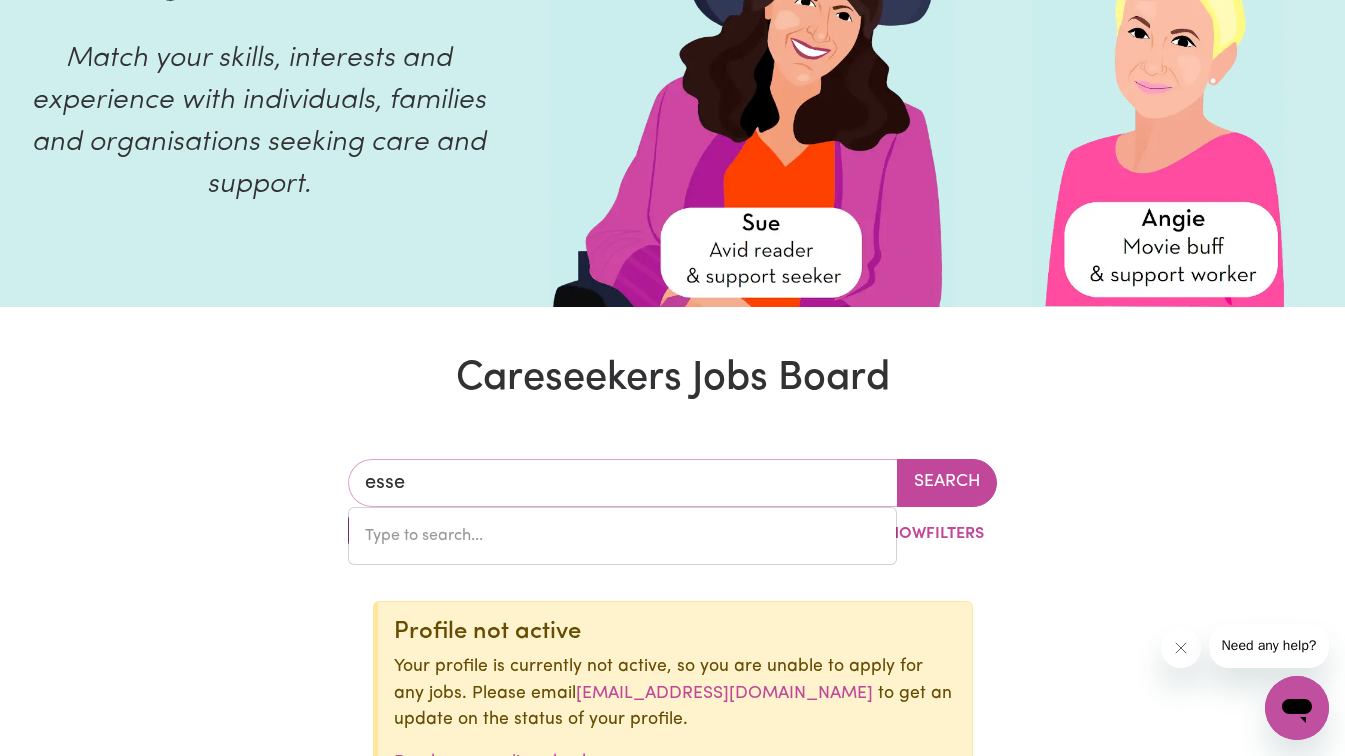 type on "esseNDON, [GEOGRAPHIC_DATA], 3040" 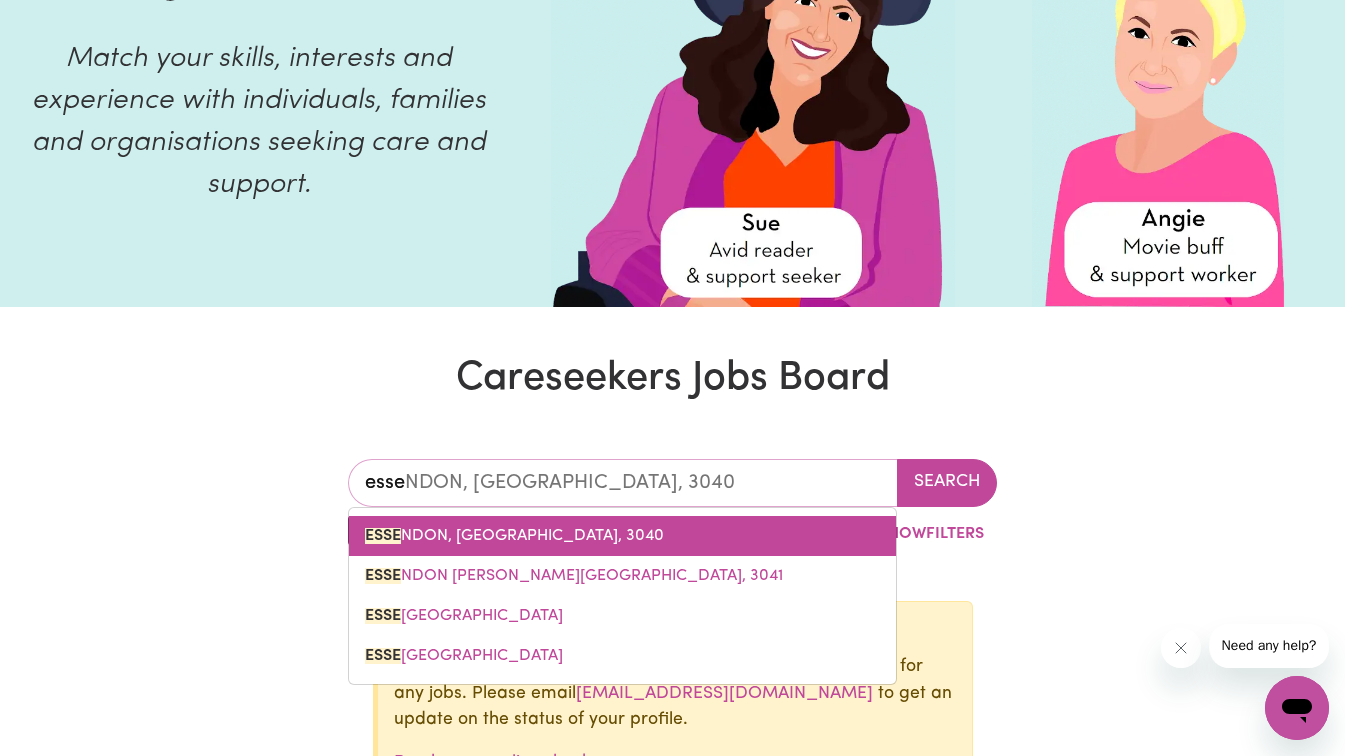 click on "ESSE NDON, [GEOGRAPHIC_DATA], 3040" at bounding box center [514, 536] 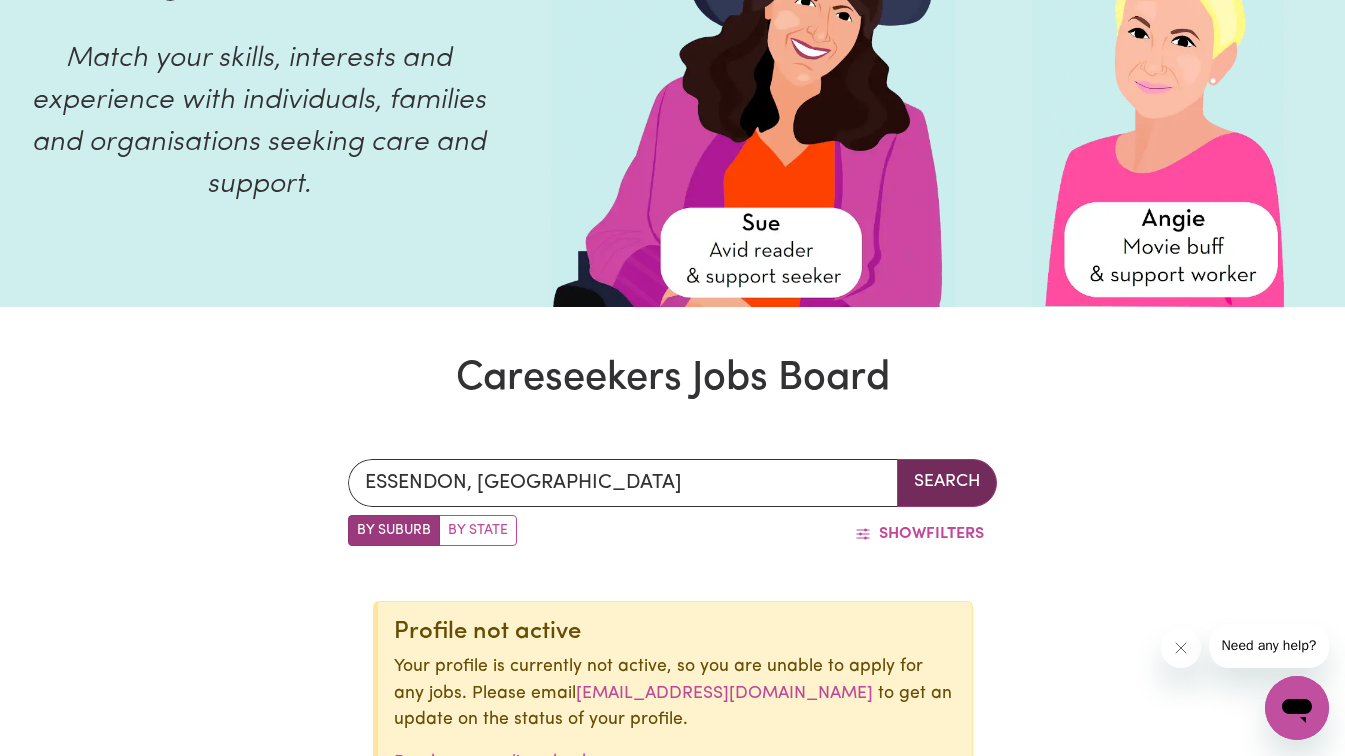 click on "Search" at bounding box center [947, 483] 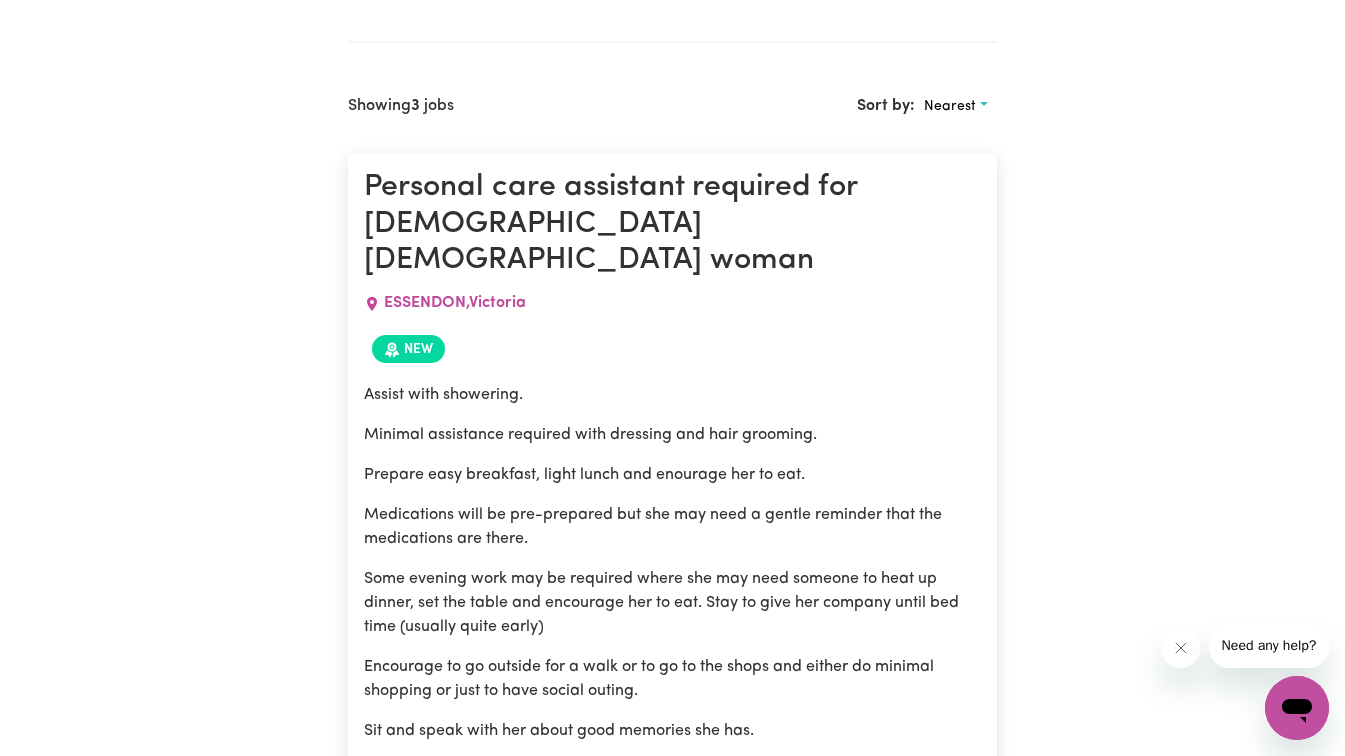 scroll, scrollTop: 1506, scrollLeft: 0, axis: vertical 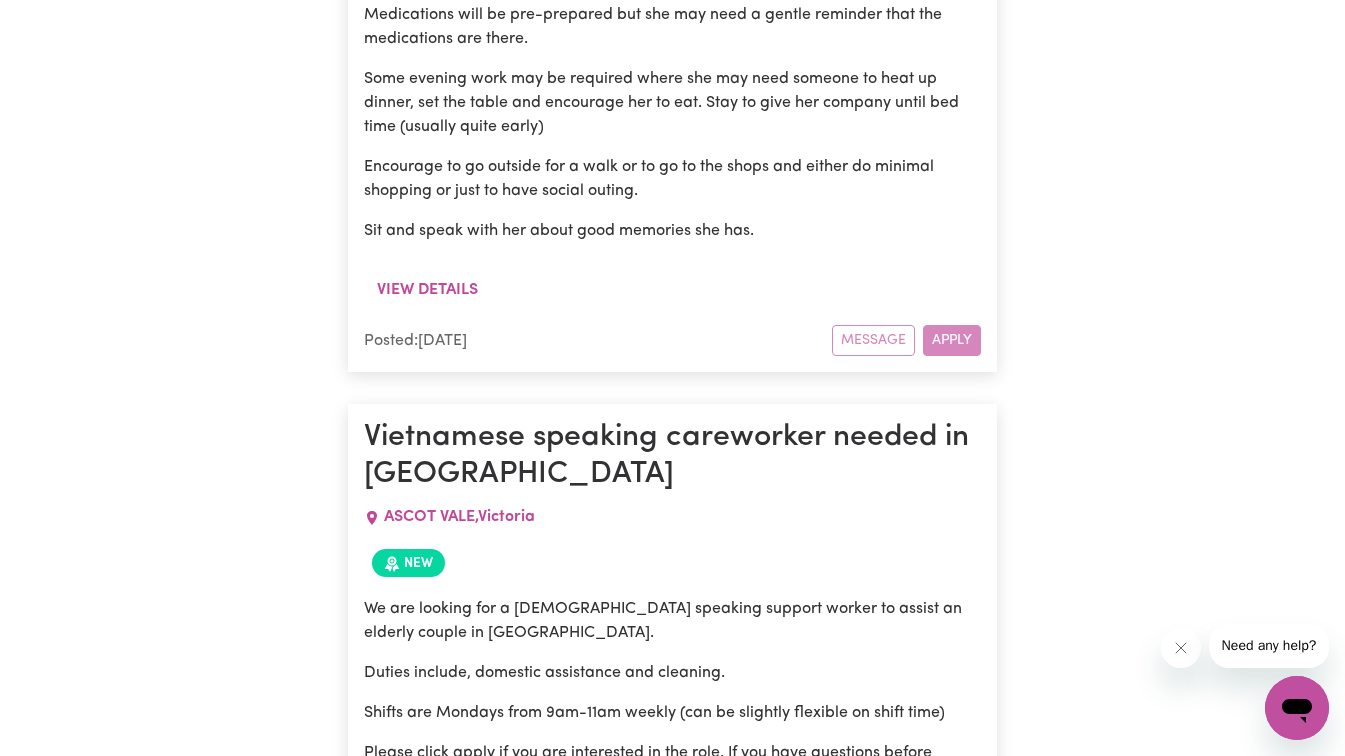 click on "Message Apply" at bounding box center [906, 340] 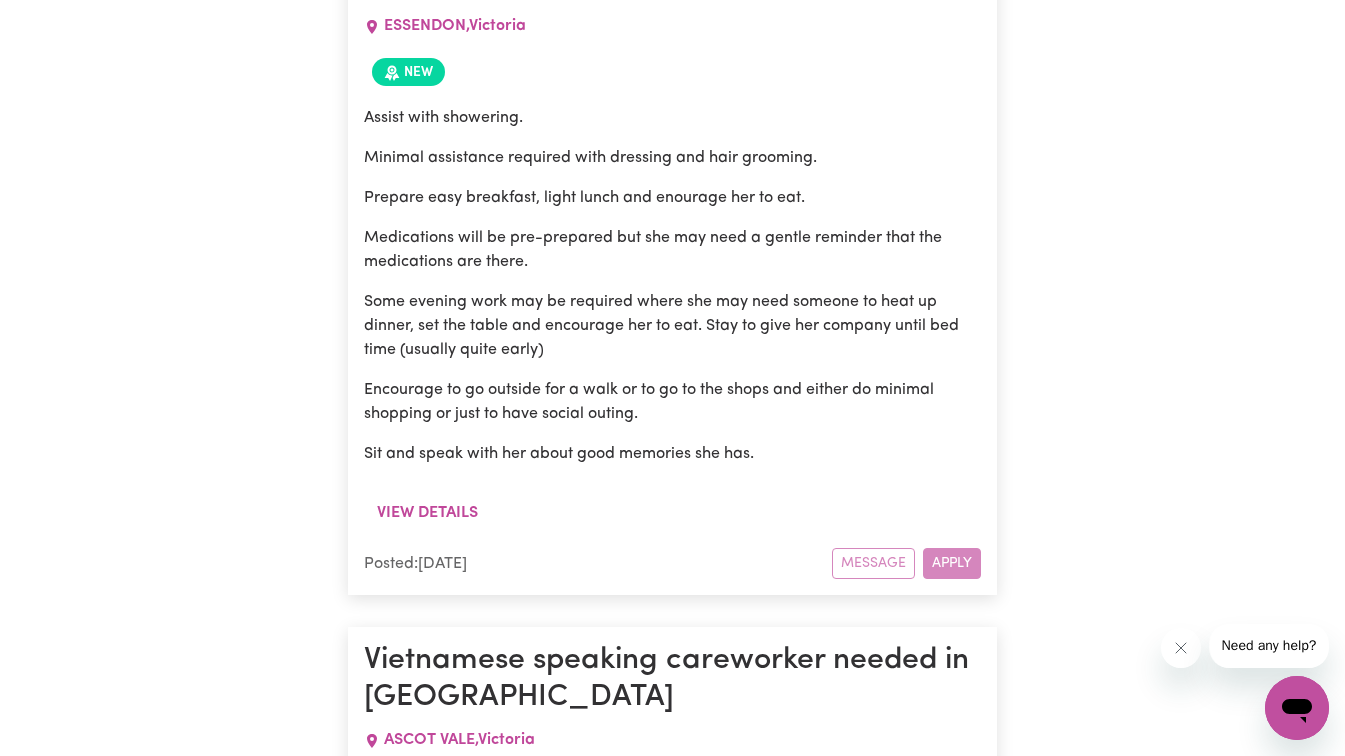 scroll, scrollTop: 1306, scrollLeft: 0, axis: vertical 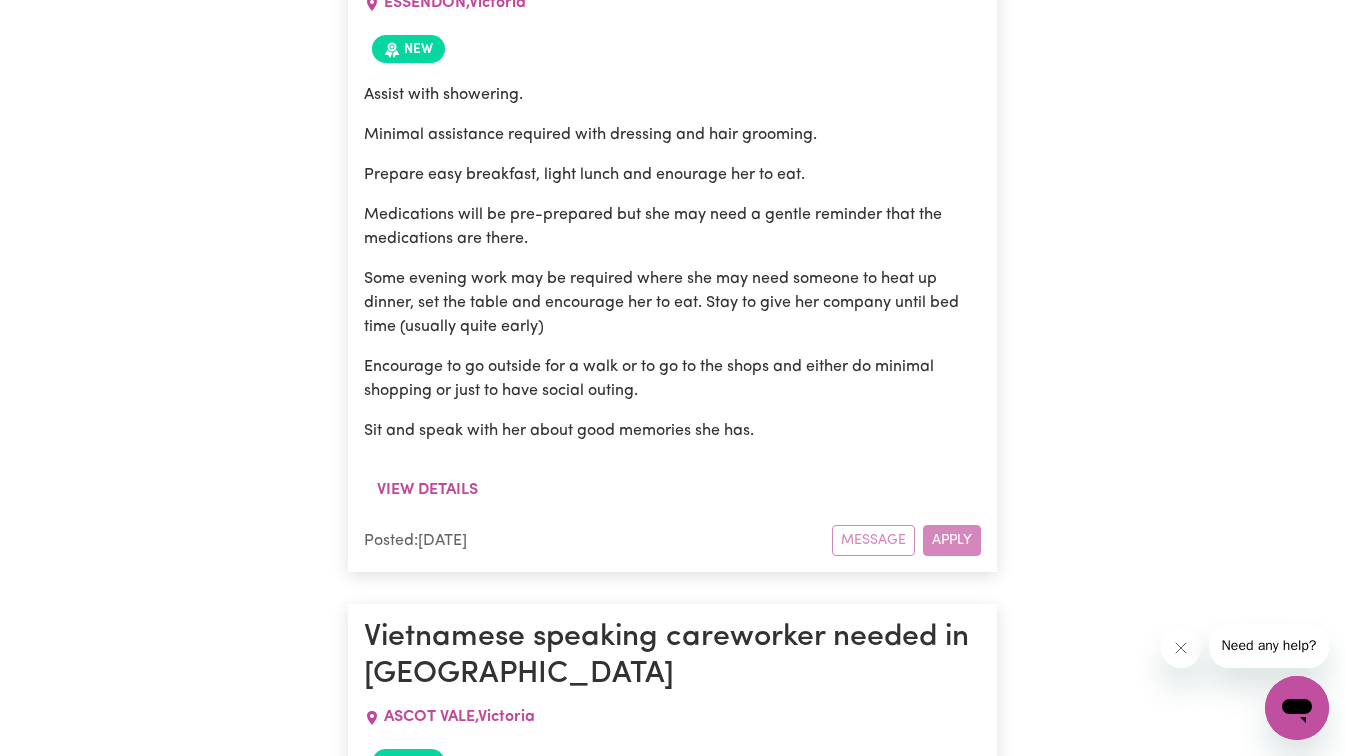 click on "Message Apply" at bounding box center (906, 540) 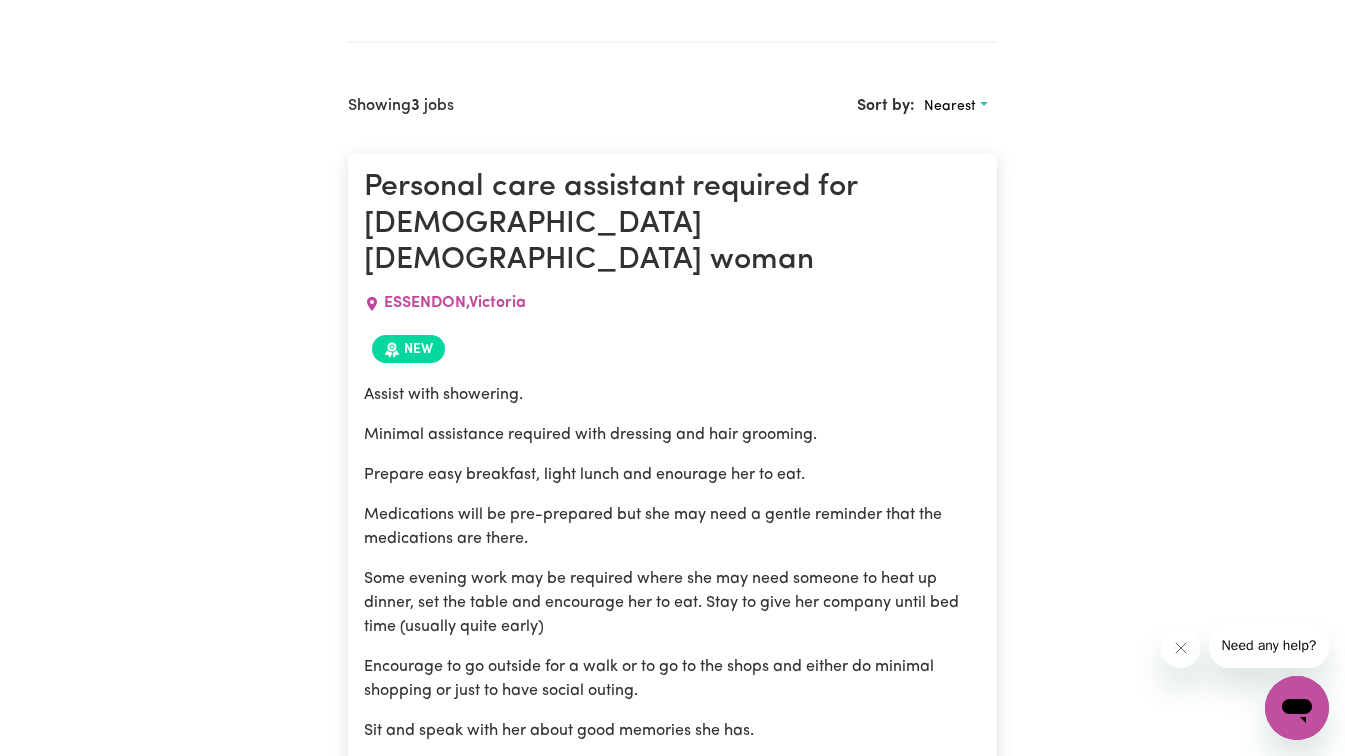click on "New" at bounding box center (408, 349) 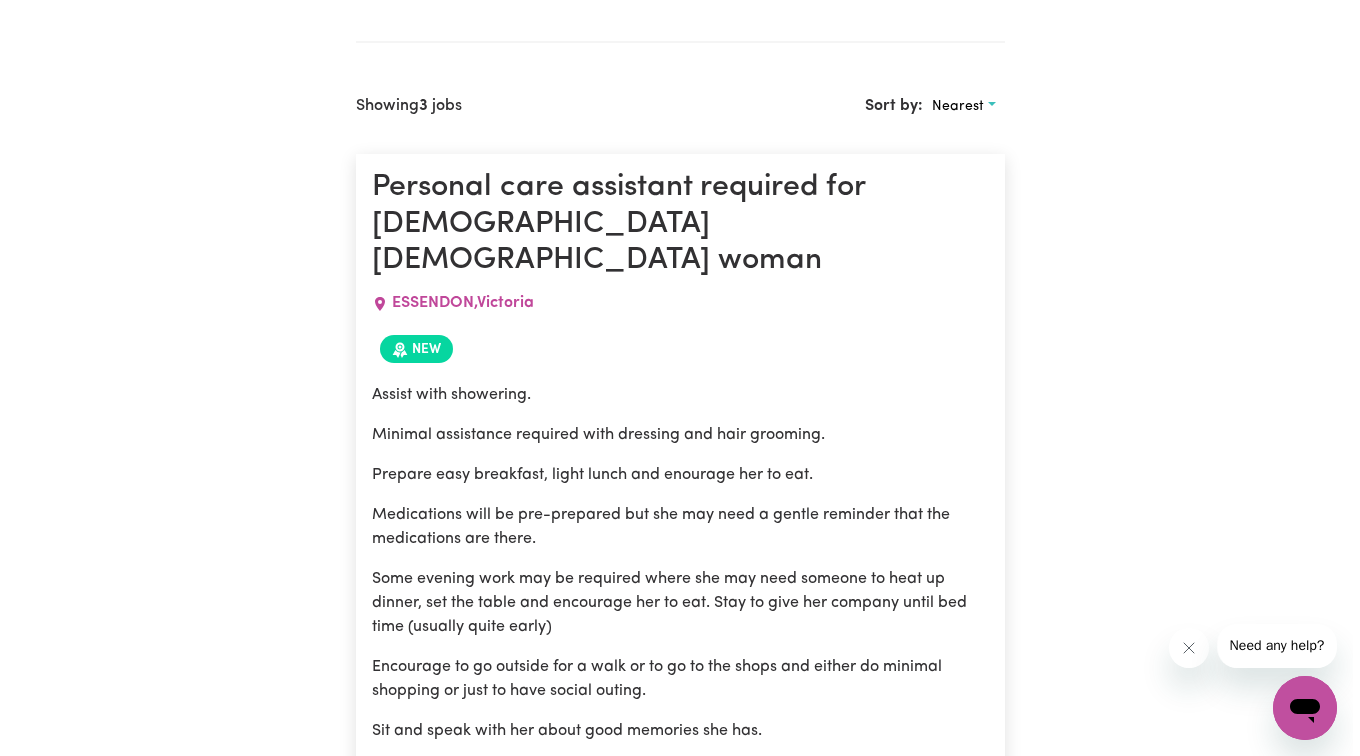 scroll, scrollTop: 1306, scrollLeft: 0, axis: vertical 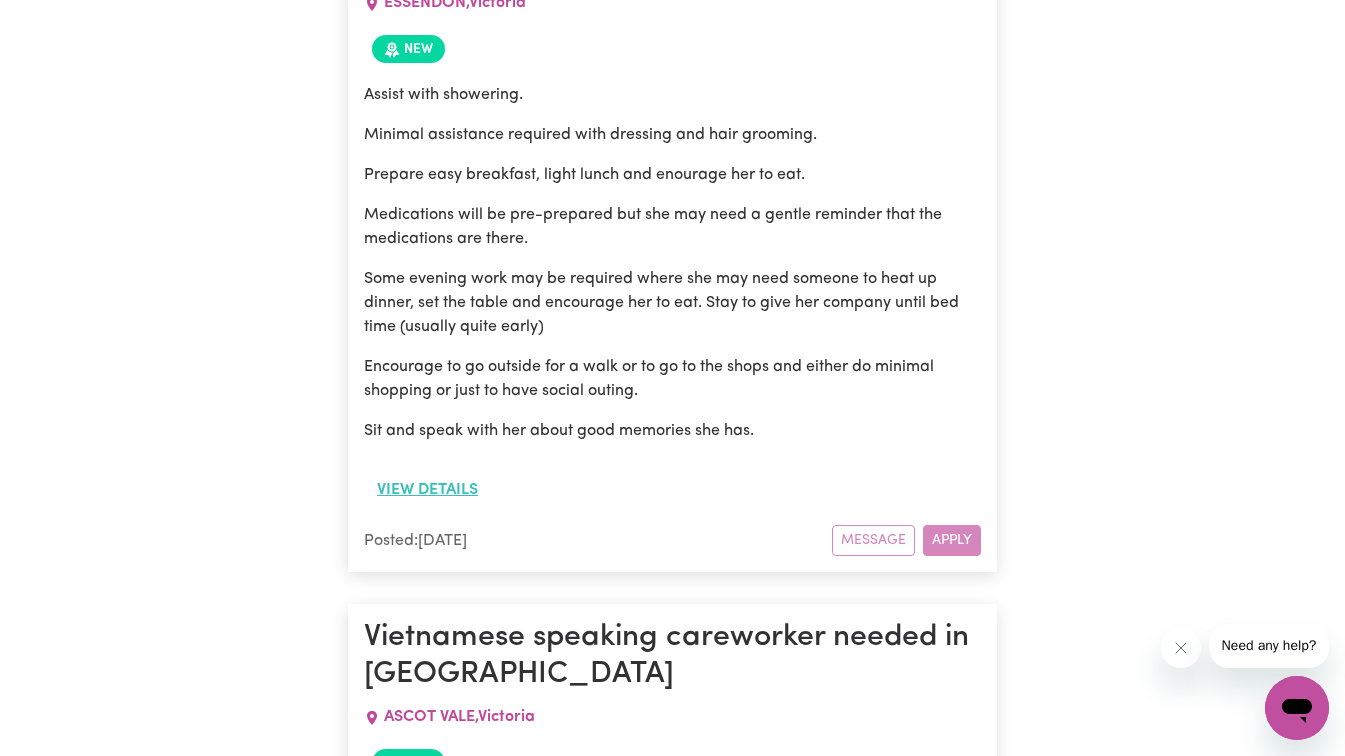 click on "View details" at bounding box center [427, 490] 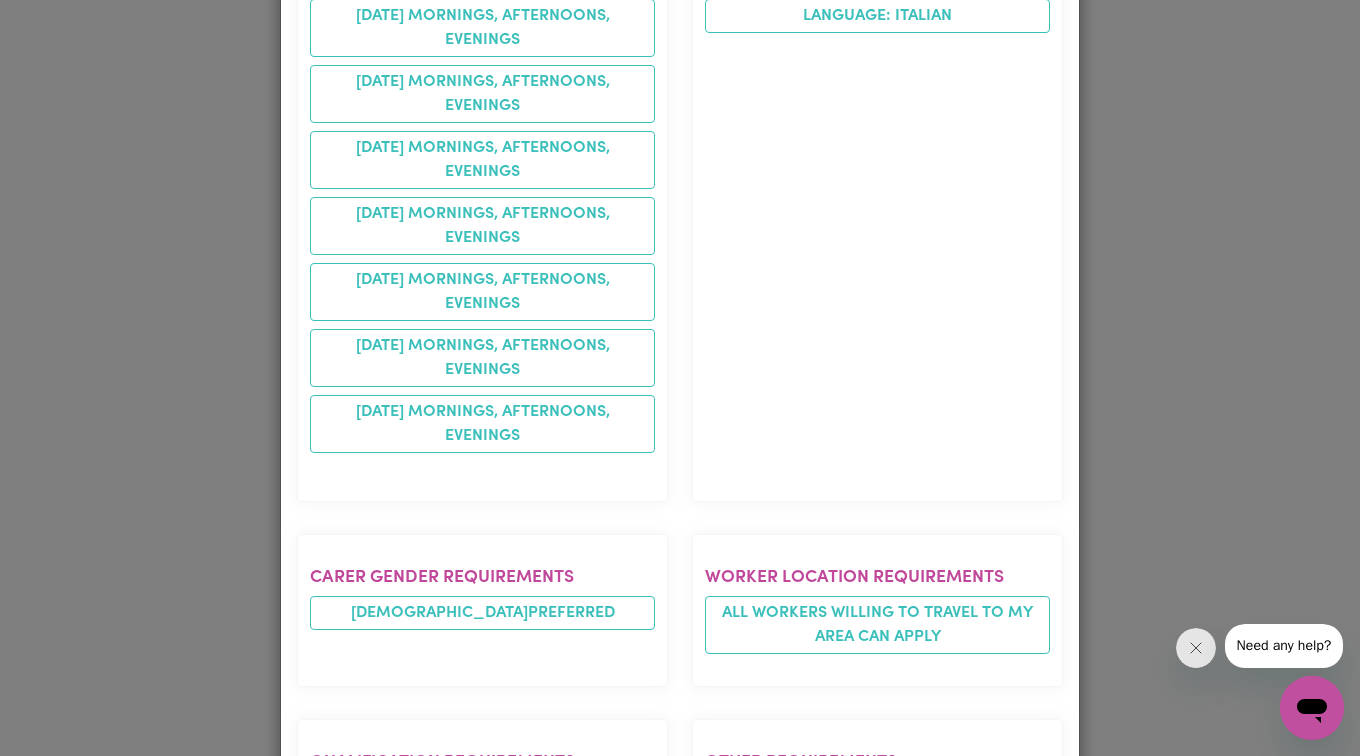 scroll, scrollTop: 1008, scrollLeft: 0, axis: vertical 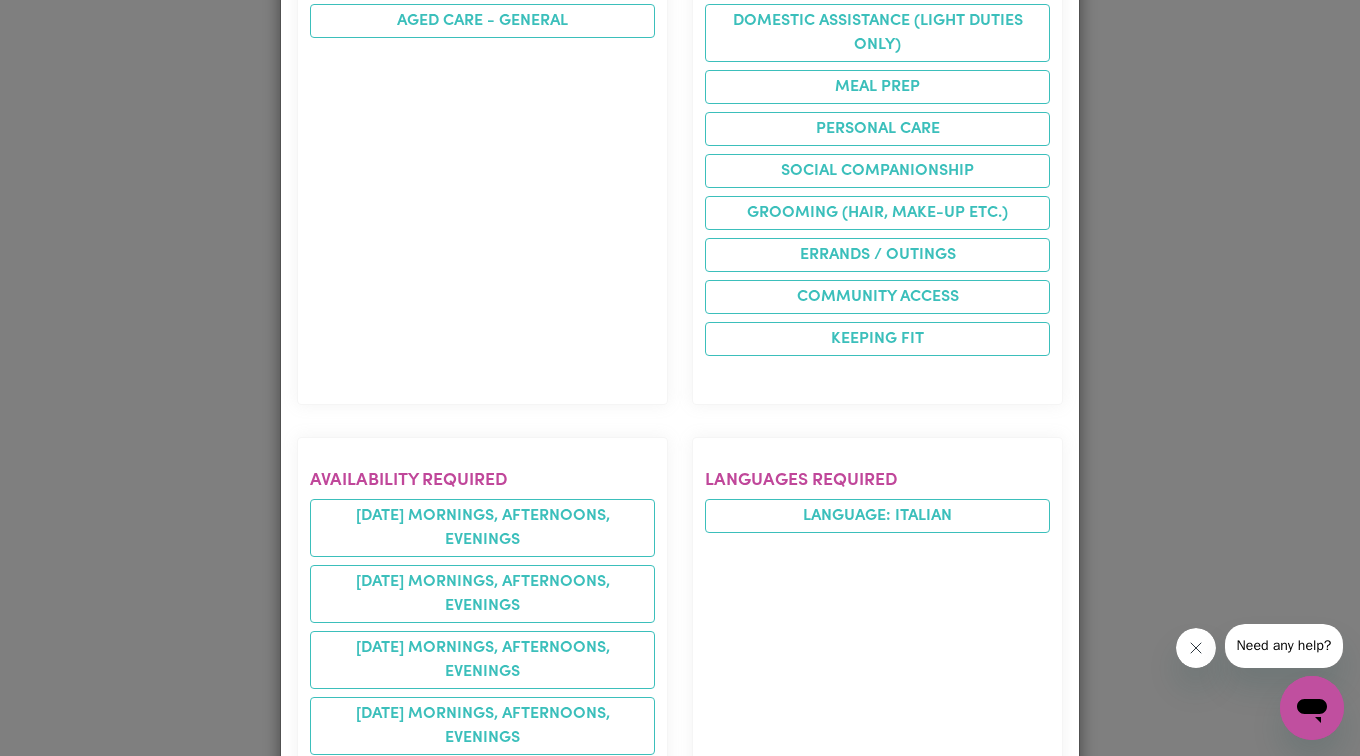 click 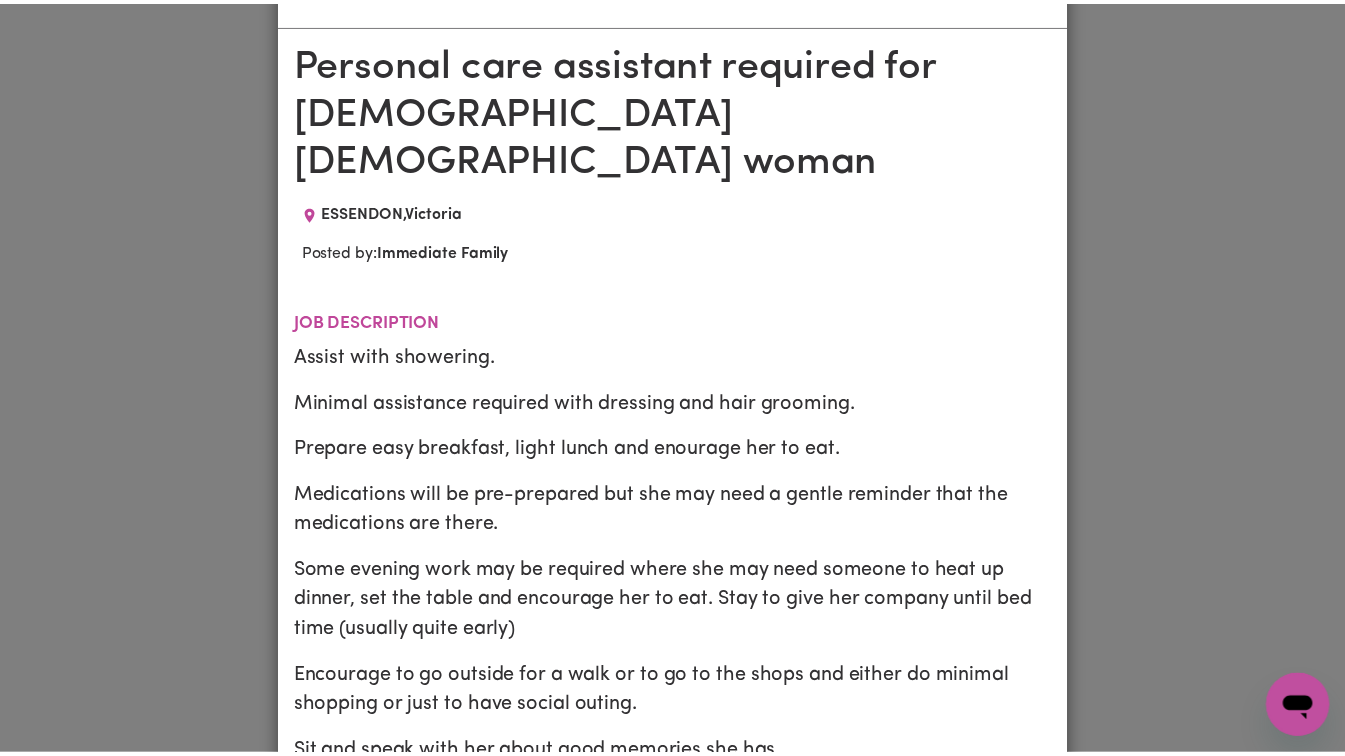 scroll, scrollTop: 0, scrollLeft: 0, axis: both 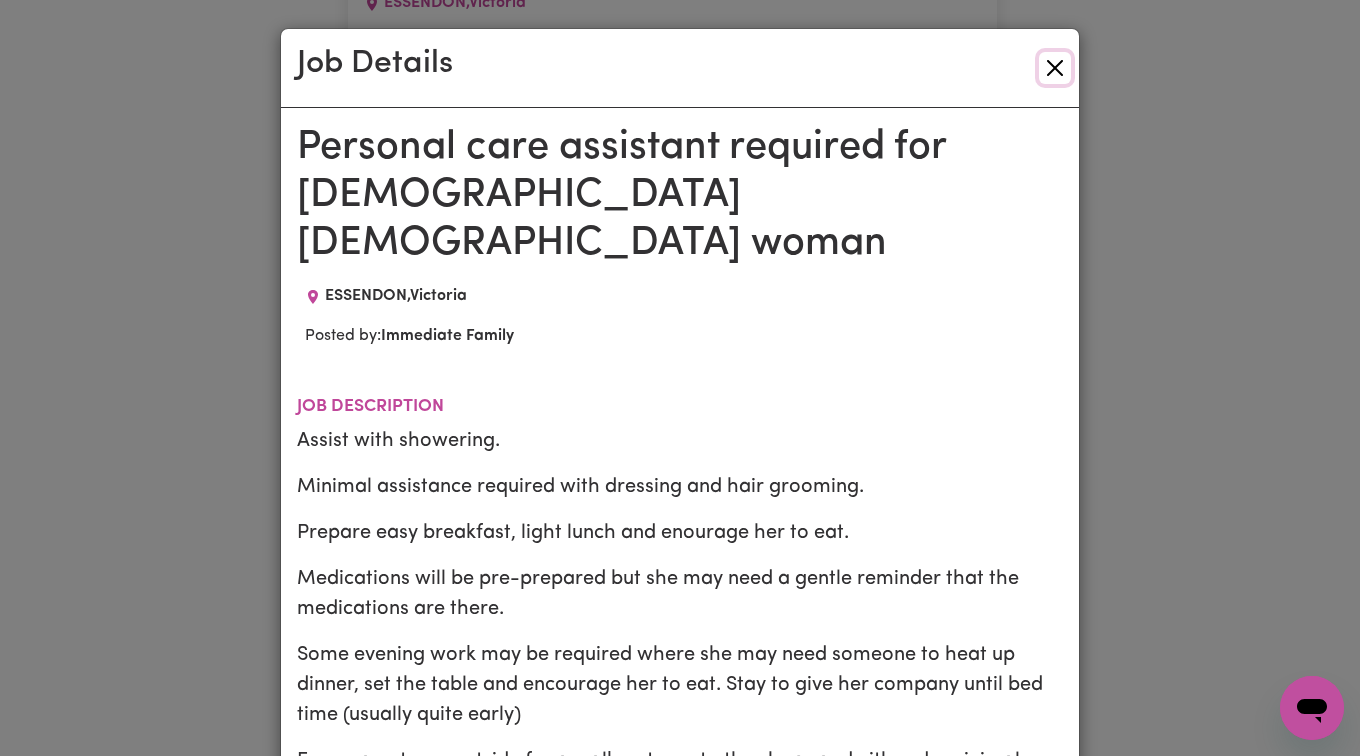 click at bounding box center [1055, 68] 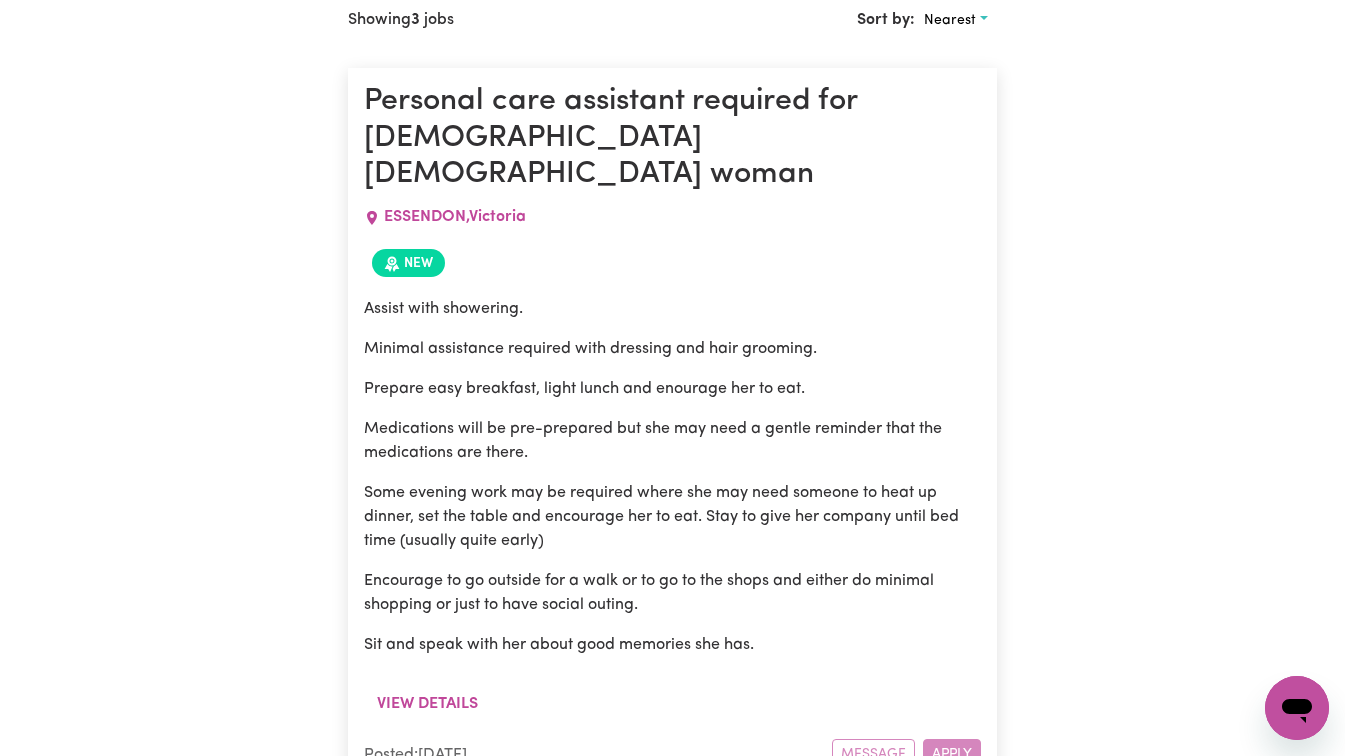 scroll, scrollTop: 1106, scrollLeft: 0, axis: vertical 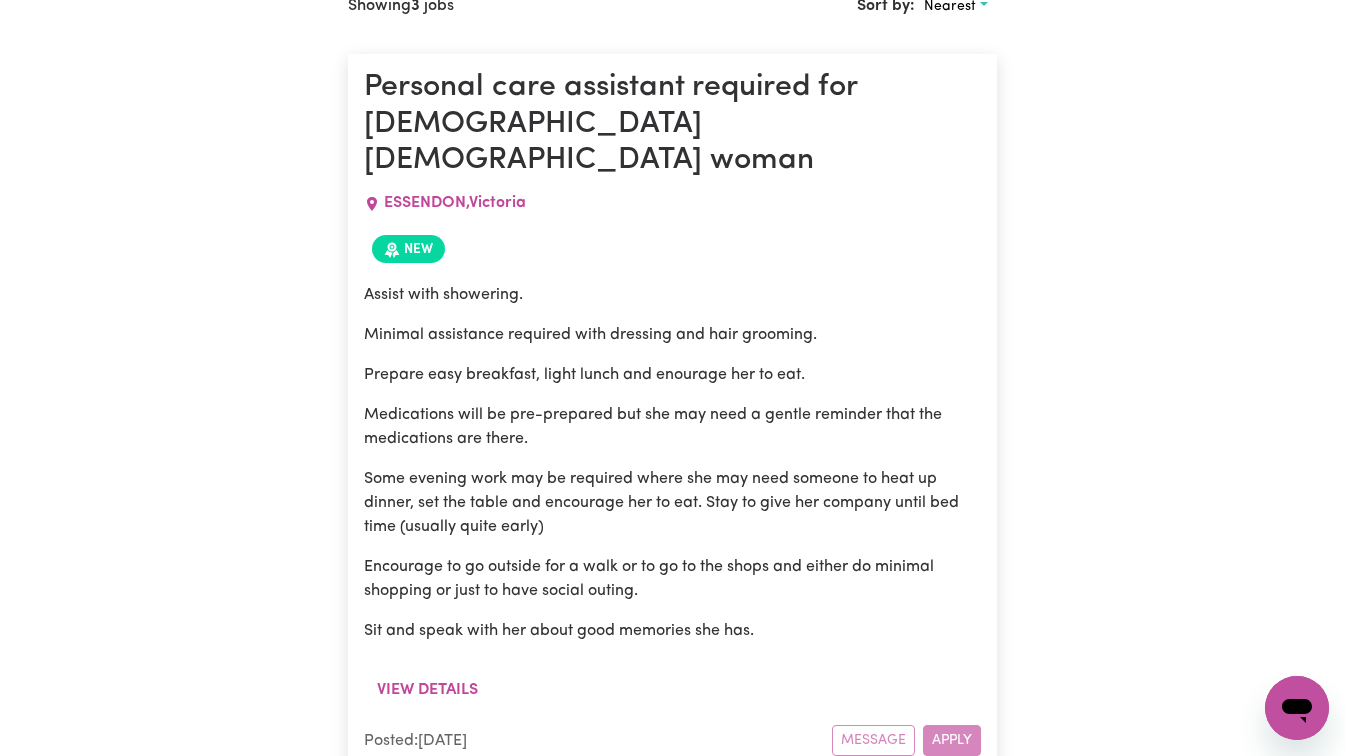 click on "Message Apply" at bounding box center (906, 740) 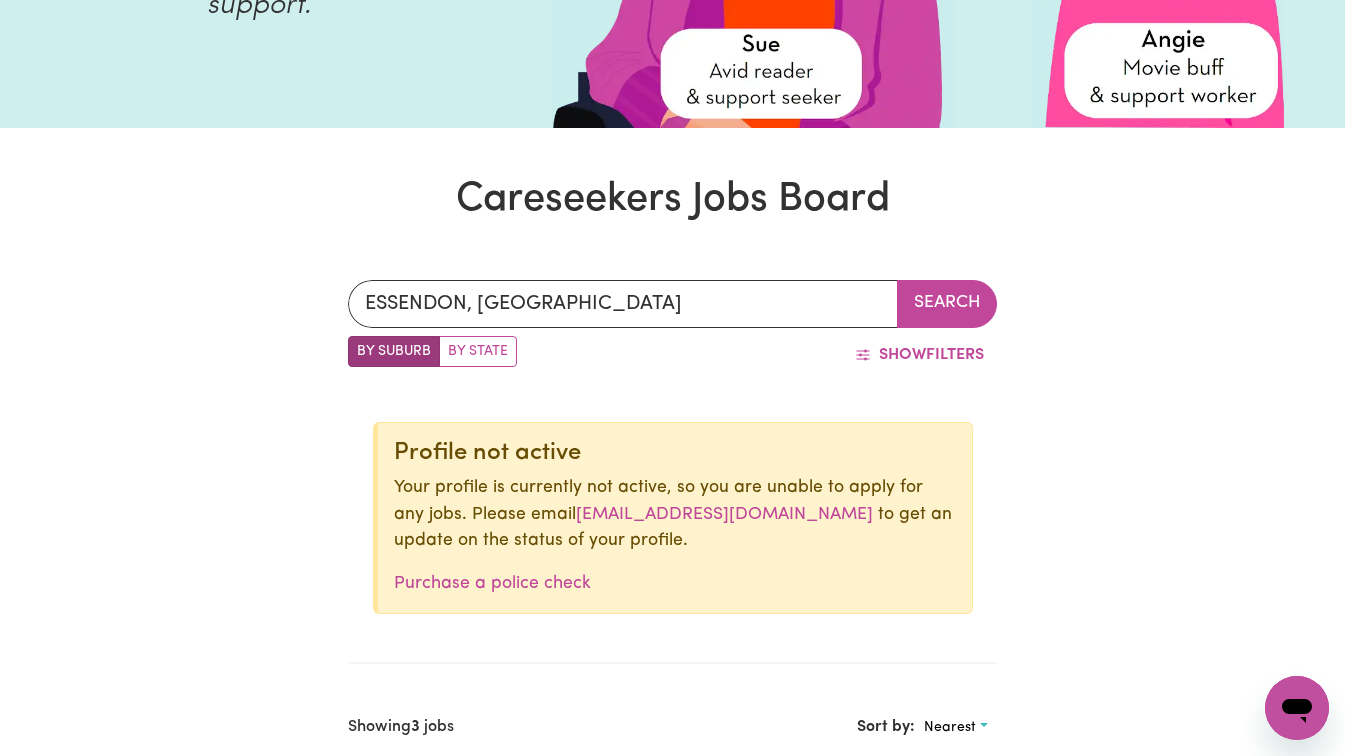 scroll, scrollTop: 0, scrollLeft: 0, axis: both 